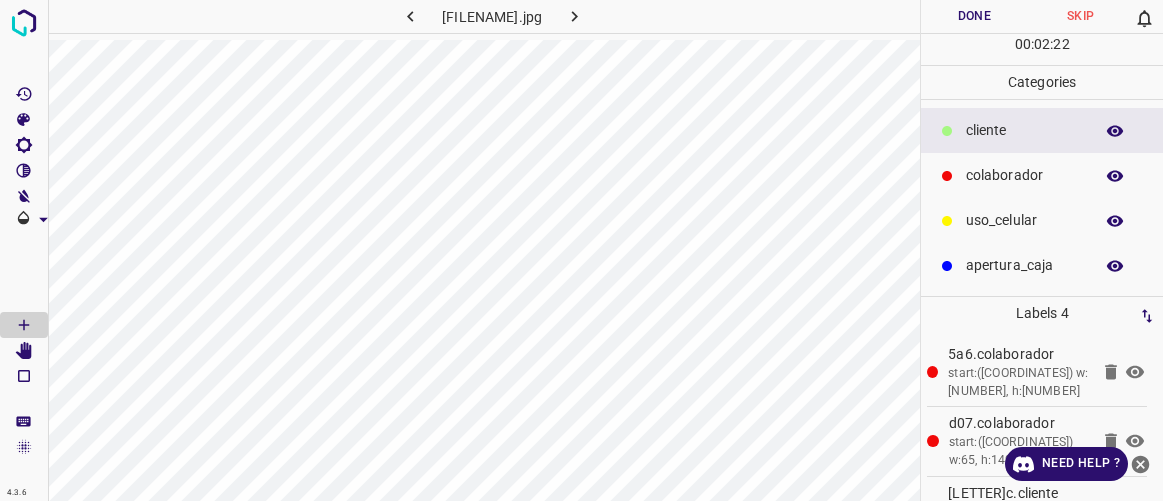 scroll, scrollTop: 0, scrollLeft: 0, axis: both 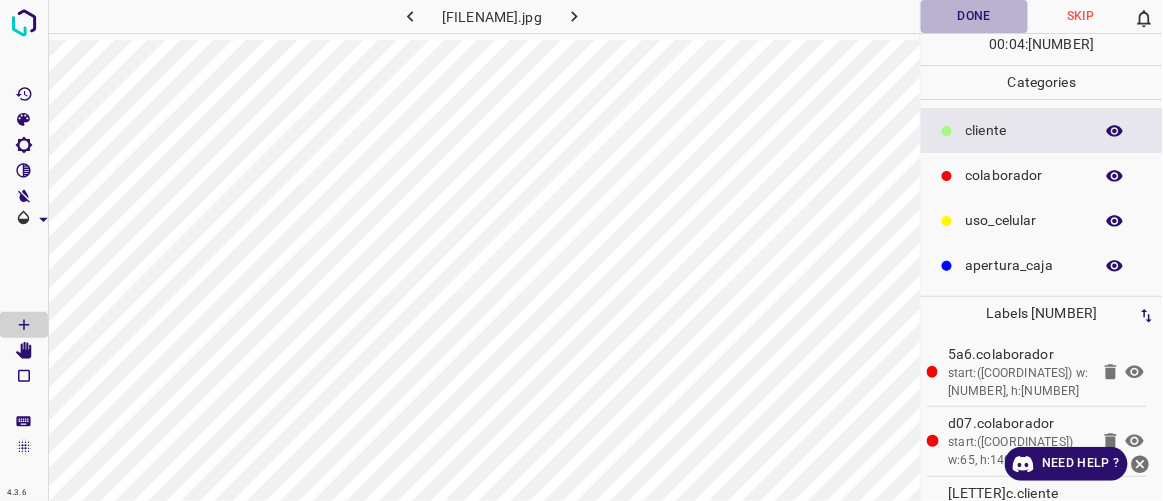 click on "Done" at bounding box center (974, 16) 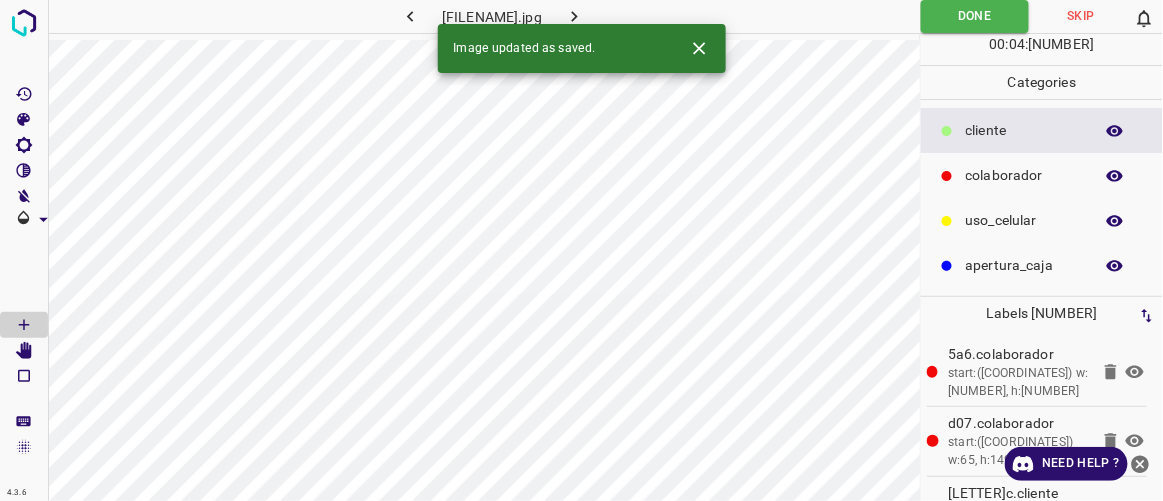 click at bounding box center [574, 16] 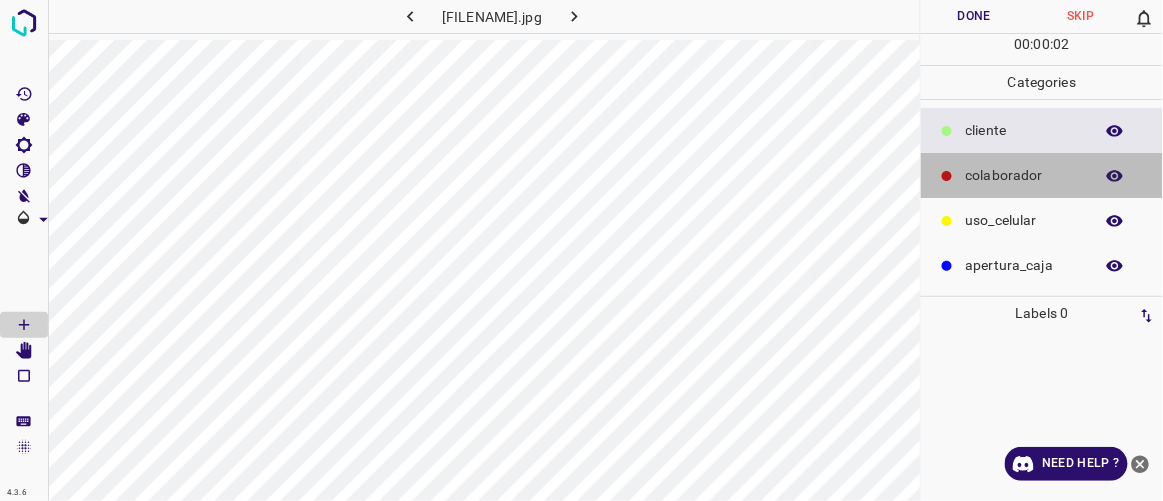 click on "colaborador" at bounding box center [1042, 175] 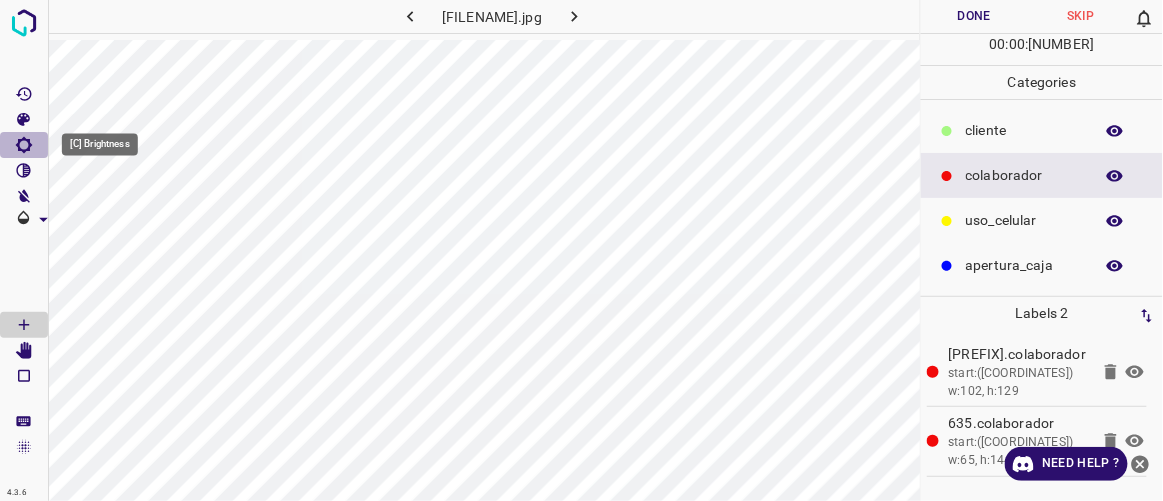 click at bounding box center [24, 145] 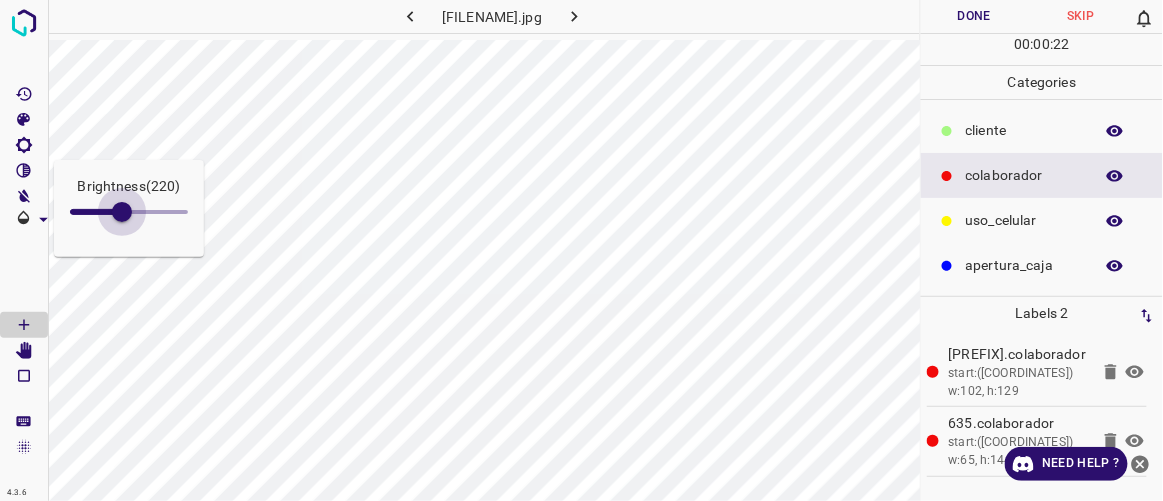 drag, startPoint x: 89, startPoint y: 204, endPoint x: 122, endPoint y: 220, distance: 36.67424 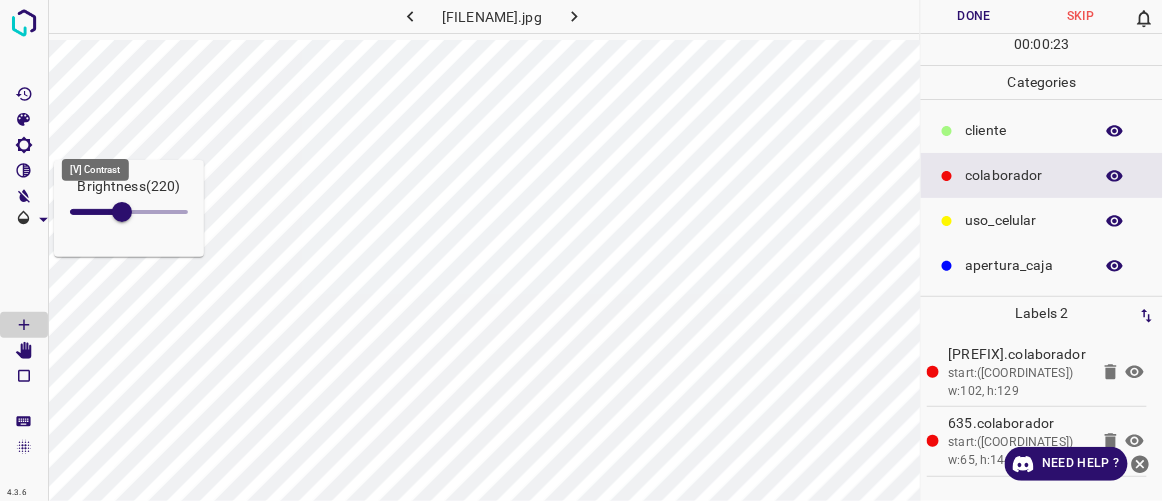 click at bounding box center [24, 171] 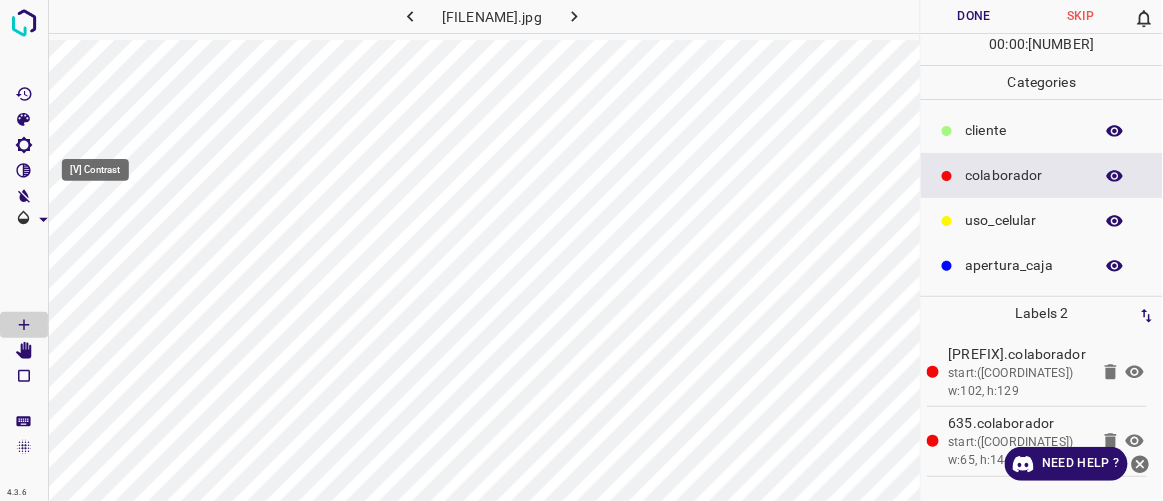 click at bounding box center [24, 171] 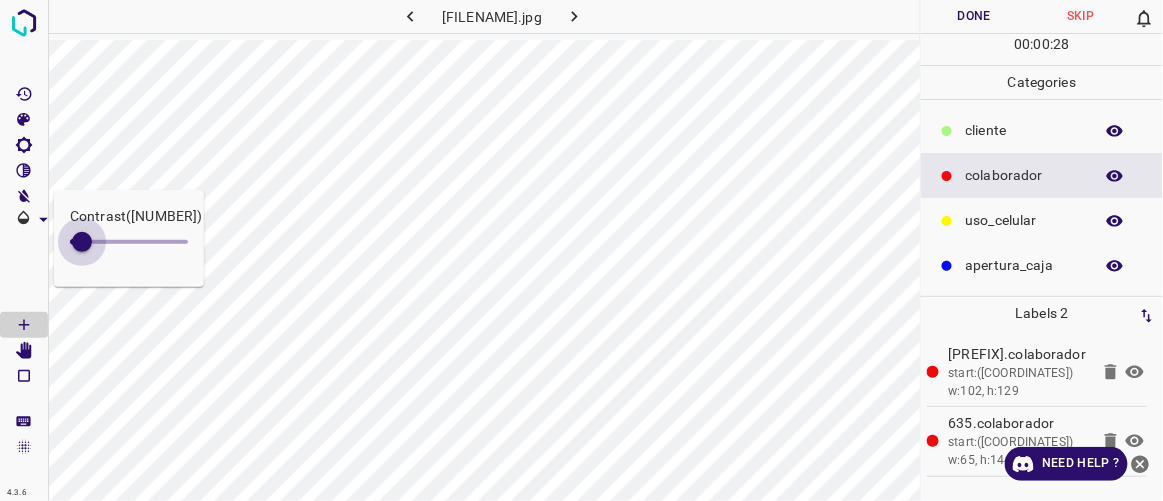 drag, startPoint x: 97, startPoint y: 234, endPoint x: 82, endPoint y: 234, distance: 15 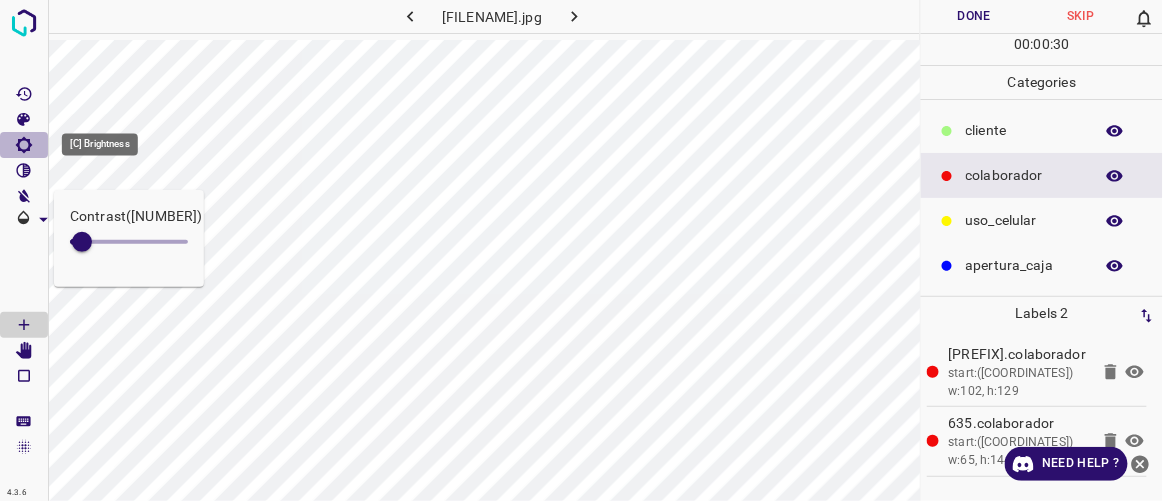 click at bounding box center (24, 145) 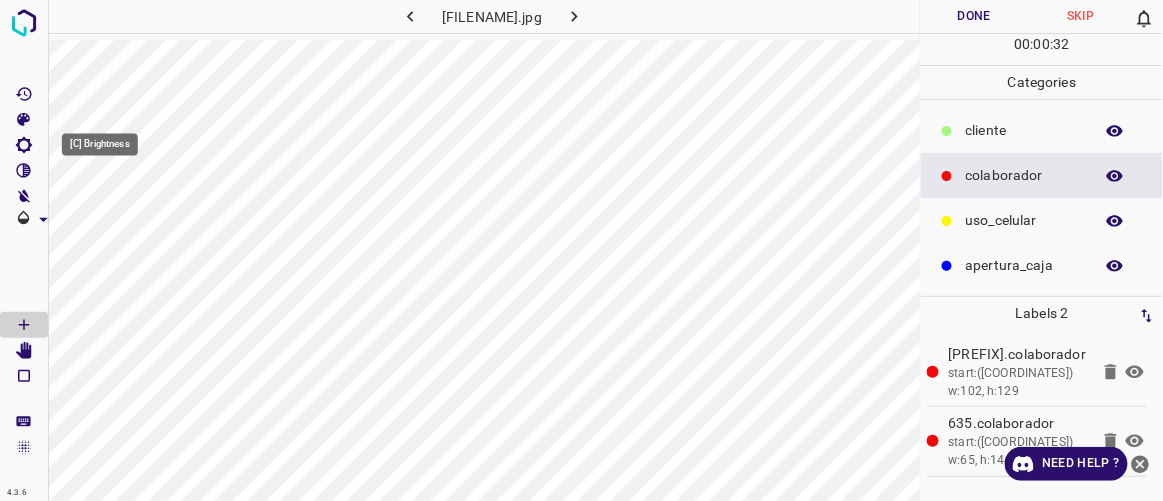 click at bounding box center [24, 145] 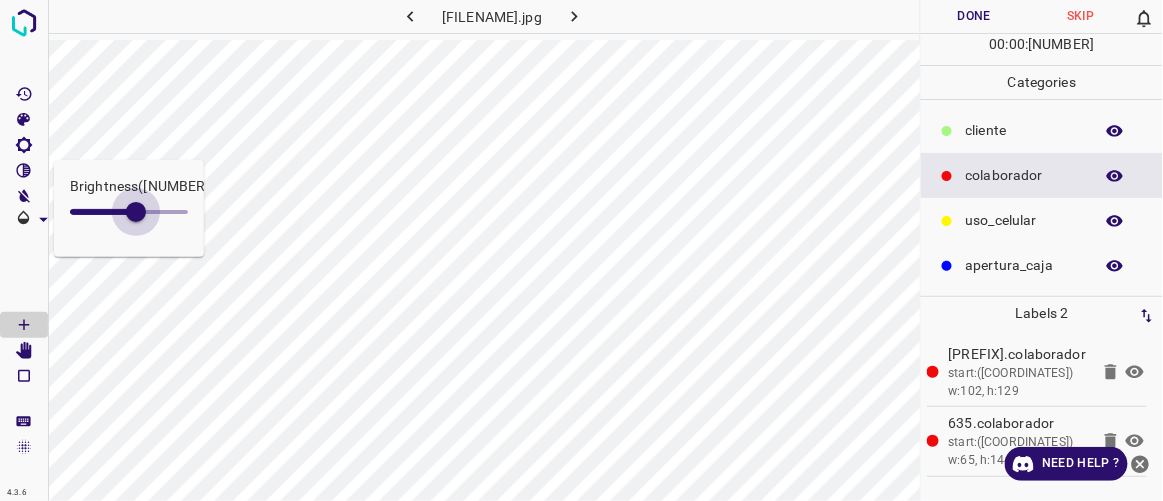 drag, startPoint x: 118, startPoint y: 217, endPoint x: 136, endPoint y: 225, distance: 19.697716 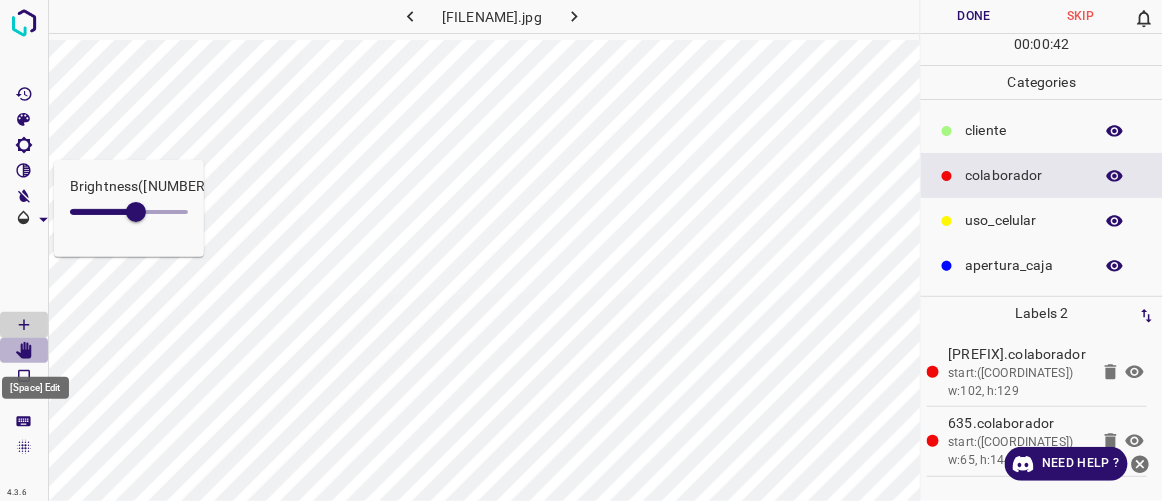 click at bounding box center (24, 351) 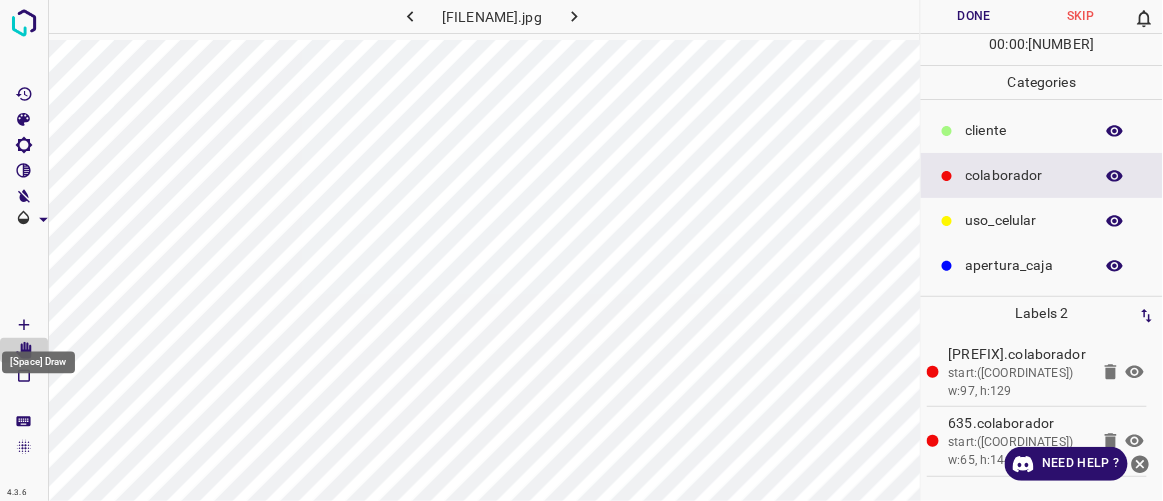 click at bounding box center [24, 325] 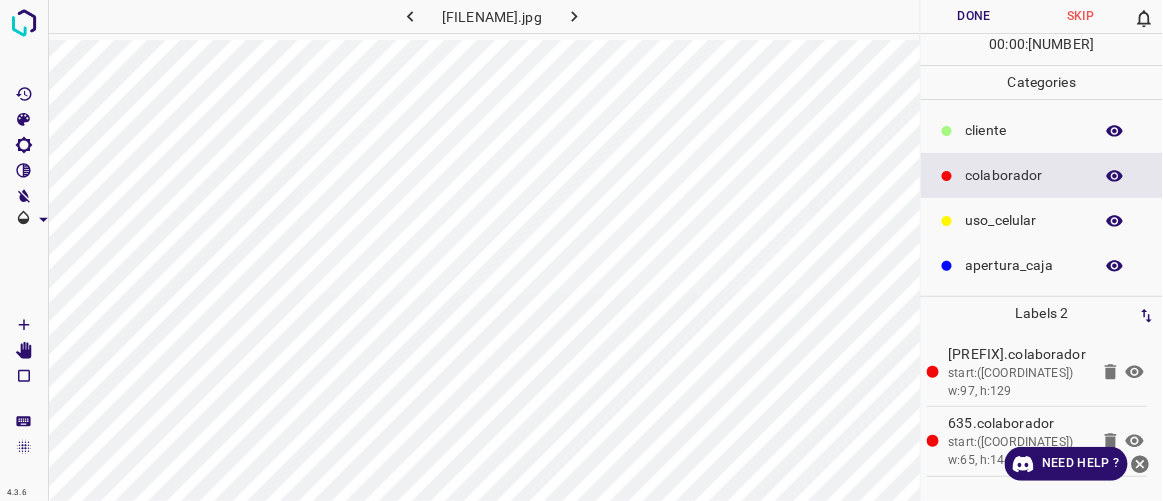 type 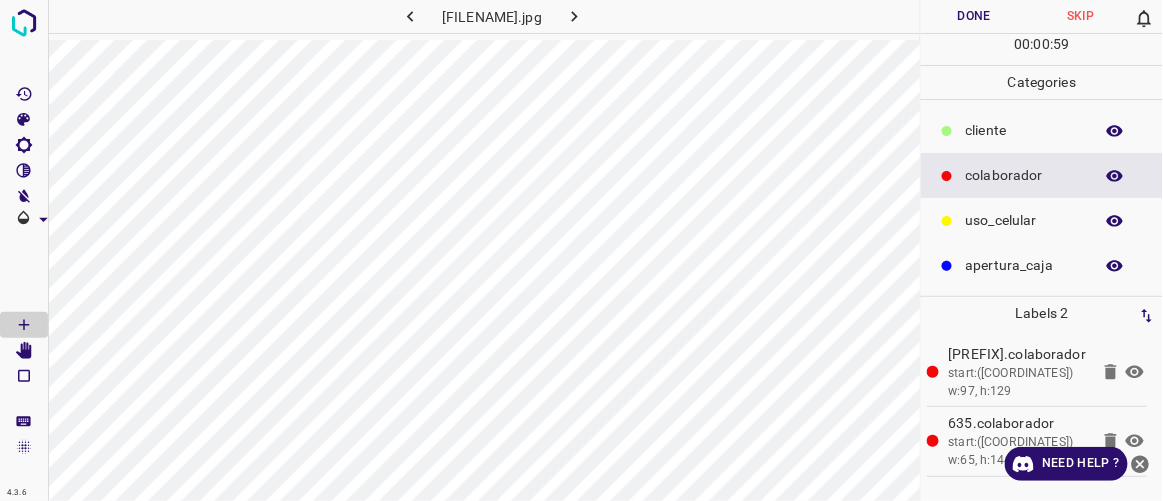 click on "​​cliente" at bounding box center (1042, 130) 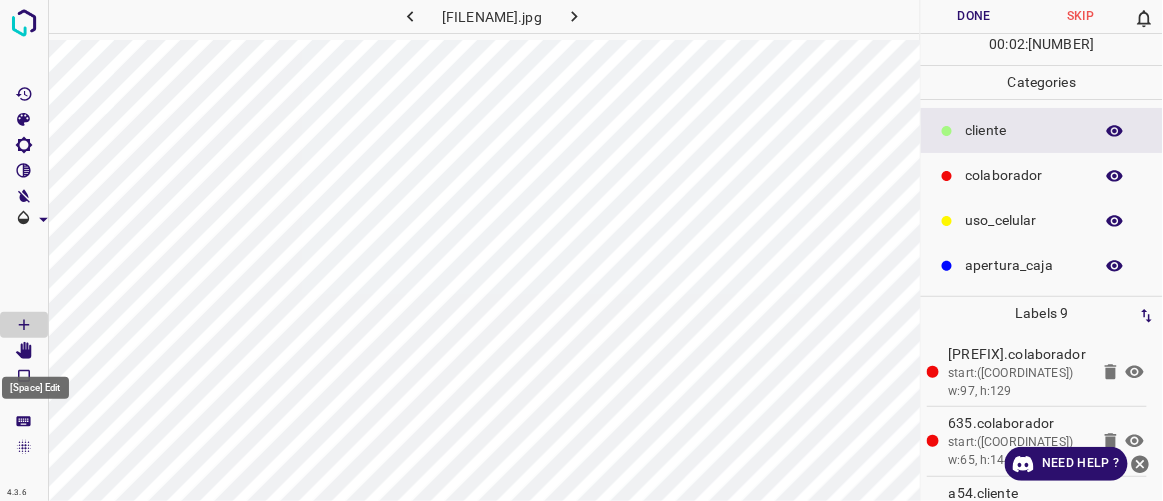 click at bounding box center [24, 351] 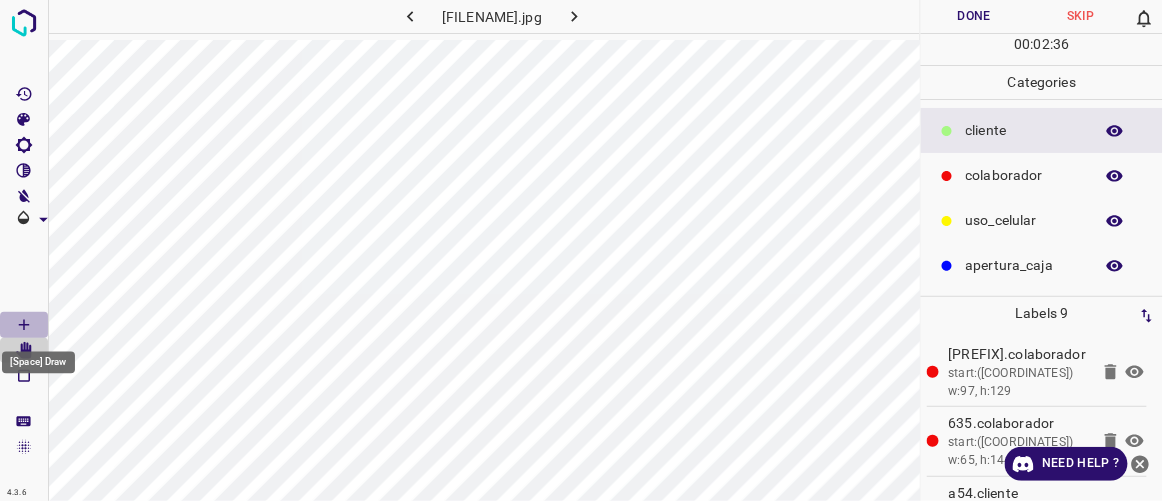 click at bounding box center [24, 325] 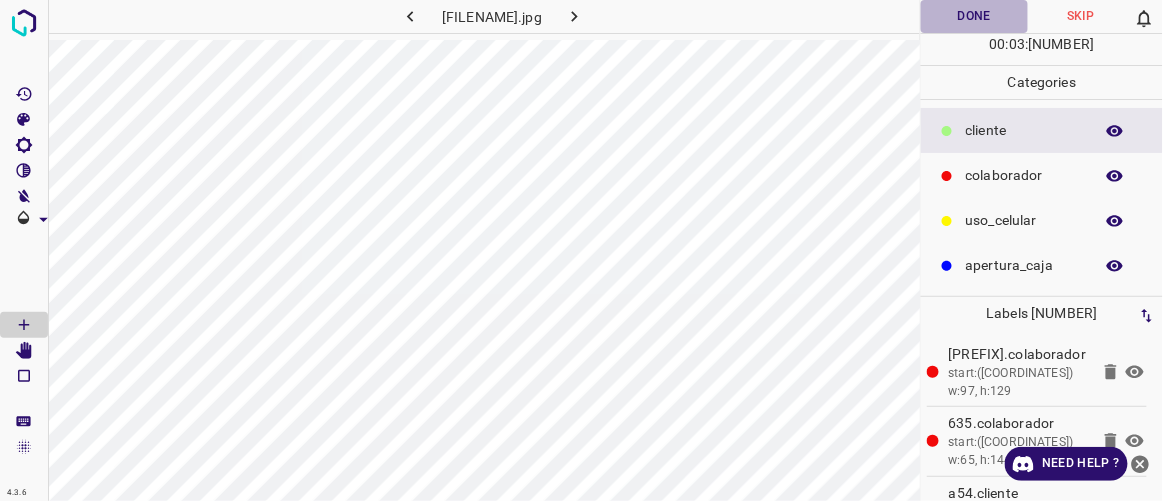 click on "Done" at bounding box center [974, 16] 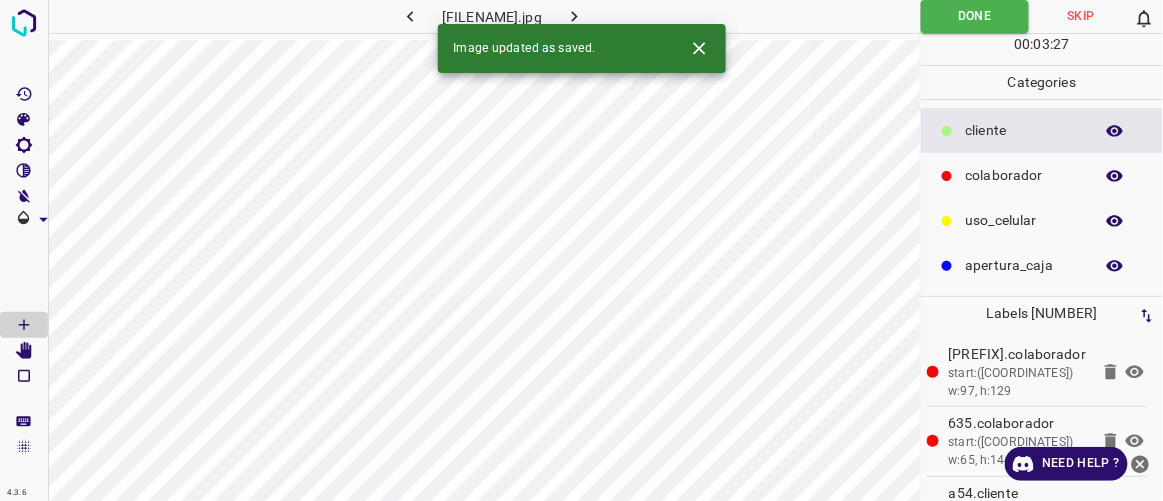 click at bounding box center (574, 16) 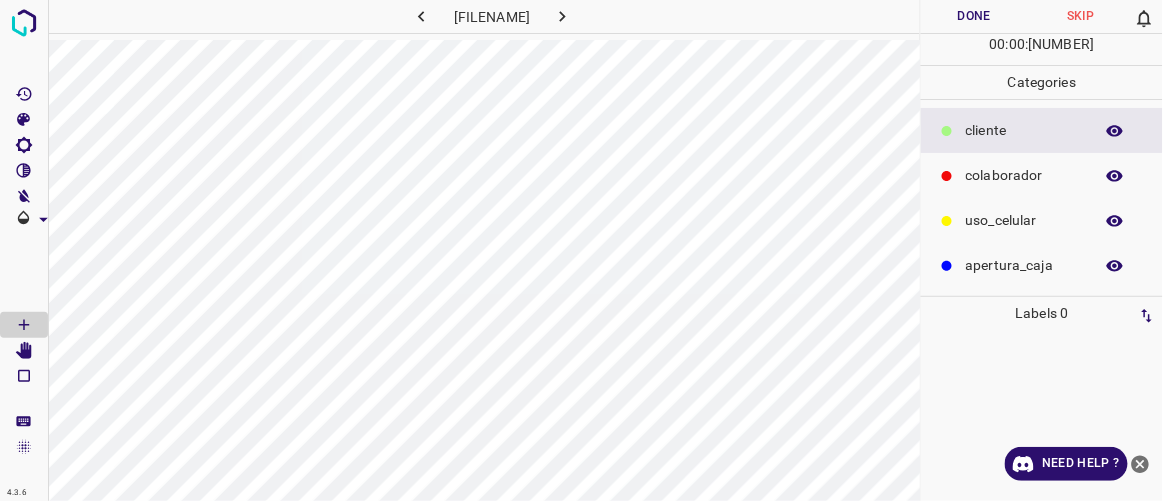 click at bounding box center [947, 176] 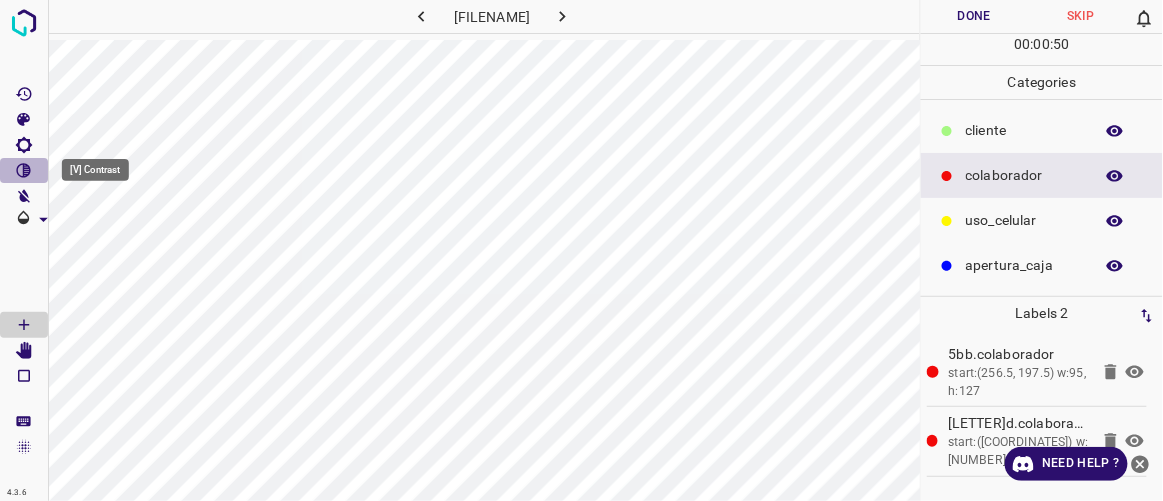 click at bounding box center [24, 170] 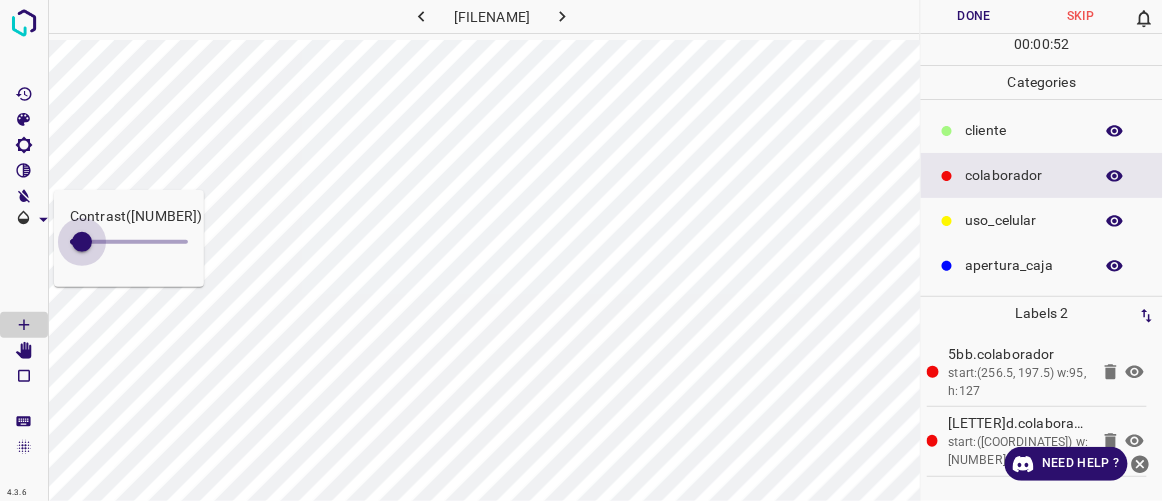 click at bounding box center [82, 242] 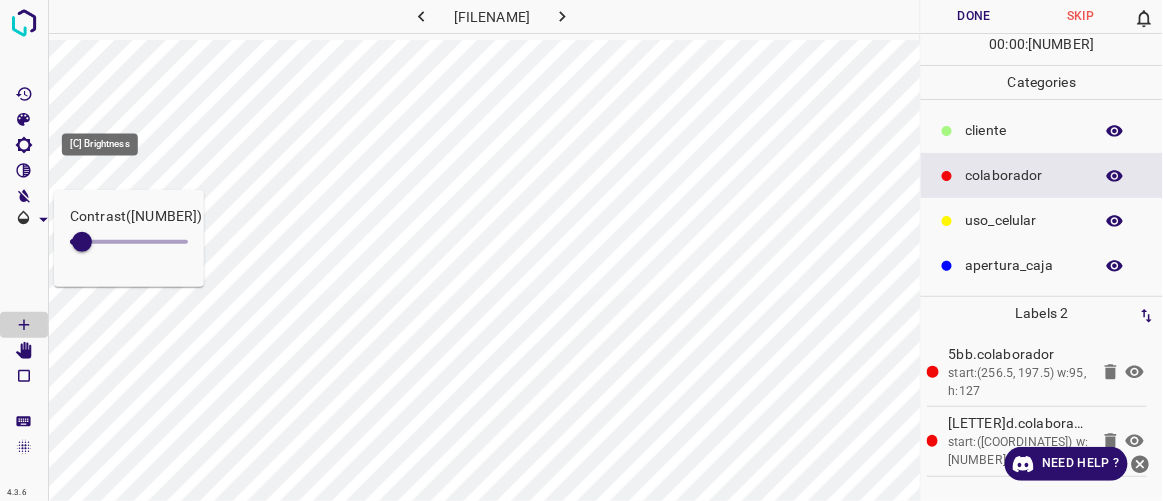 click at bounding box center (24, 145) 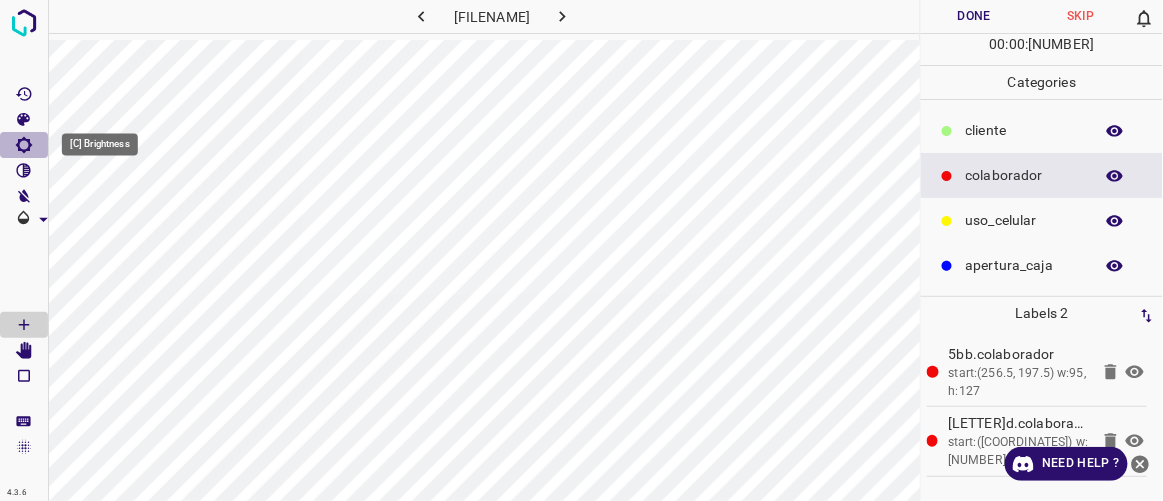click at bounding box center [24, 145] 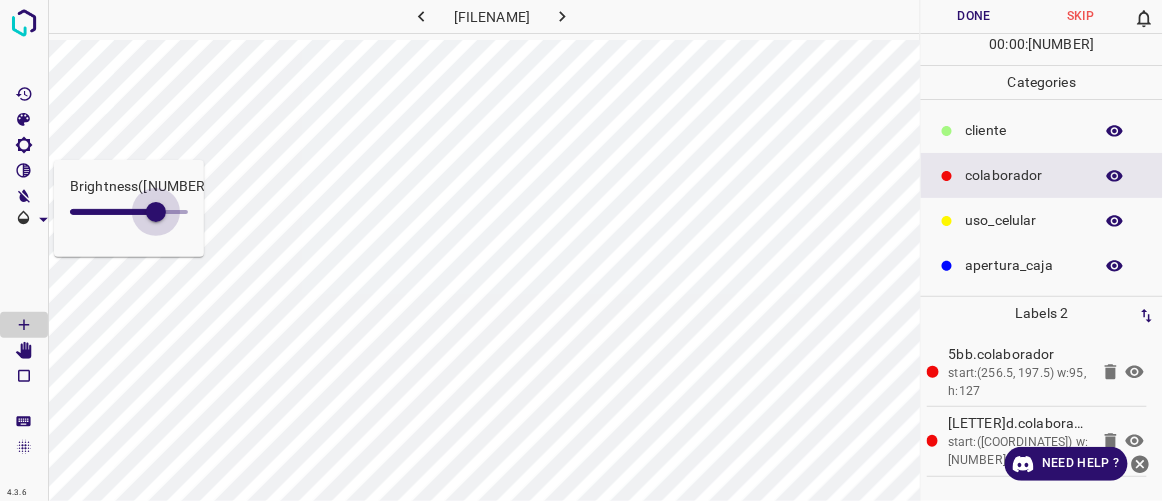 drag, startPoint x: 92, startPoint y: 211, endPoint x: 156, endPoint y: 235, distance: 68.35203 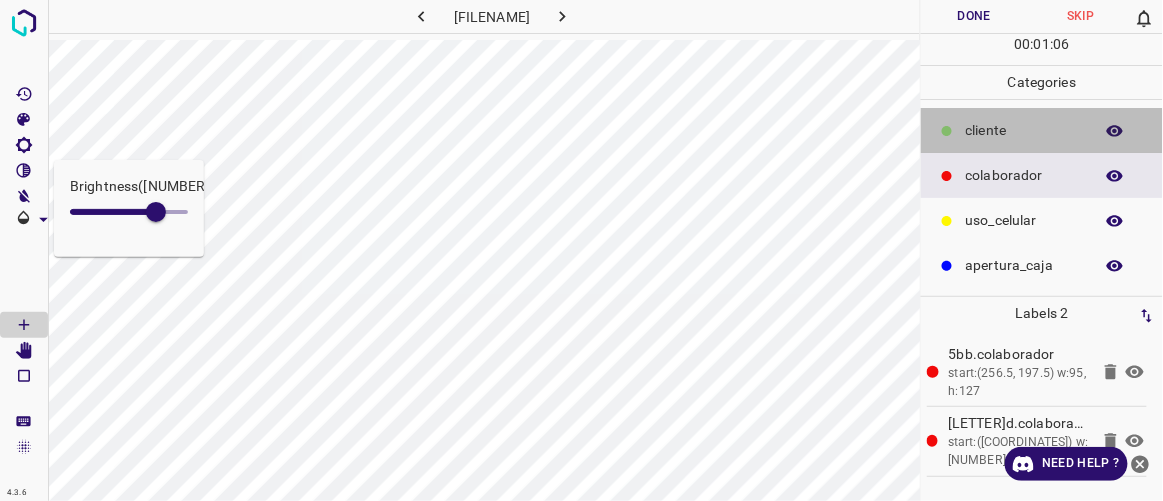 click at bounding box center (947, 131) 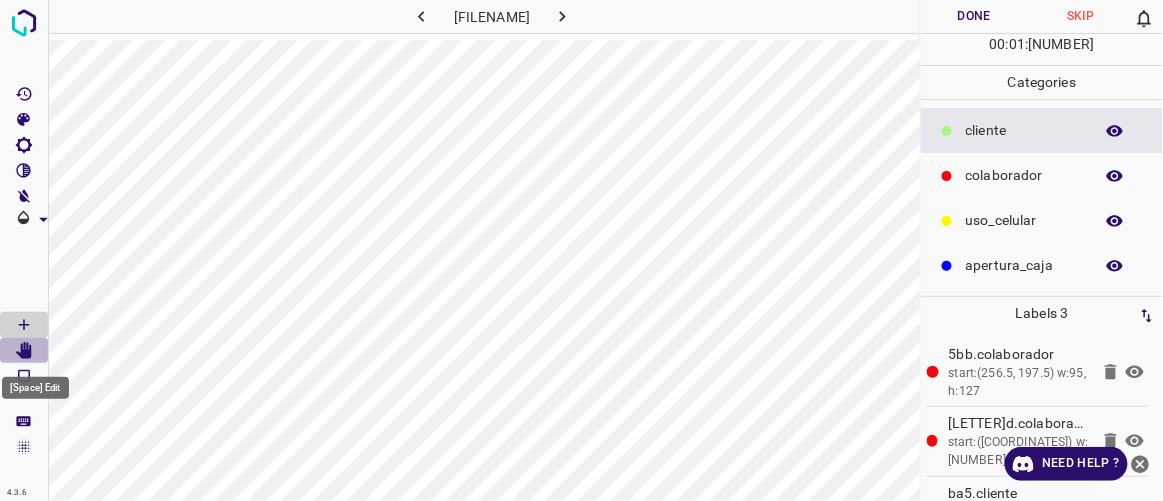 click at bounding box center [24, 351] 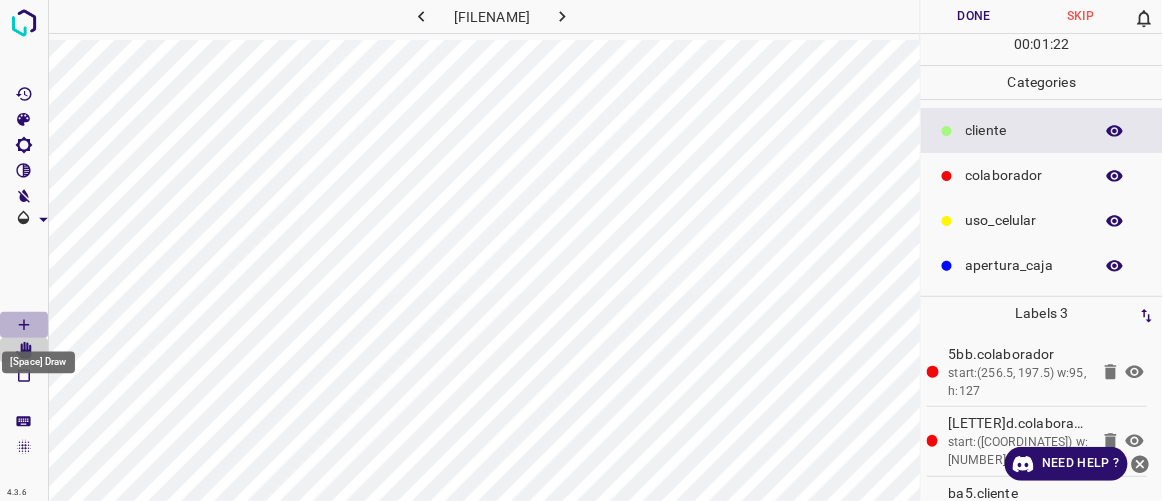 click at bounding box center [24, 325] 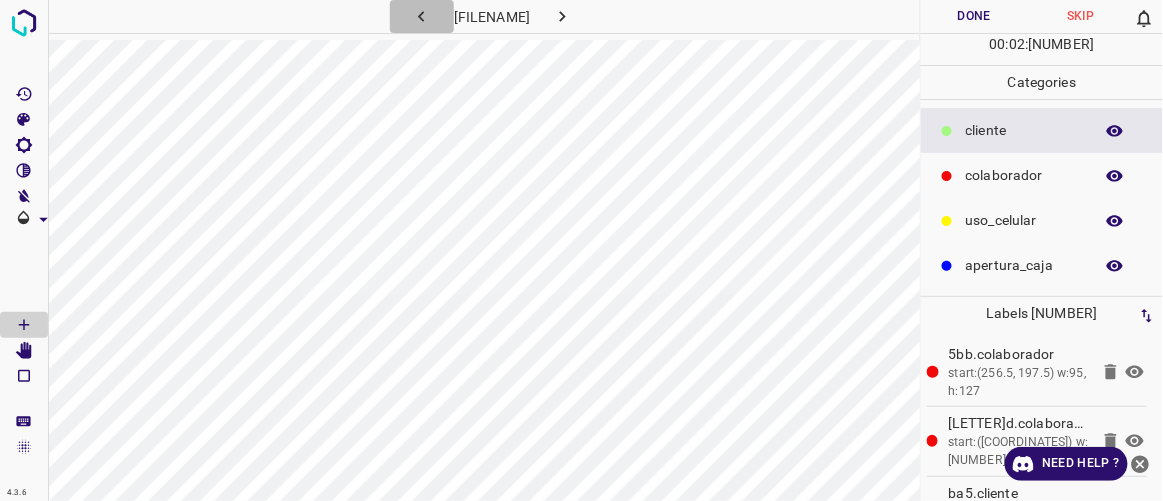 click at bounding box center [421, 16] 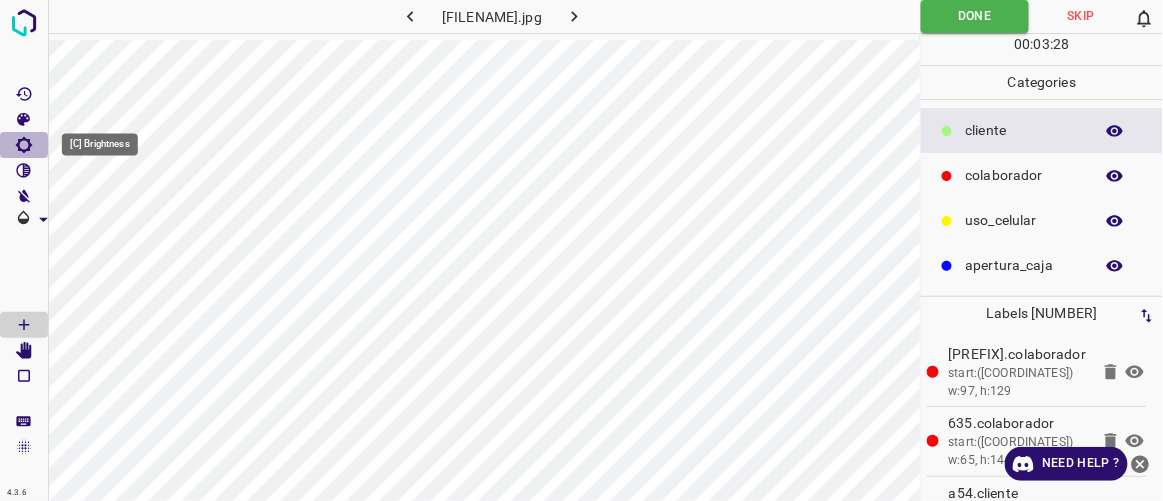 click at bounding box center (24, 145) 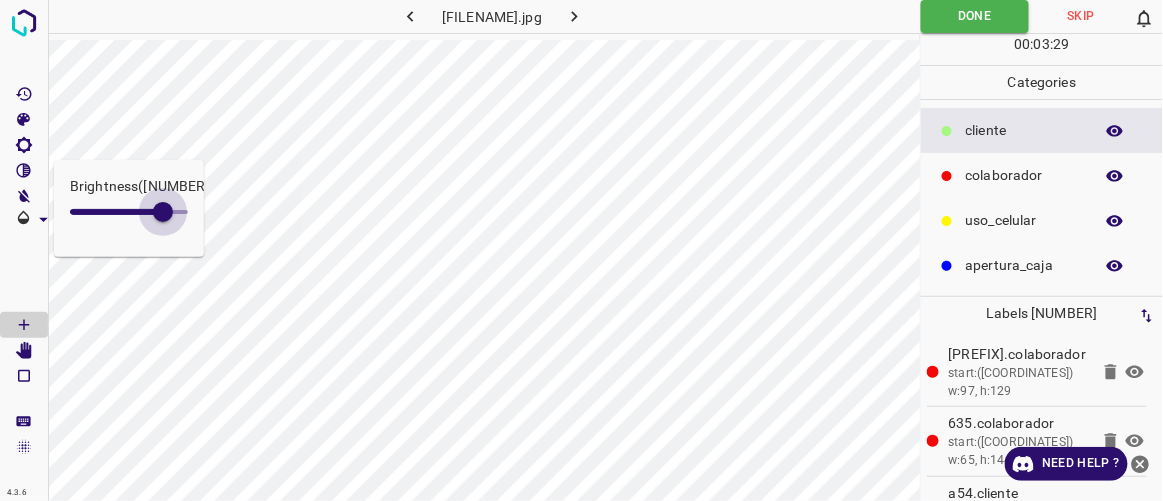 drag, startPoint x: 98, startPoint y: 214, endPoint x: 163, endPoint y: 231, distance: 67.18631 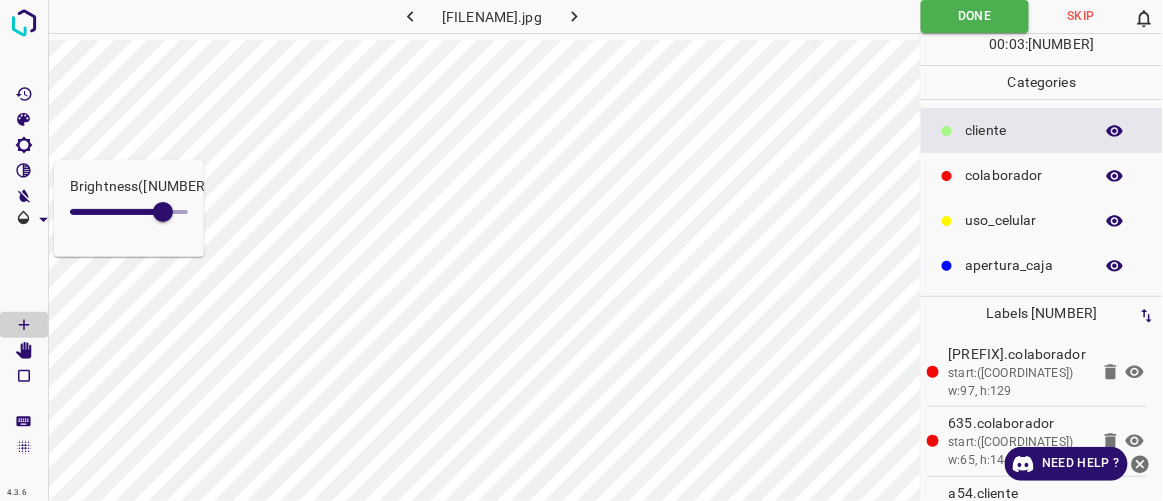 click at bounding box center (574, 16) 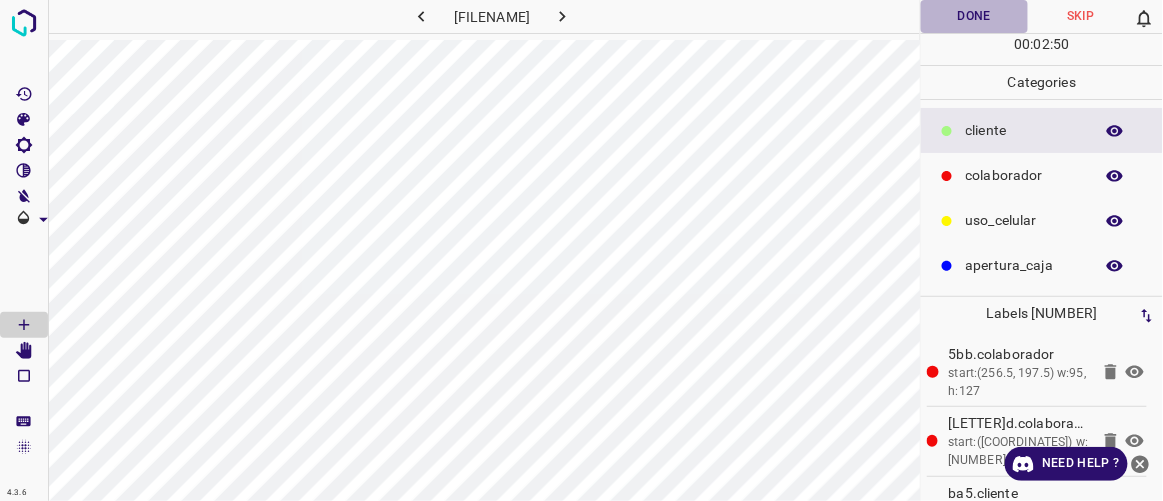click on "Done" at bounding box center (974, 16) 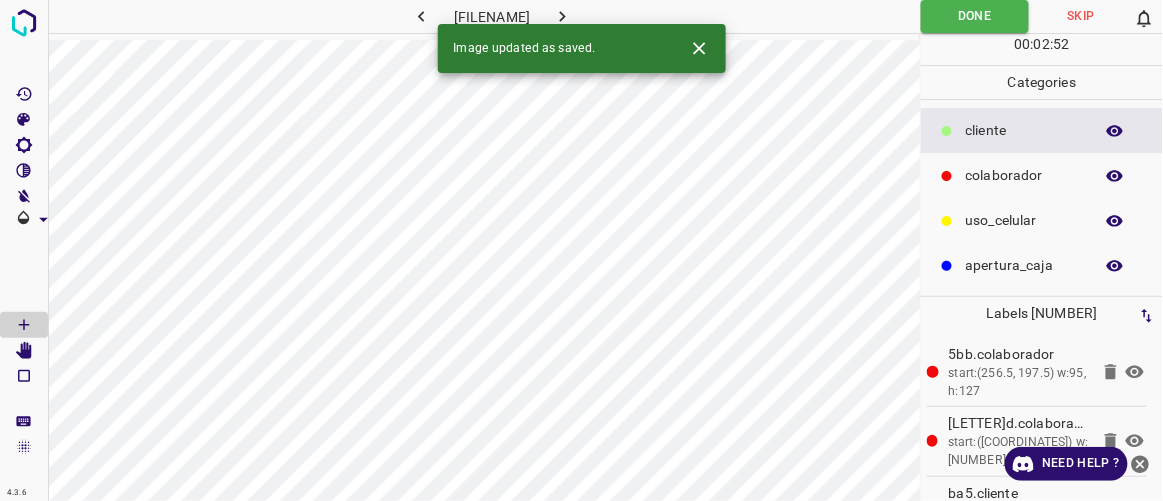 click at bounding box center (562, 16) 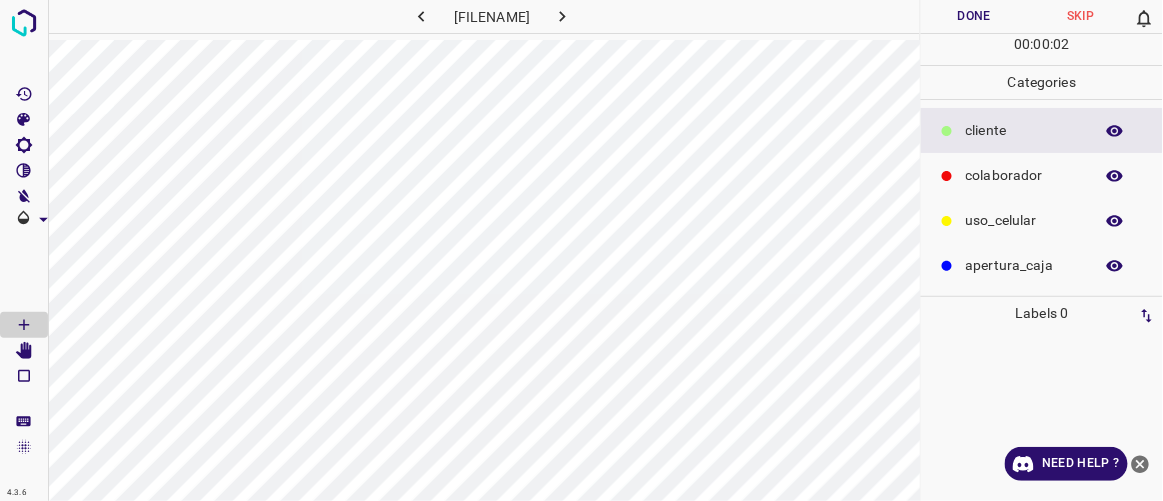 click on "colaborador" at bounding box center (1042, 175) 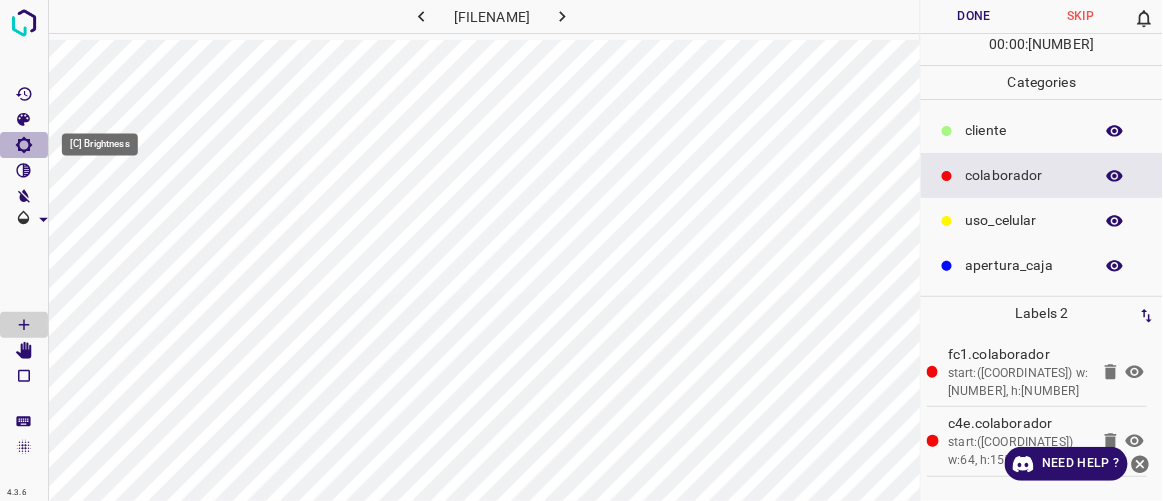 click at bounding box center [24, 145] 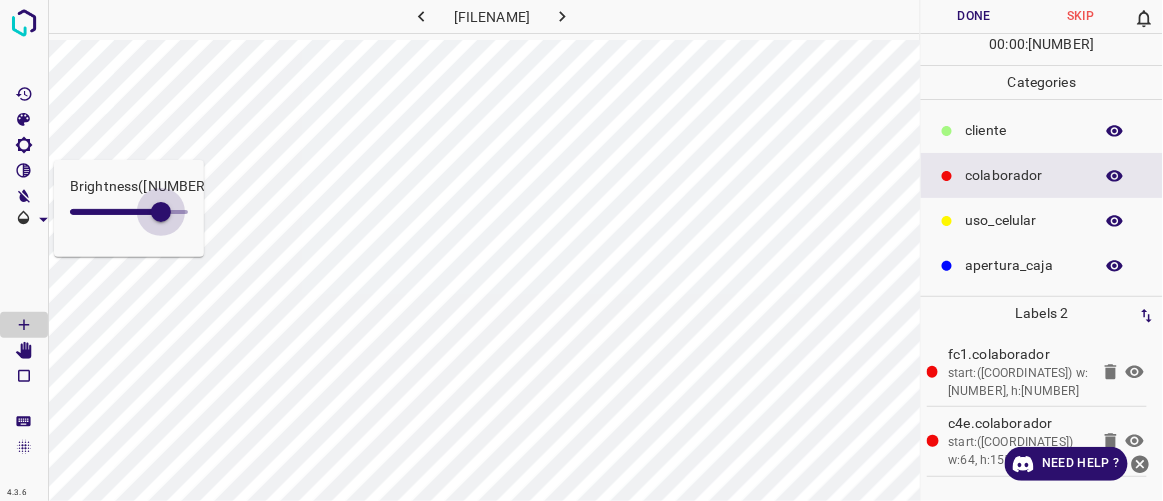 drag, startPoint x: 94, startPoint y: 214, endPoint x: 161, endPoint y: 242, distance: 72.615425 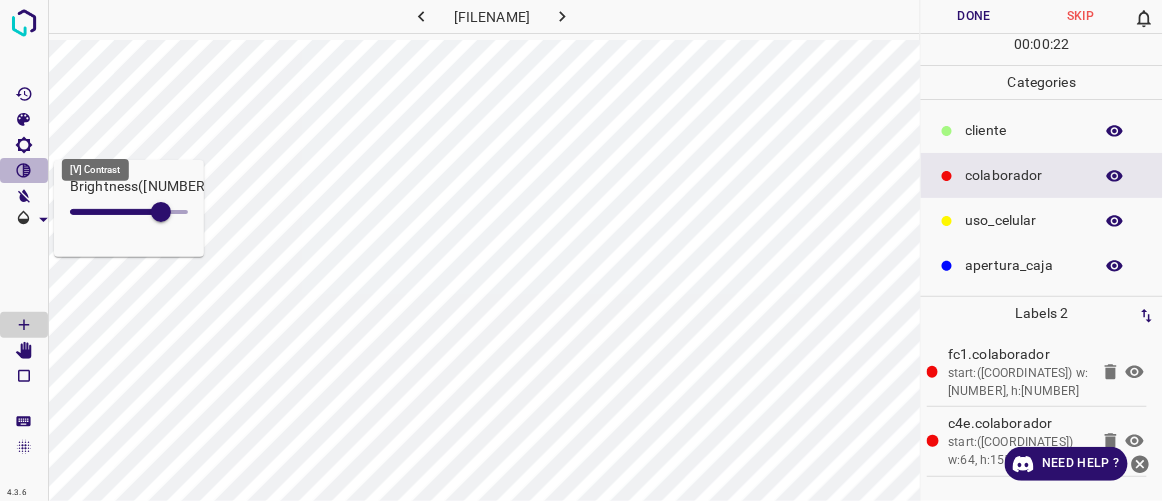 click at bounding box center (24, 170) 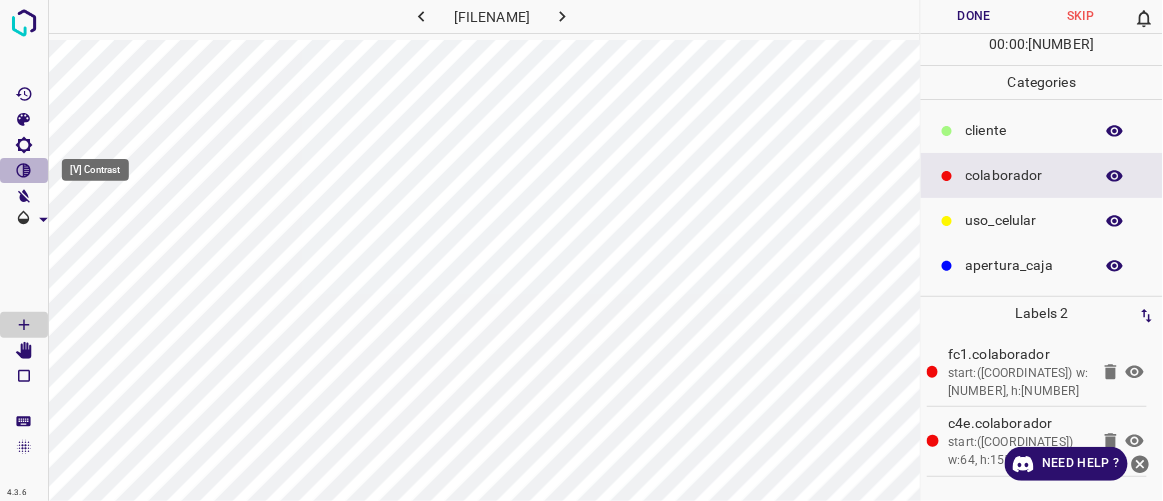 click at bounding box center (24, 170) 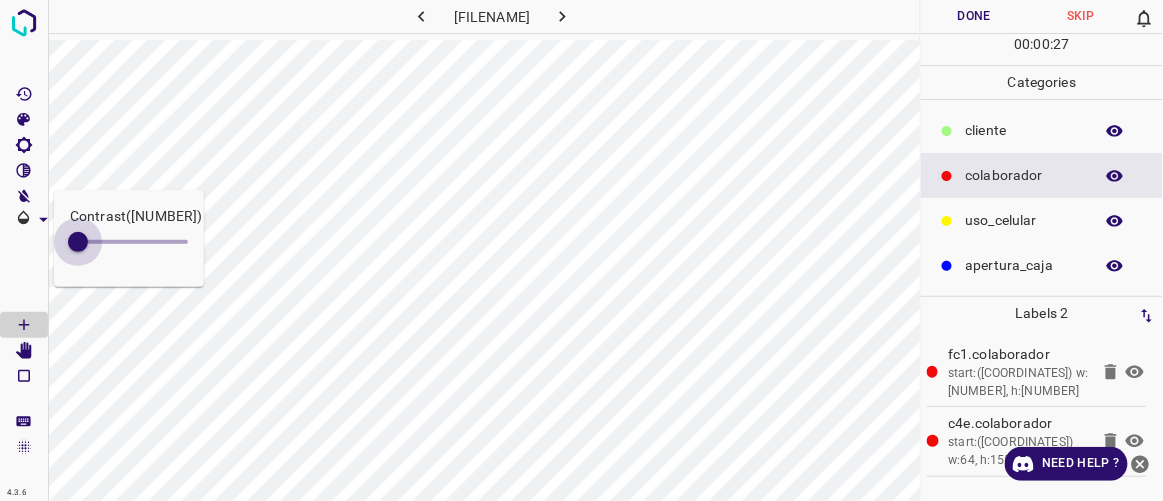 drag, startPoint x: 90, startPoint y: 246, endPoint x: 78, endPoint y: 243, distance: 12.369317 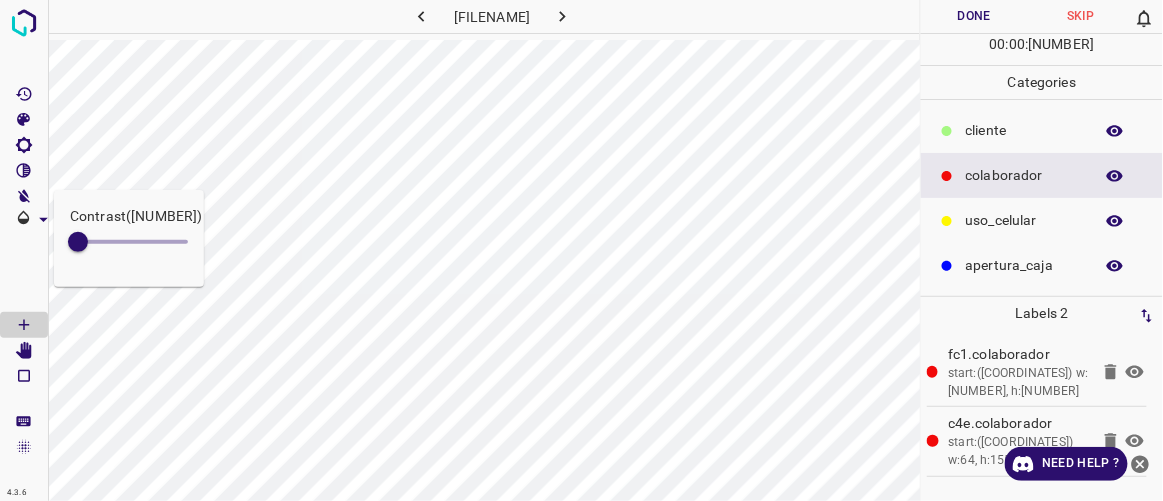 click at bounding box center (947, 131) 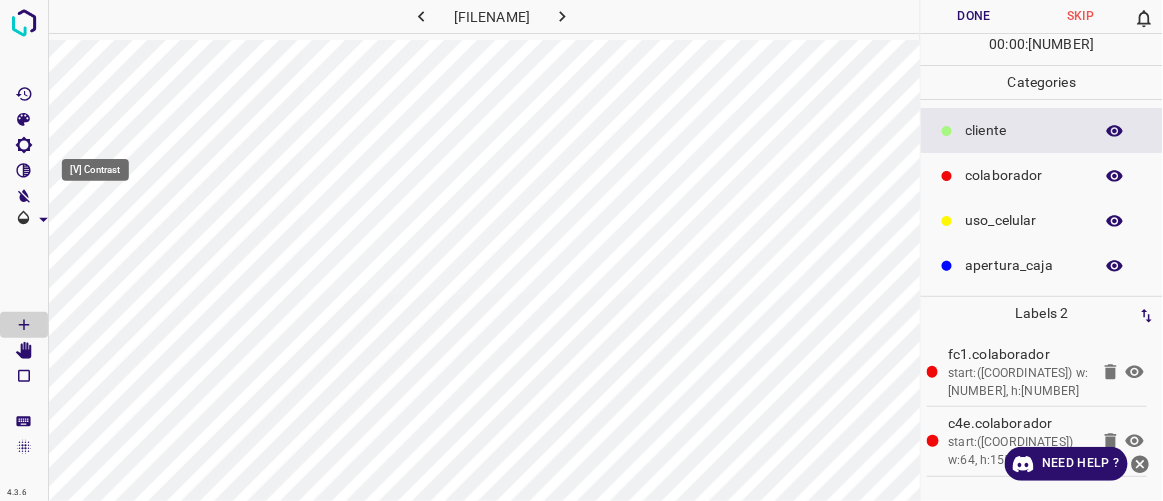click at bounding box center [24, 170] 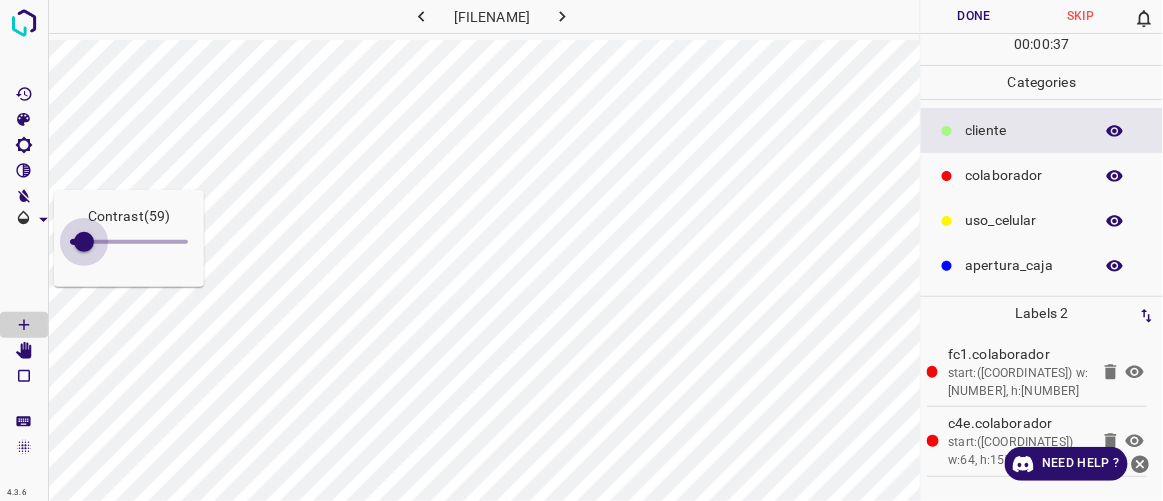 click at bounding box center [84, 242] 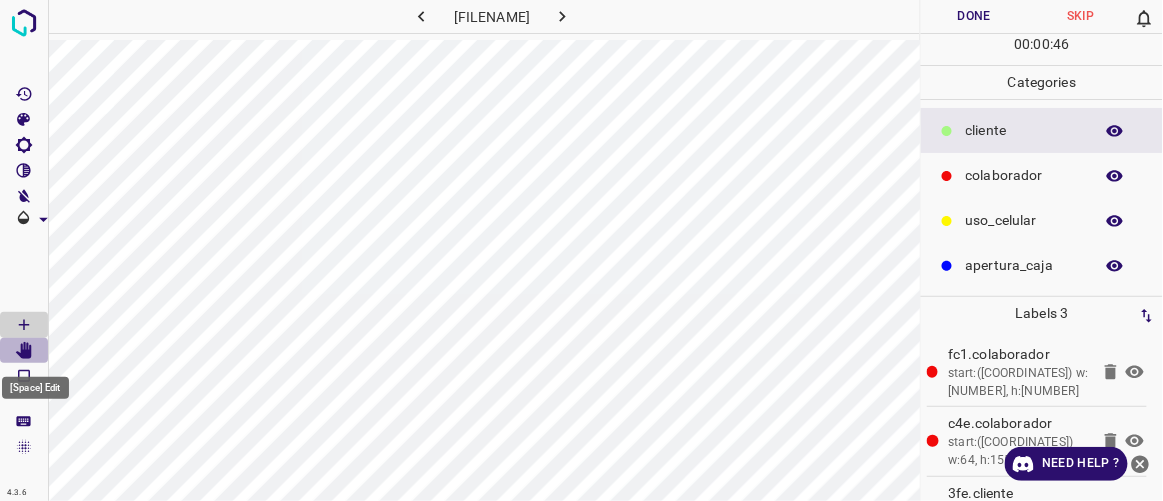 click at bounding box center (24, 351) 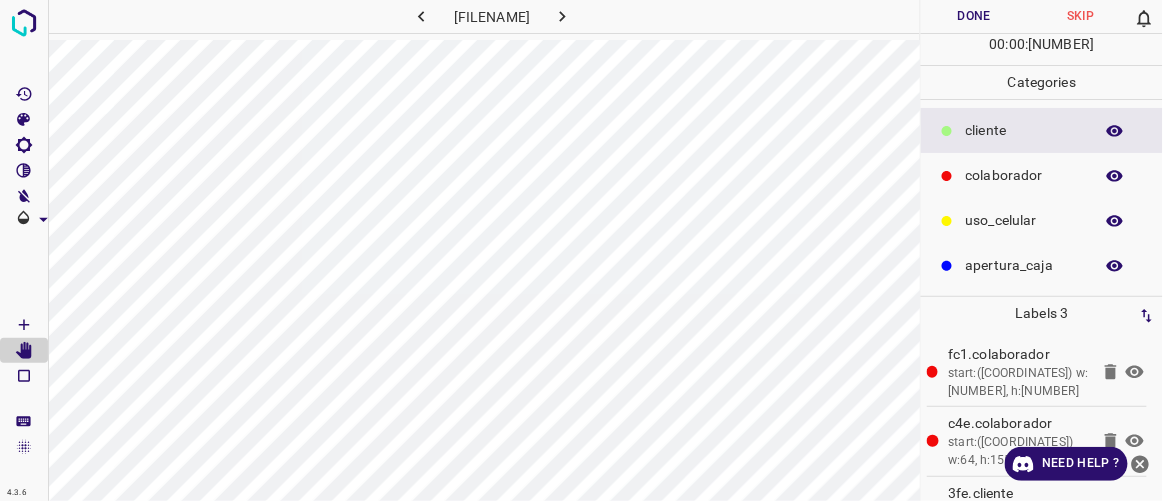 click at bounding box center (24, 325) 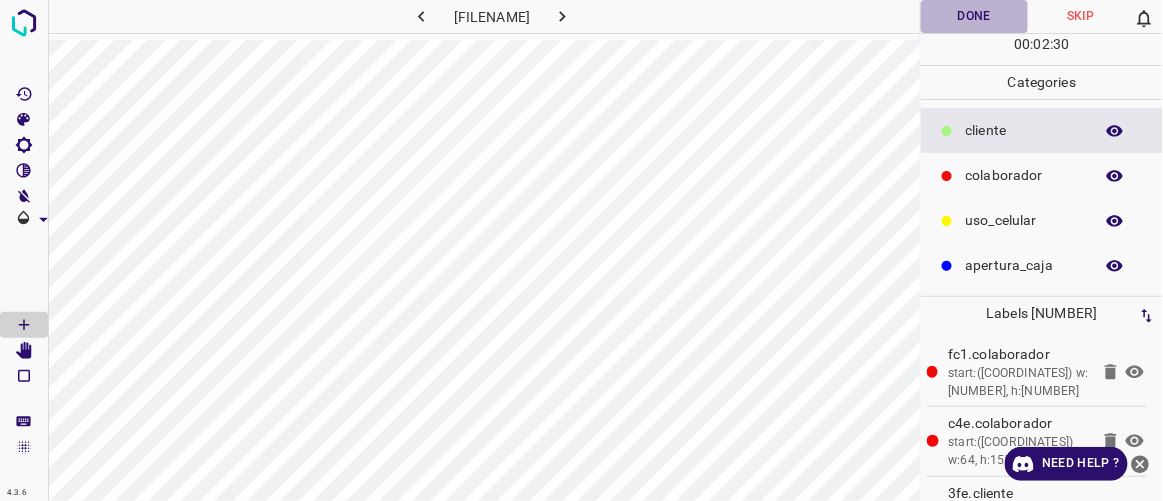 click on "Done" at bounding box center [974, 16] 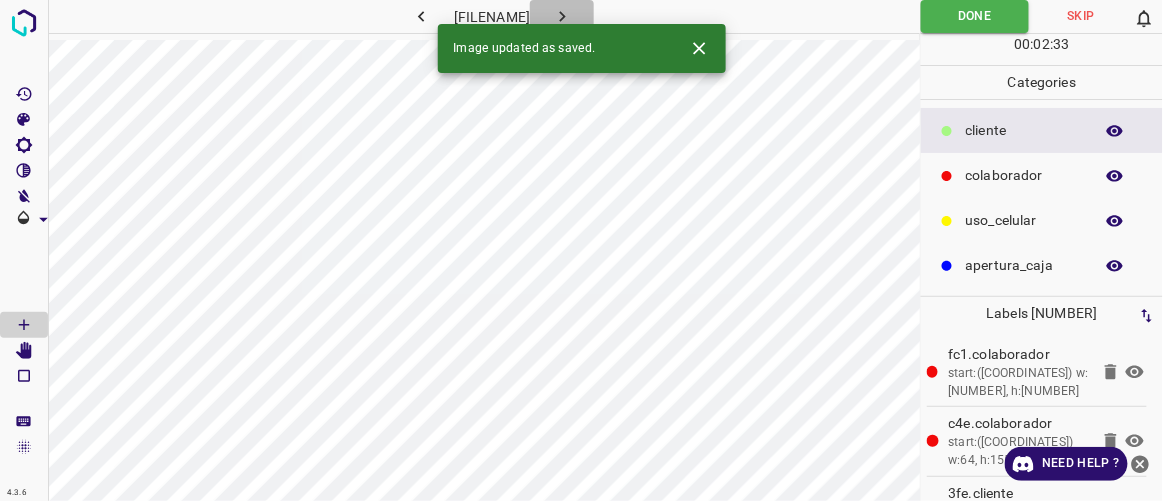 click at bounding box center (562, 16) 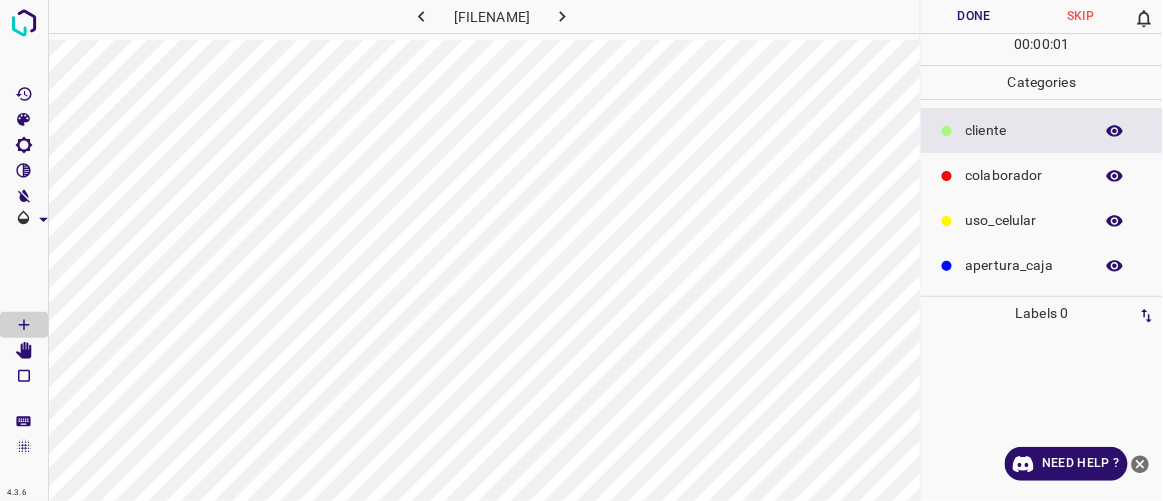click on "colaborador" at bounding box center [1024, 130] 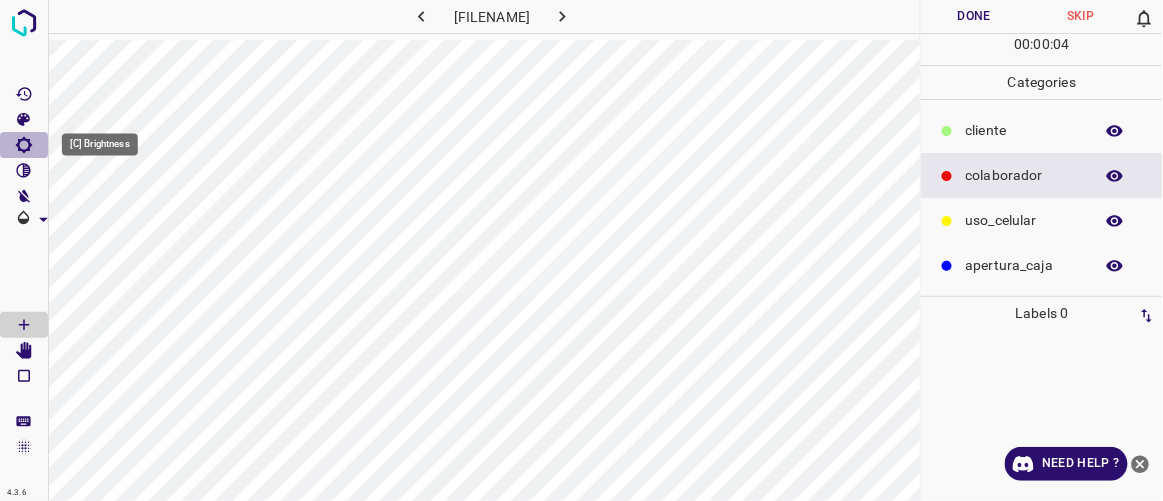 click at bounding box center [24, 145] 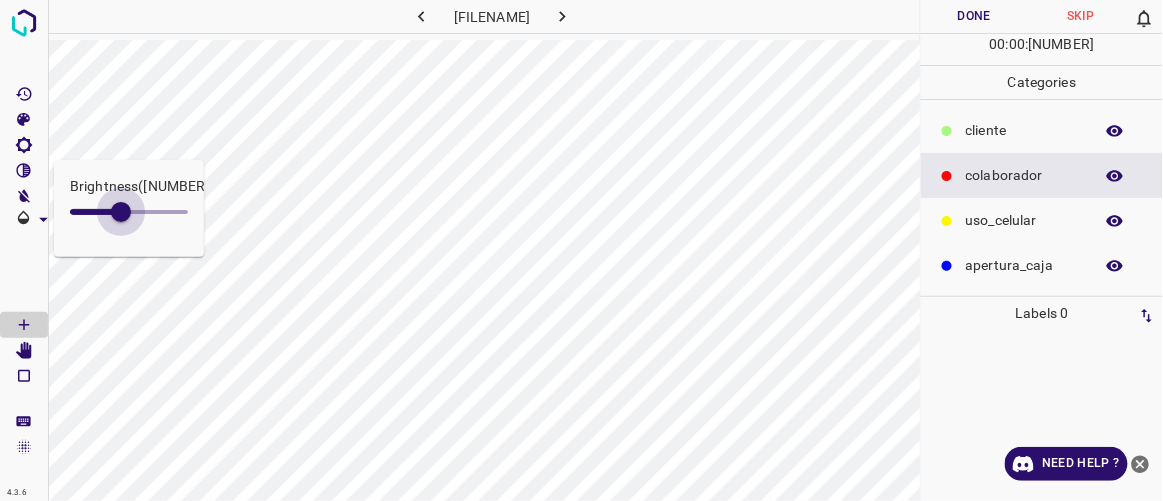 drag, startPoint x: 89, startPoint y: 206, endPoint x: 121, endPoint y: 215, distance: 33.24154 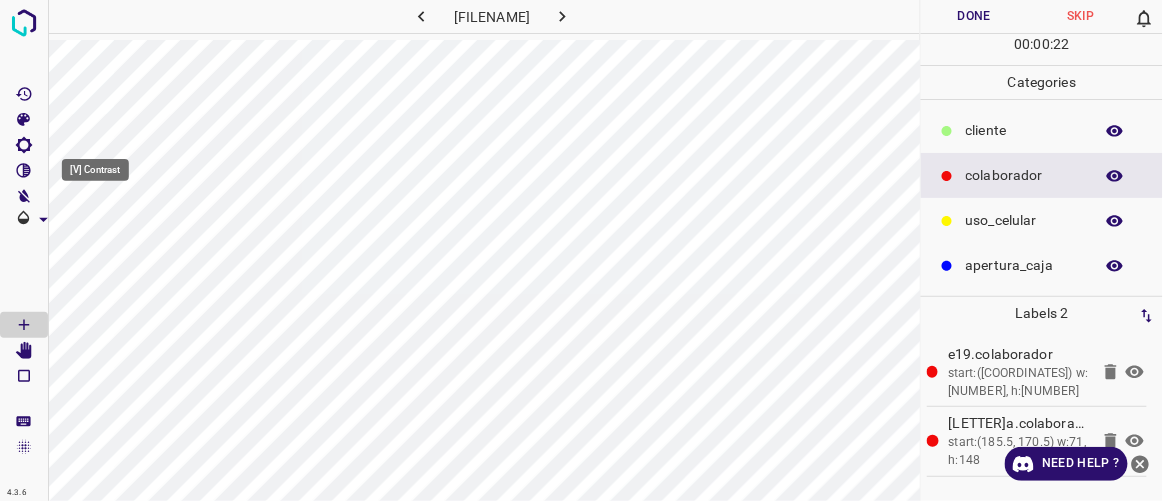 click at bounding box center (24, 171) 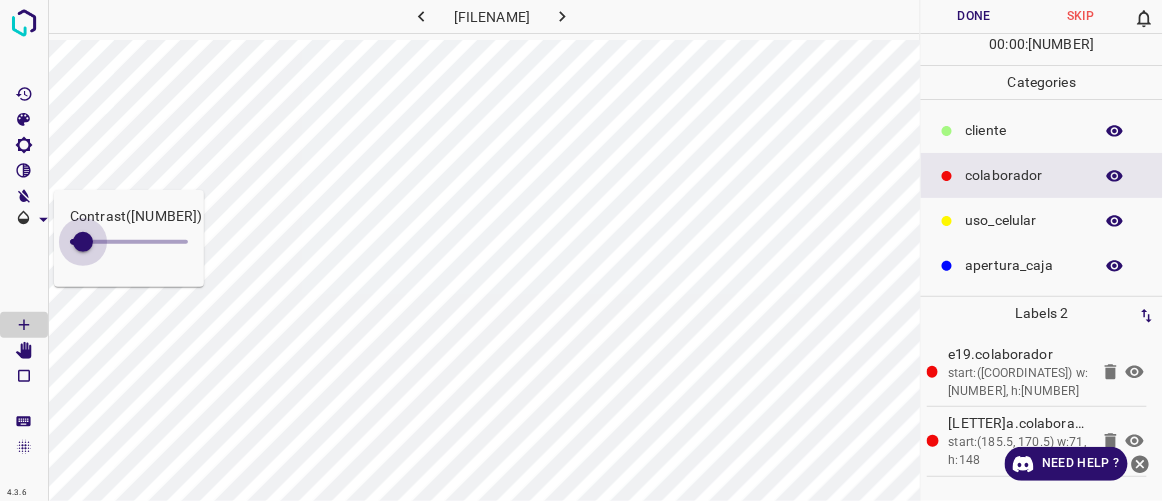 drag, startPoint x: 95, startPoint y: 243, endPoint x: 83, endPoint y: 243, distance: 12 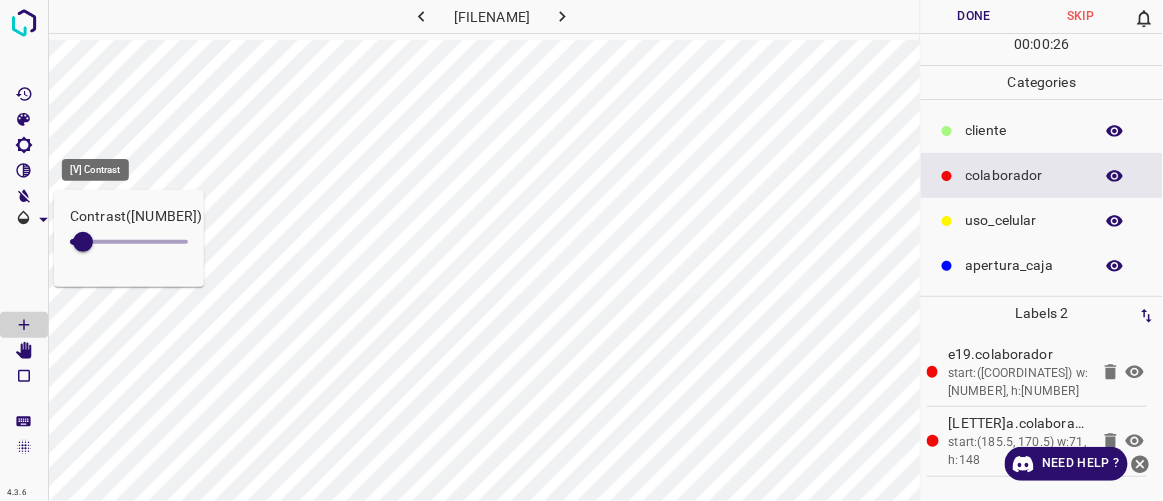 click at bounding box center [24, 171] 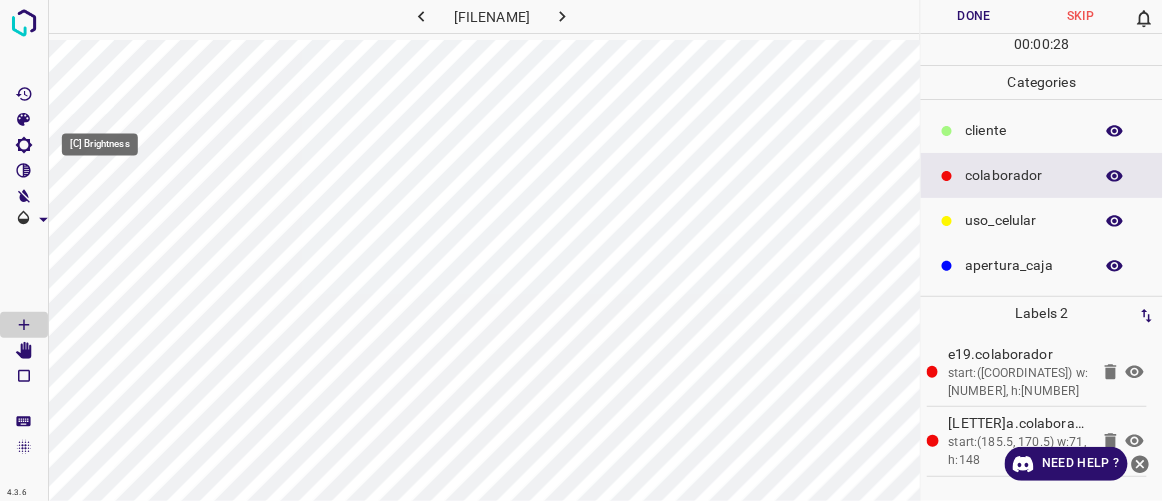 click at bounding box center (24, 145) 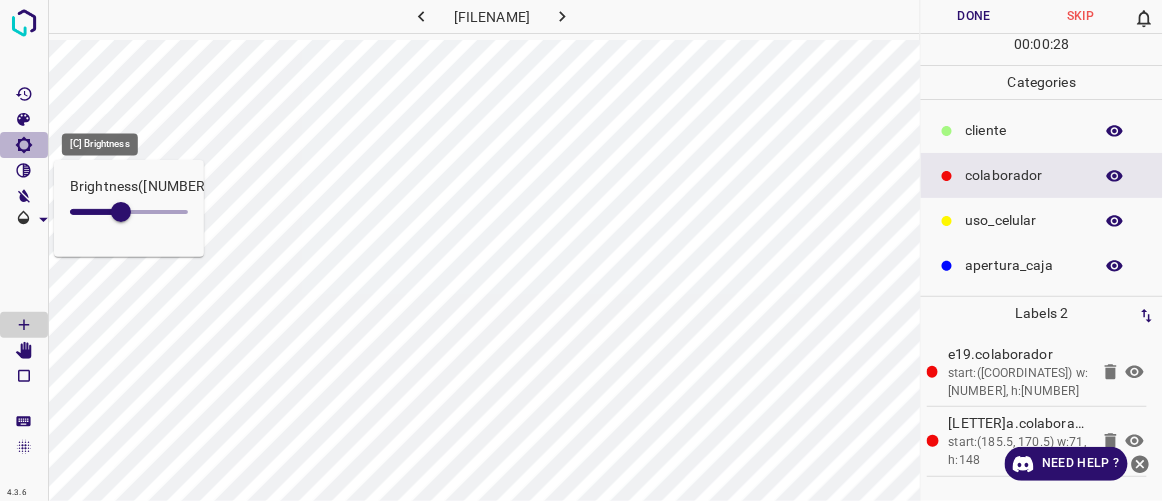 click at bounding box center [24, 145] 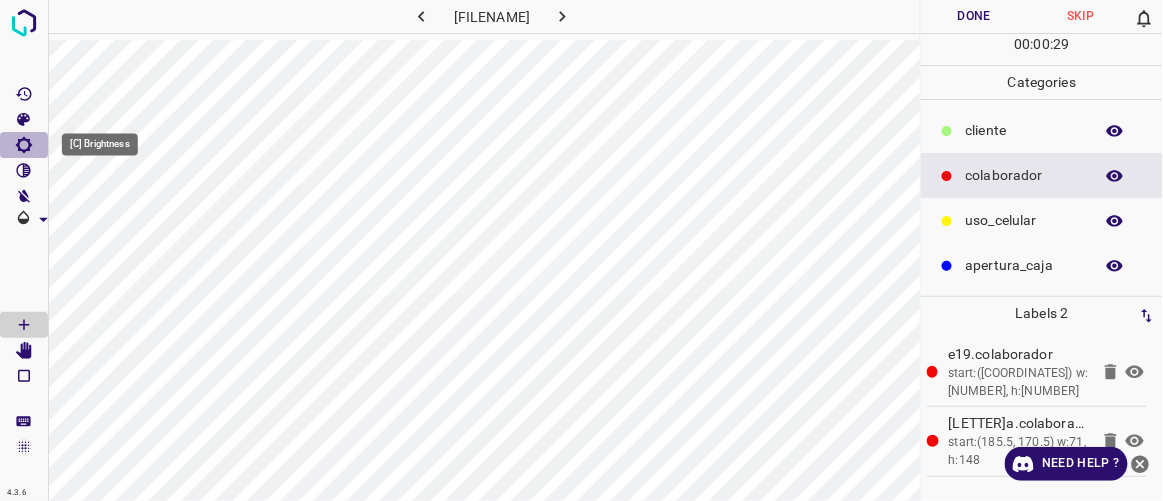 click at bounding box center [24, 145] 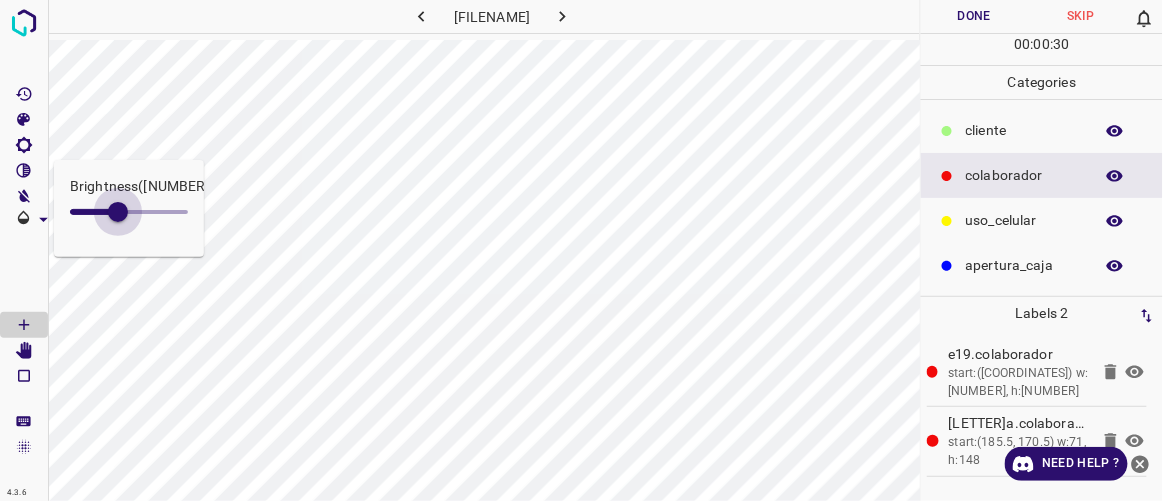 click at bounding box center (118, 212) 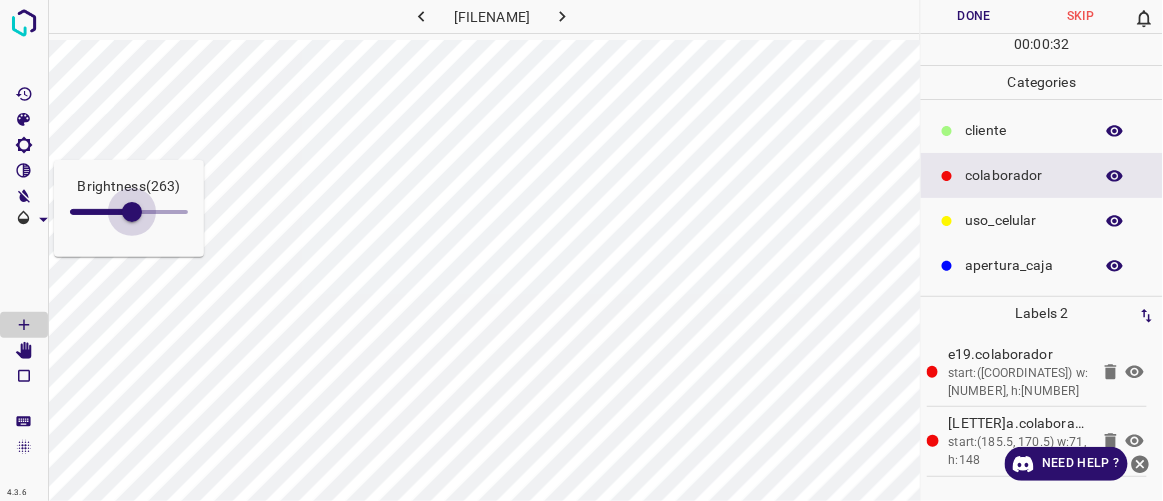 click at bounding box center (132, 212) 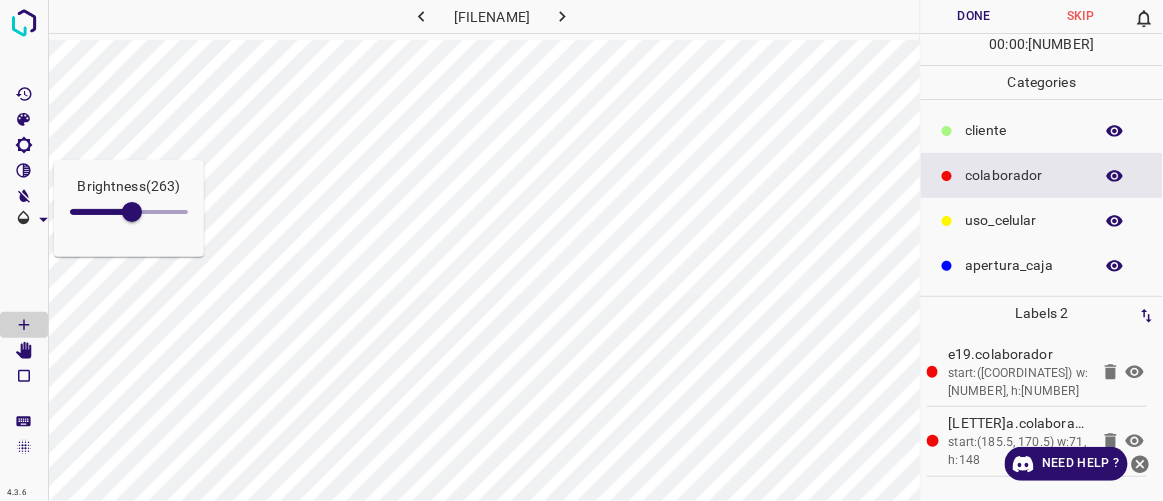 click on "​​cliente" at bounding box center [1024, 130] 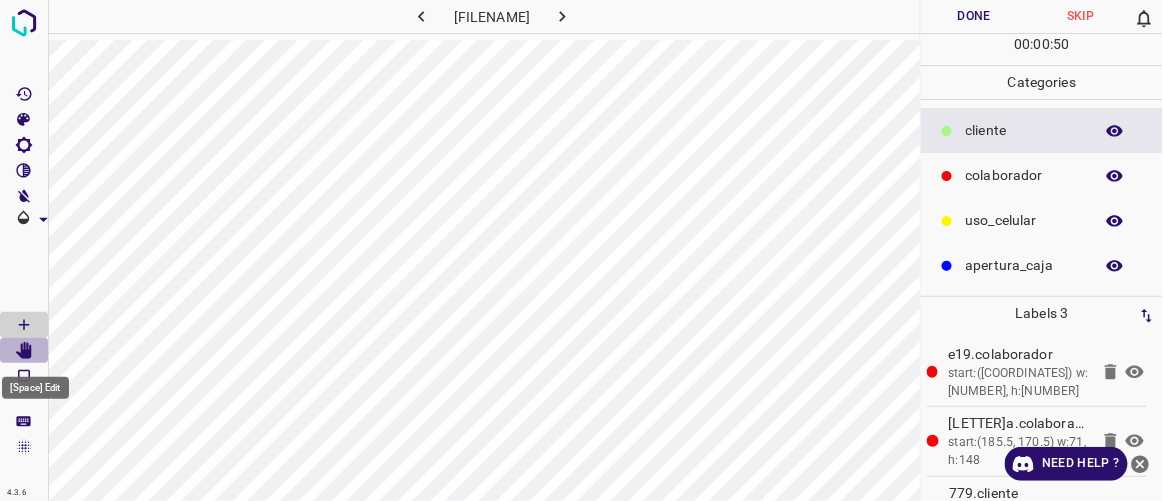 click at bounding box center (24, 351) 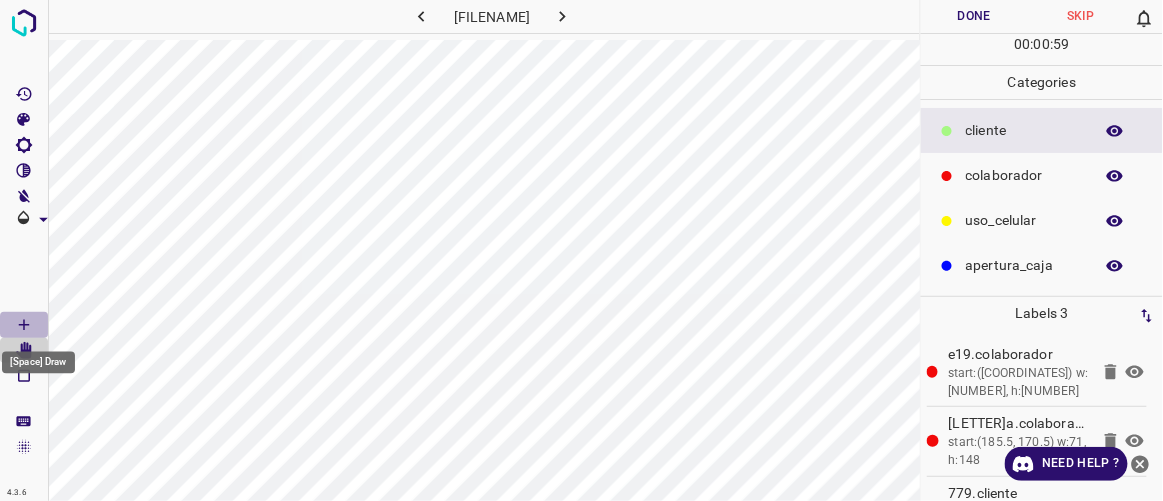 click at bounding box center [24, 325] 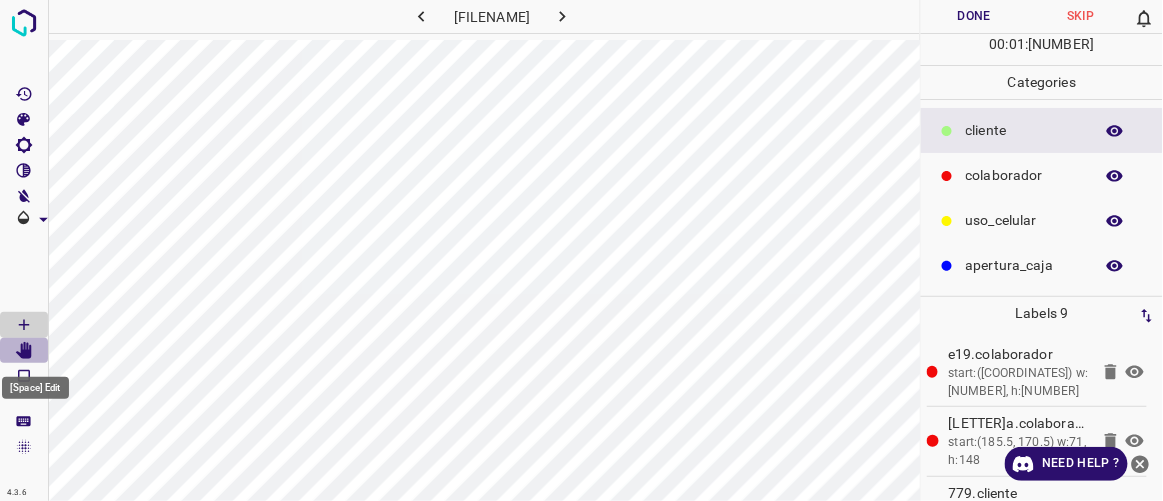 click at bounding box center (24, 351) 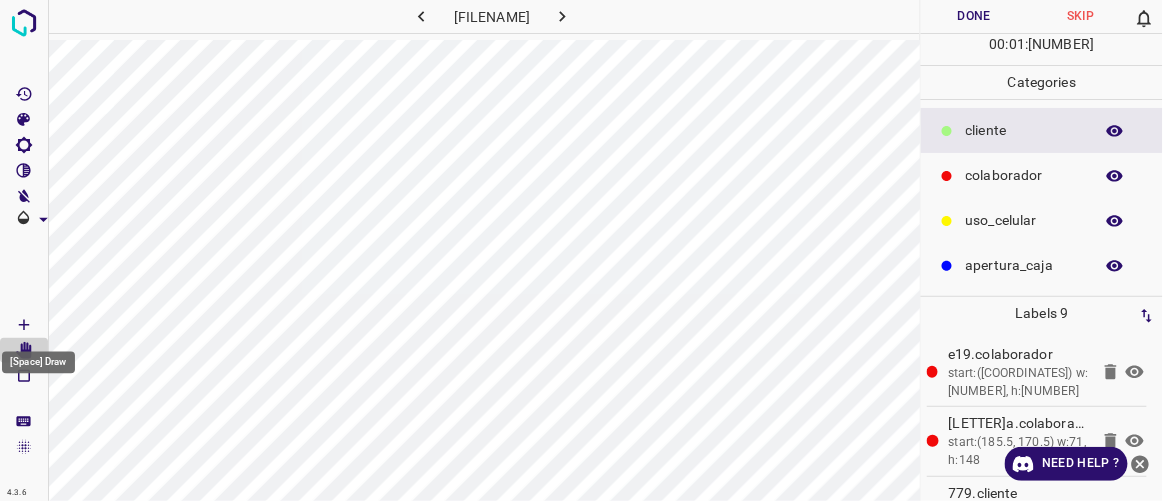 click at bounding box center [24, 325] 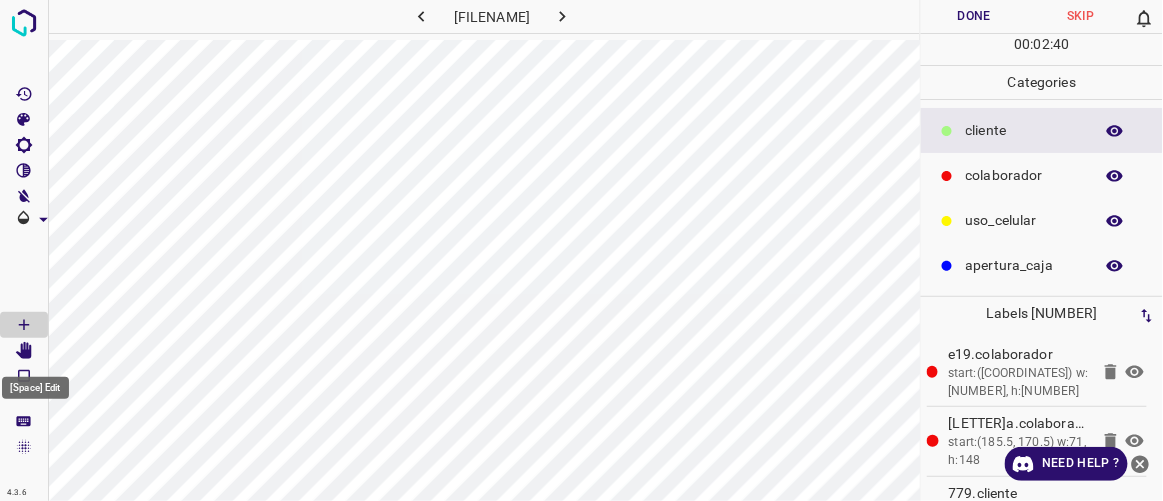 click at bounding box center [24, 351] 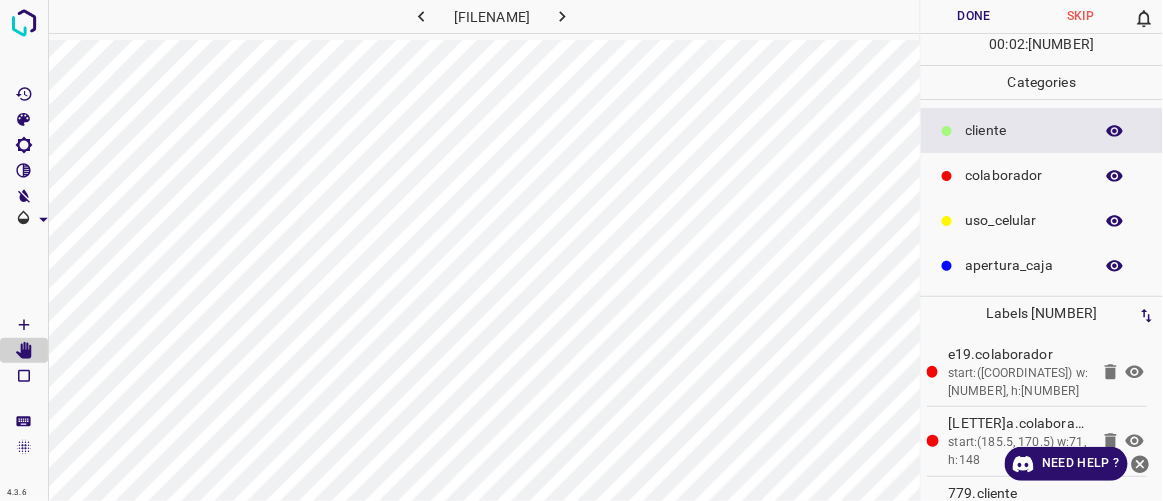click on "Done" at bounding box center [974, 16] 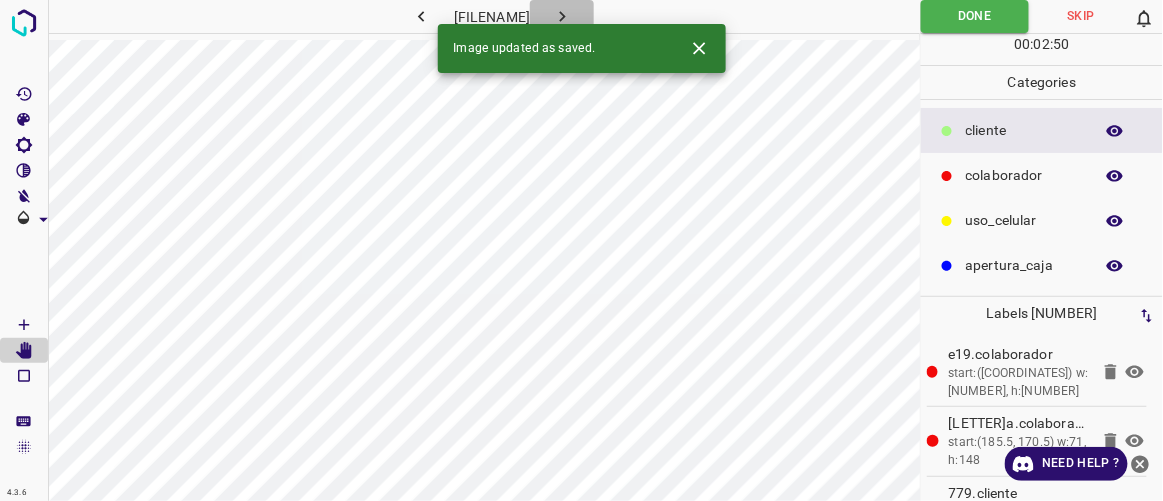 click at bounding box center [562, 16] 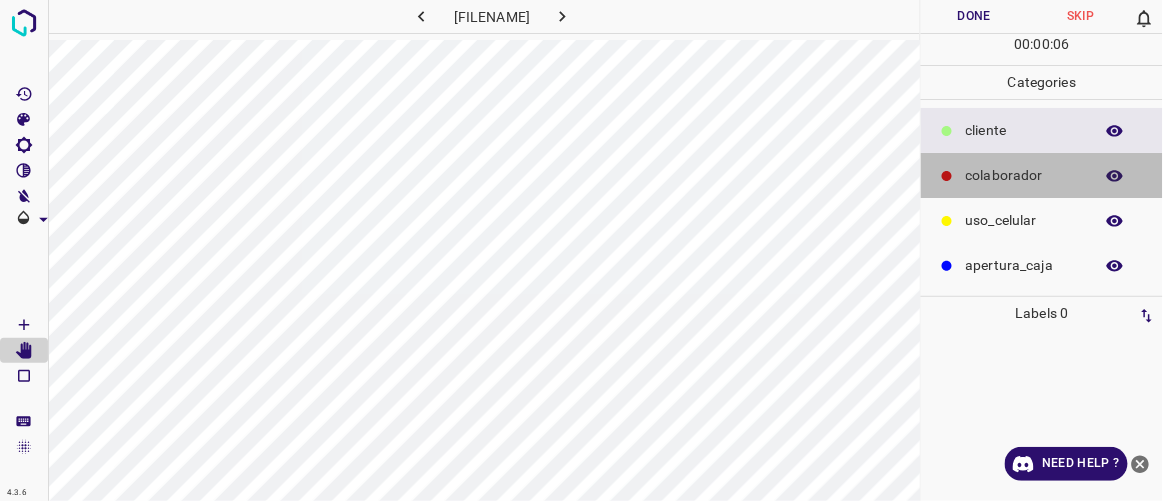 click on "colaborador" at bounding box center [1024, 130] 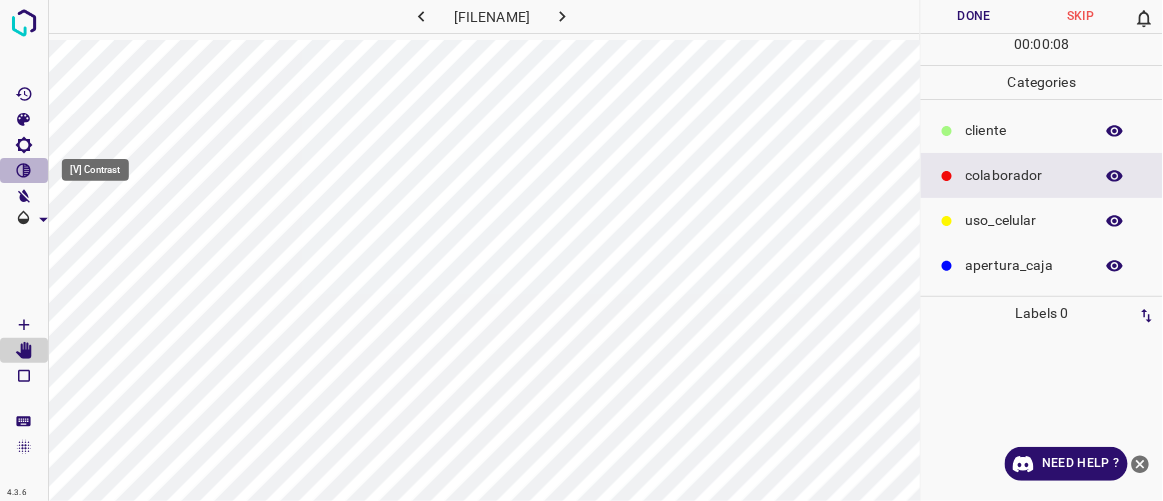 click at bounding box center (24, 170) 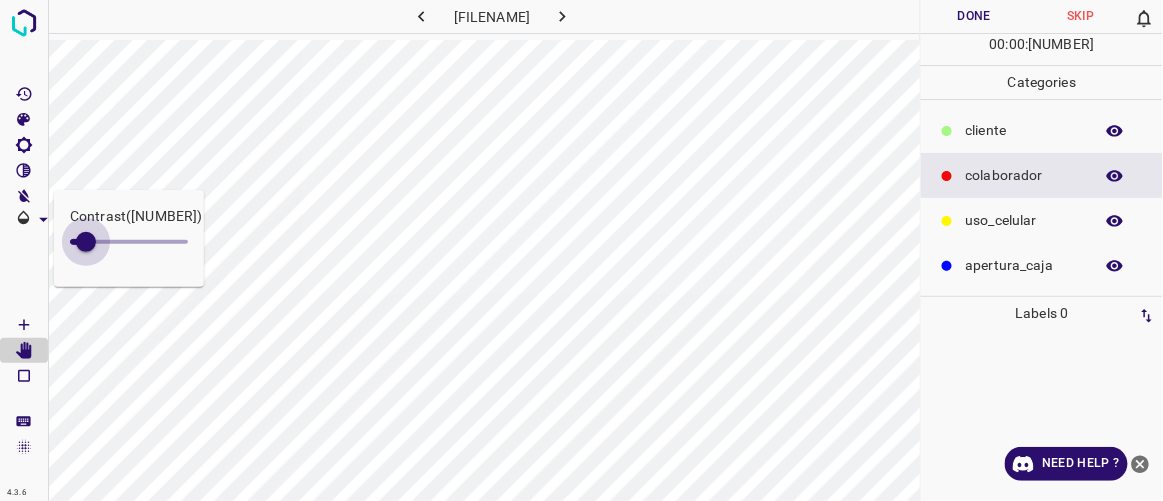 drag, startPoint x: 97, startPoint y: 239, endPoint x: 86, endPoint y: 239, distance: 11 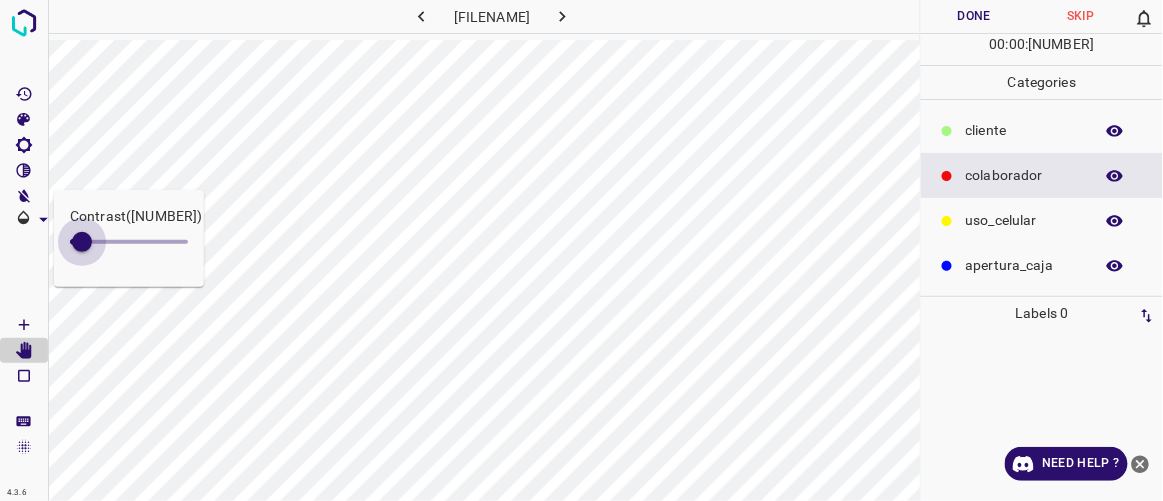 click at bounding box center (82, 242) 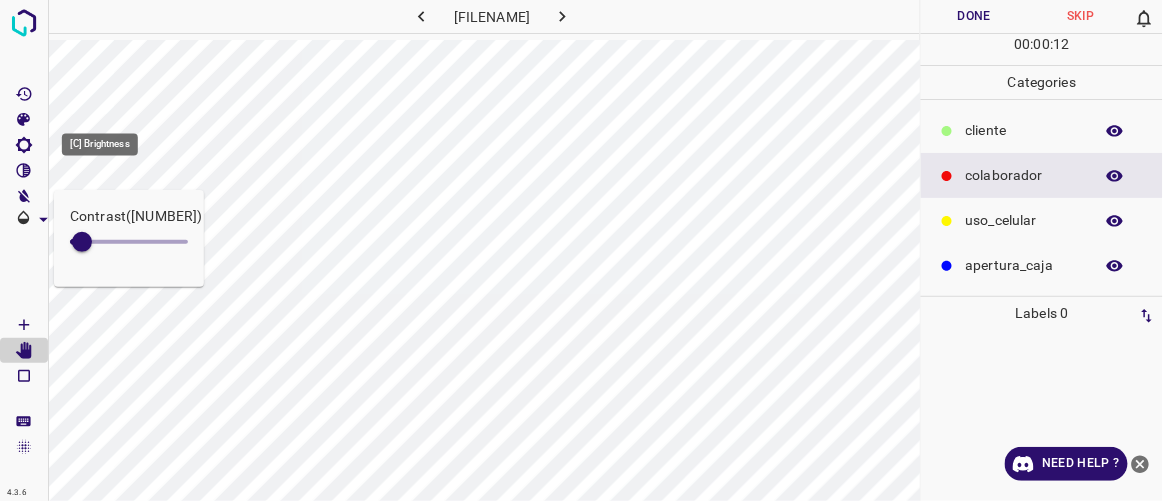 click at bounding box center [24, 145] 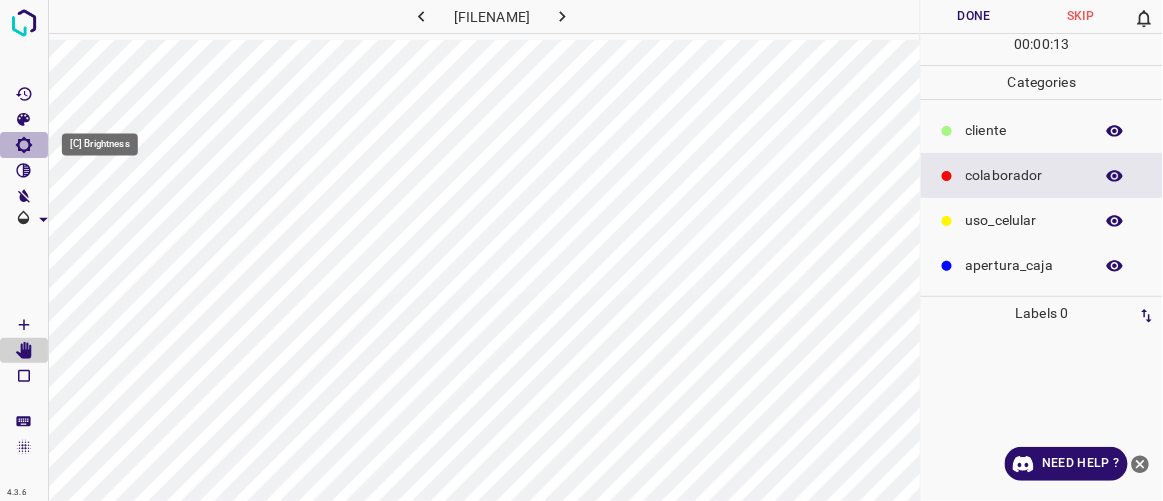 click at bounding box center [24, 145] 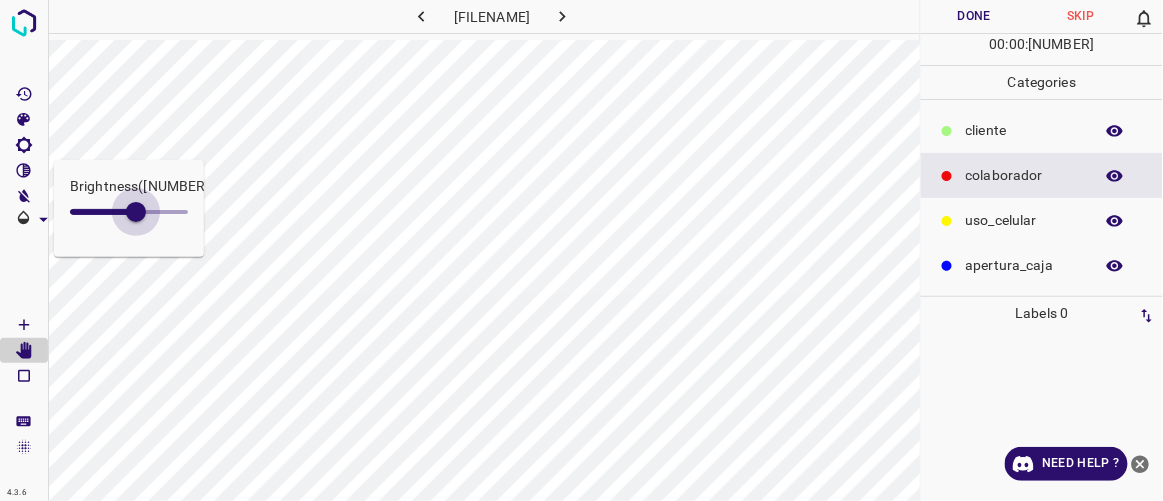 drag, startPoint x: 95, startPoint y: 205, endPoint x: 136, endPoint y: 214, distance: 41.976185 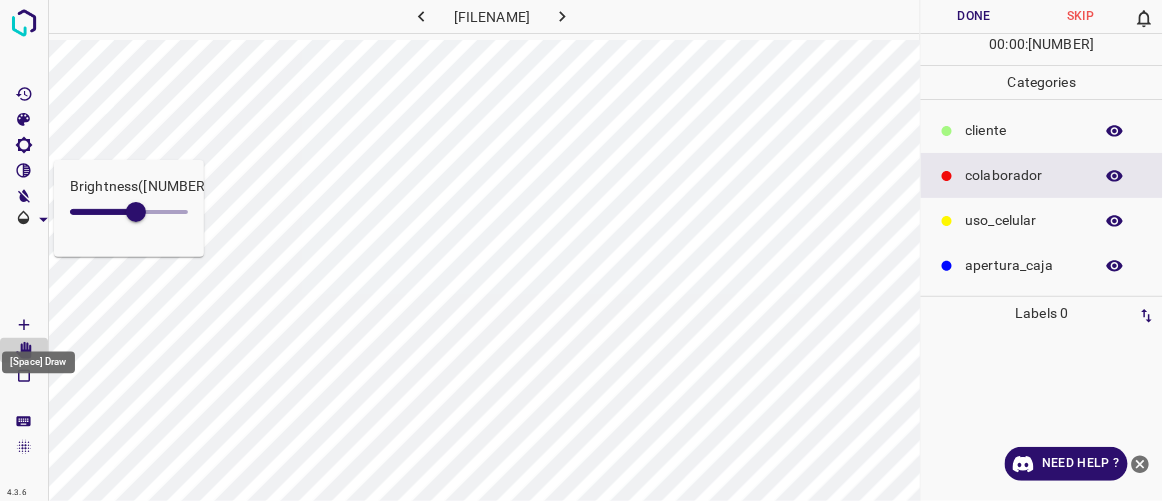 click at bounding box center (24, 325) 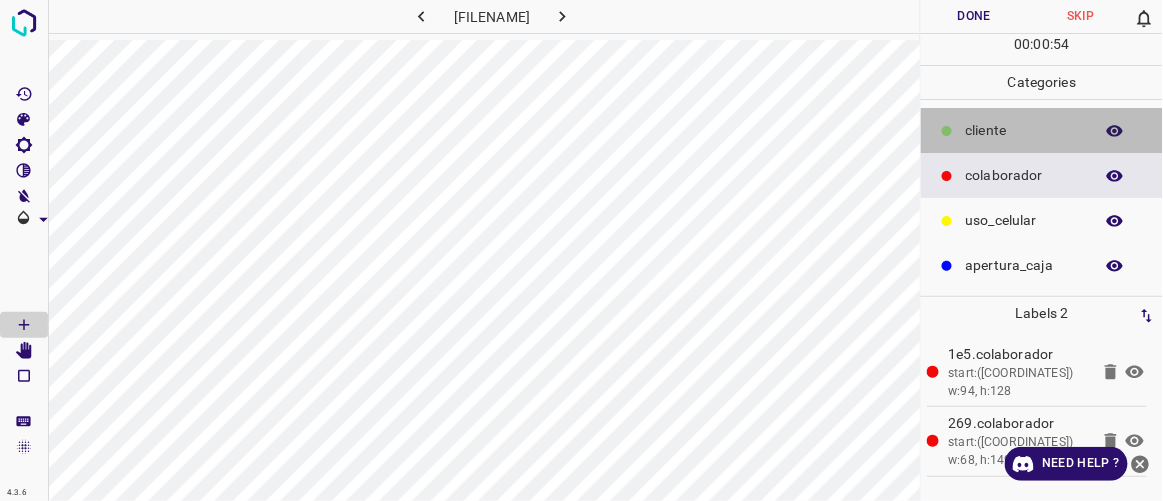 click on "​​cliente" at bounding box center [1024, 130] 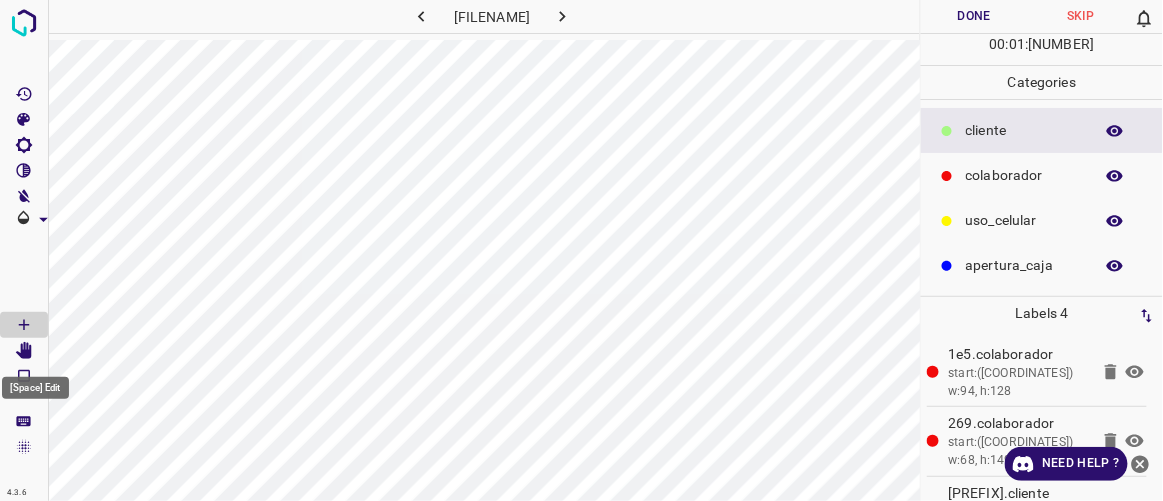 click at bounding box center [24, 351] 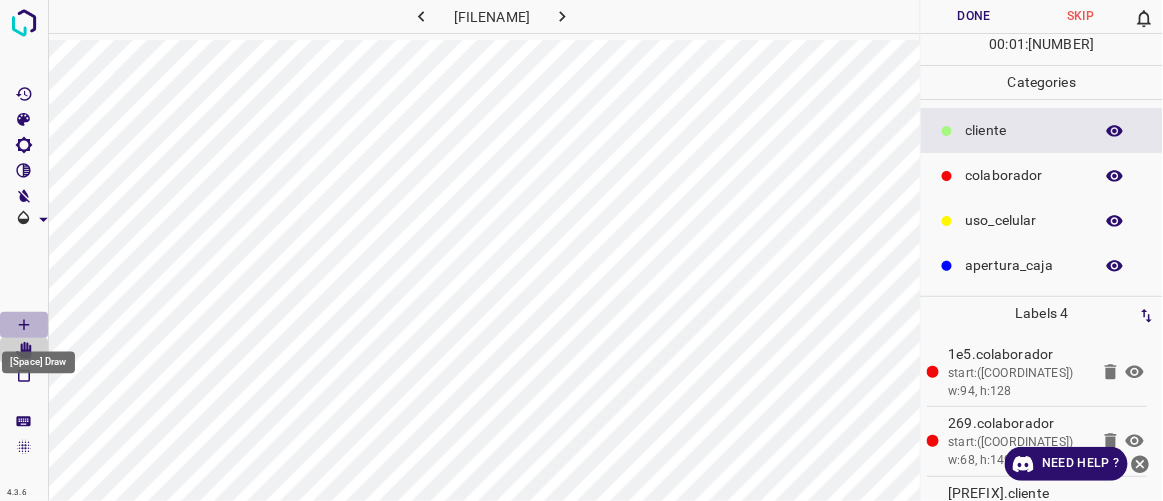 click at bounding box center (24, 325) 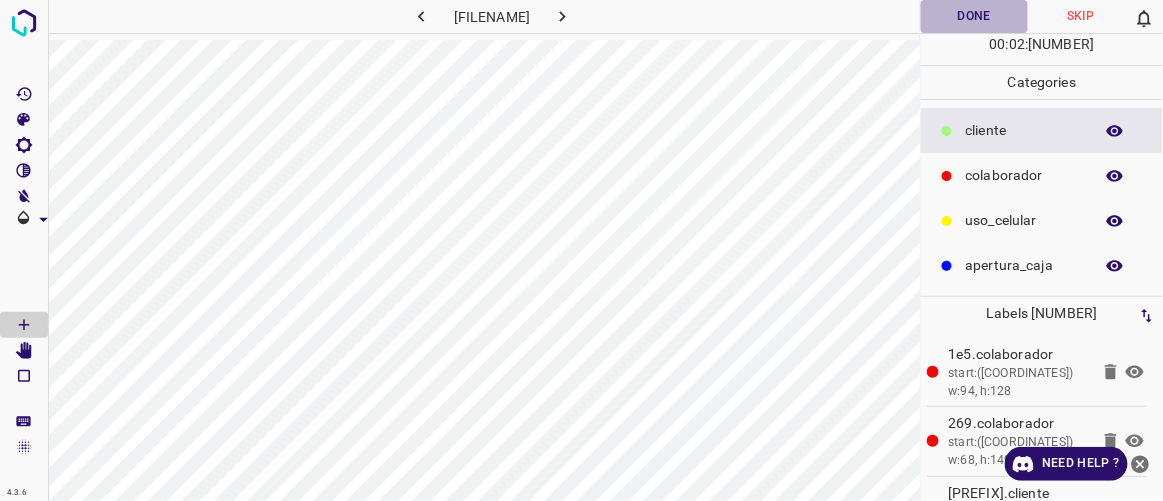 click on "Done" at bounding box center (974, 16) 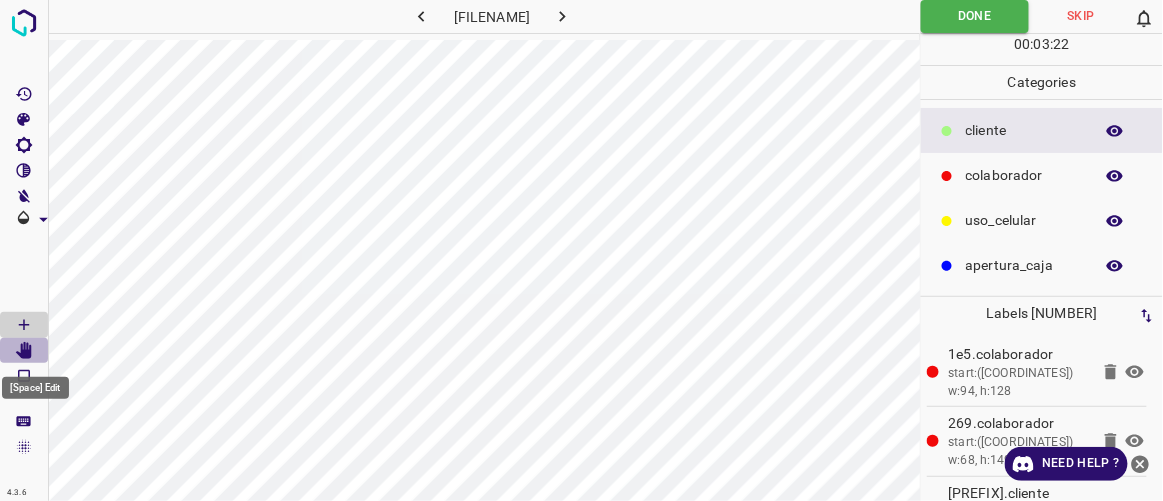 click at bounding box center (24, 351) 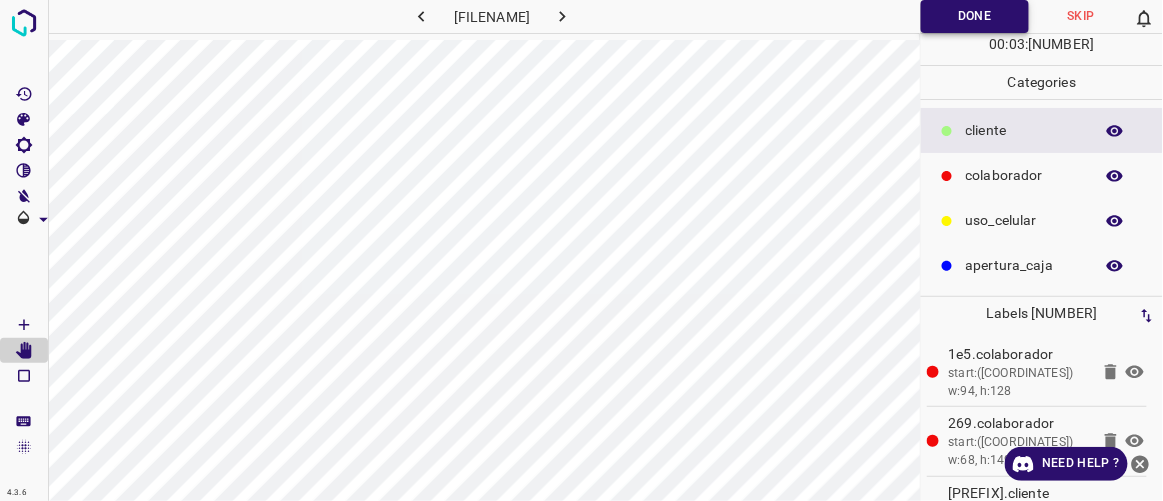 click on "Done" at bounding box center [975, 16] 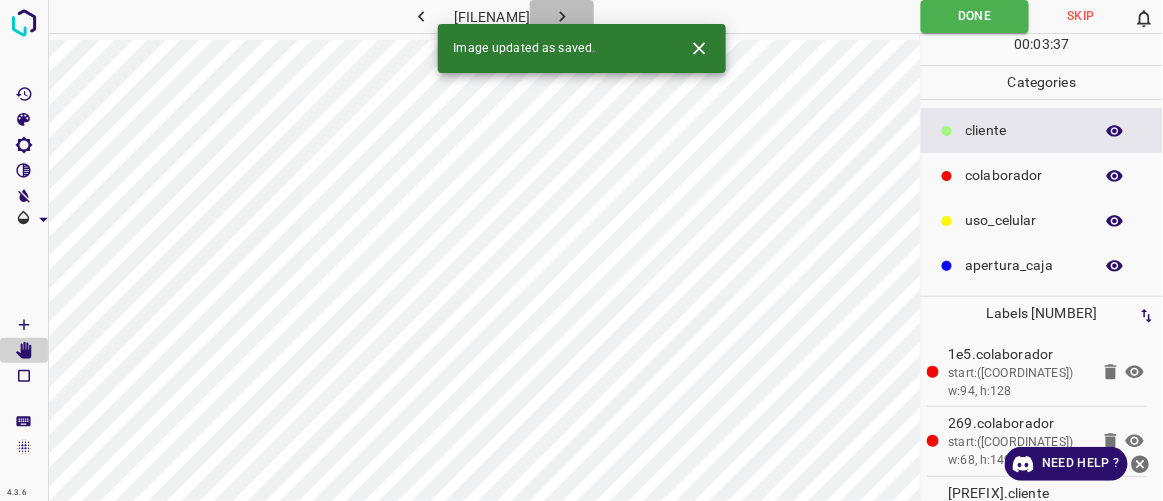 click at bounding box center [562, 16] 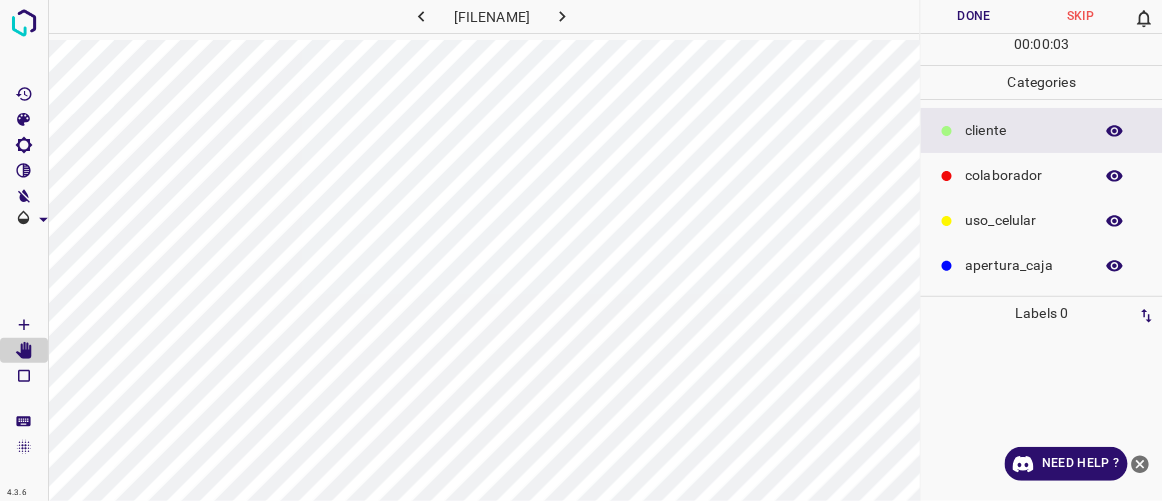 click on "colaborador" at bounding box center [1042, 175] 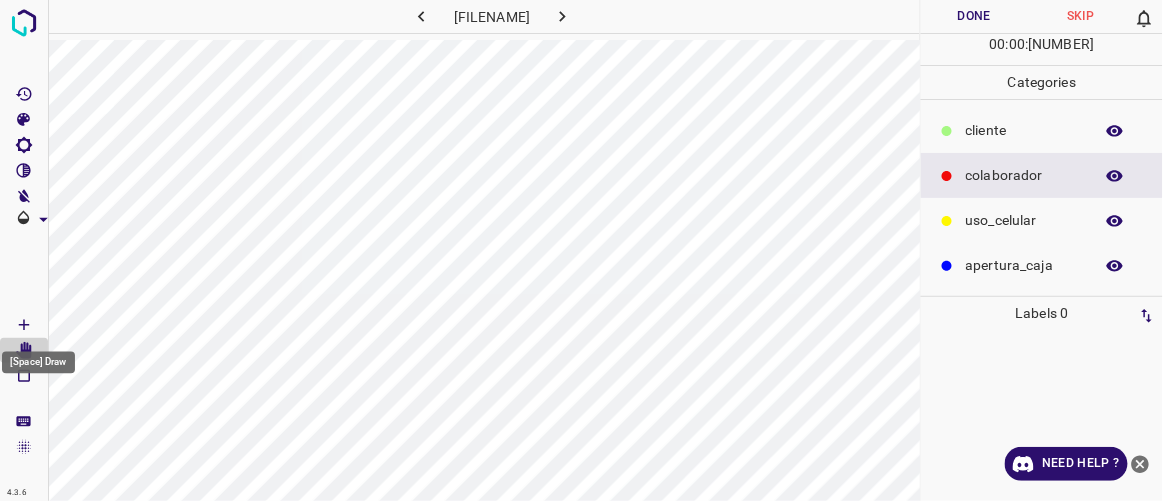 click at bounding box center [24, 325] 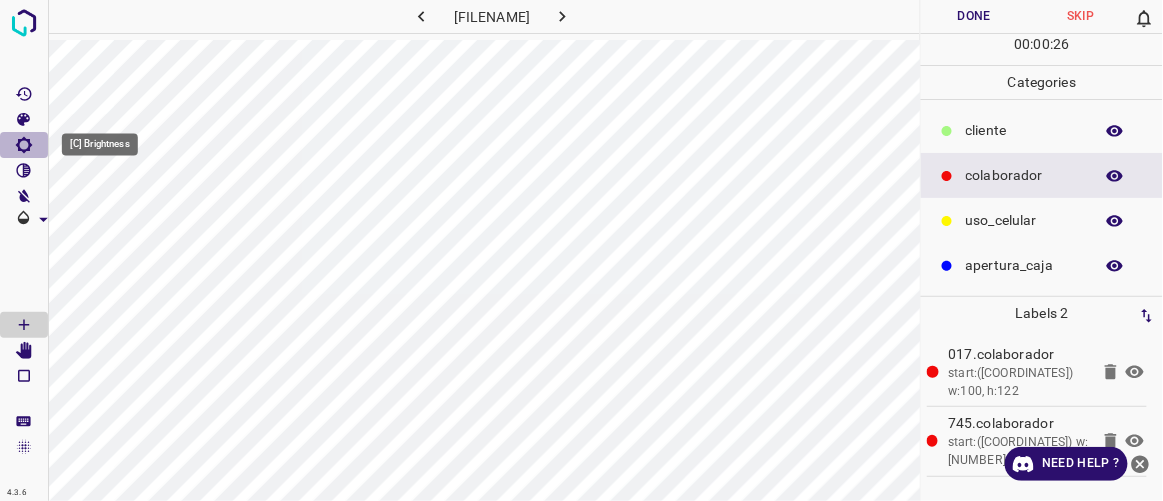 click at bounding box center [24, 145] 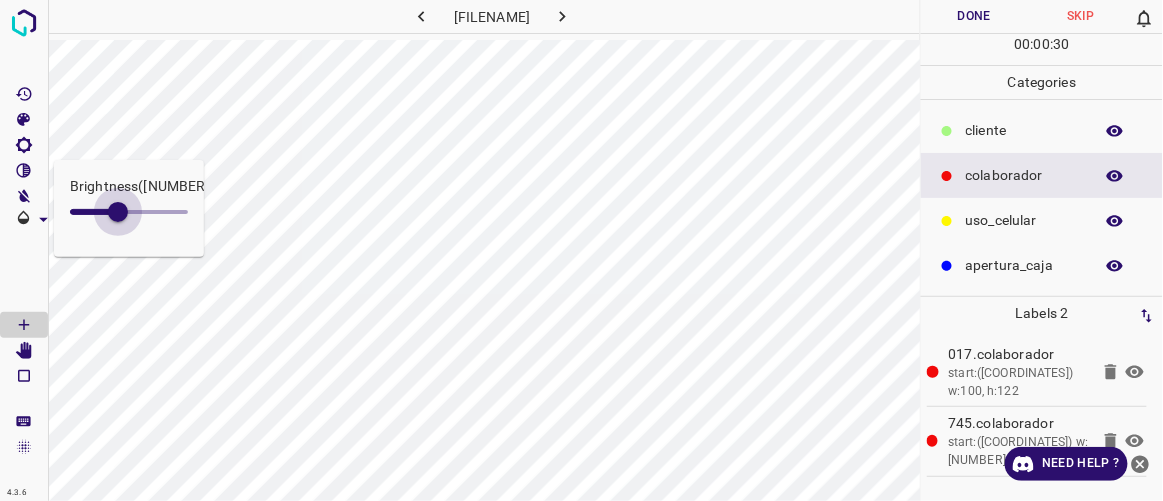 drag, startPoint x: 87, startPoint y: 216, endPoint x: 118, endPoint y: 230, distance: 34.0147 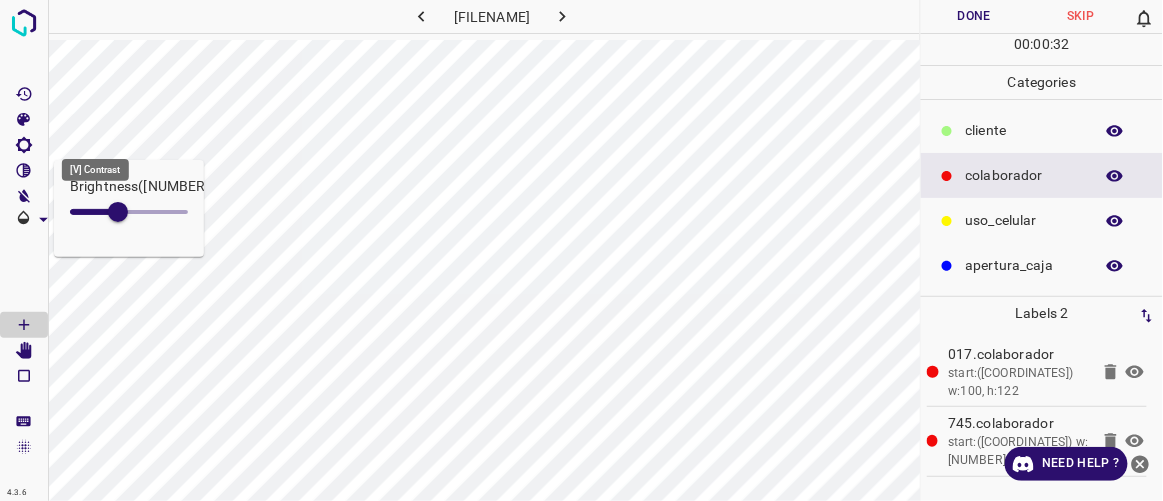 click at bounding box center [24, 171] 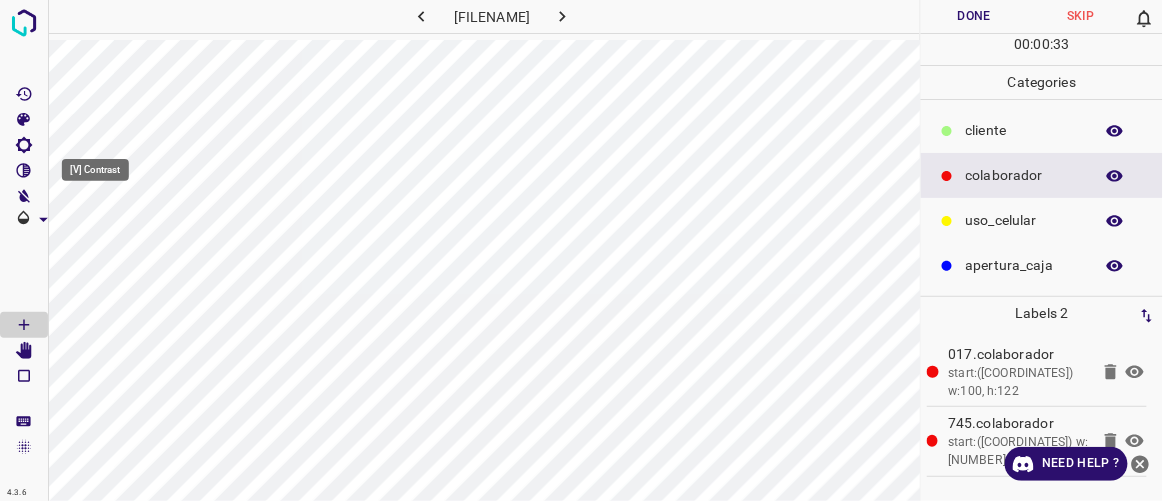 click at bounding box center (24, 170) 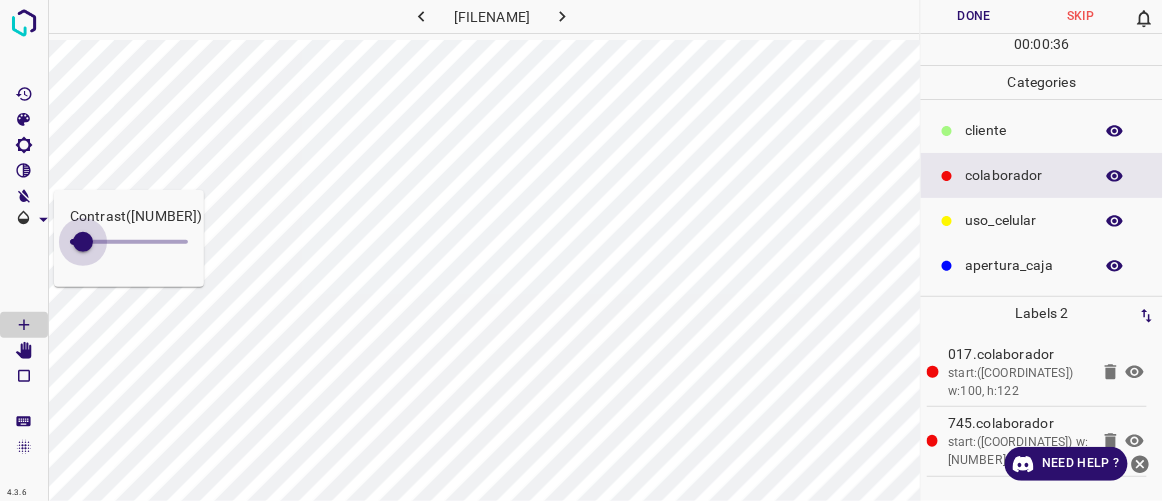 click at bounding box center [83, 242] 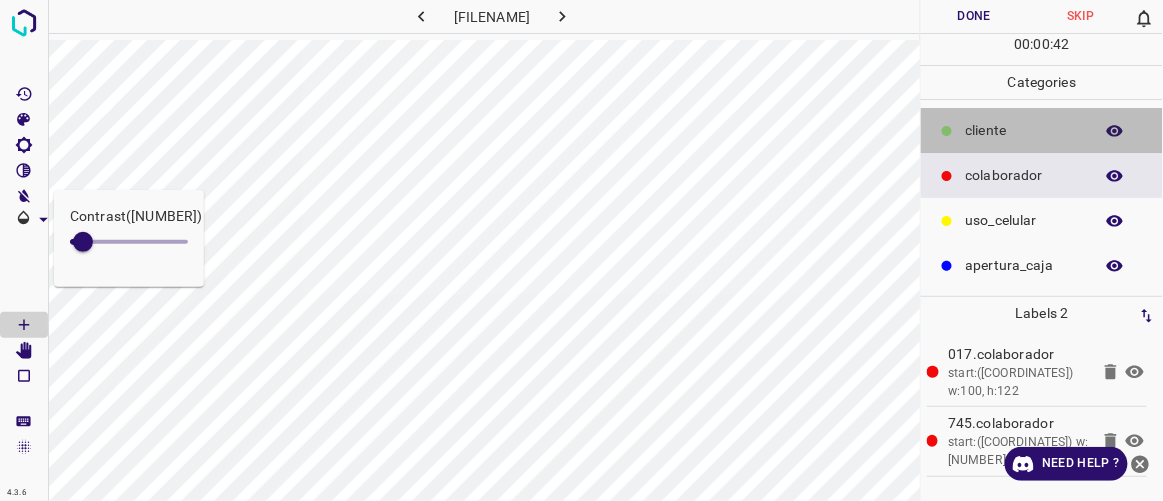 click on "​​cliente" at bounding box center (1024, 130) 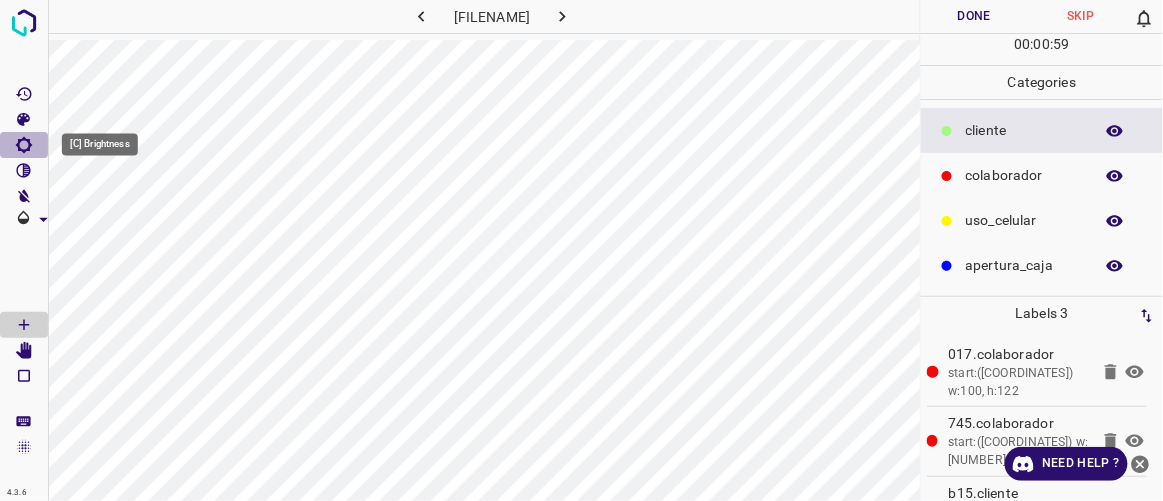 click at bounding box center (24, 145) 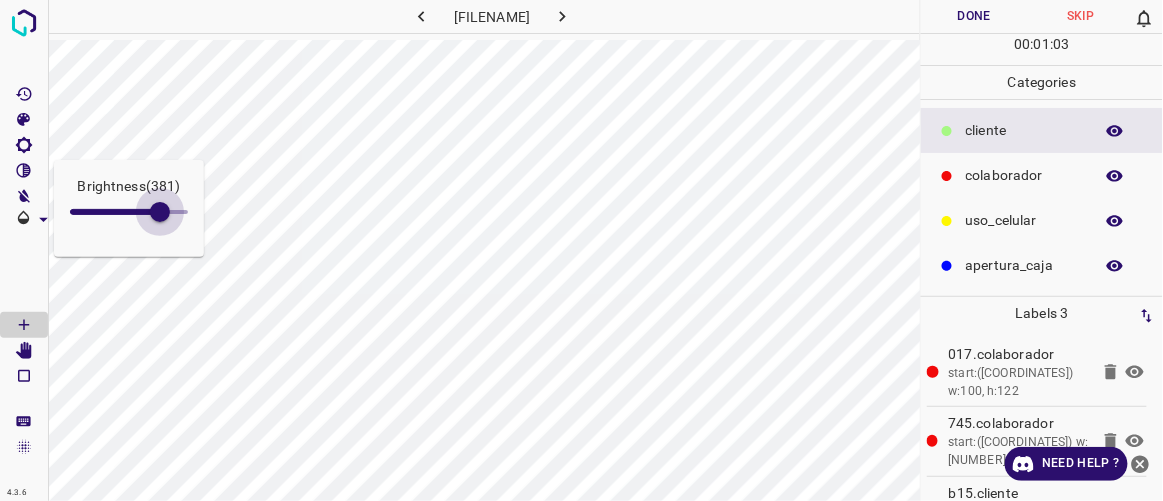 drag, startPoint x: 110, startPoint y: 218, endPoint x: 160, endPoint y: 249, distance: 58.830265 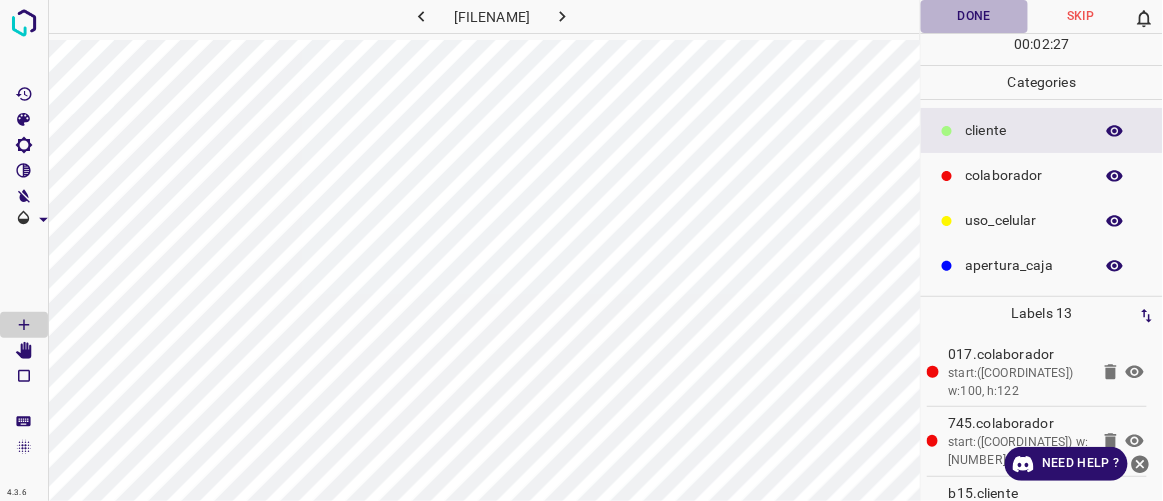 click on "Done" at bounding box center [974, 16] 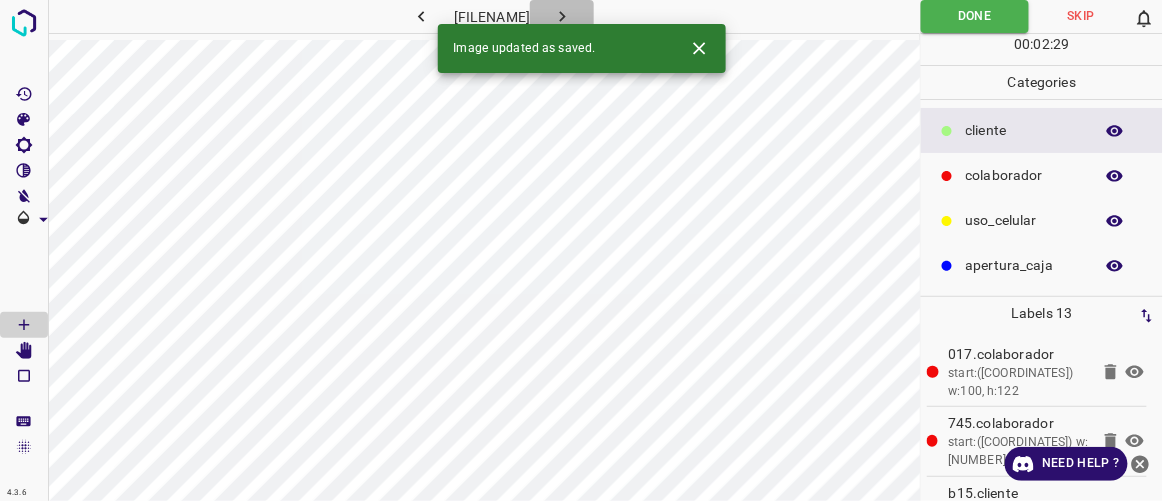 click at bounding box center (562, 16) 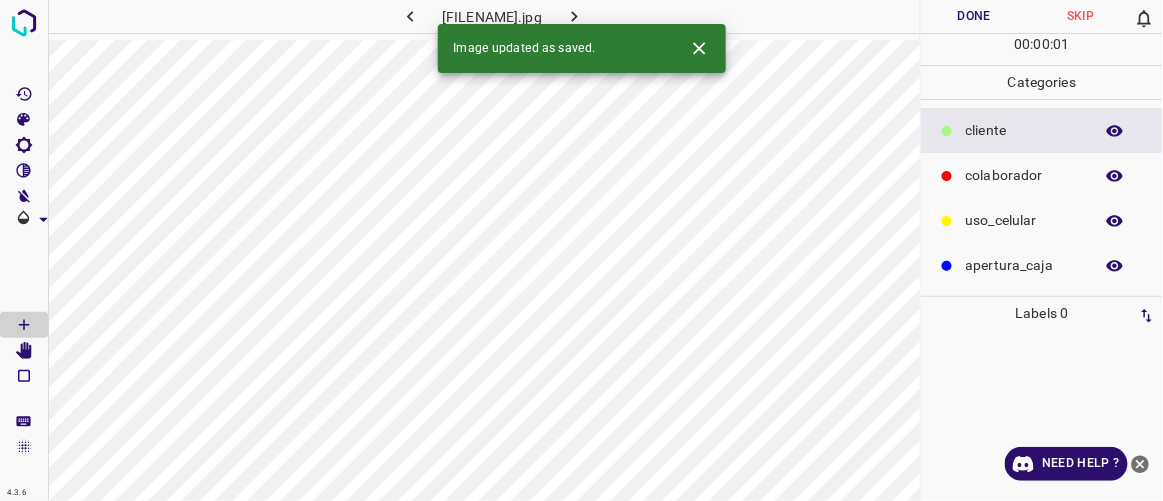 click on "colaborador" at bounding box center [1024, 130] 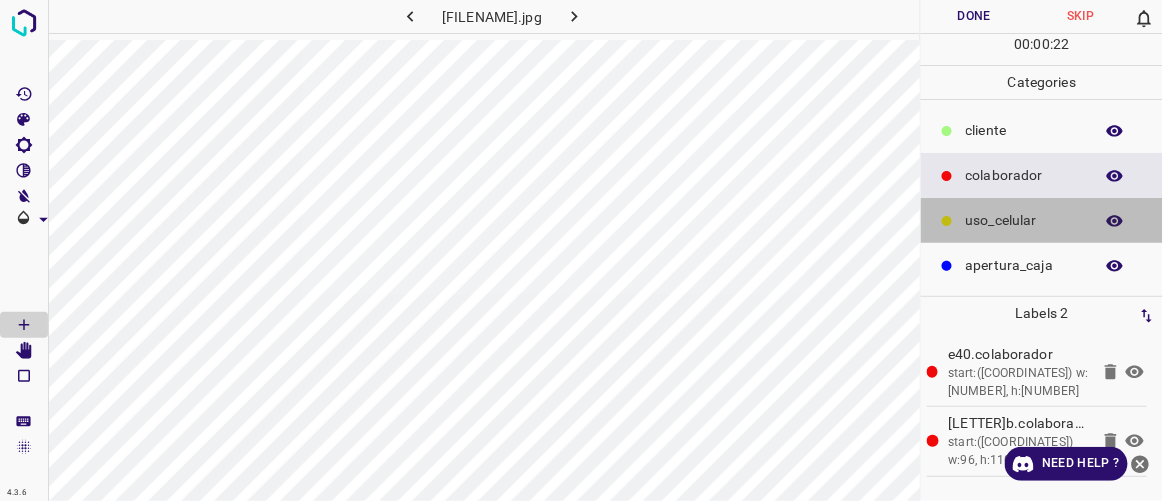 click on "uso_celular" at bounding box center [1042, 220] 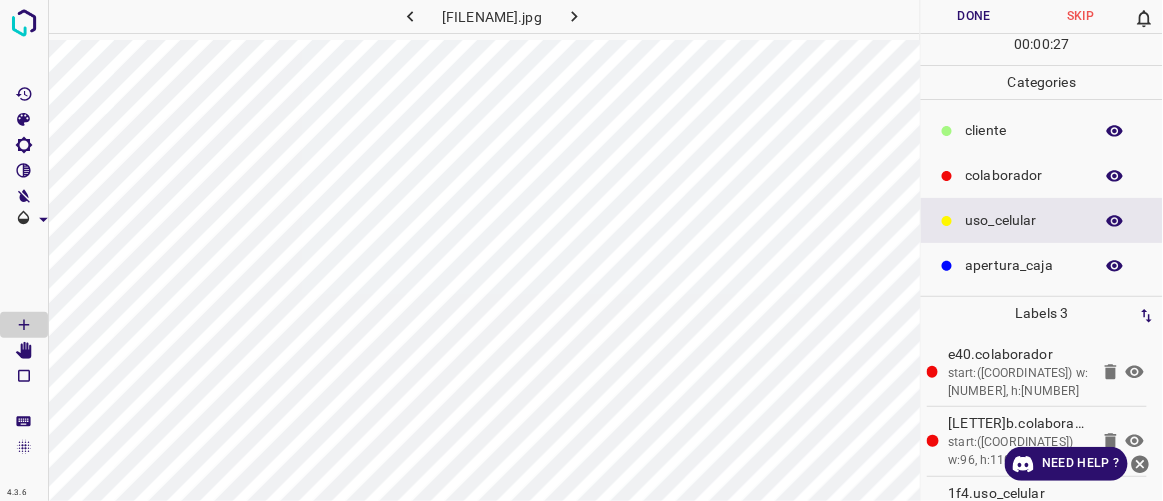 click on "​​cliente" at bounding box center [1042, 130] 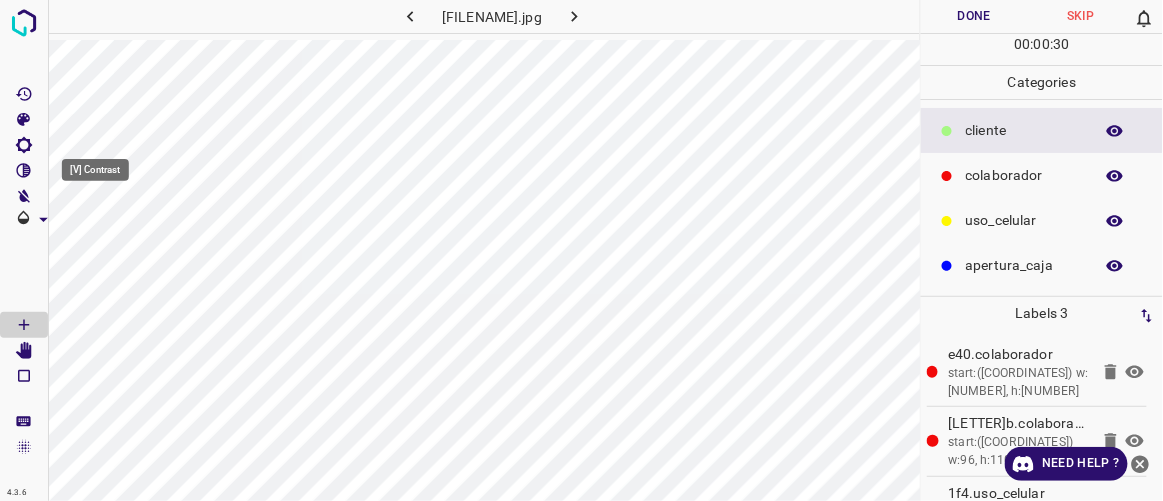 click at bounding box center (24, 170) 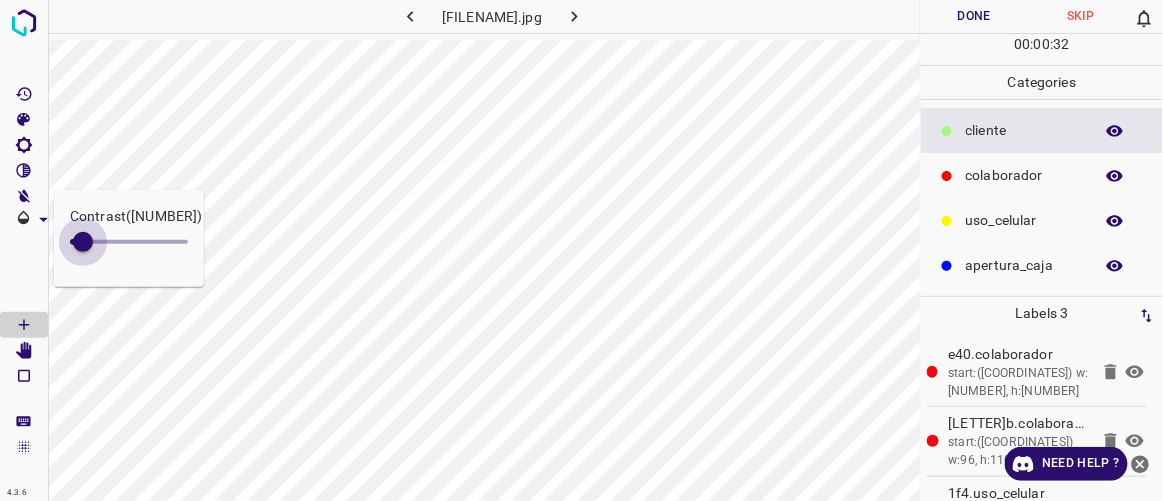 click at bounding box center (83, 242) 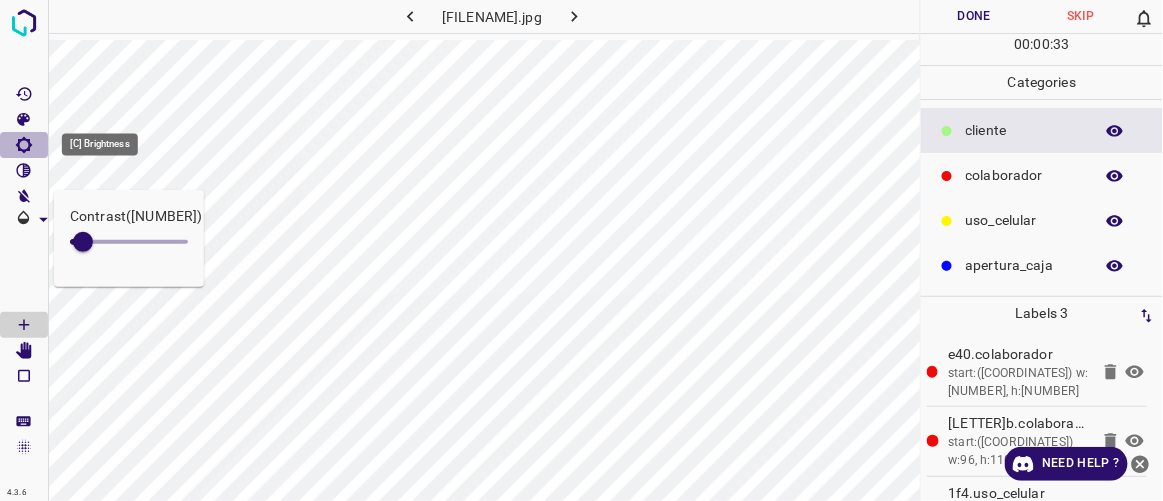 click at bounding box center (24, 145) 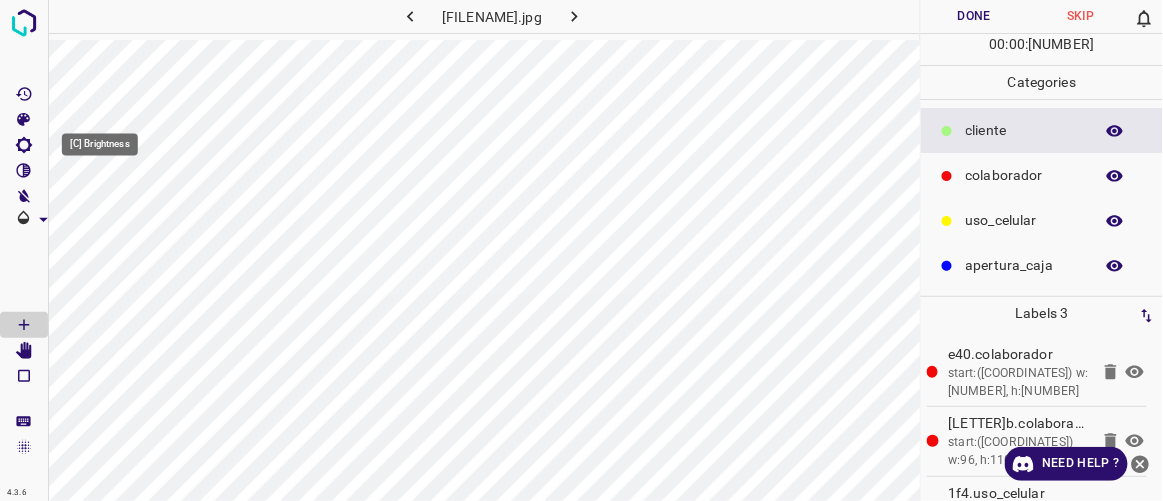 click at bounding box center (24, 145) 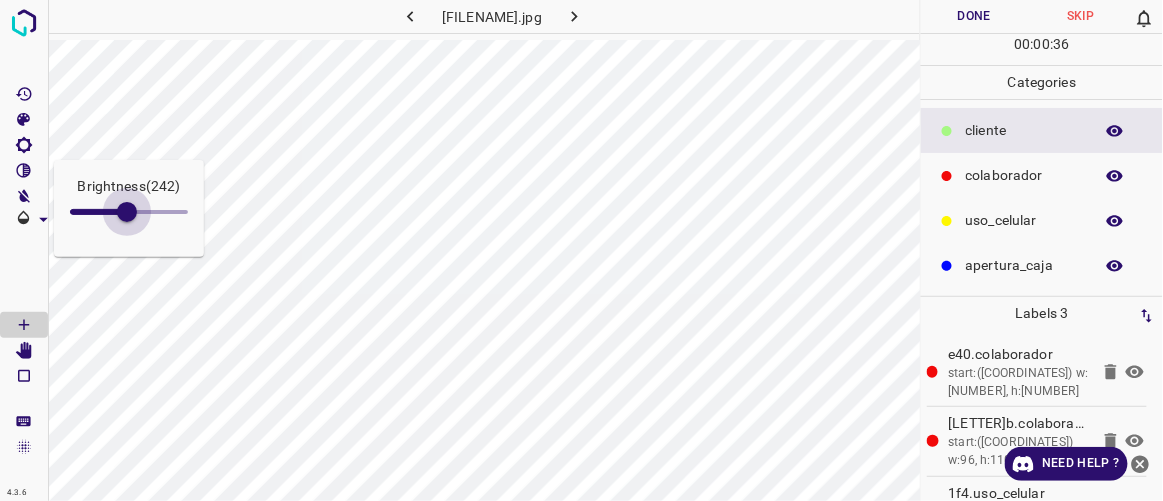 drag, startPoint x: 90, startPoint y: 214, endPoint x: 129, endPoint y: 222, distance: 39.812057 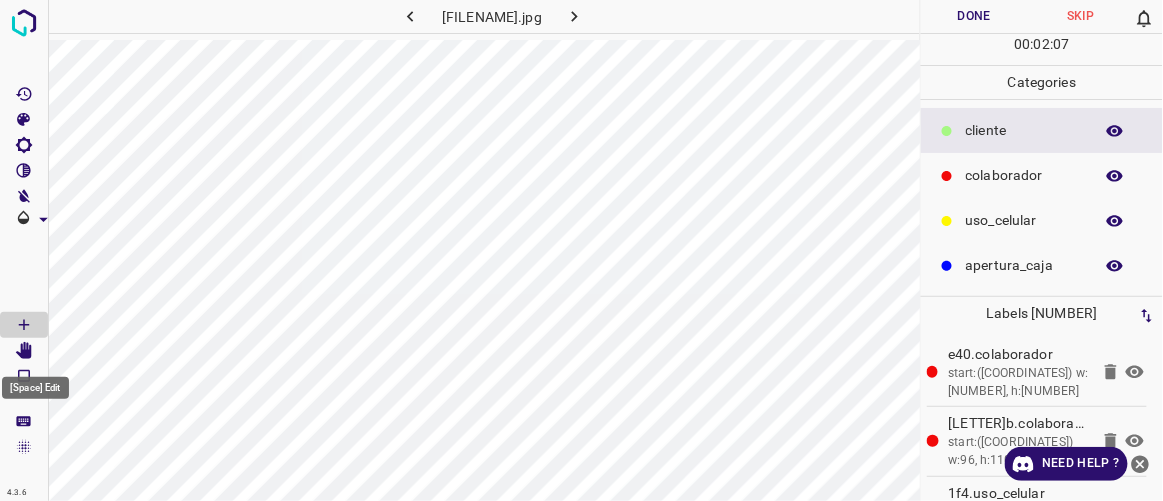 click at bounding box center (24, 351) 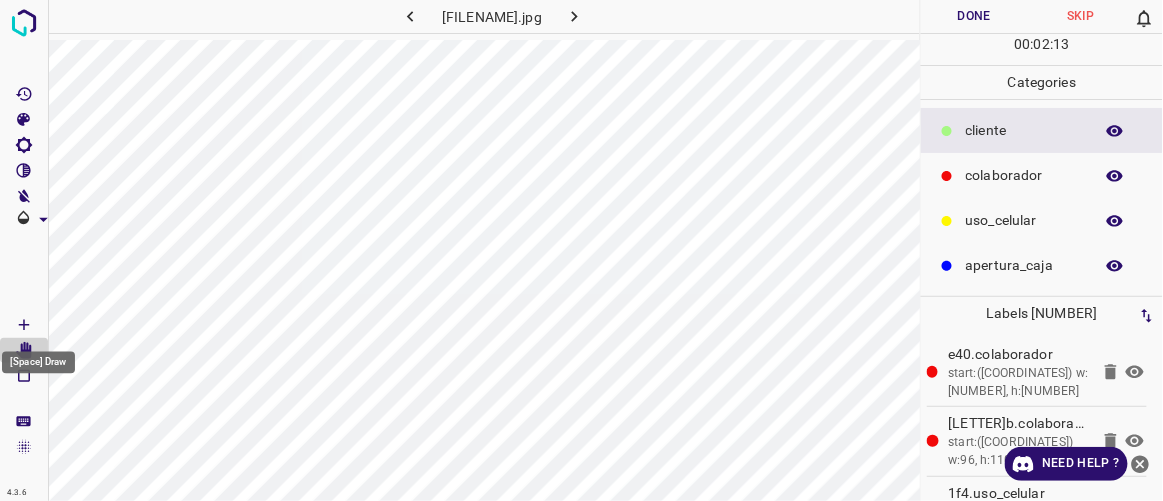 click at bounding box center [24, 325] 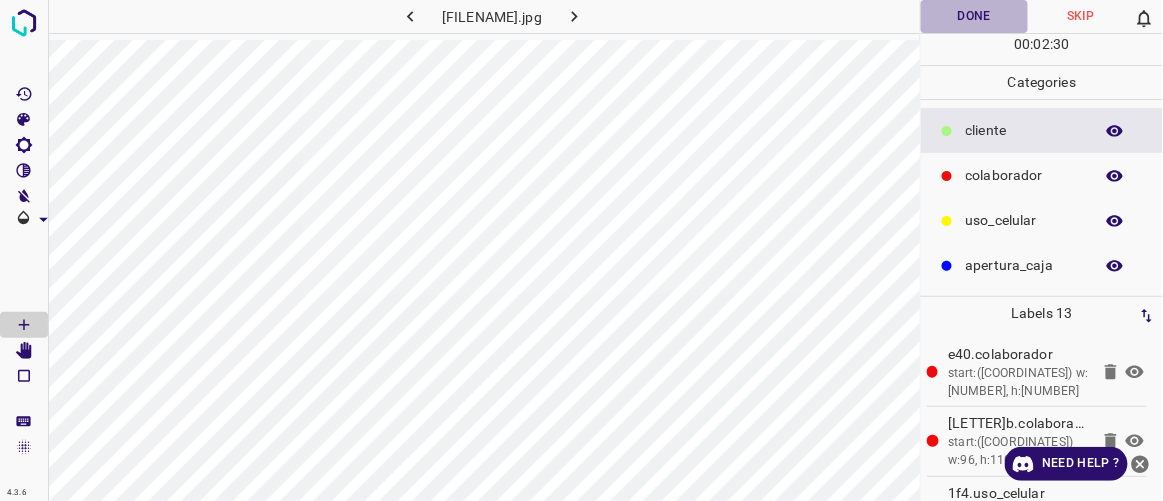 click on "Done" at bounding box center [974, 16] 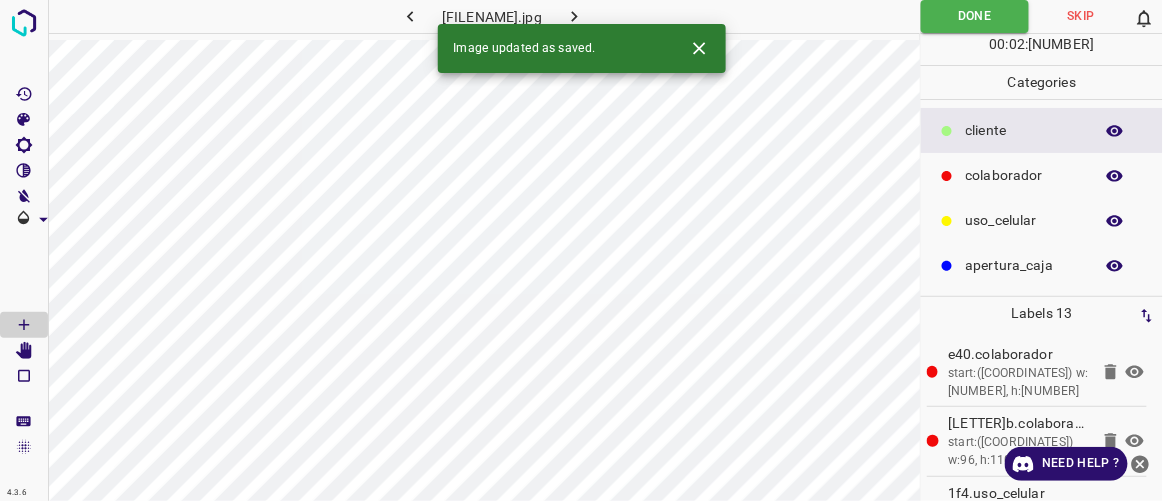 click at bounding box center [574, 16] 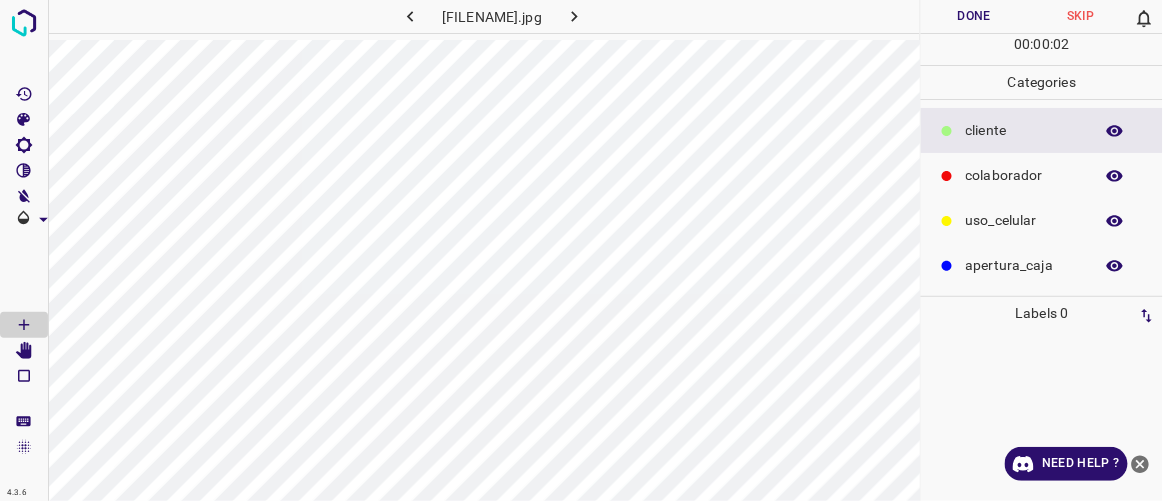 click on "colaborador" at bounding box center (1024, 130) 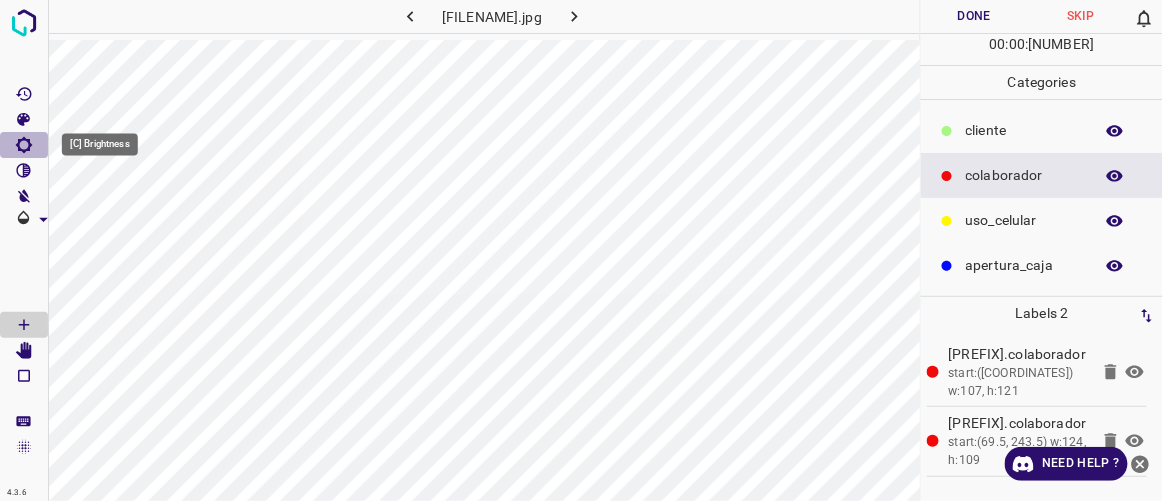 click at bounding box center [24, 145] 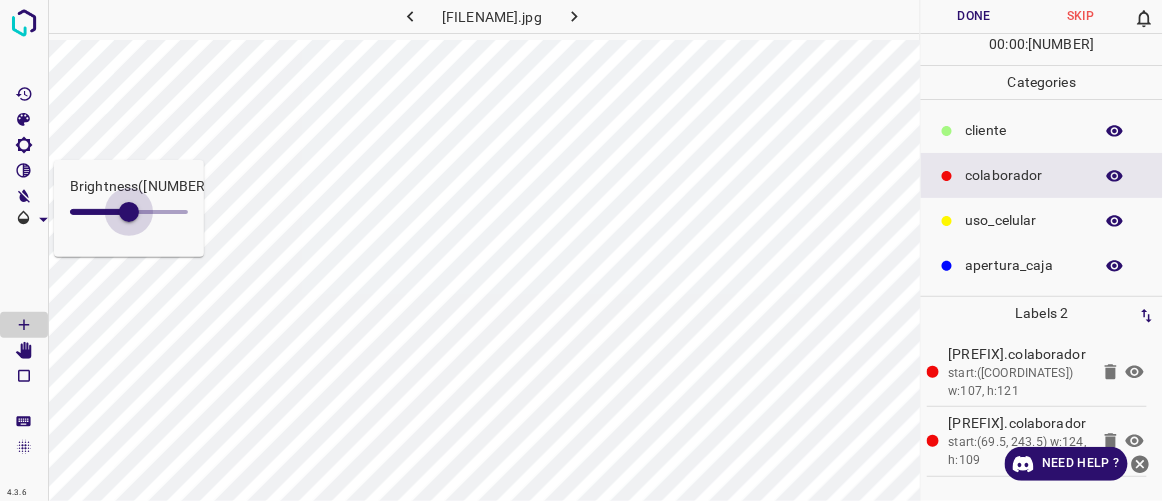 drag, startPoint x: 96, startPoint y: 213, endPoint x: 133, endPoint y: 223, distance: 38.327538 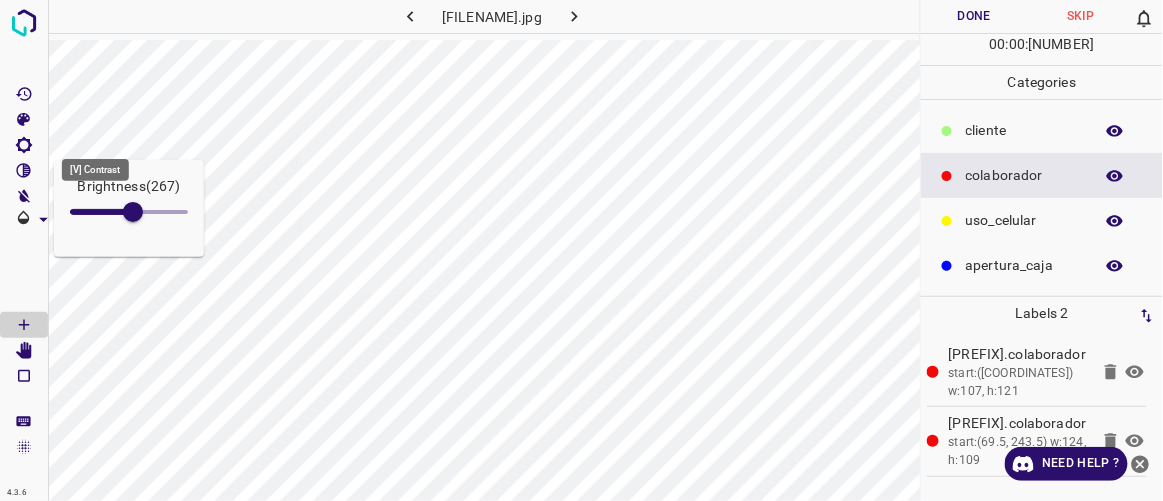 click at bounding box center [24, 171] 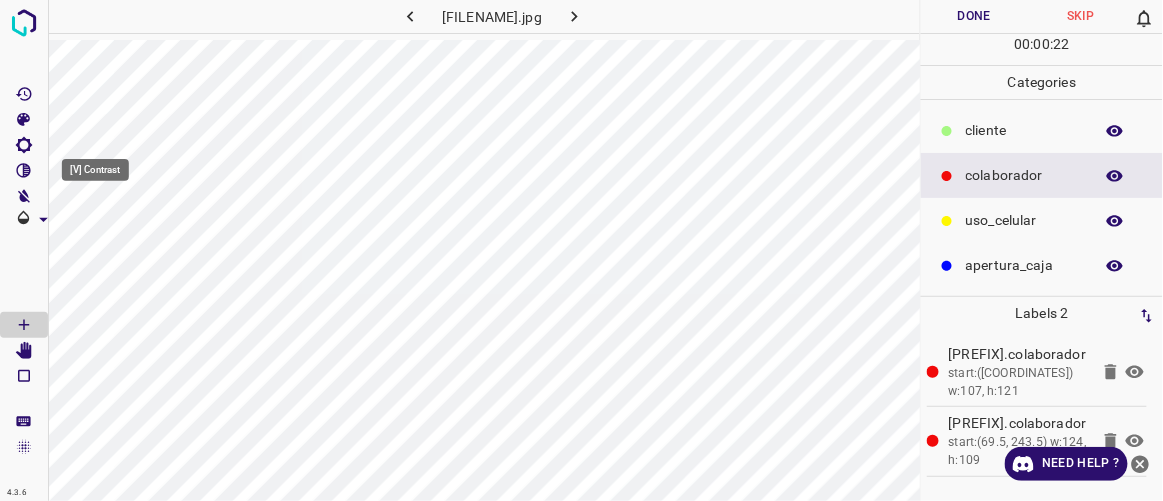 click at bounding box center (24, 170) 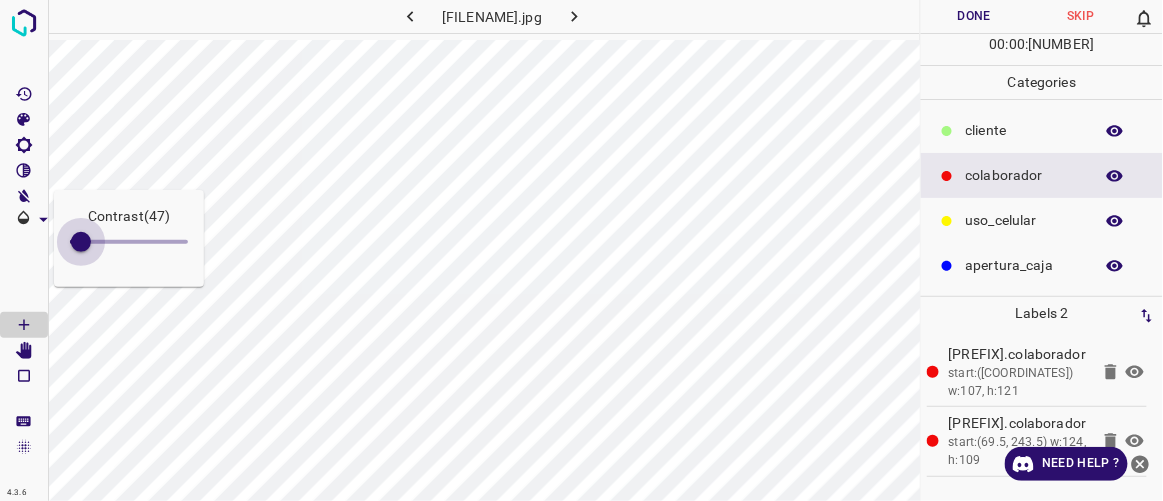 drag, startPoint x: 92, startPoint y: 239, endPoint x: 81, endPoint y: 237, distance: 11.18034 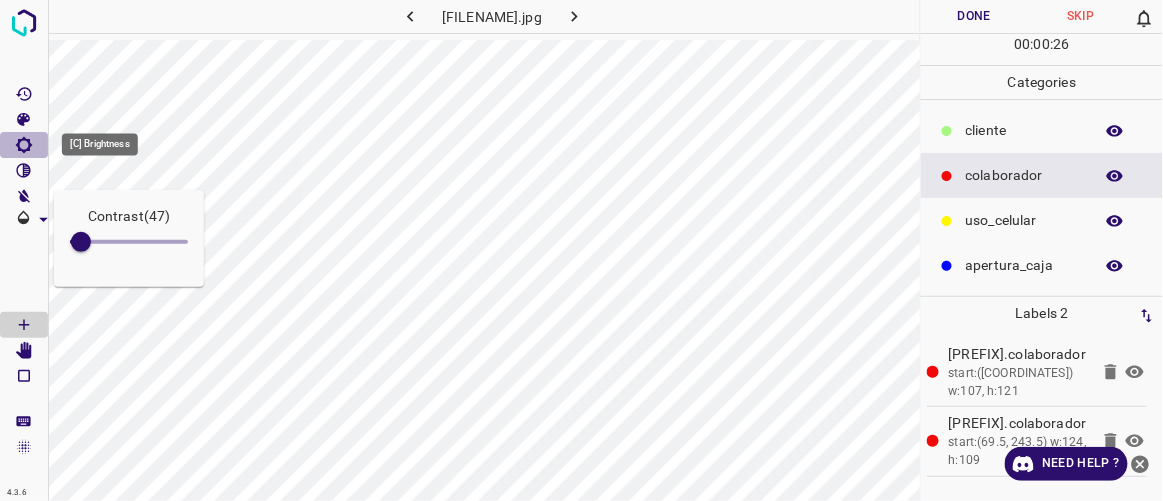 click at bounding box center [24, 145] 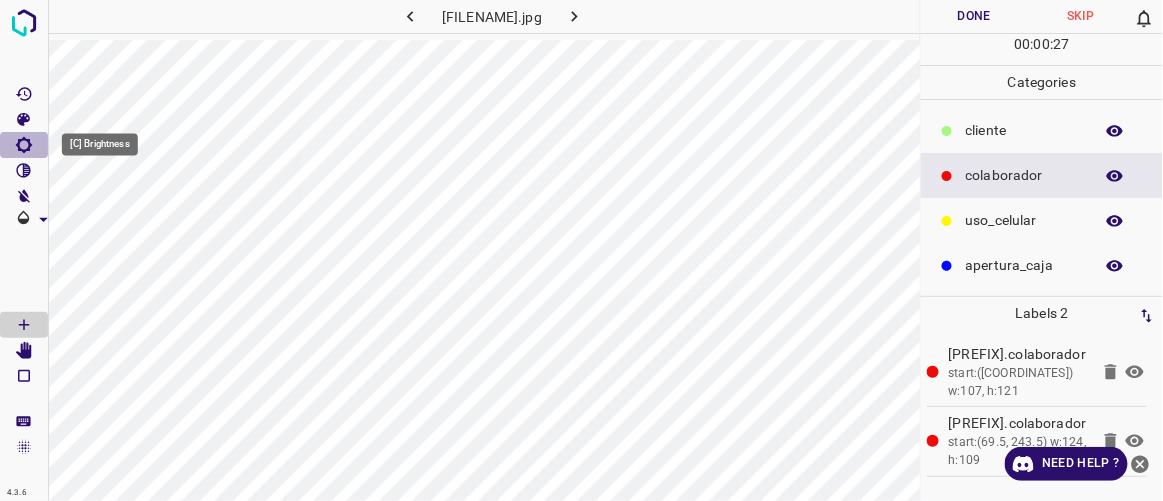 click at bounding box center (24, 145) 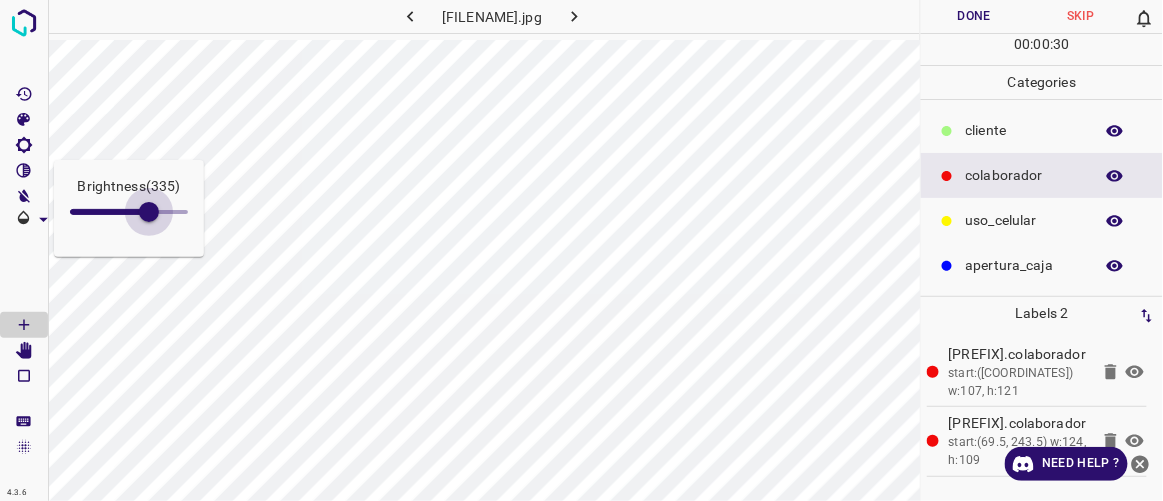 drag, startPoint x: 134, startPoint y: 209, endPoint x: 149, endPoint y: 216, distance: 16.552946 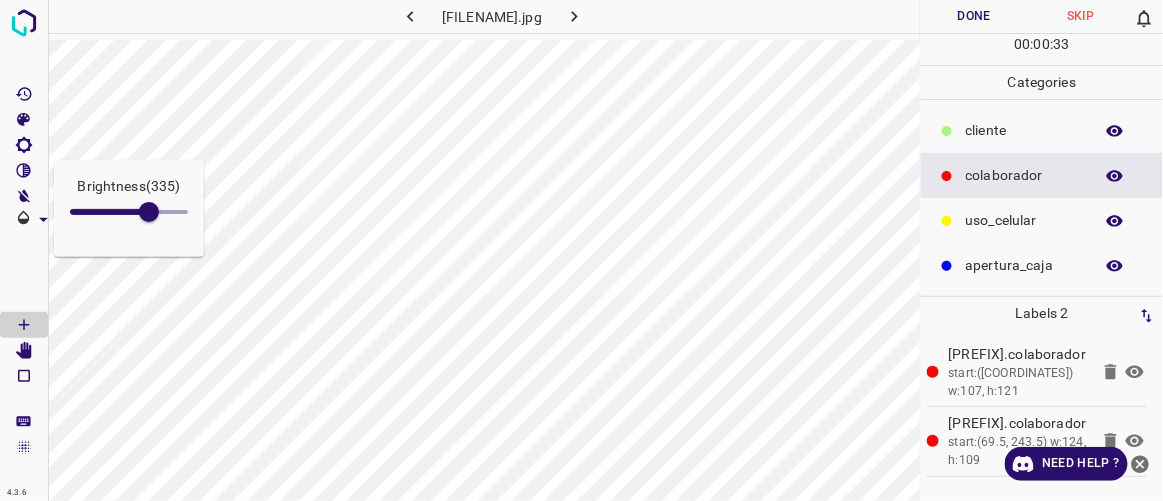 click on "​​cliente" at bounding box center [1024, 130] 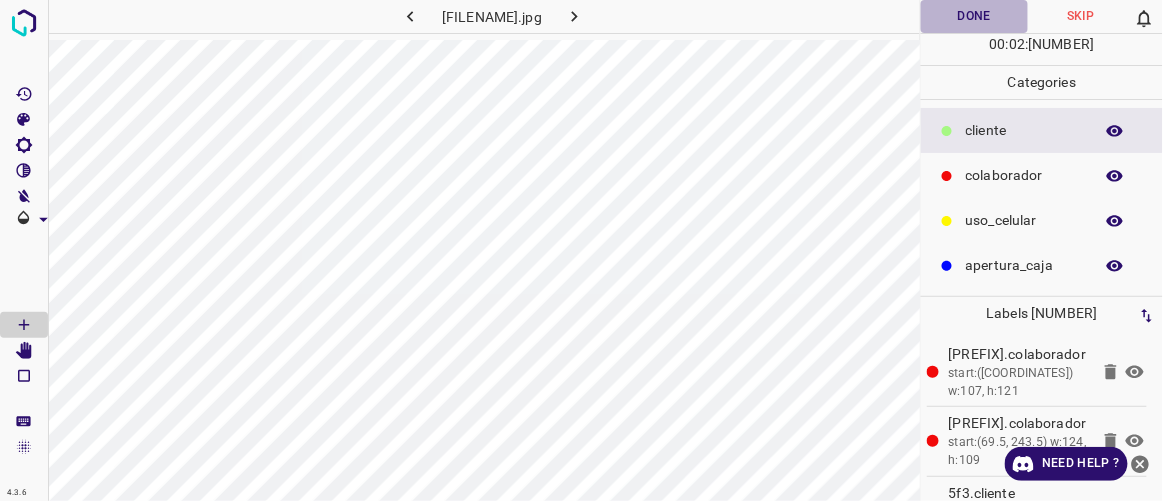 click on "Done" at bounding box center [974, 16] 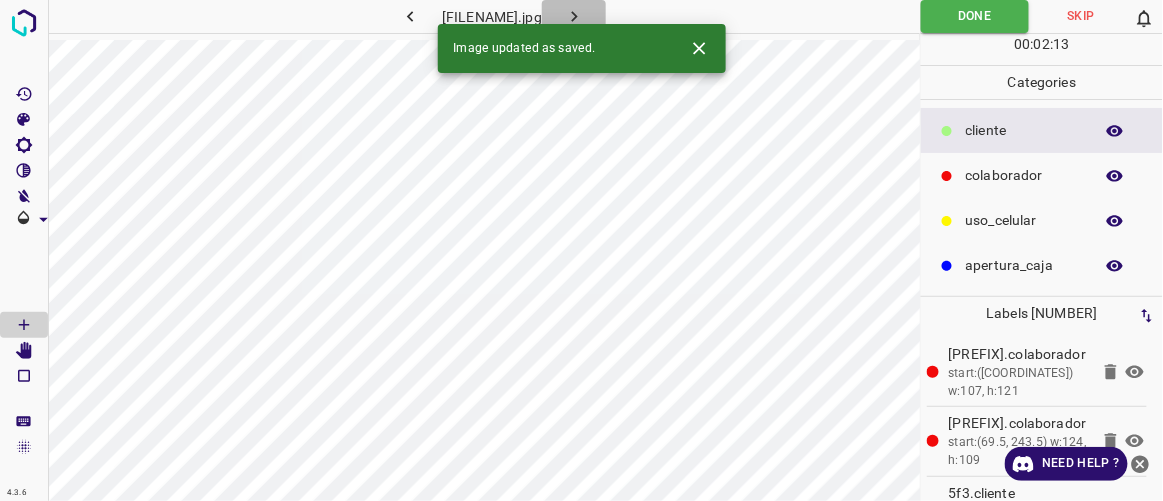 click at bounding box center [574, 16] 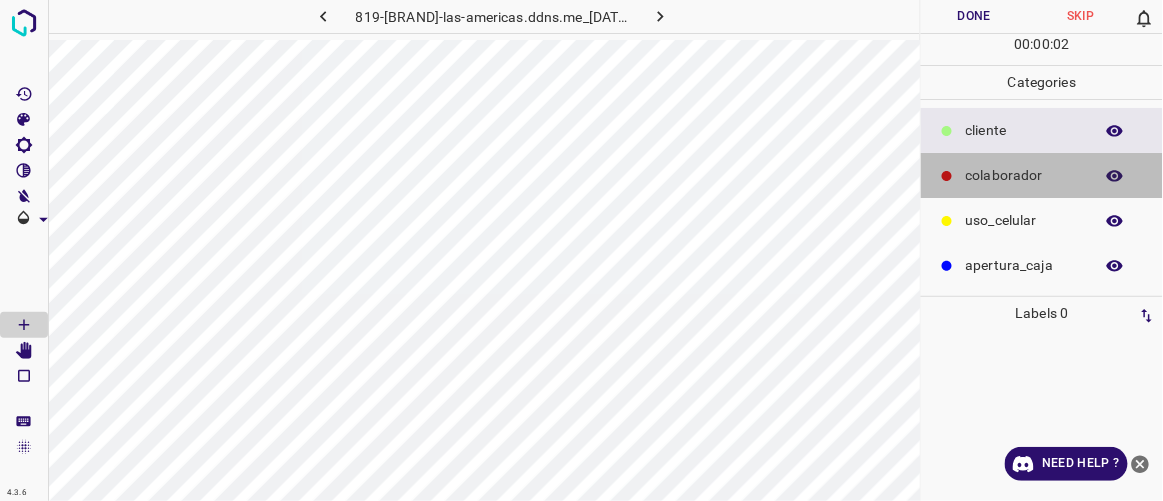 click at bounding box center (947, 131) 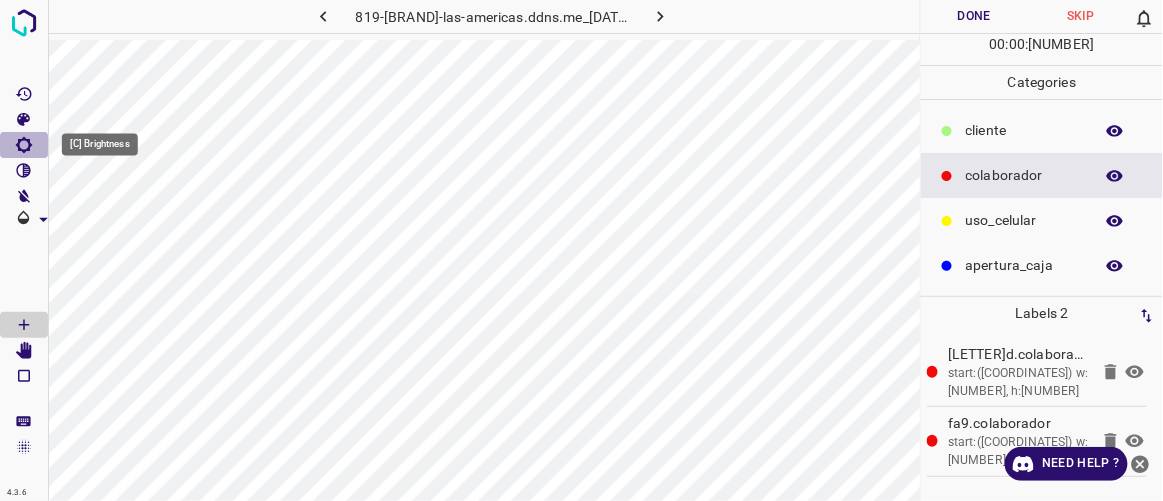 click at bounding box center [24, 145] 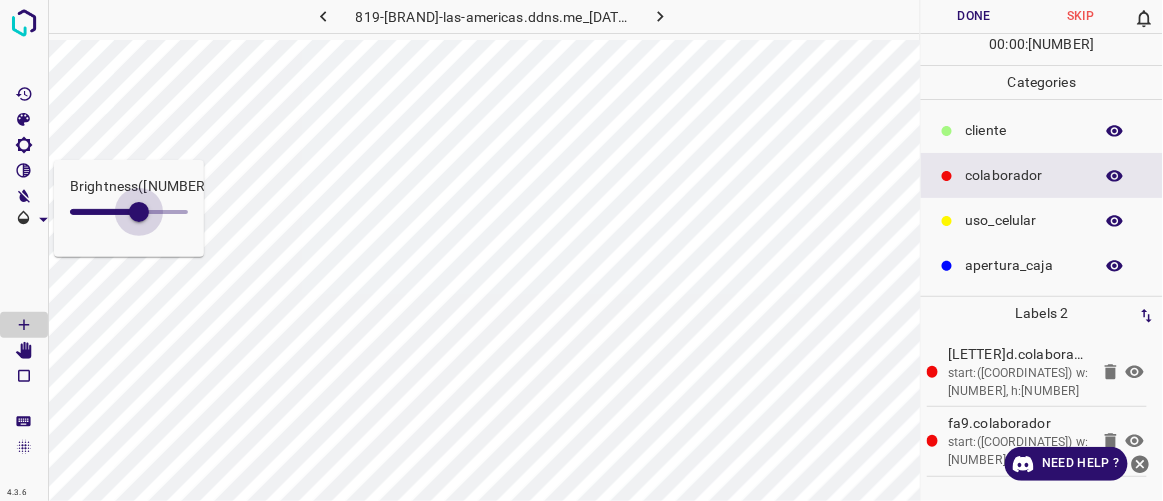 drag, startPoint x: 92, startPoint y: 206, endPoint x: 139, endPoint y: 226, distance: 51.078373 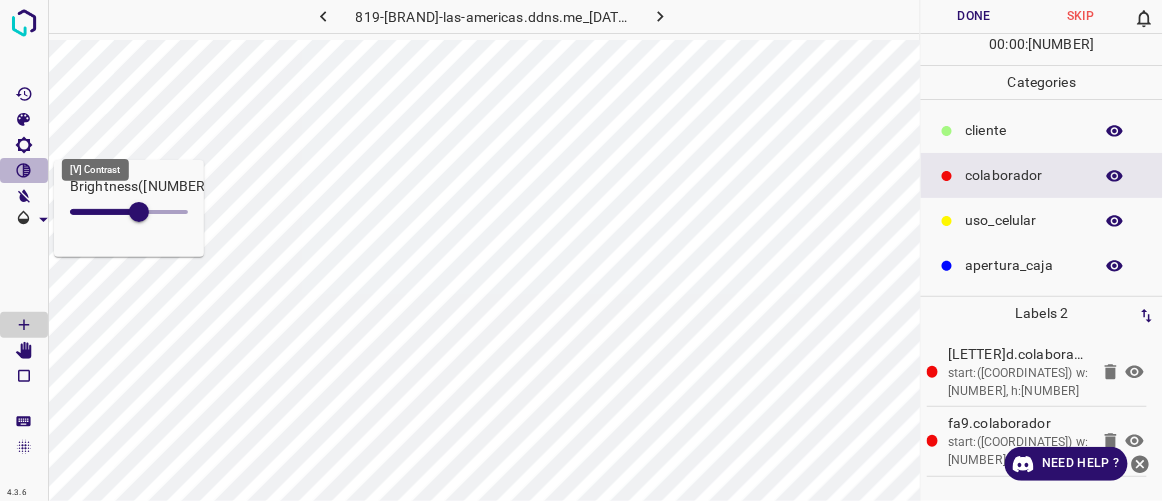 click at bounding box center (24, 171) 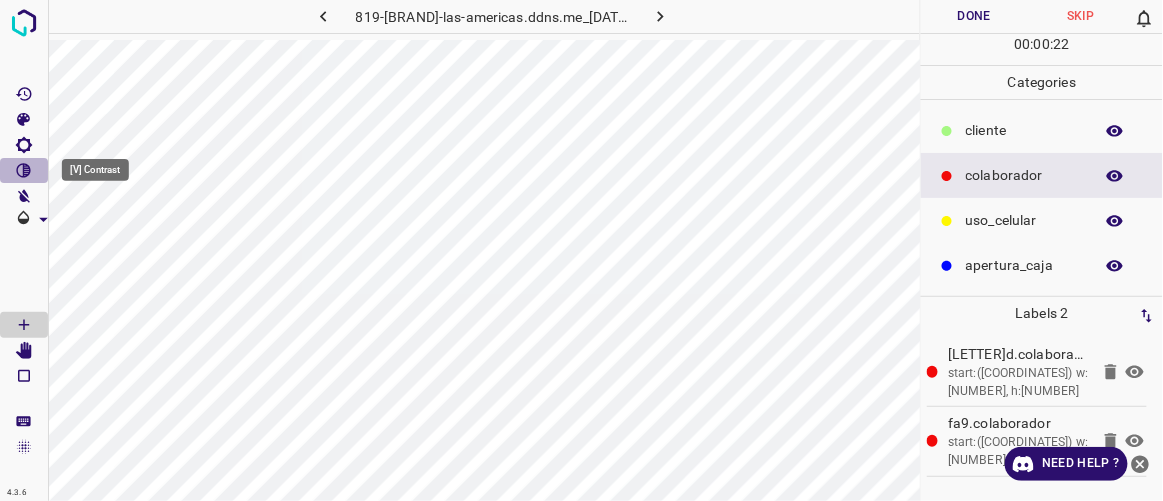 click at bounding box center [24, 171] 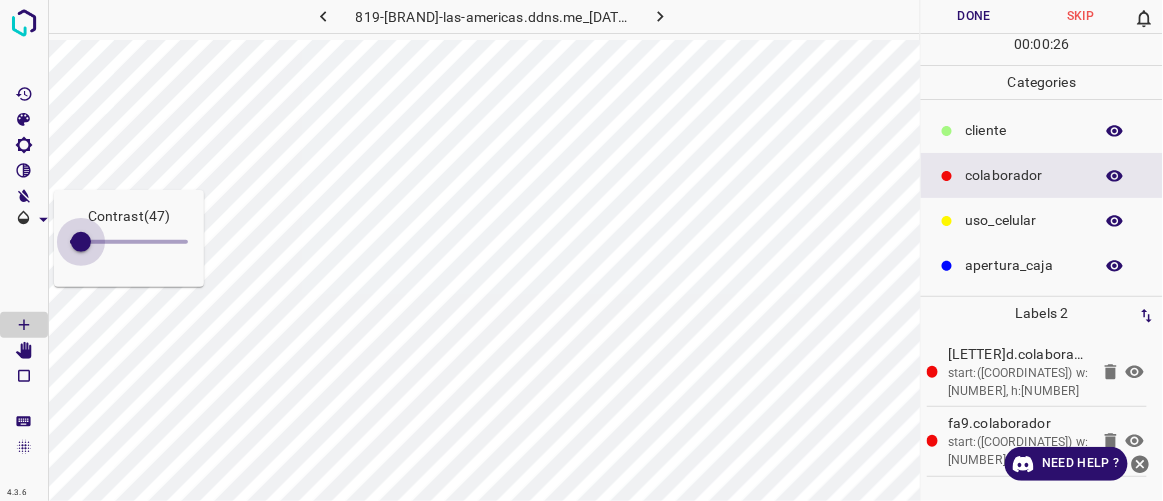 drag, startPoint x: 97, startPoint y: 238, endPoint x: 81, endPoint y: 233, distance: 16.763054 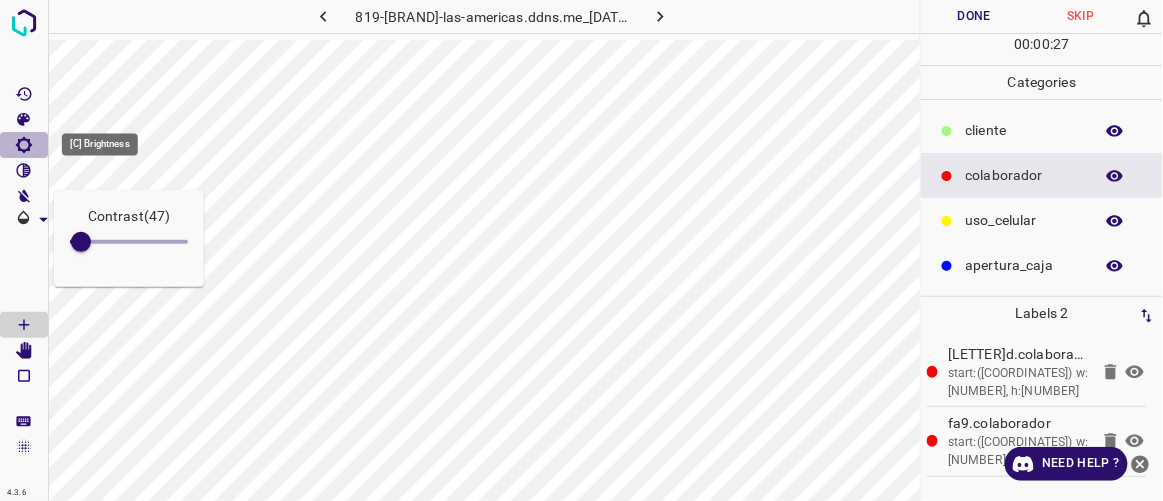 click at bounding box center [24, 145] 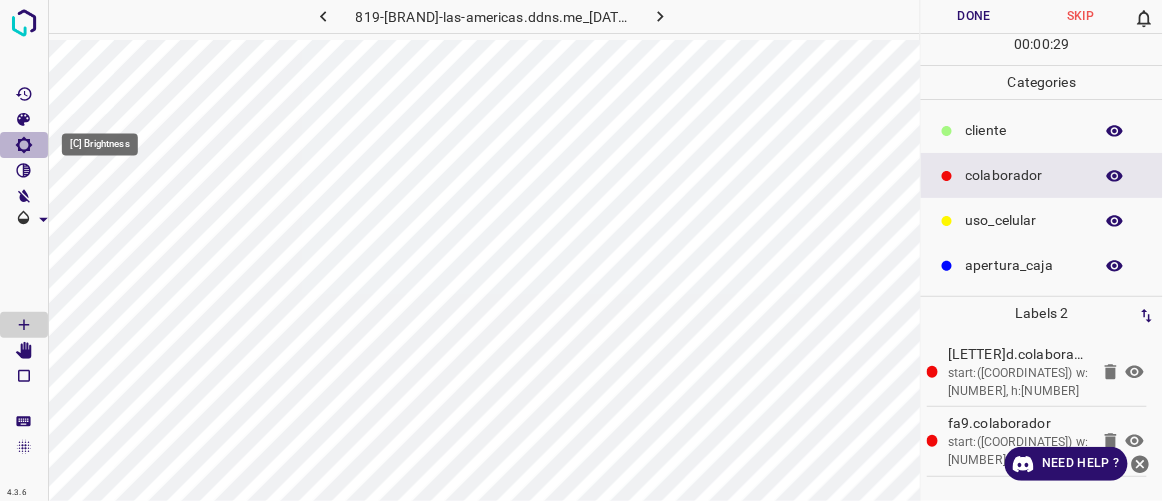 click at bounding box center (24, 145) 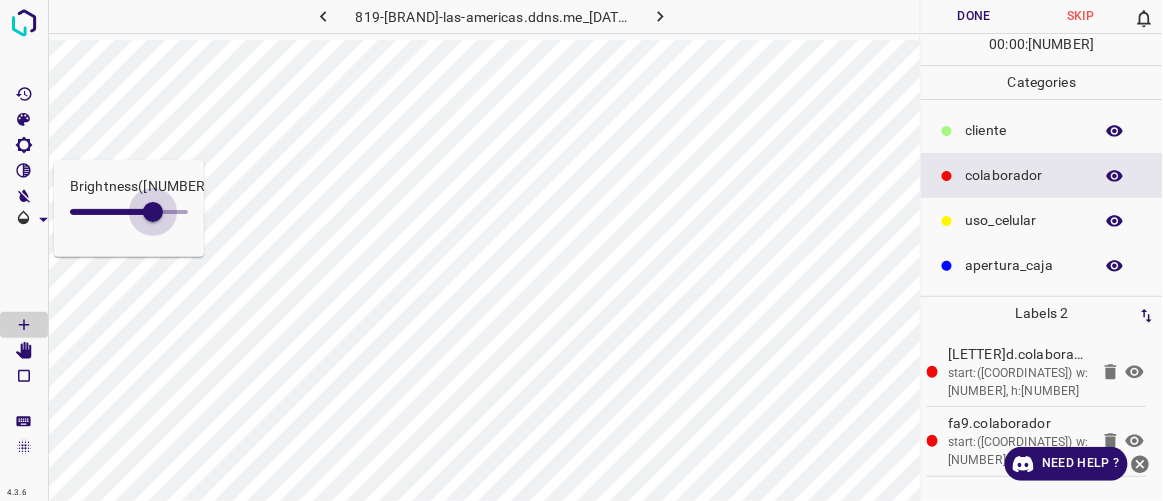 drag, startPoint x: 133, startPoint y: 209, endPoint x: 153, endPoint y: 216, distance: 21.189621 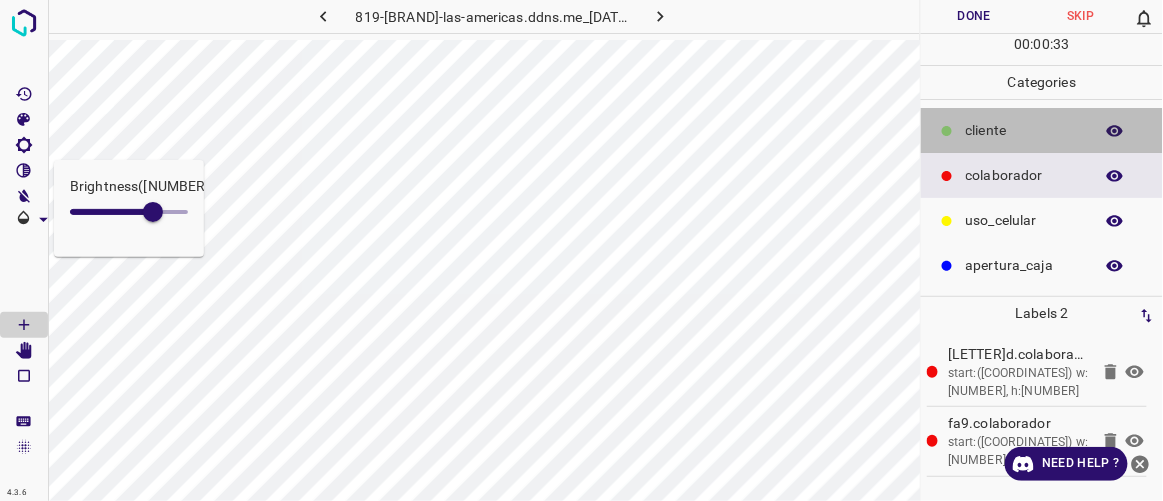 click on "​​cliente" at bounding box center [1024, 130] 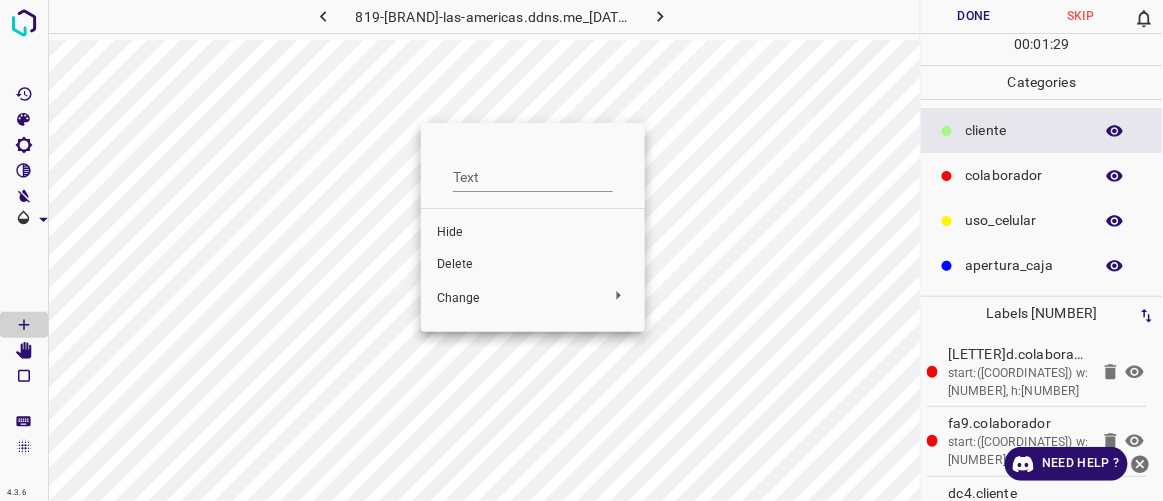 click on "Delete" at bounding box center [533, 233] 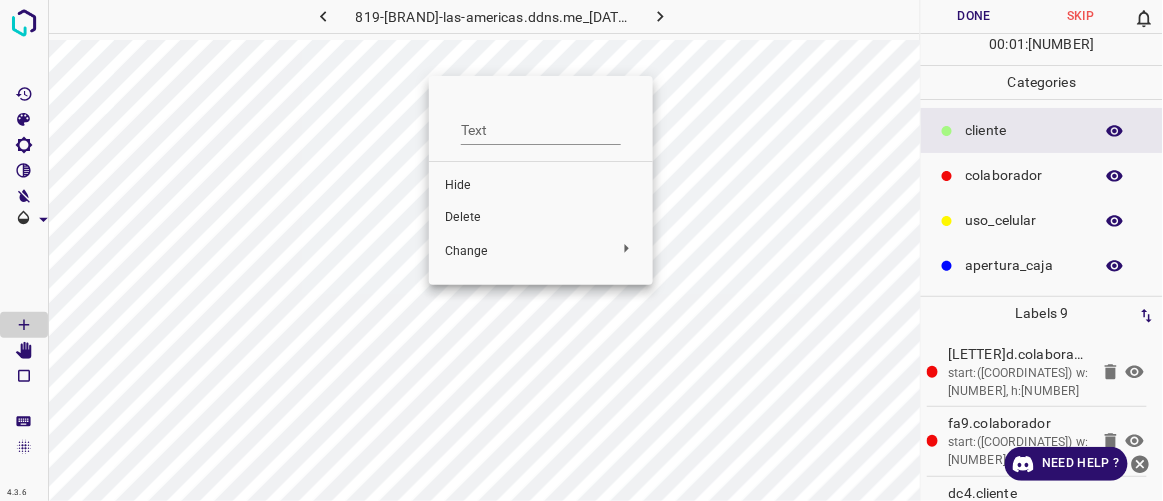 click on "Delete" at bounding box center (541, 186) 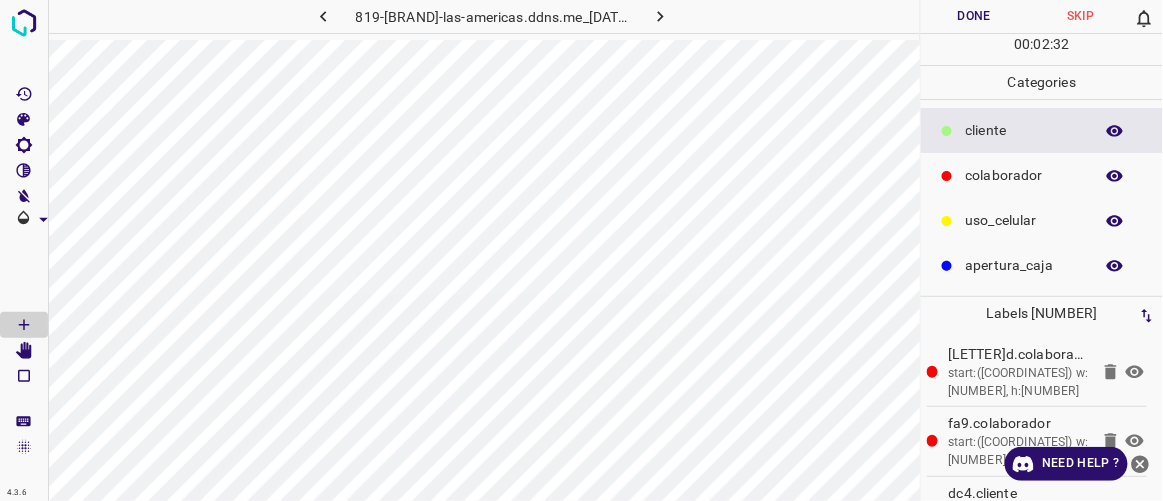 click on "Done" at bounding box center [974, 16] 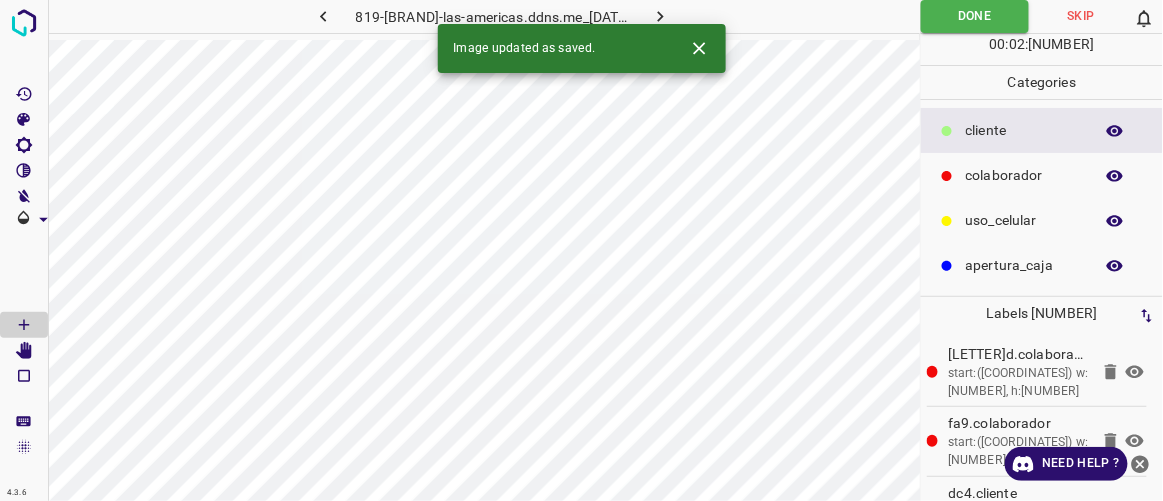 click at bounding box center [660, 16] 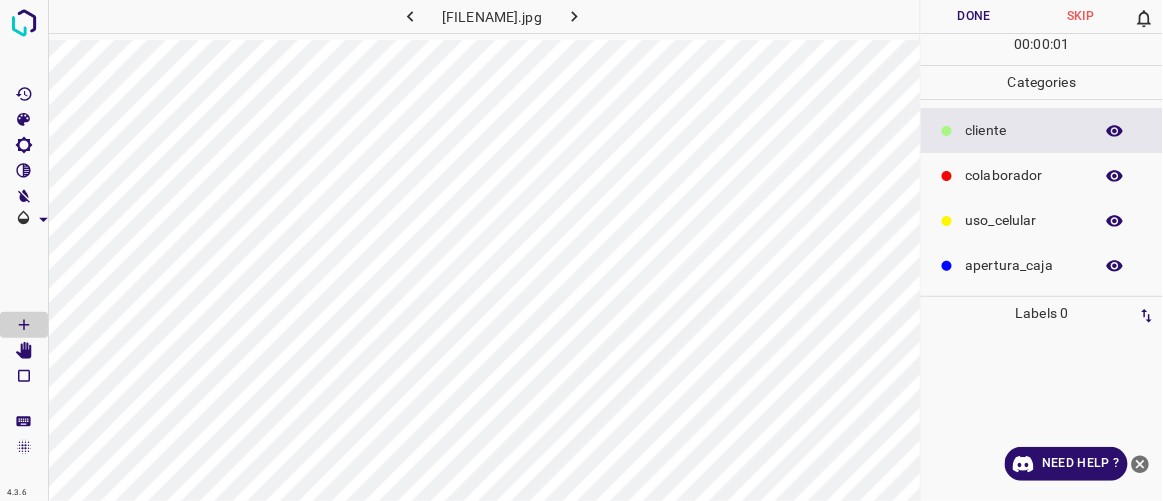 click on "colaborador" at bounding box center (1024, 130) 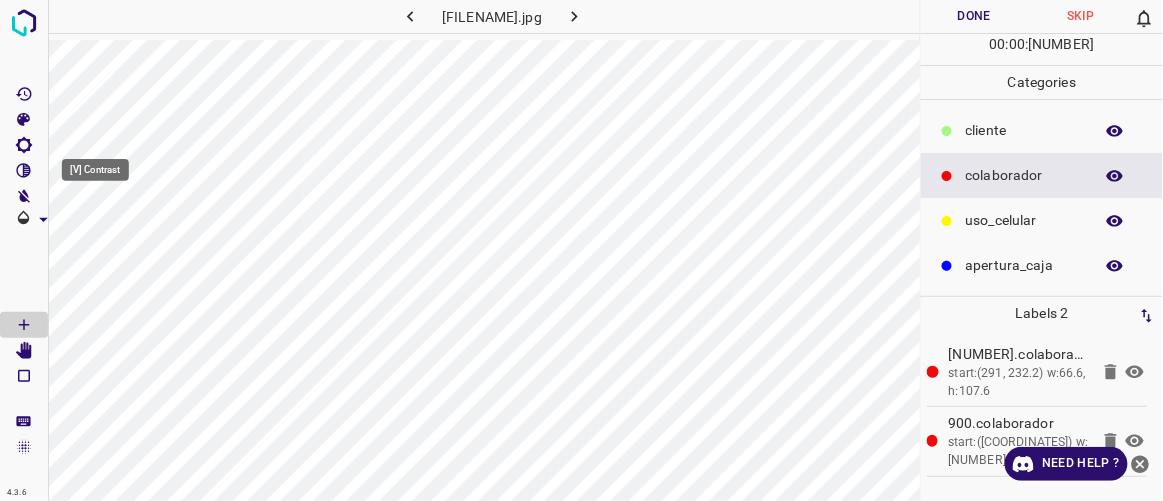 click at bounding box center (24, 171) 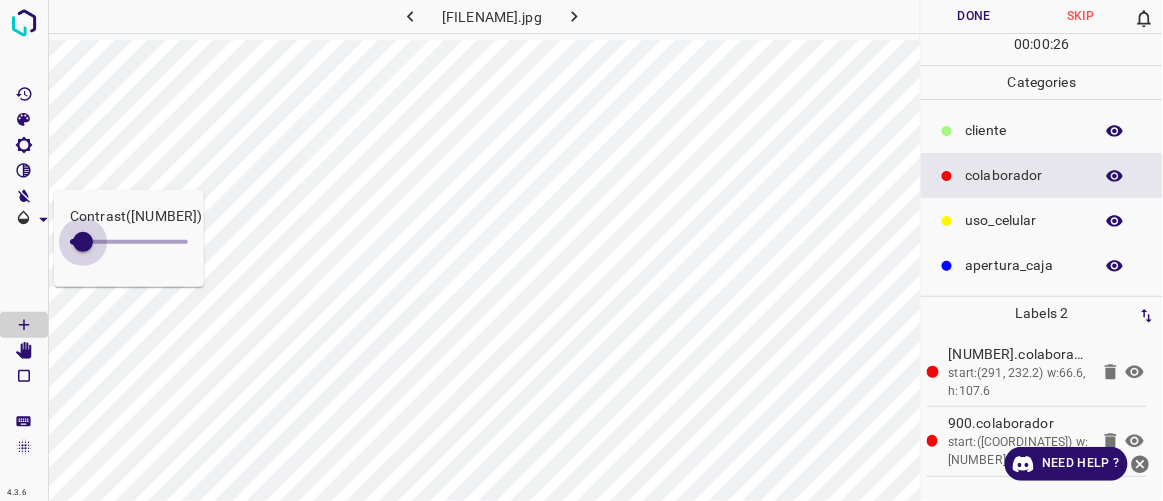 click at bounding box center [83, 242] 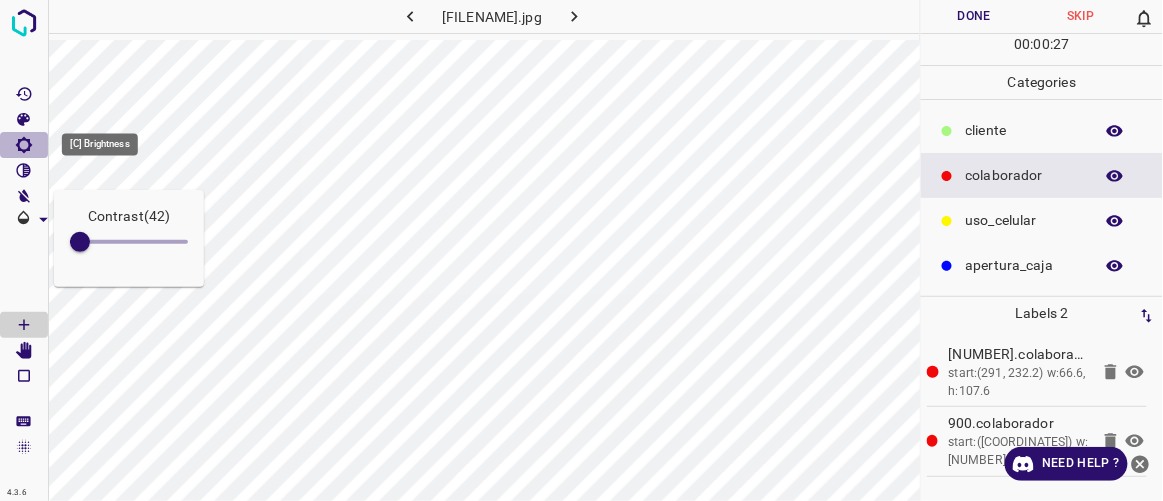 click at bounding box center (24, 145) 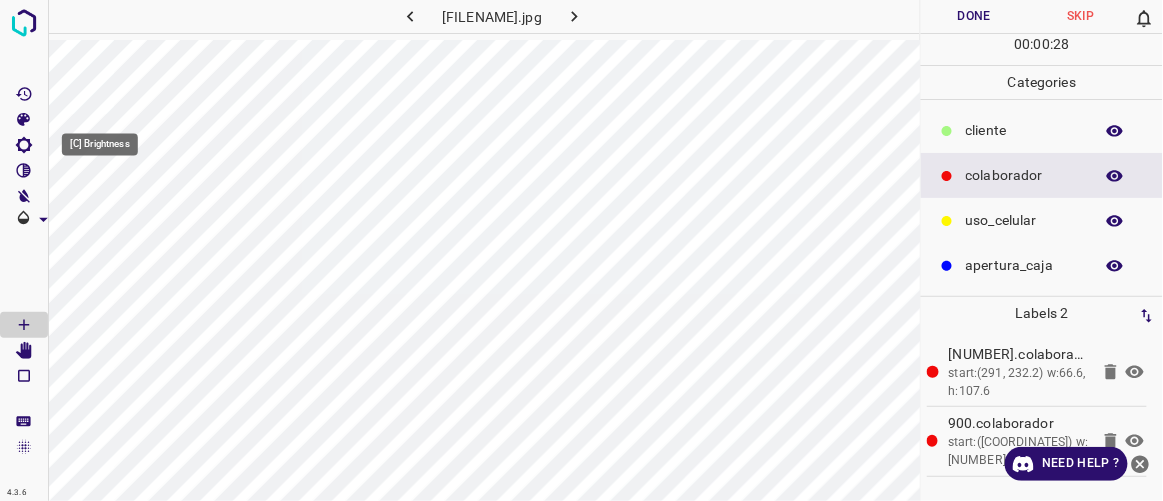 click at bounding box center [24, 145] 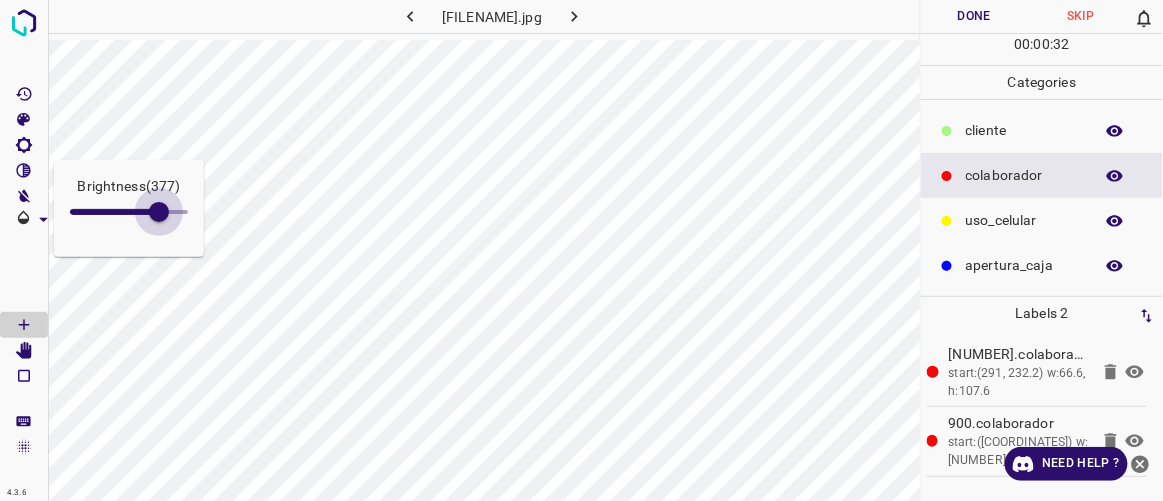 drag, startPoint x: 96, startPoint y: 216, endPoint x: 159, endPoint y: 236, distance: 66.09841 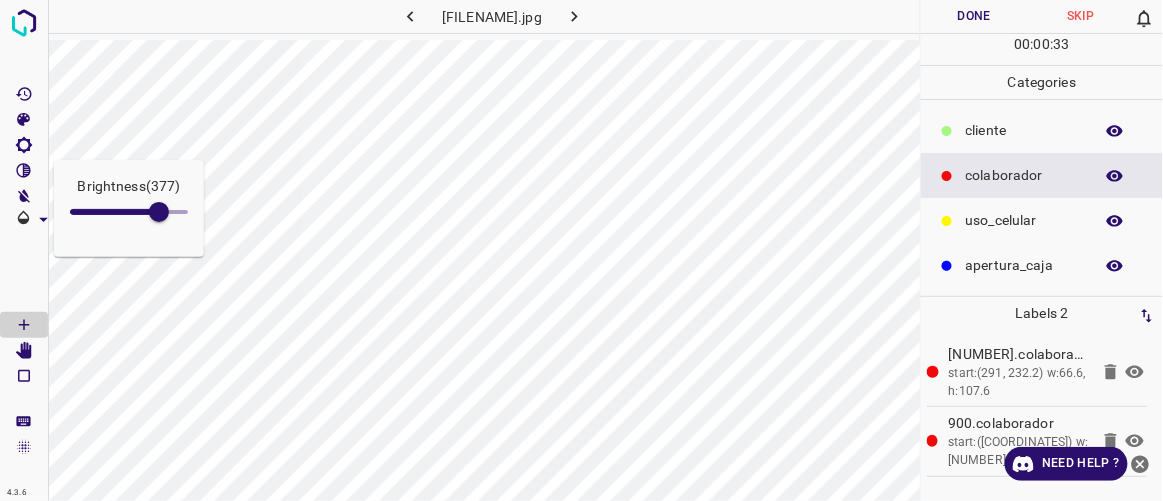 click on "​​cliente" at bounding box center [1042, 130] 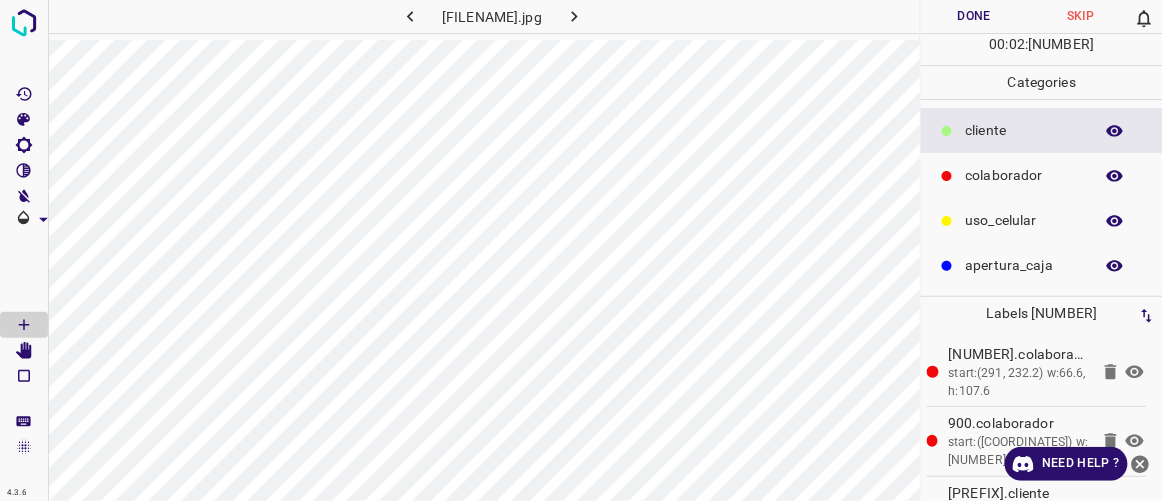 click on "Done" at bounding box center [974, 16] 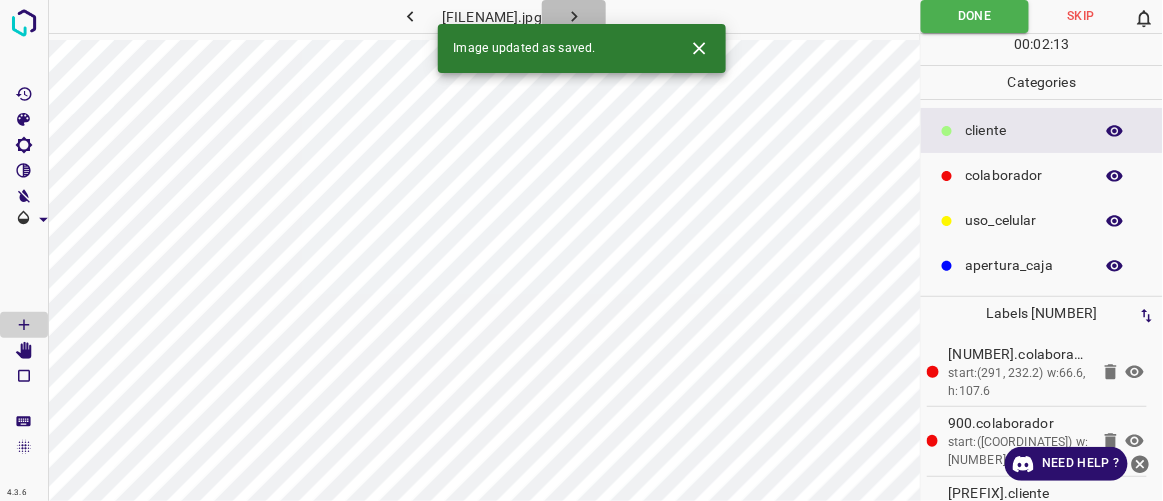 click at bounding box center [574, 16] 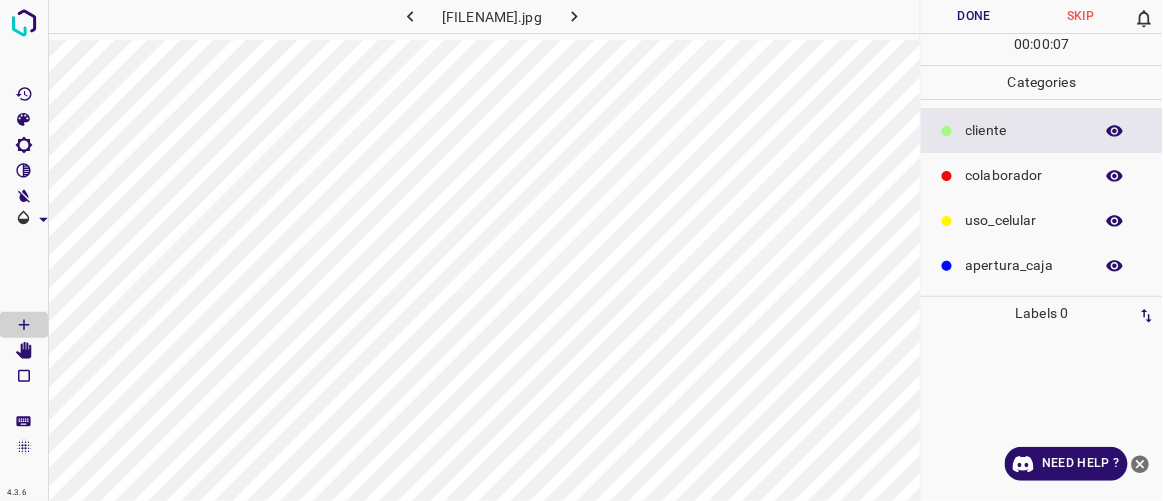 click on "colaborador" at bounding box center (1024, 130) 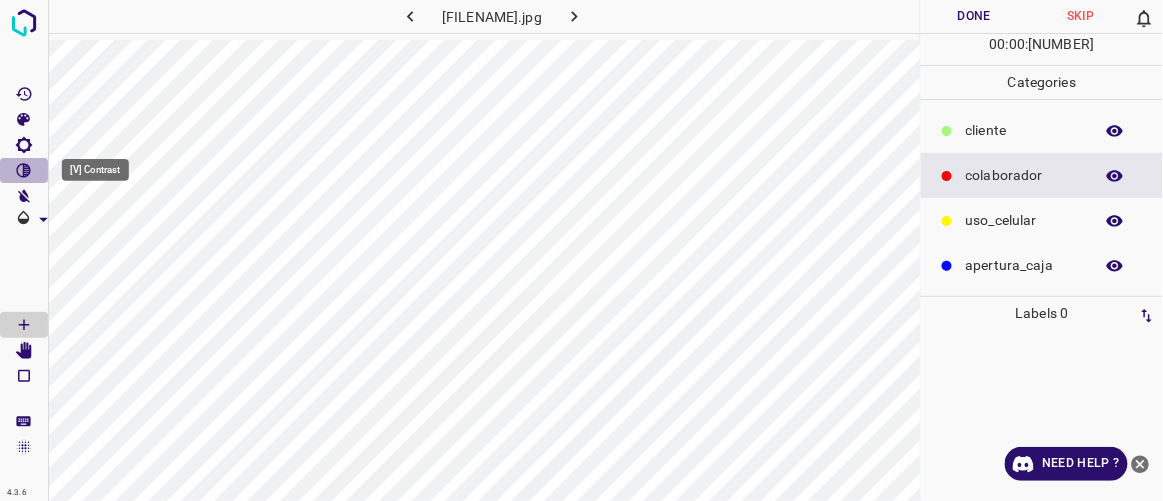click at bounding box center [24, 170] 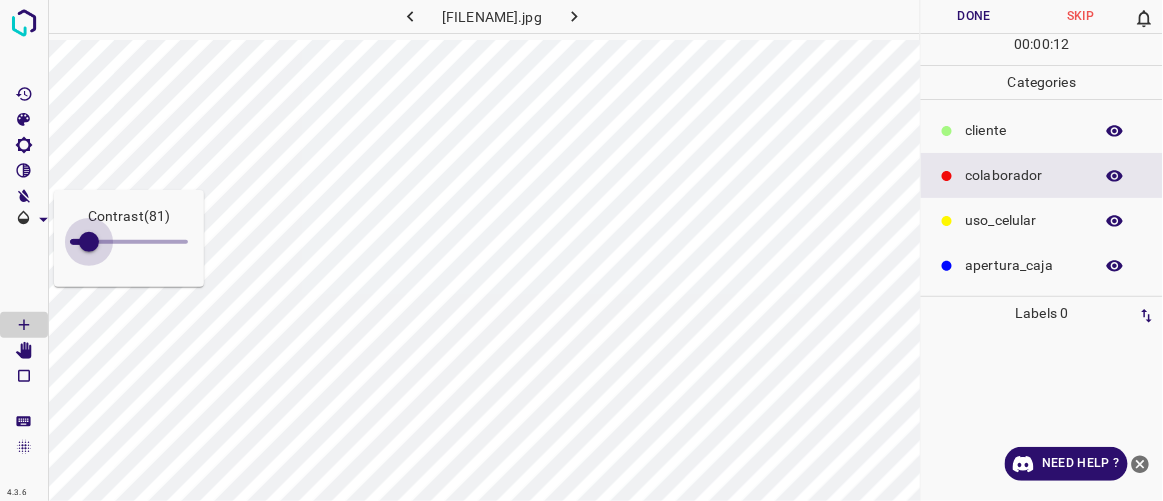 click at bounding box center (89, 242) 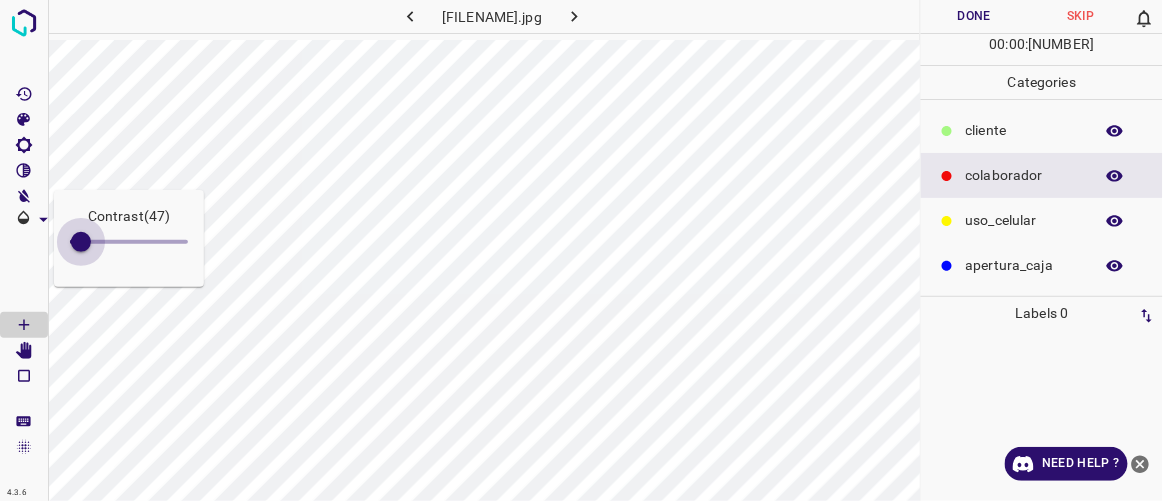 click at bounding box center (81, 242) 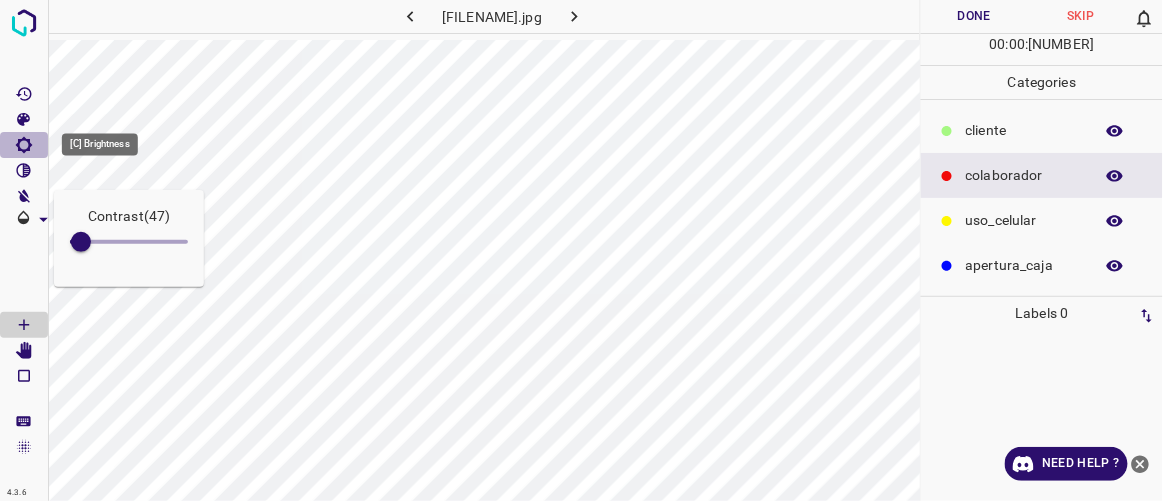 click at bounding box center [24, 145] 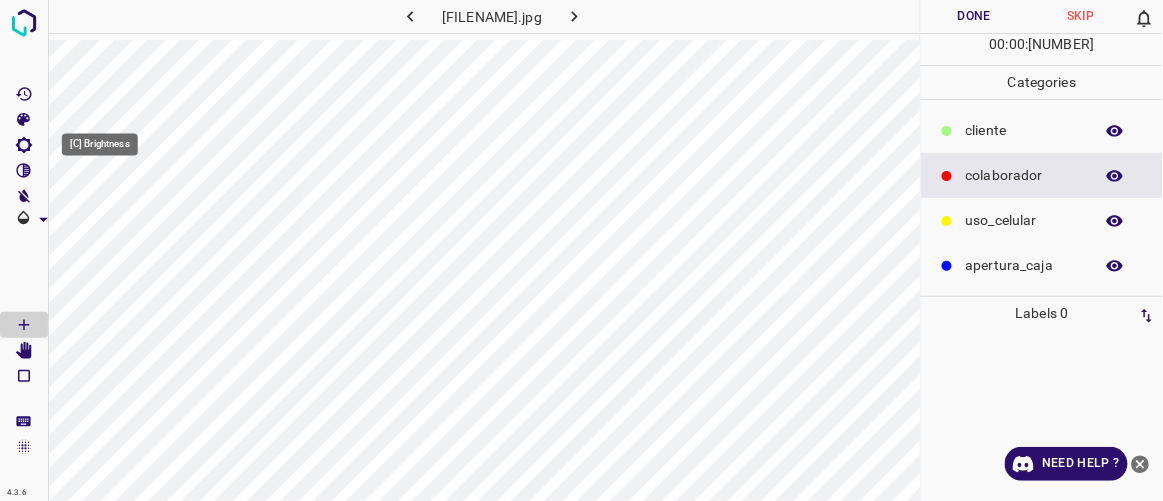 click at bounding box center (24, 145) 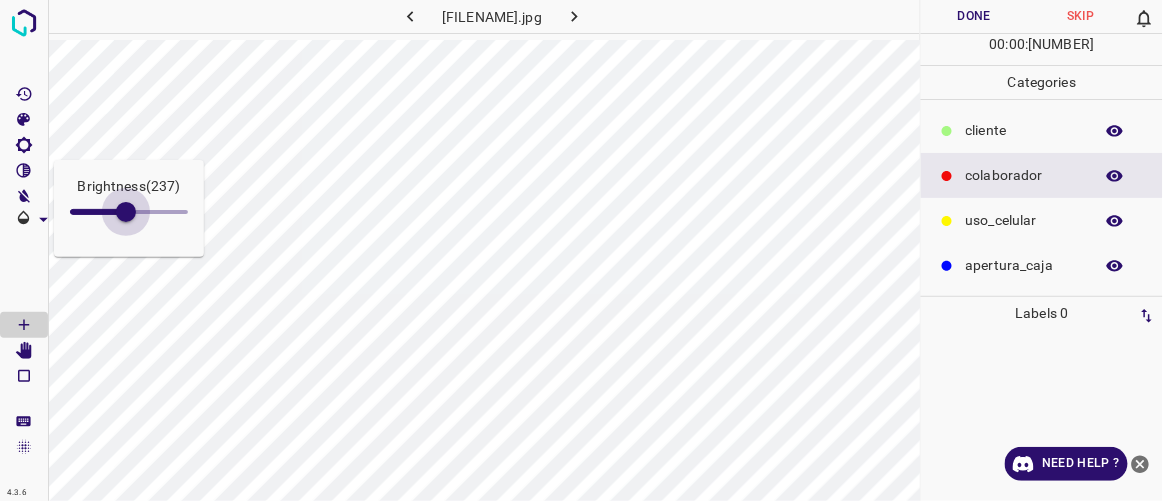 drag, startPoint x: 89, startPoint y: 209, endPoint x: 126, endPoint y: 227, distance: 41.14608 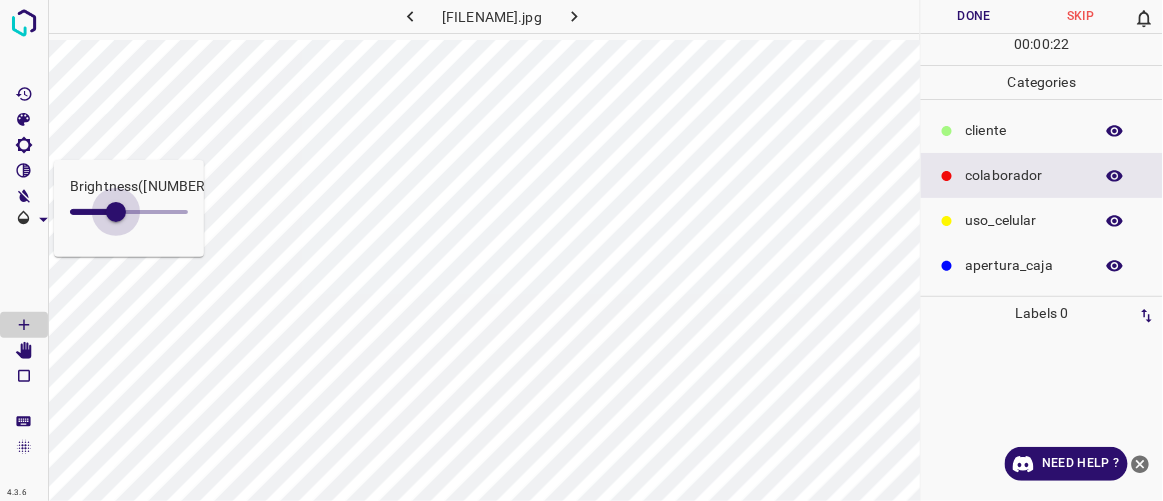 click at bounding box center (116, 212) 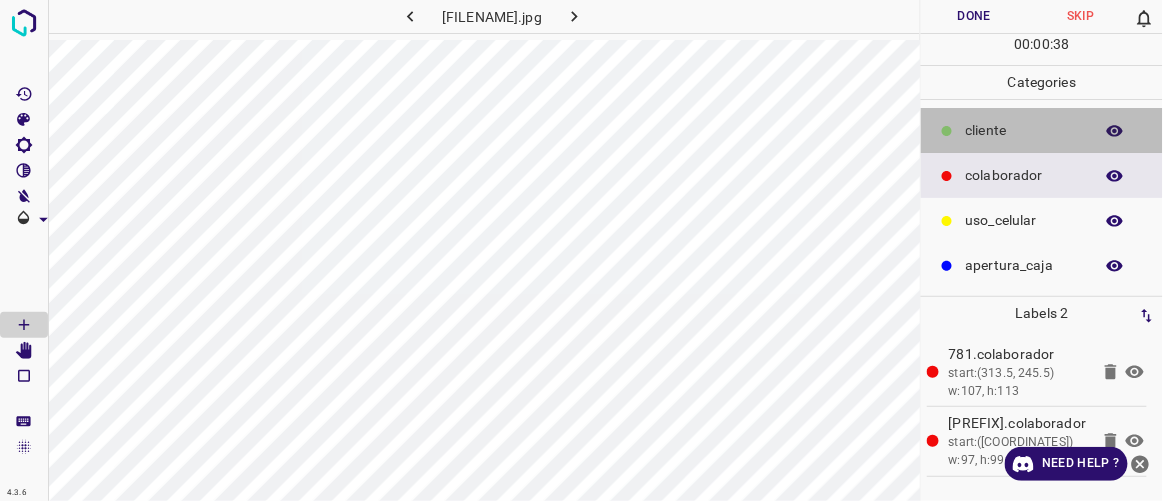 click on "​​cliente" at bounding box center [1024, 130] 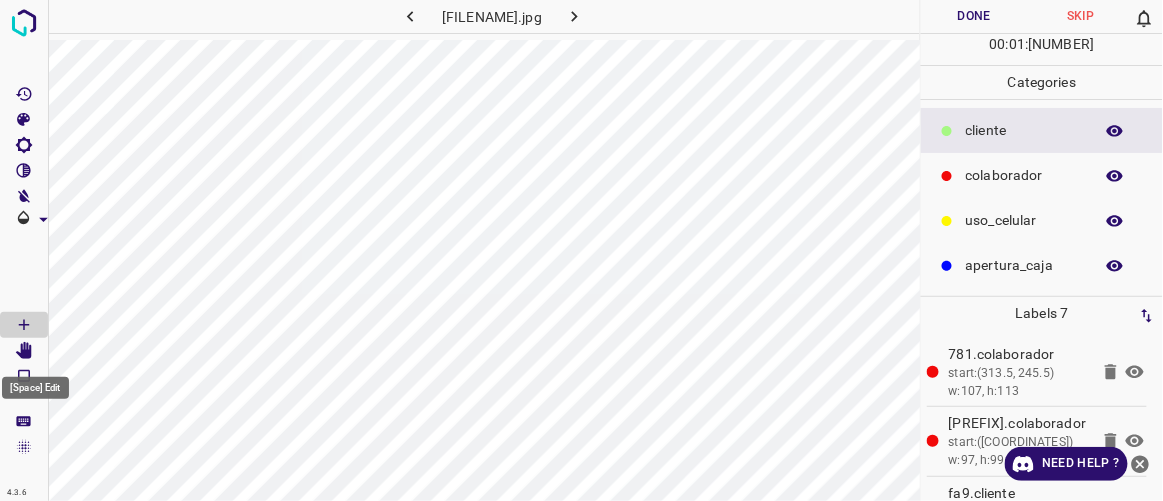 click at bounding box center [24, 351] 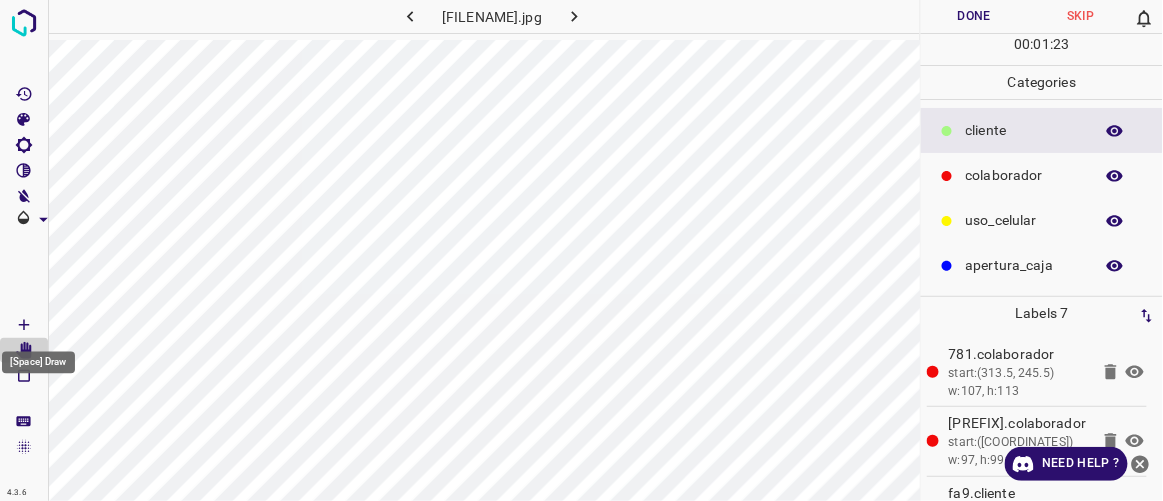 click at bounding box center (24, 325) 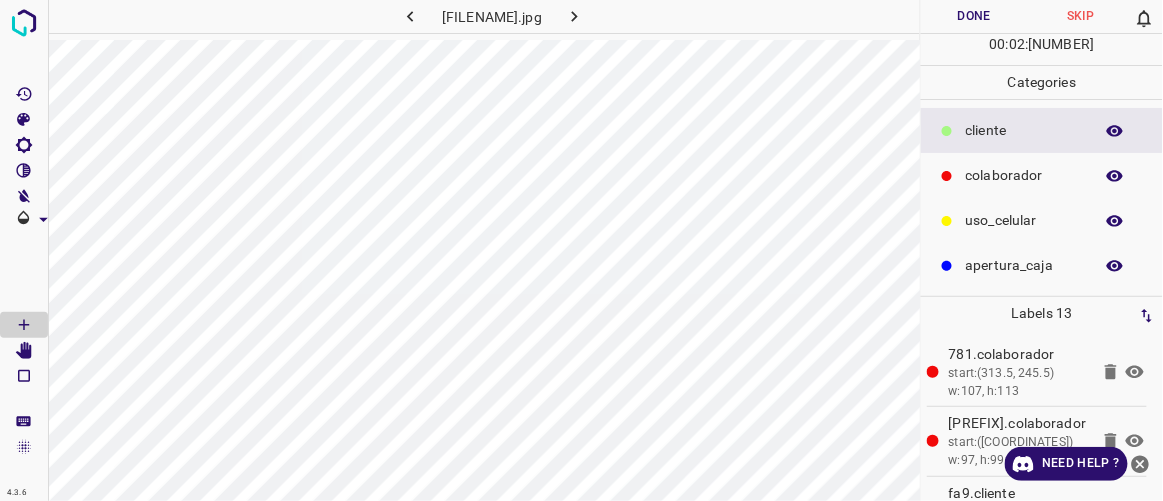 click on "Done" at bounding box center [974, 16] 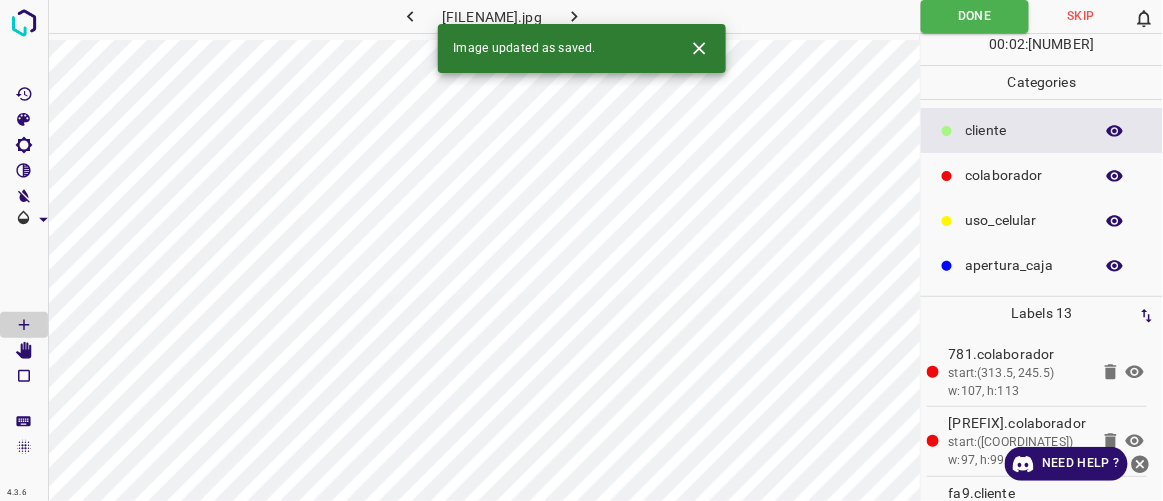click at bounding box center [574, 16] 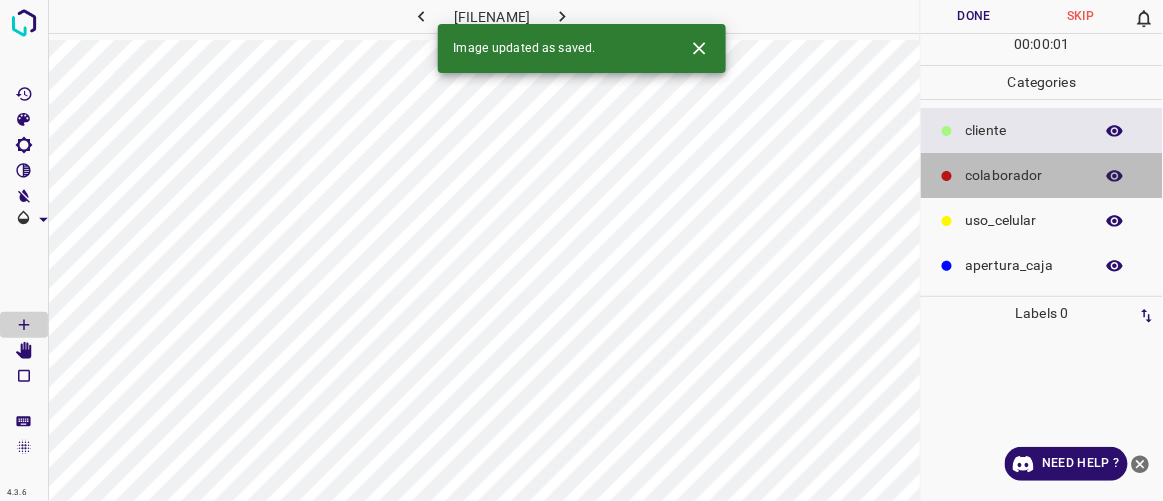 click on "colaborador" at bounding box center [1024, 130] 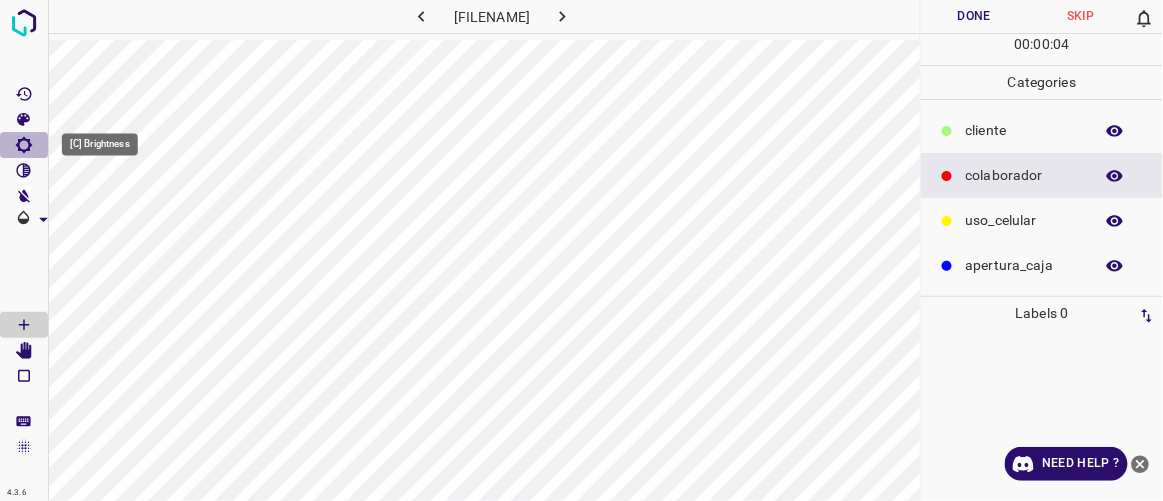 click at bounding box center (24, 145) 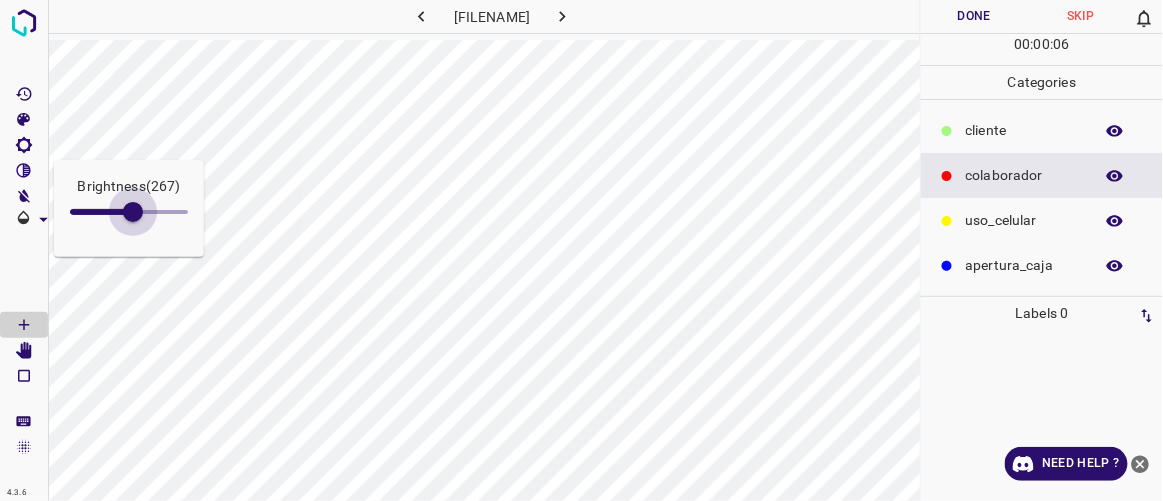 drag, startPoint x: 87, startPoint y: 212, endPoint x: 133, endPoint y: 234, distance: 50.990196 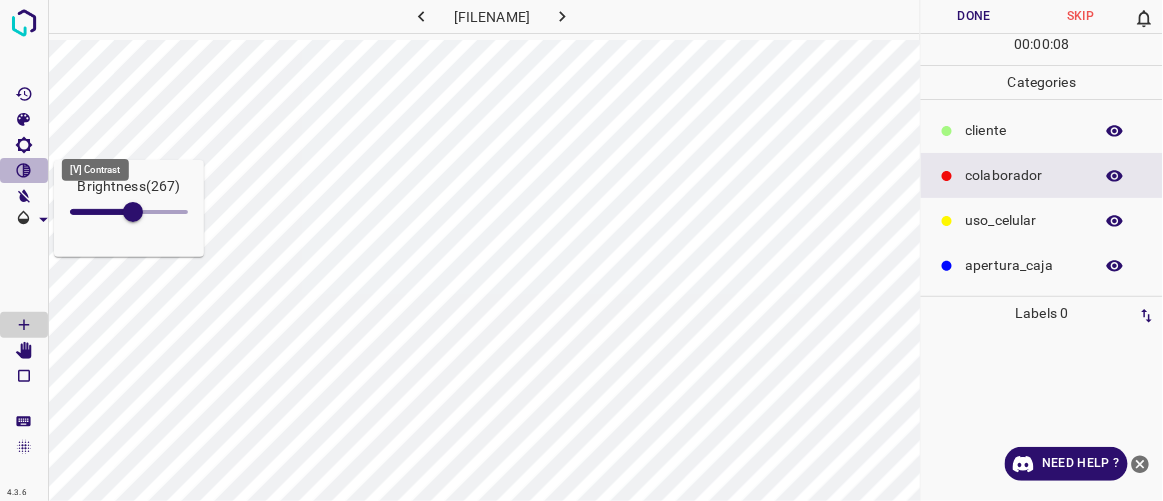click at bounding box center [24, 170] 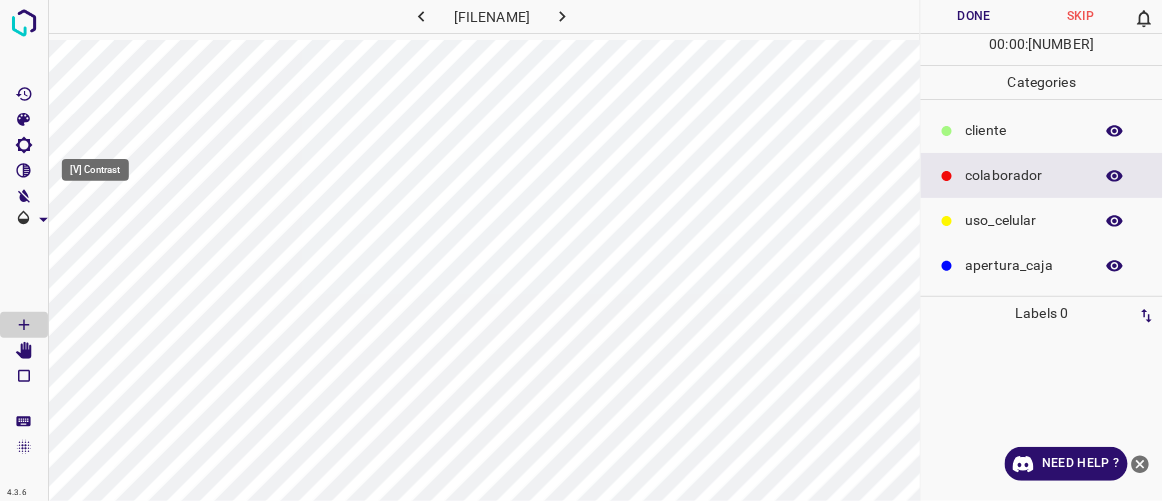 click at bounding box center (24, 170) 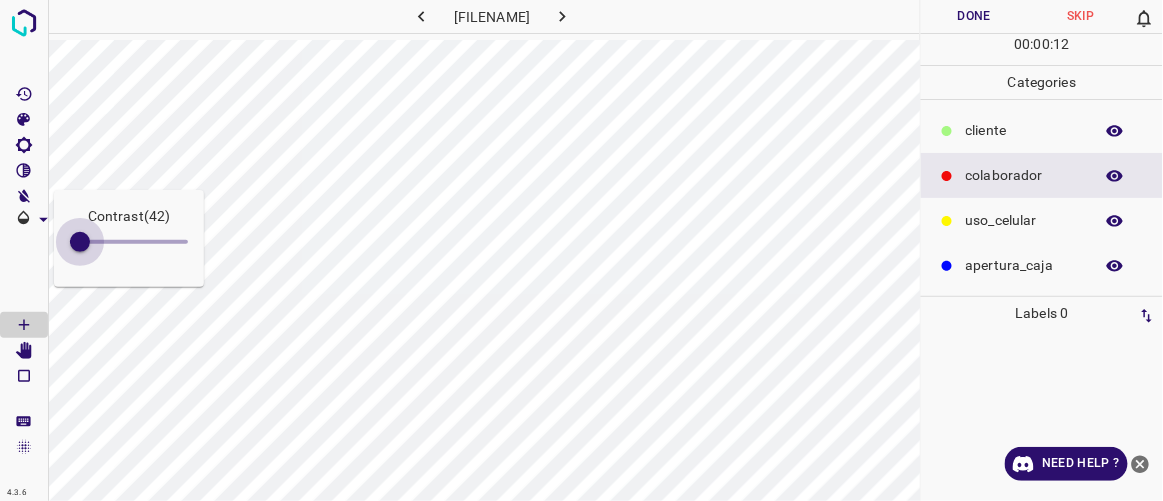 drag, startPoint x: 92, startPoint y: 237, endPoint x: 80, endPoint y: 235, distance: 12.165525 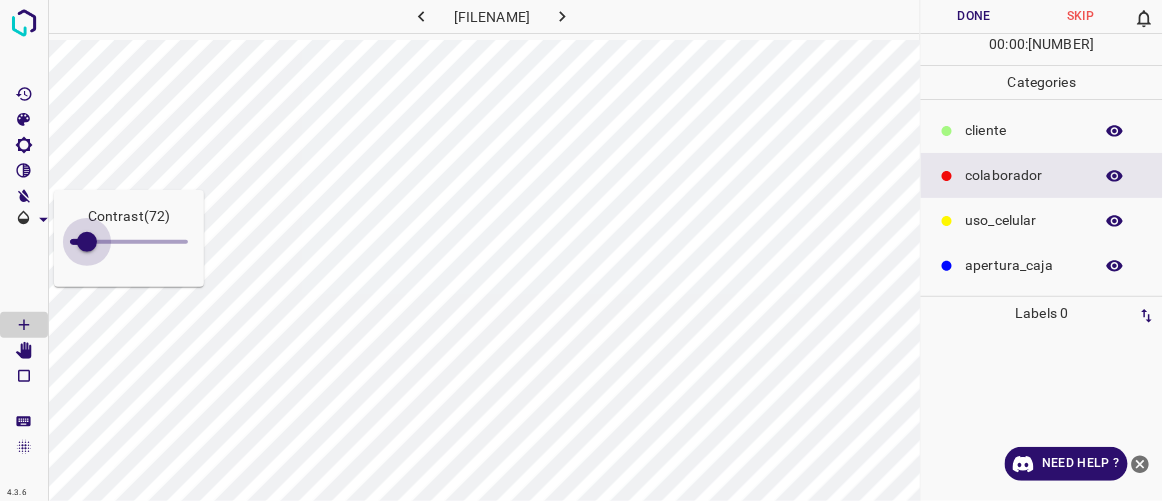click at bounding box center (87, 242) 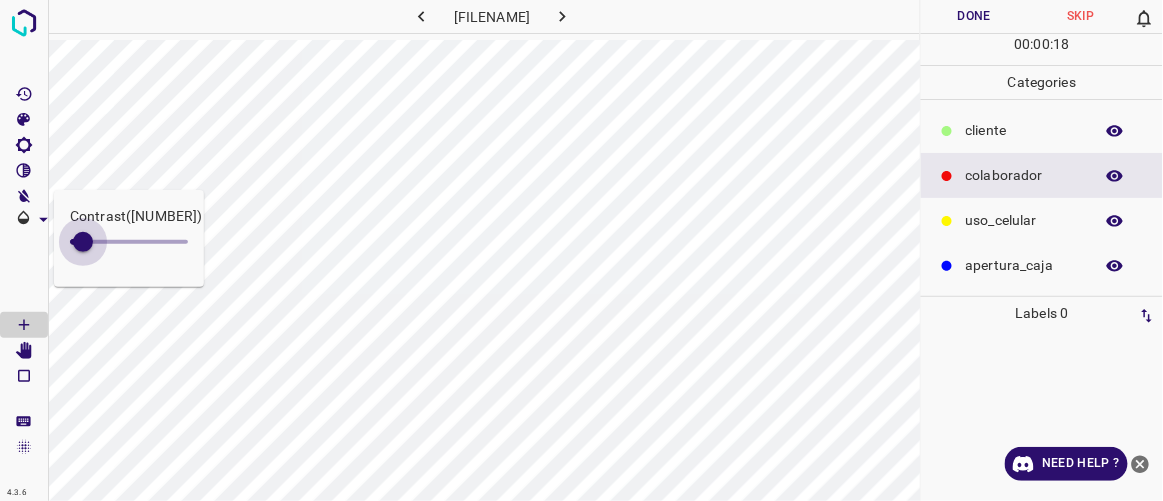 click at bounding box center (83, 242) 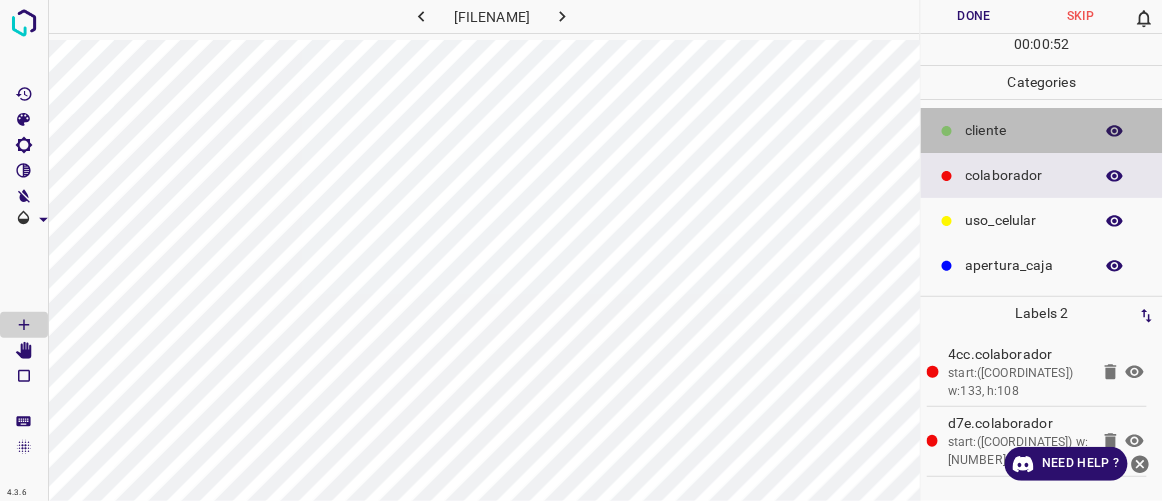 click on "​​cliente" at bounding box center (1024, 130) 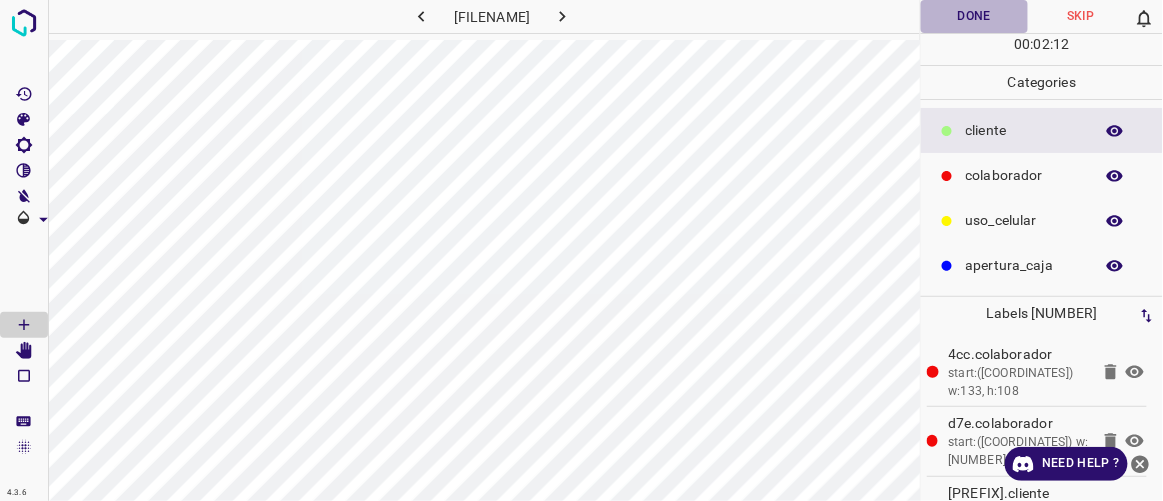 click on "Done" at bounding box center (974, 16) 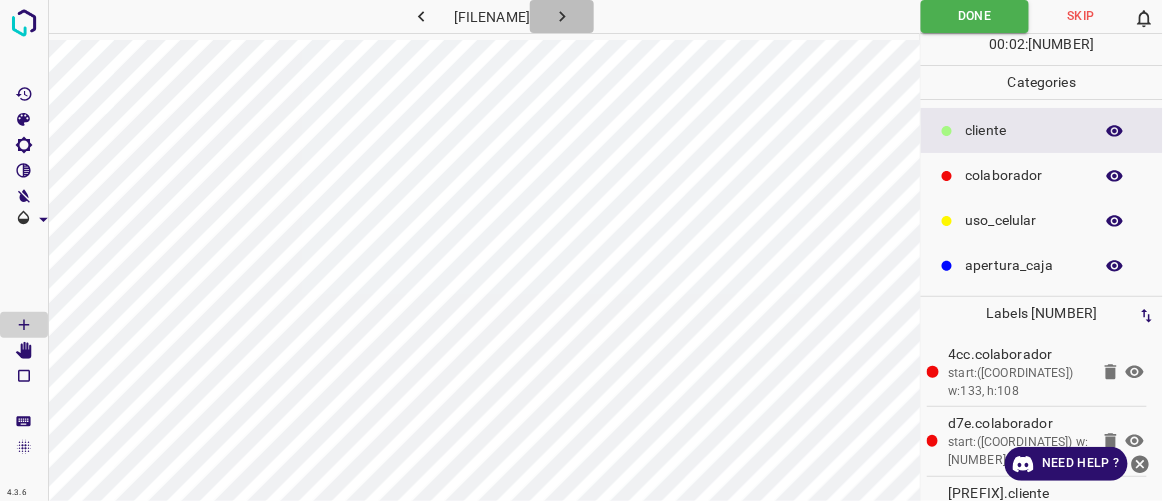 click at bounding box center (562, 16) 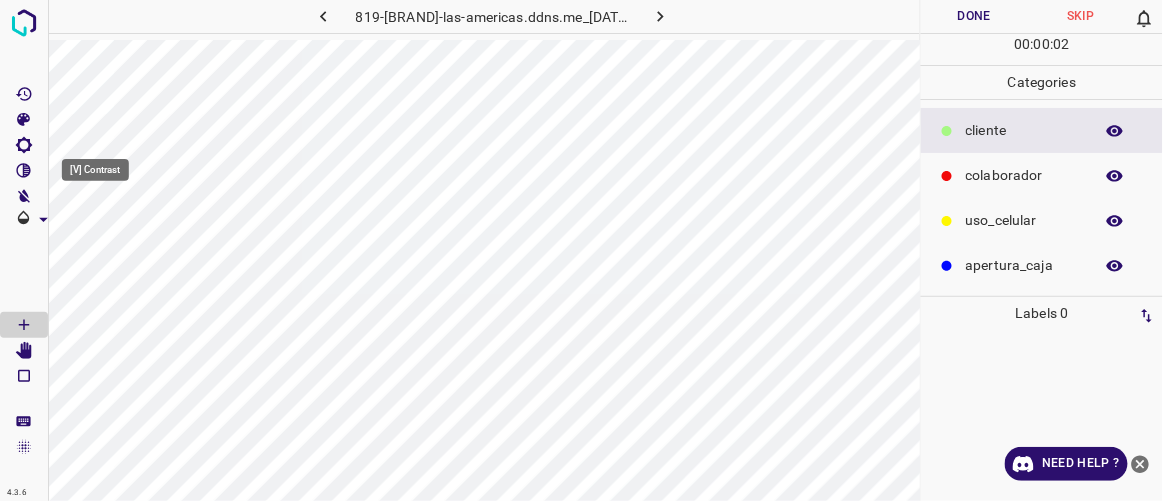 click at bounding box center (24, 170) 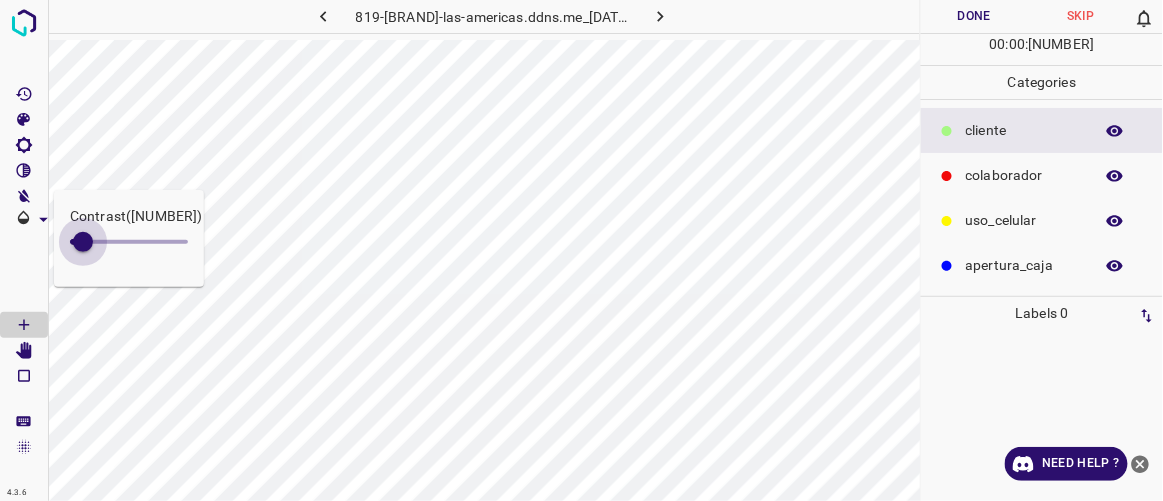 click at bounding box center [83, 242] 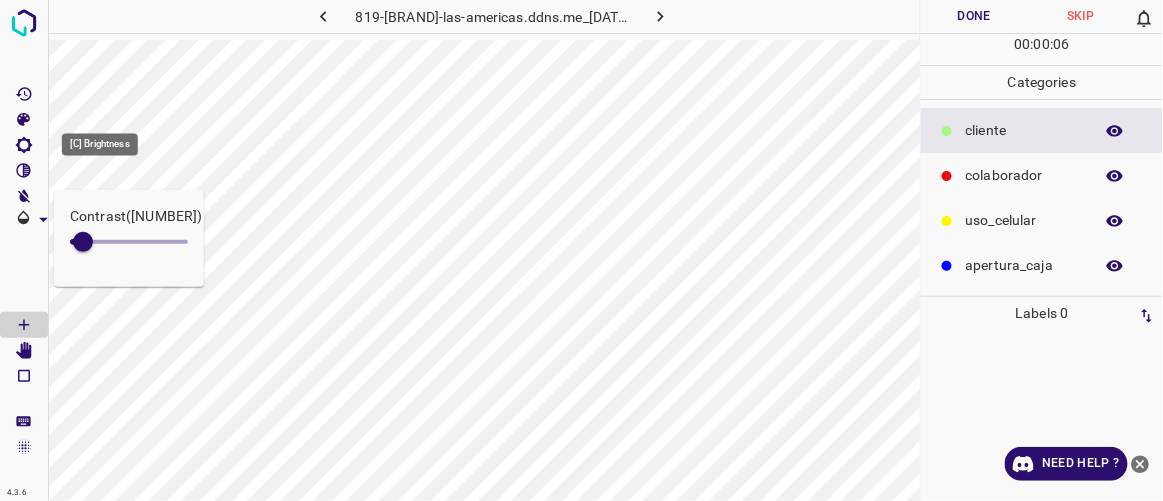 click at bounding box center (24, 145) 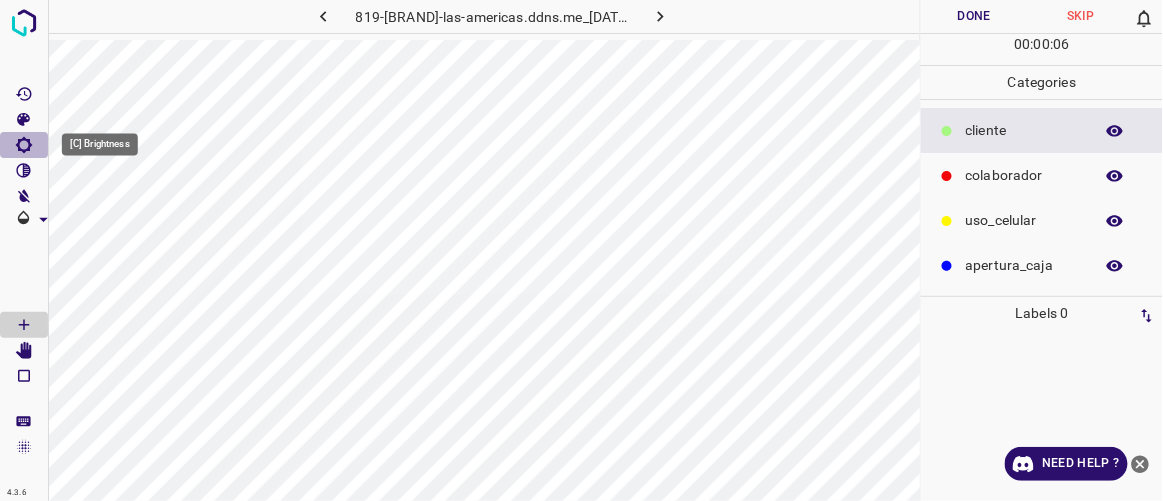 click at bounding box center [24, 145] 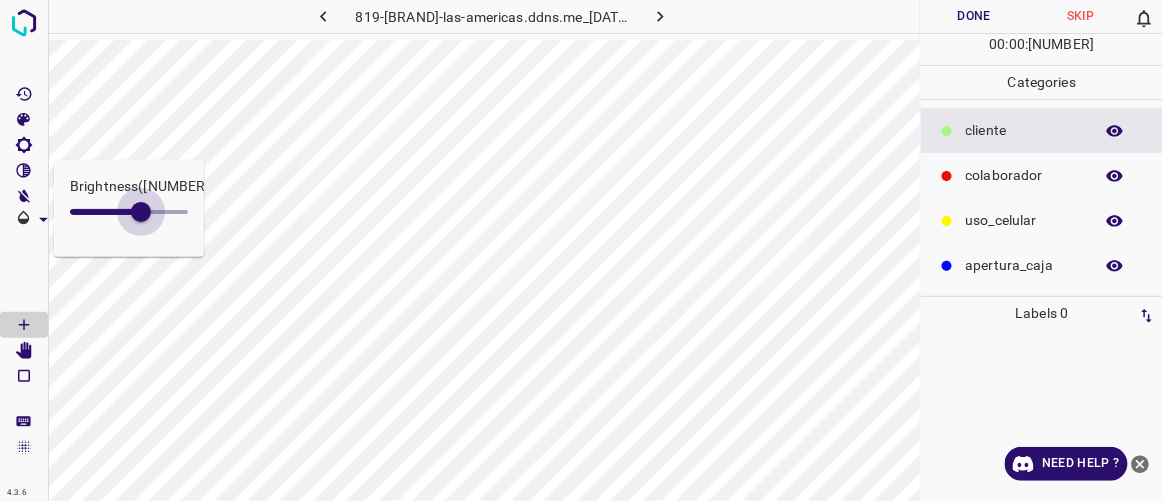 drag, startPoint x: 93, startPoint y: 212, endPoint x: 141, endPoint y: 225, distance: 49.729267 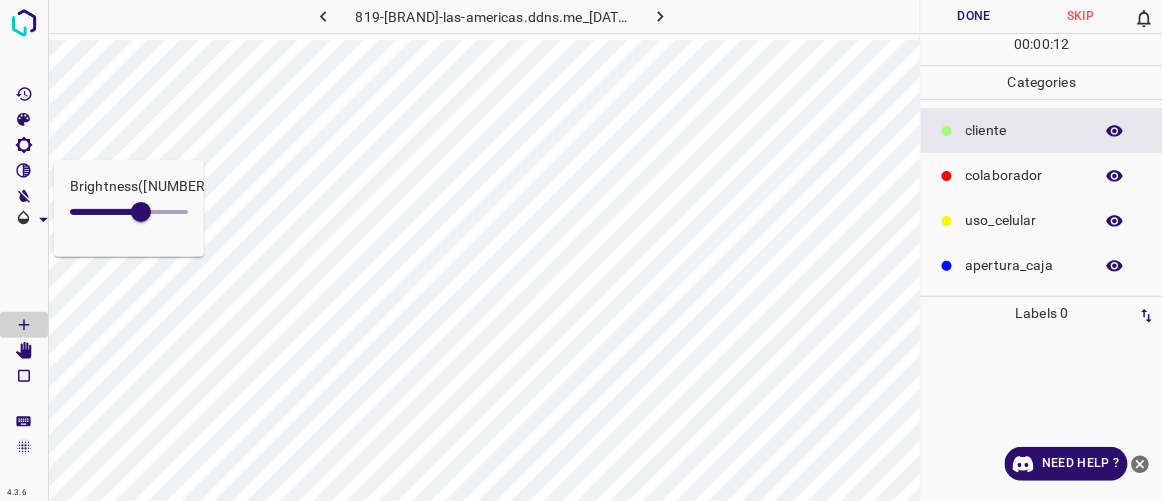 click on "colaborador" at bounding box center (1024, 130) 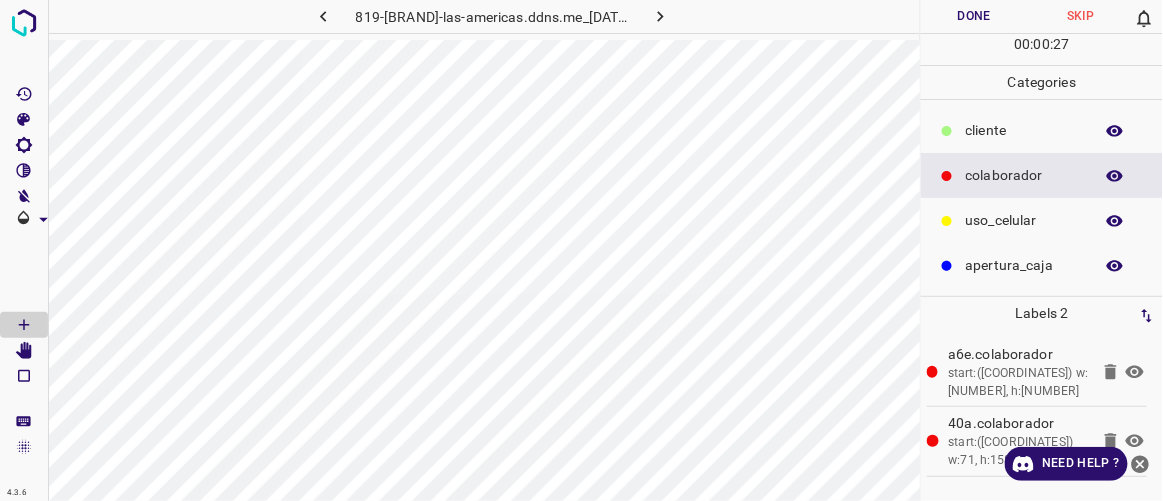 click on "​​cliente" at bounding box center (1024, 130) 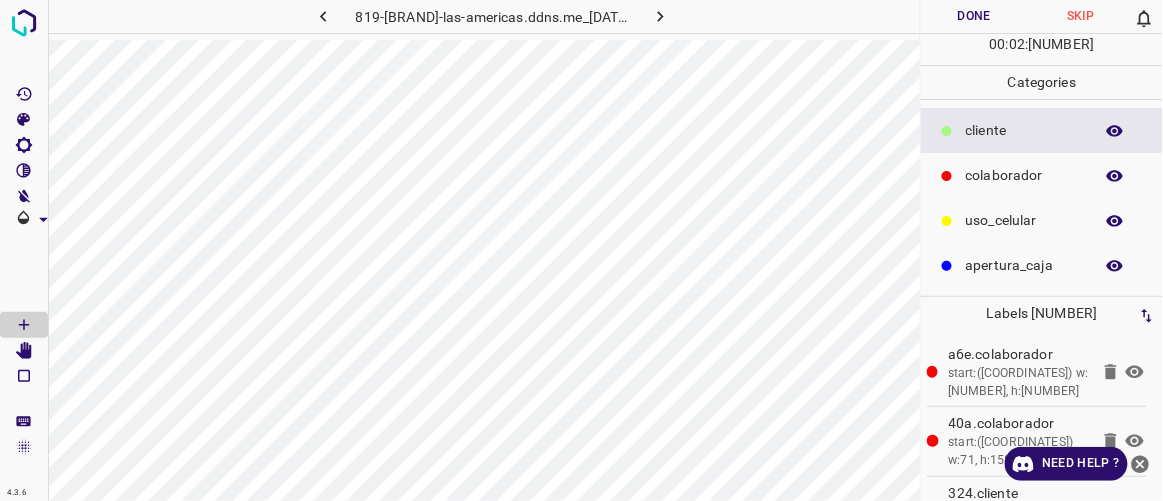 click on "Done" at bounding box center [974, 16] 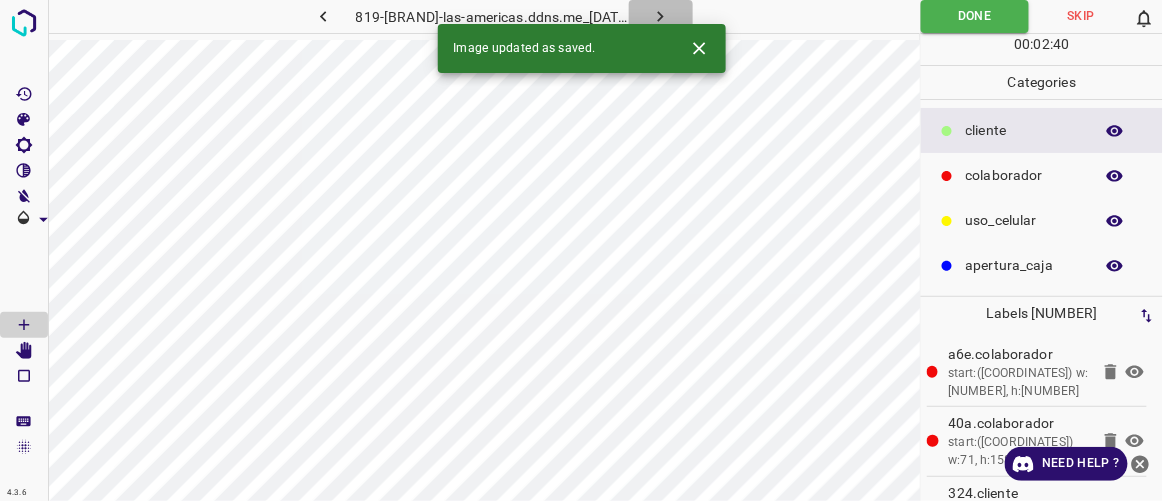 click at bounding box center (660, 16) 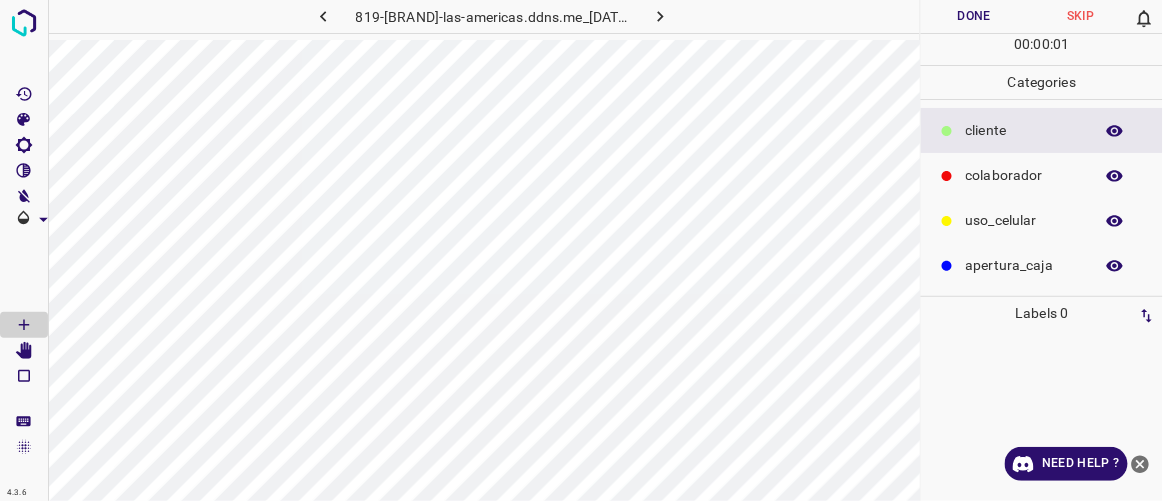 click on "colaborador" at bounding box center (1024, 130) 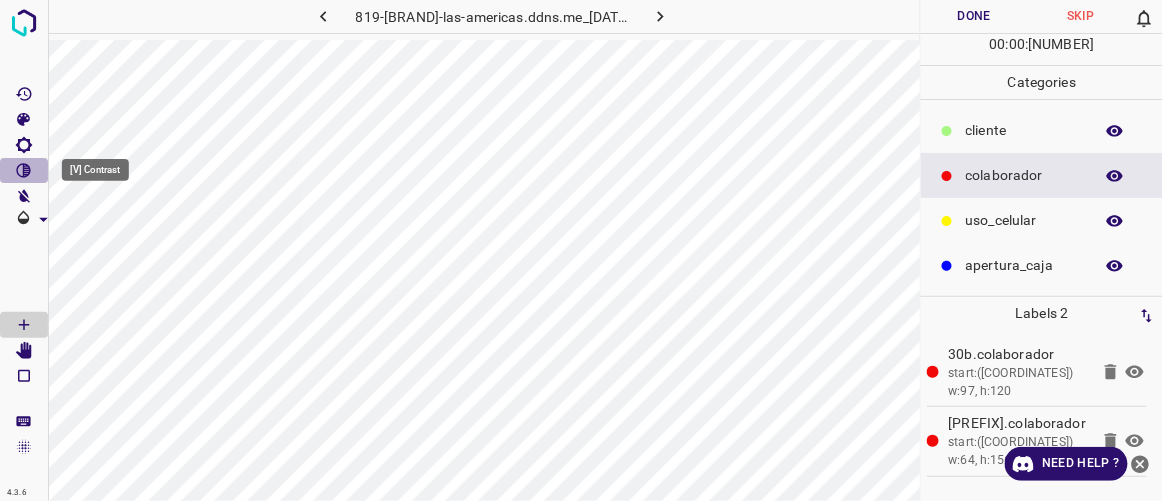click at bounding box center (24, 171) 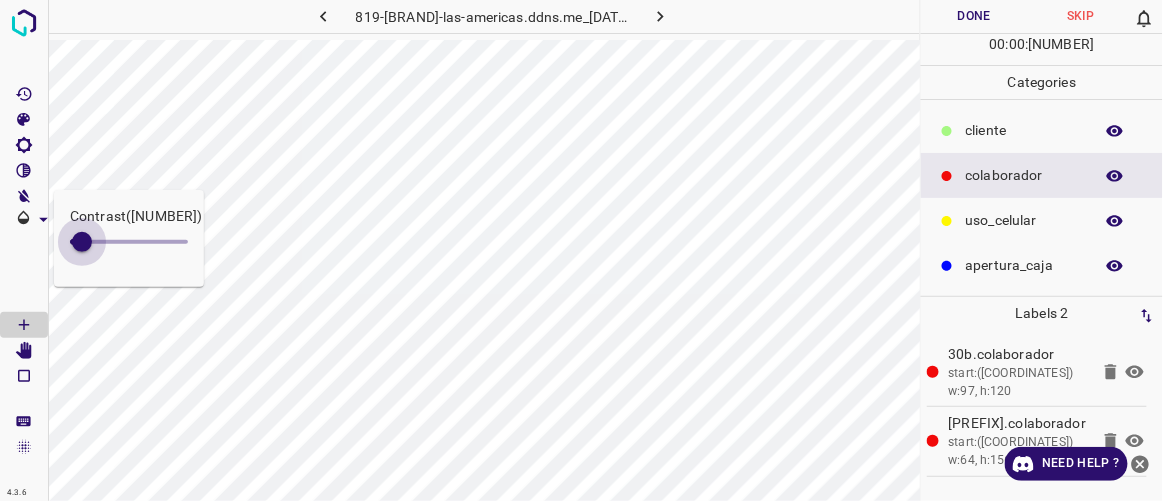 drag, startPoint x: 96, startPoint y: 237, endPoint x: 82, endPoint y: 231, distance: 15.231546 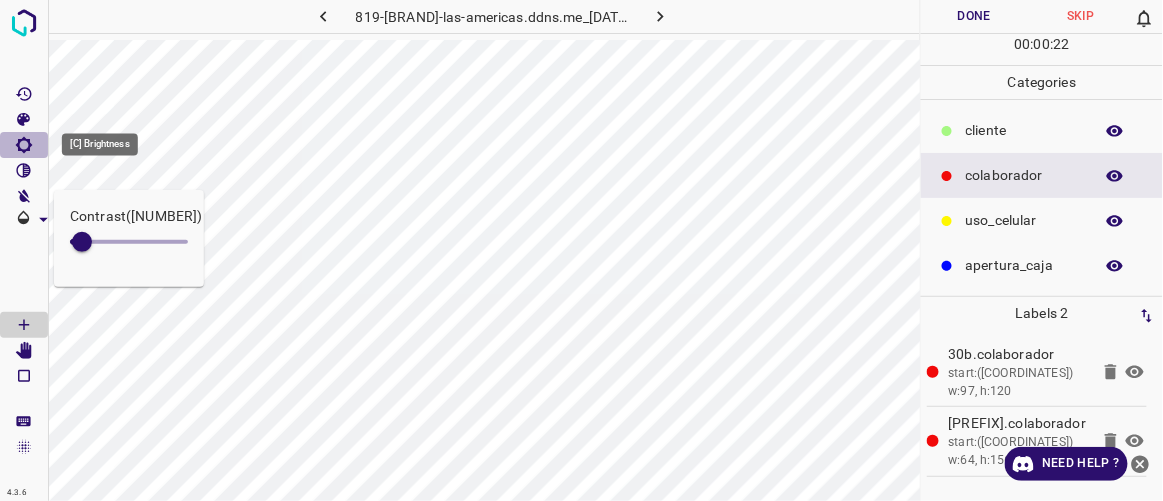 click at bounding box center [24, 145] 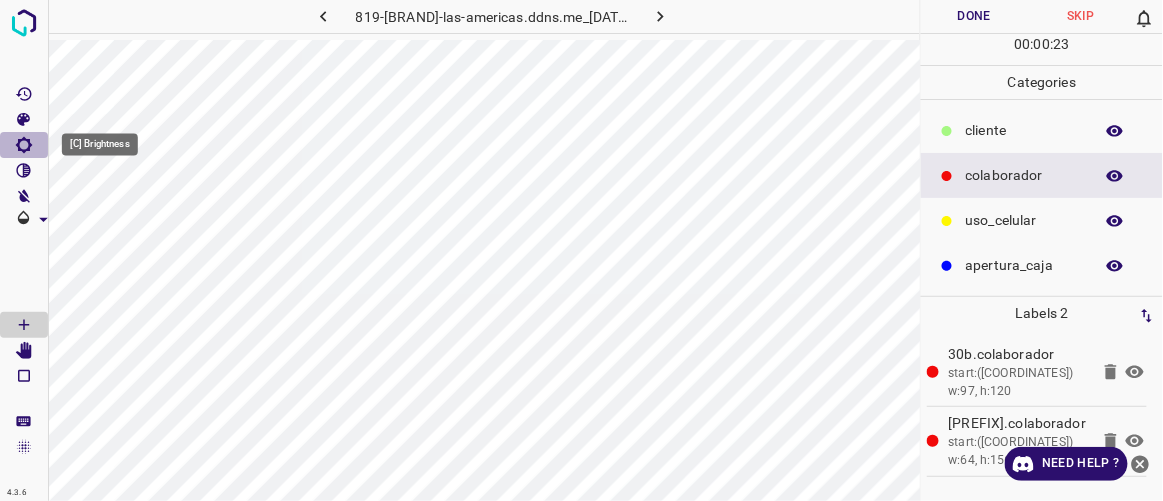 click at bounding box center [24, 145] 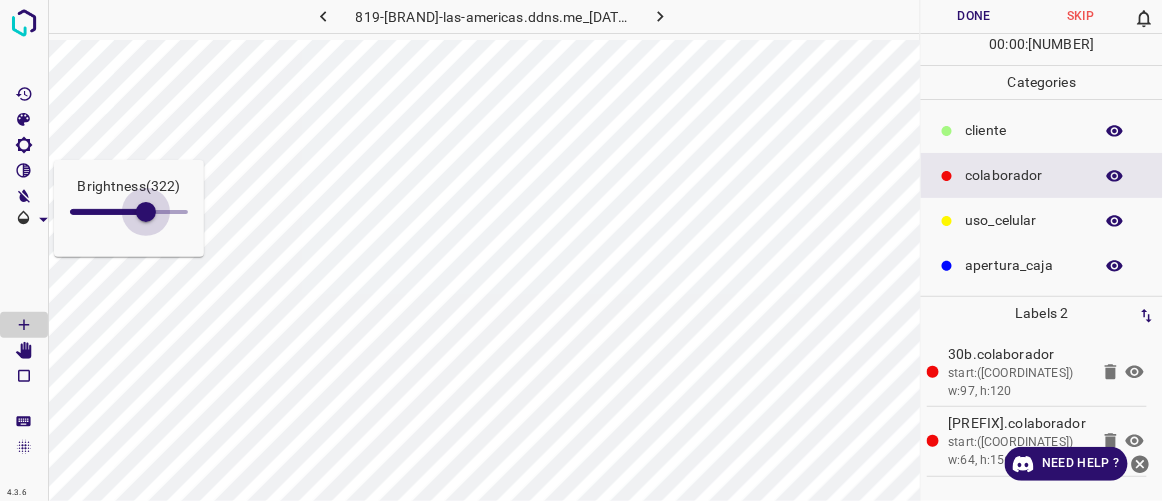drag, startPoint x: 90, startPoint y: 212, endPoint x: 149, endPoint y: 230, distance: 61.68468 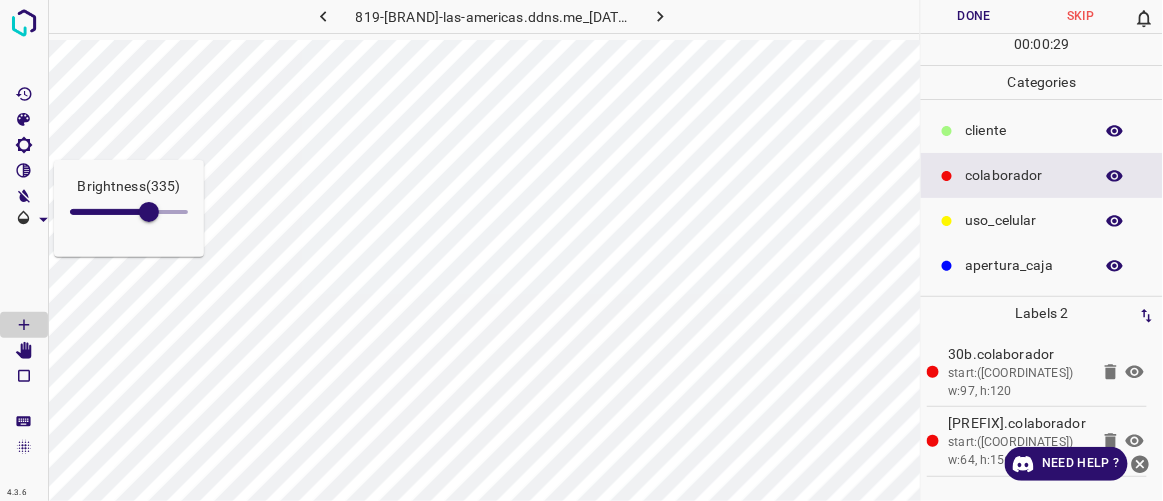 click on "​​cliente" at bounding box center [1042, 130] 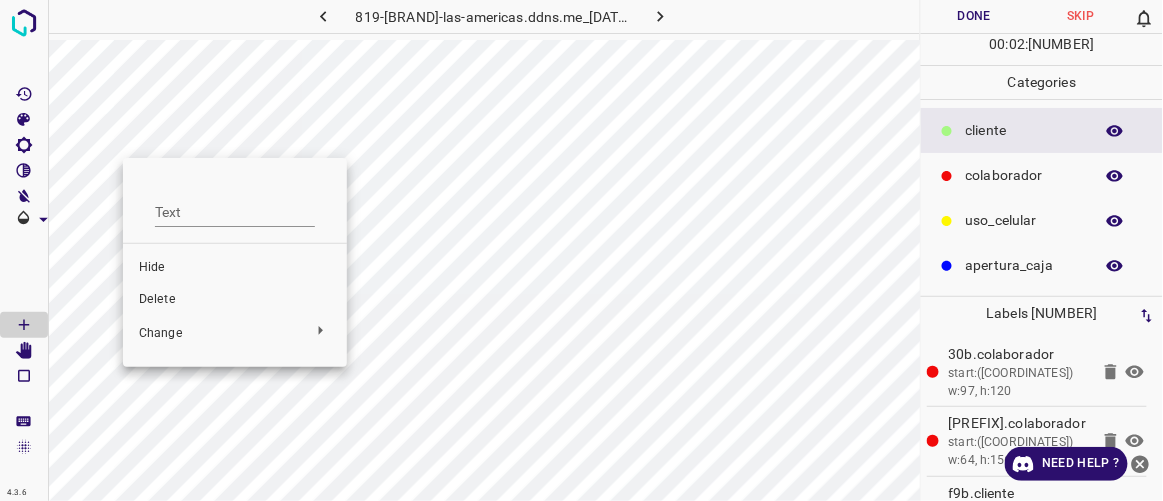 click on "Delete" at bounding box center (235, 268) 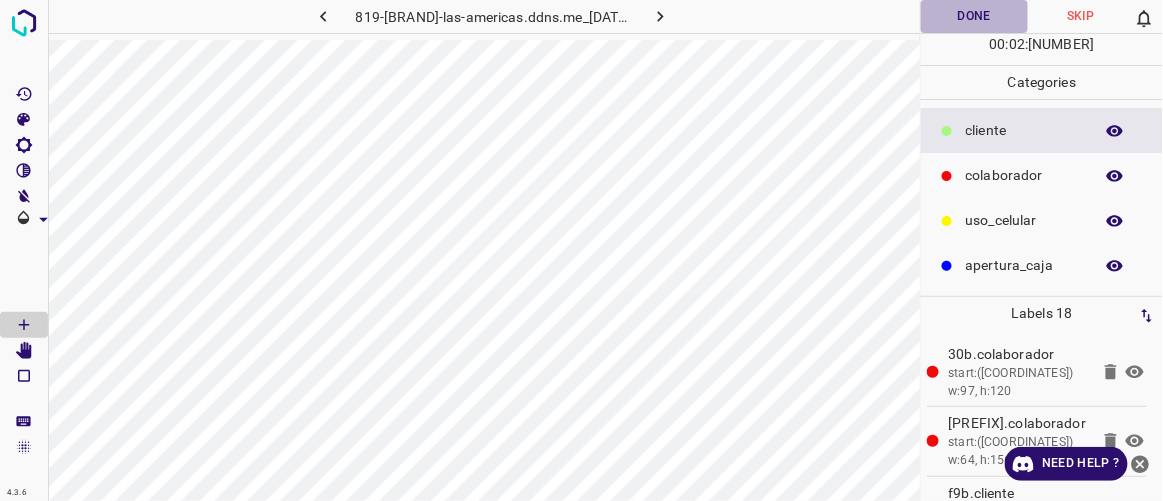 click on "Done" at bounding box center [974, 16] 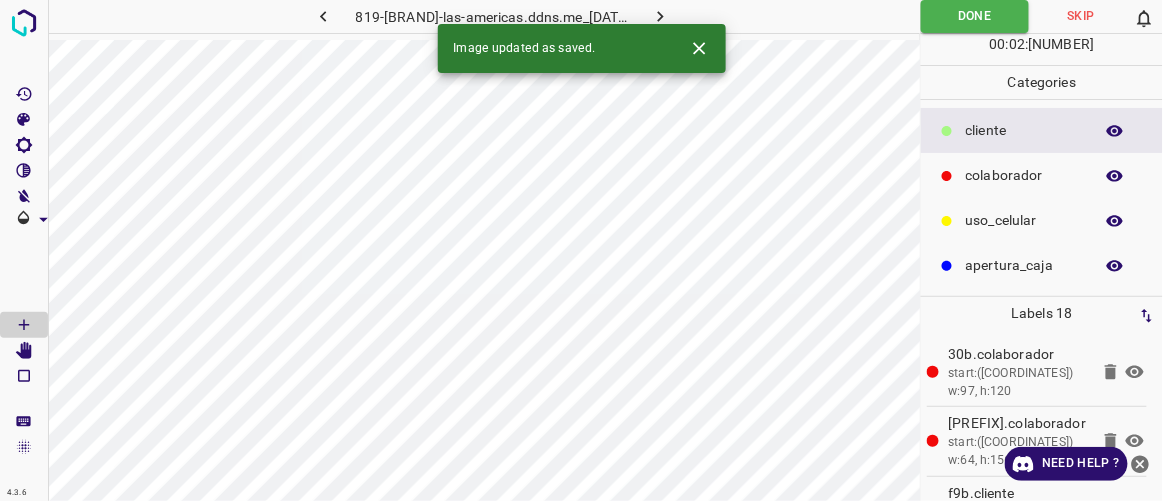 click at bounding box center [661, 16] 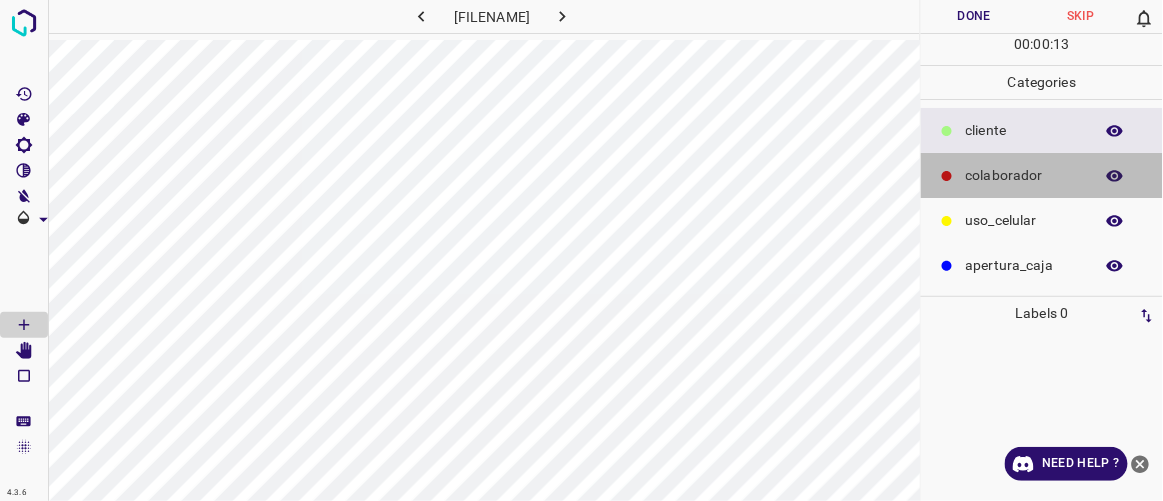 click on "colaborador" at bounding box center [1024, 130] 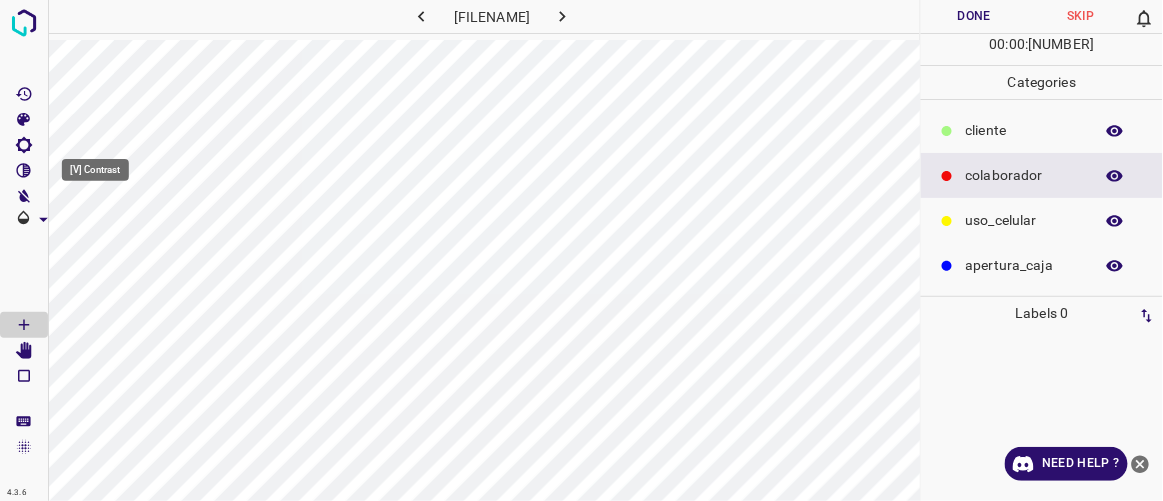 click at bounding box center [24, 170] 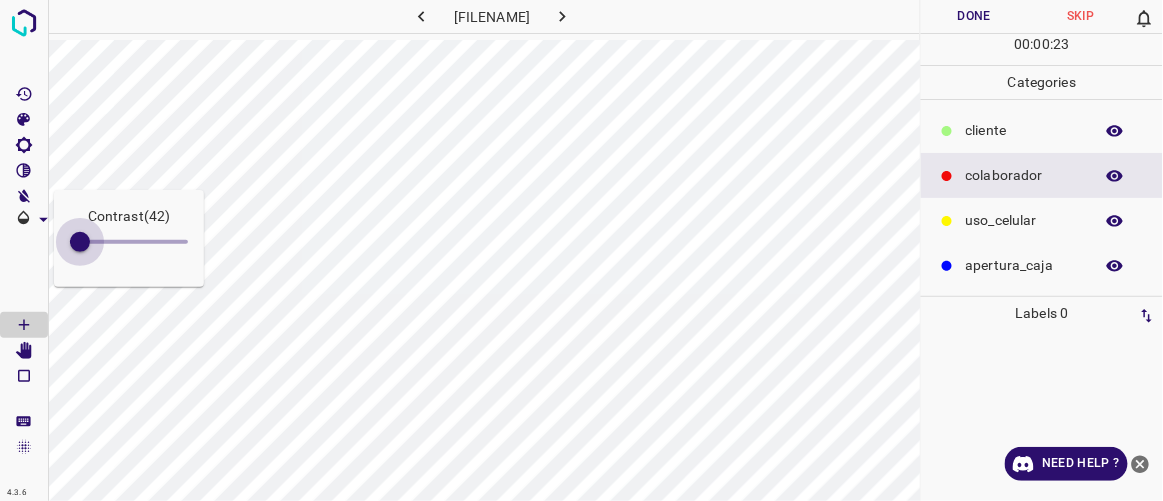 drag, startPoint x: 92, startPoint y: 246, endPoint x: 80, endPoint y: 246, distance: 12 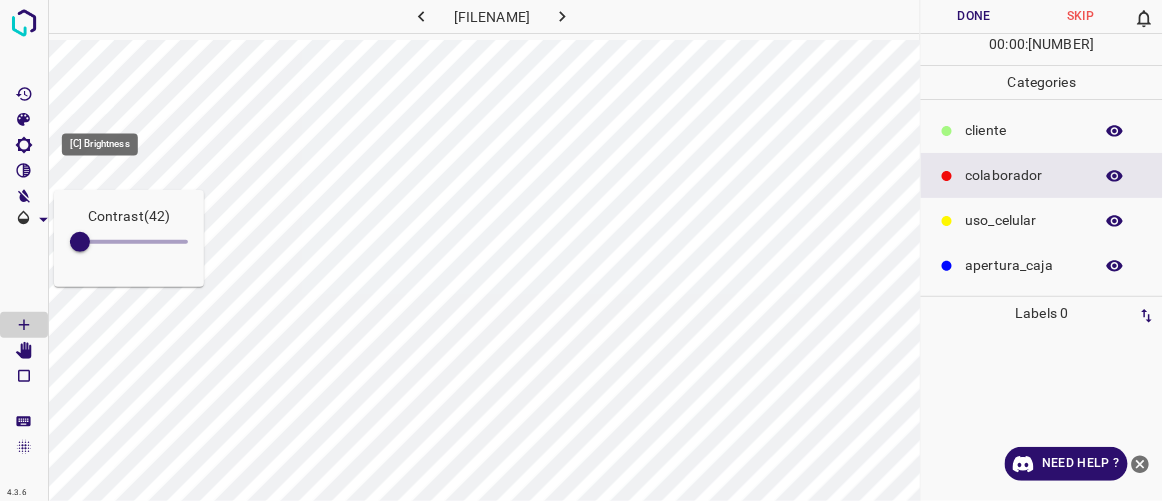 click at bounding box center [24, 145] 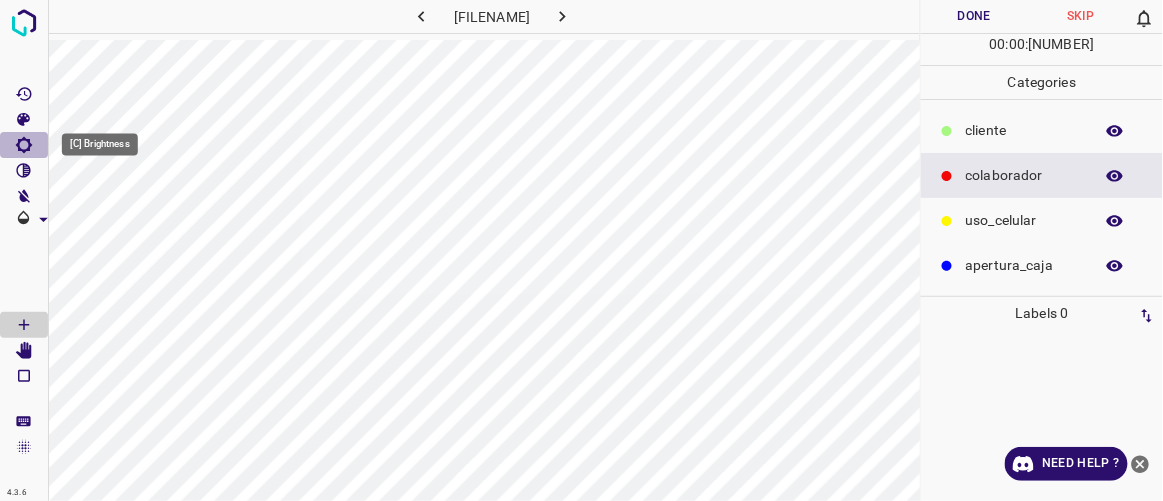 click at bounding box center [24, 145] 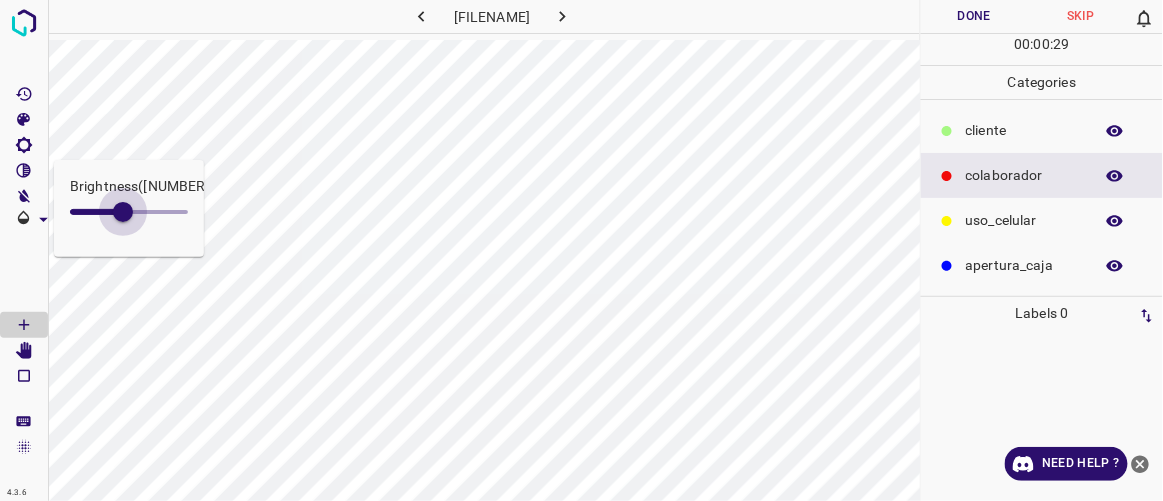 drag, startPoint x: 95, startPoint y: 217, endPoint x: 123, endPoint y: 220, distance: 28.160255 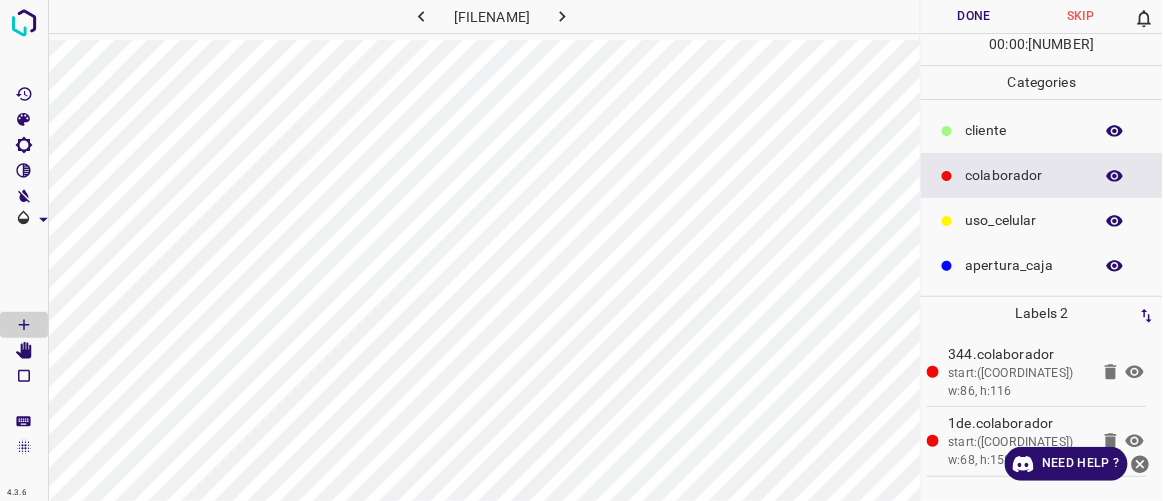 click on "​​cliente" at bounding box center [1024, 130] 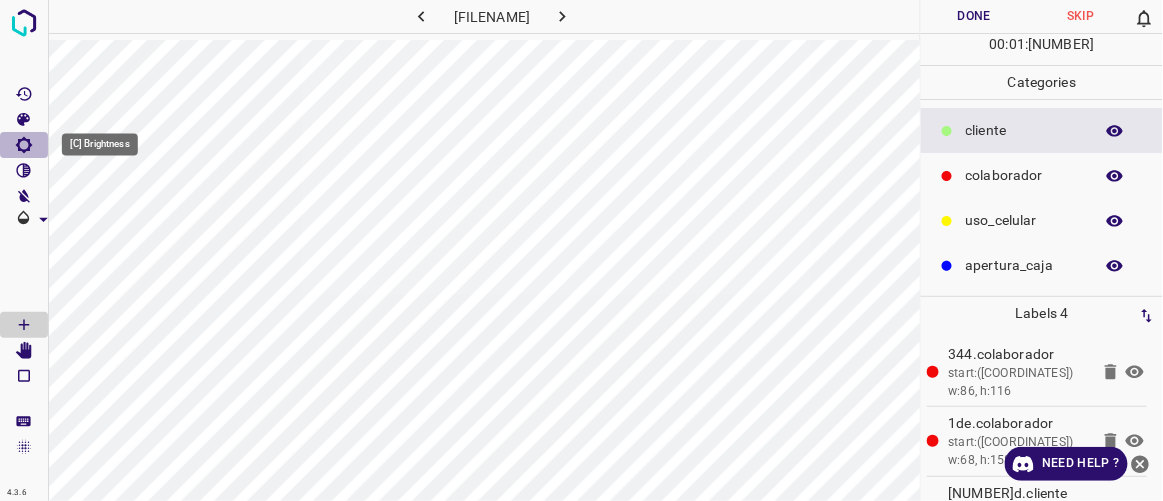 click at bounding box center (24, 145) 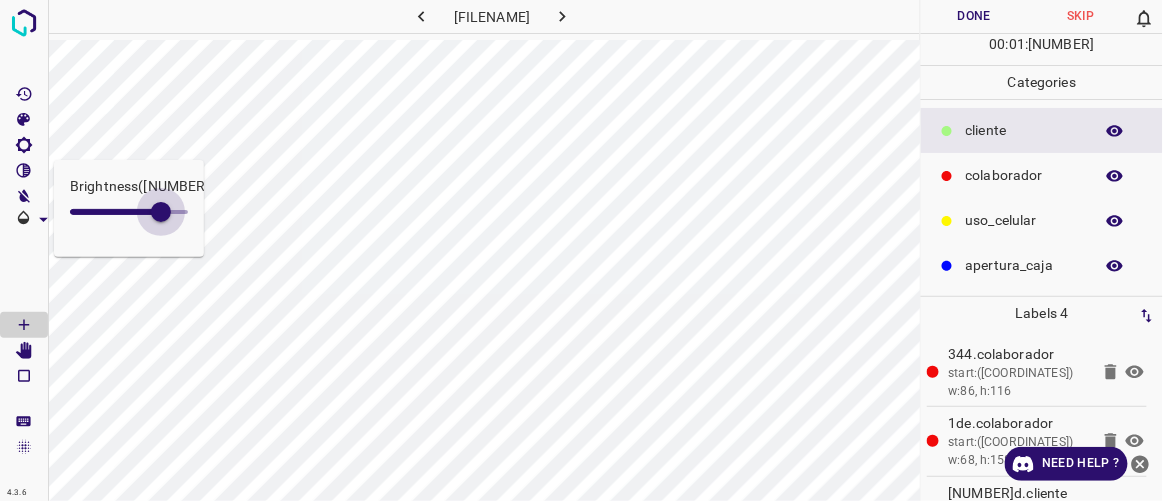 drag, startPoint x: 121, startPoint y: 218, endPoint x: 161, endPoint y: 234, distance: 43.081318 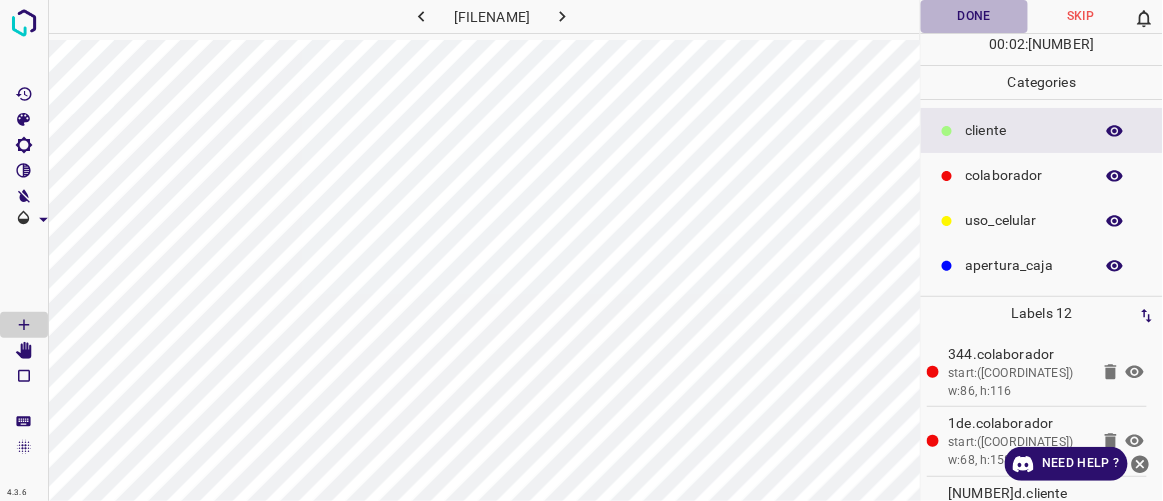 click on "Done" at bounding box center [974, 16] 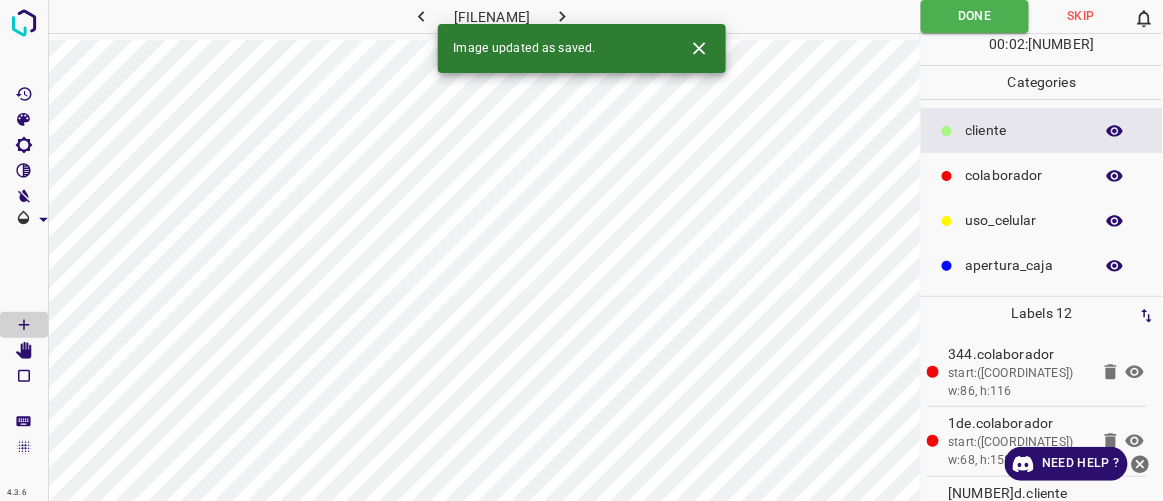 click at bounding box center [562, 16] 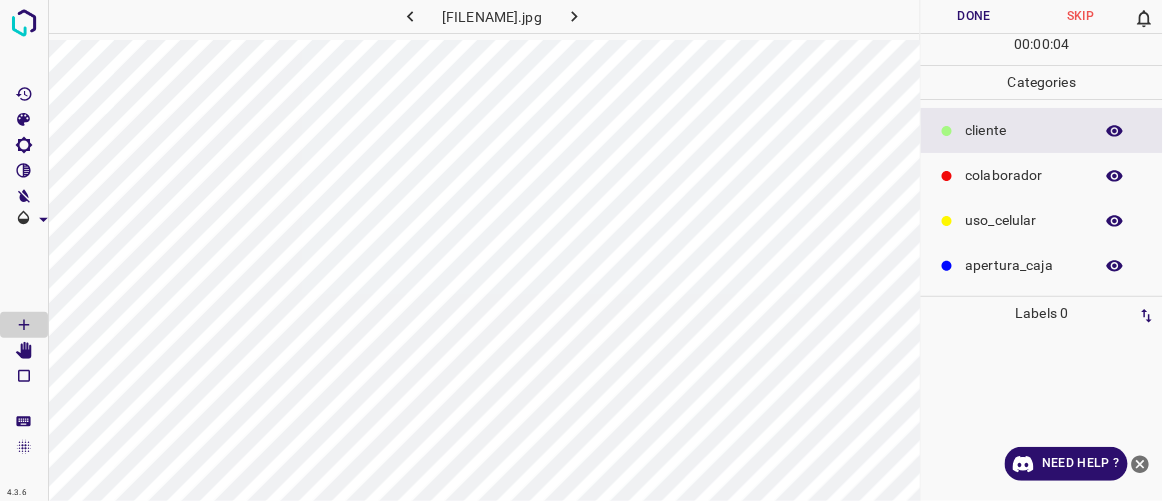 click on "colaborador" at bounding box center (1024, 130) 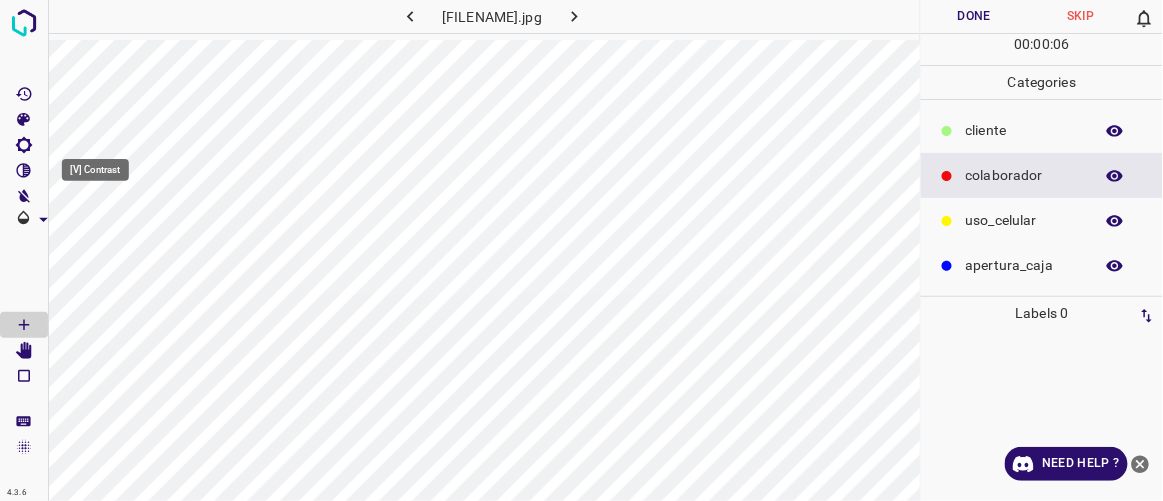 click at bounding box center [24, 171] 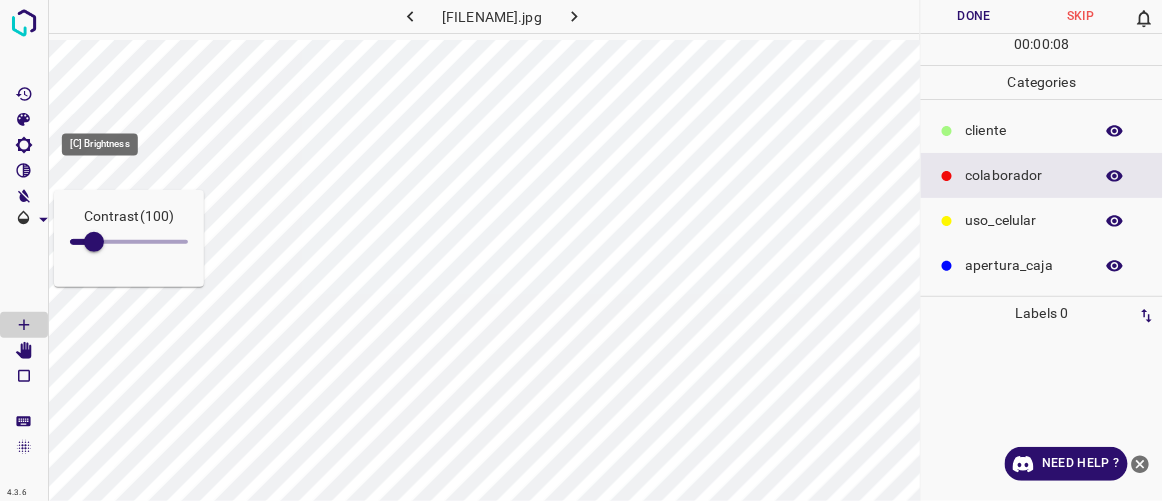 click at bounding box center (24, 145) 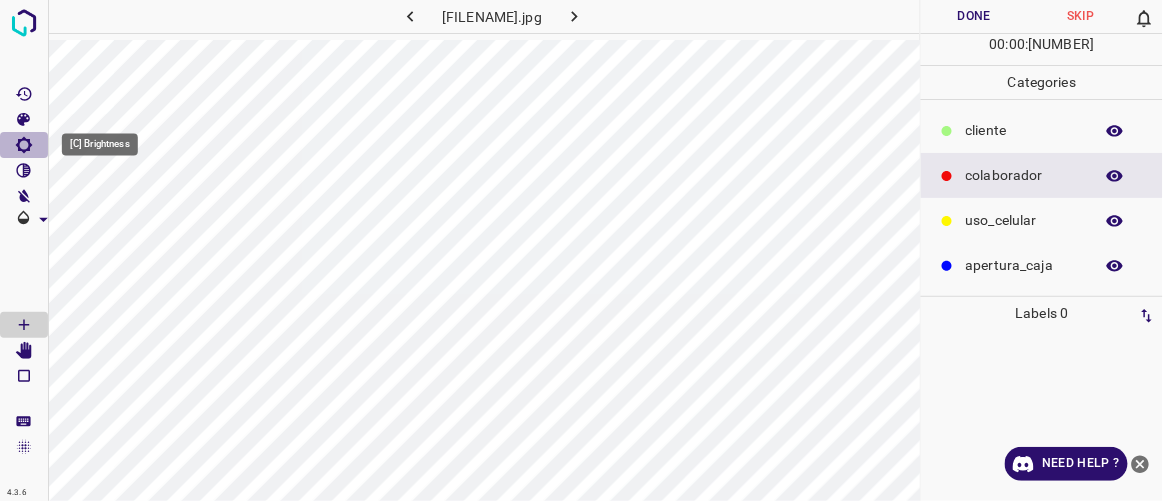 click at bounding box center [24, 145] 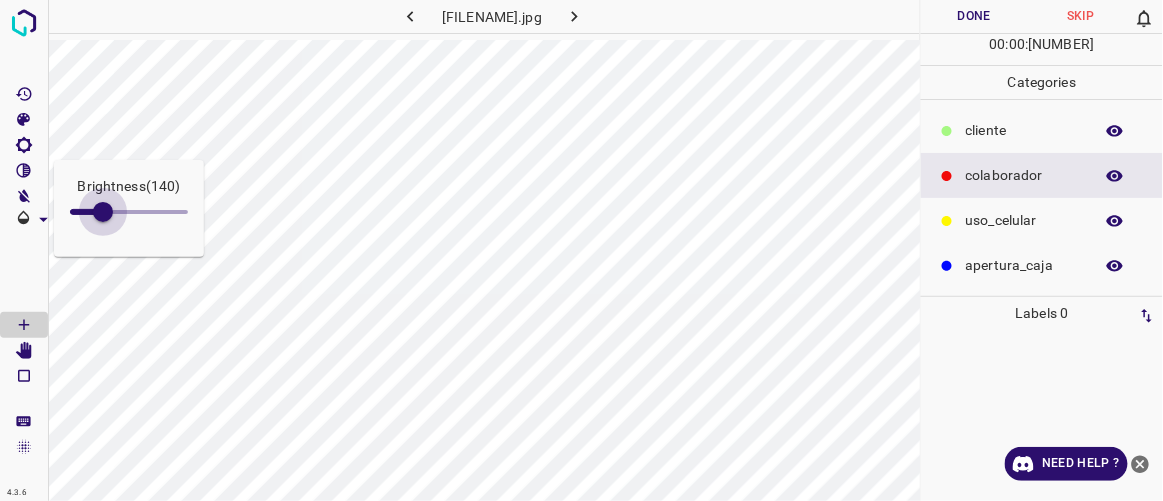 drag, startPoint x: 90, startPoint y: 206, endPoint x: 103, endPoint y: 210, distance: 13.601471 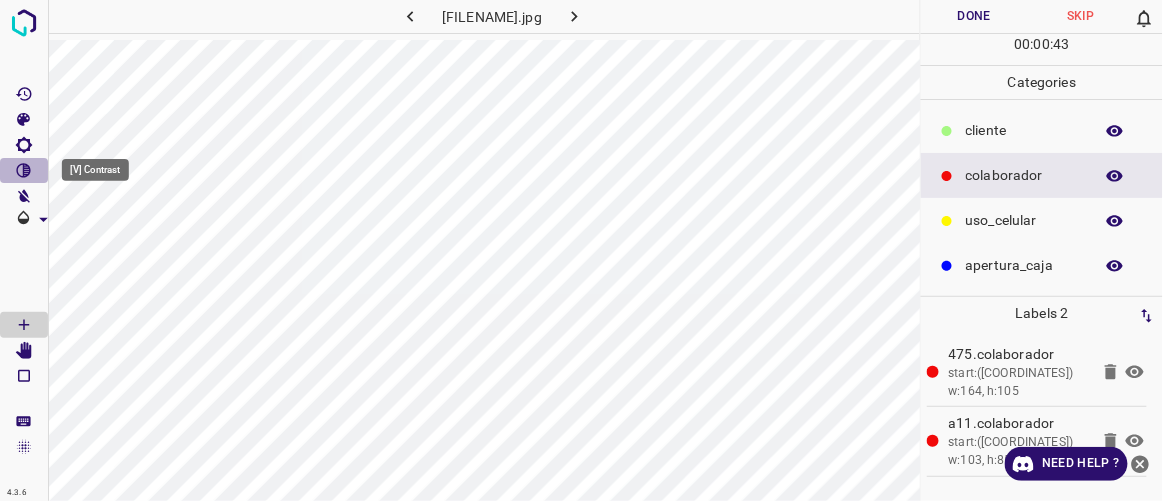 click at bounding box center [24, 171] 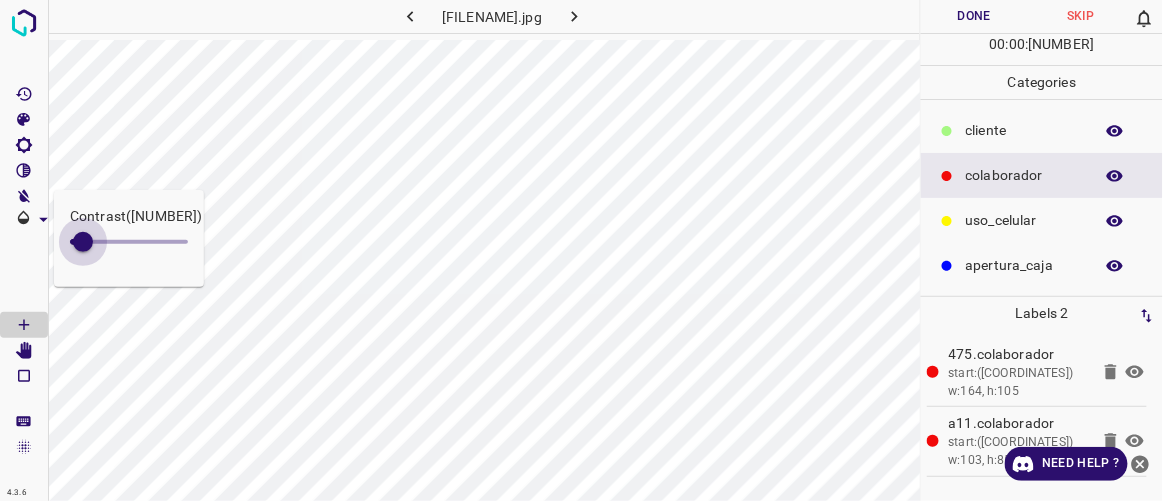 click at bounding box center (83, 242) 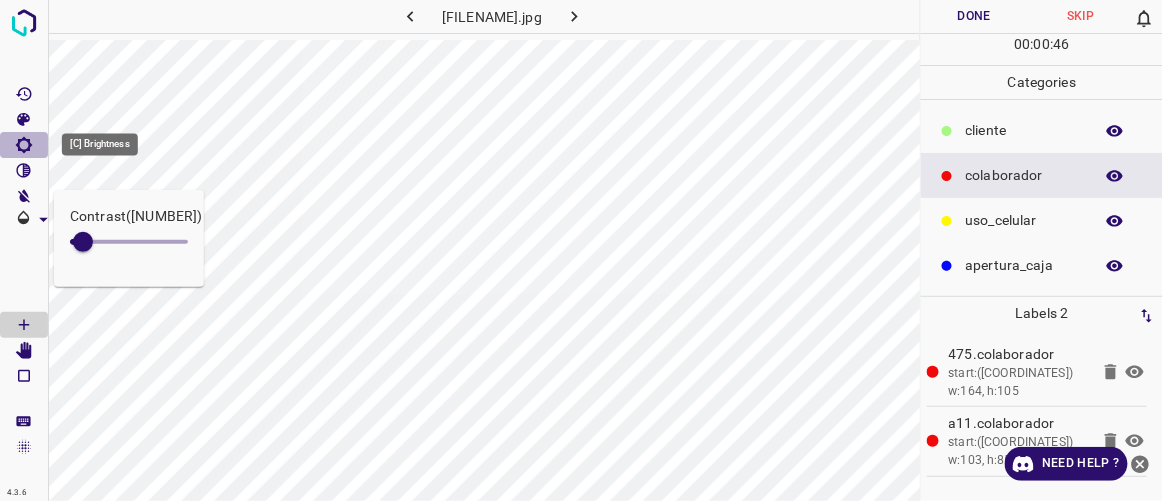 click at bounding box center (24, 145) 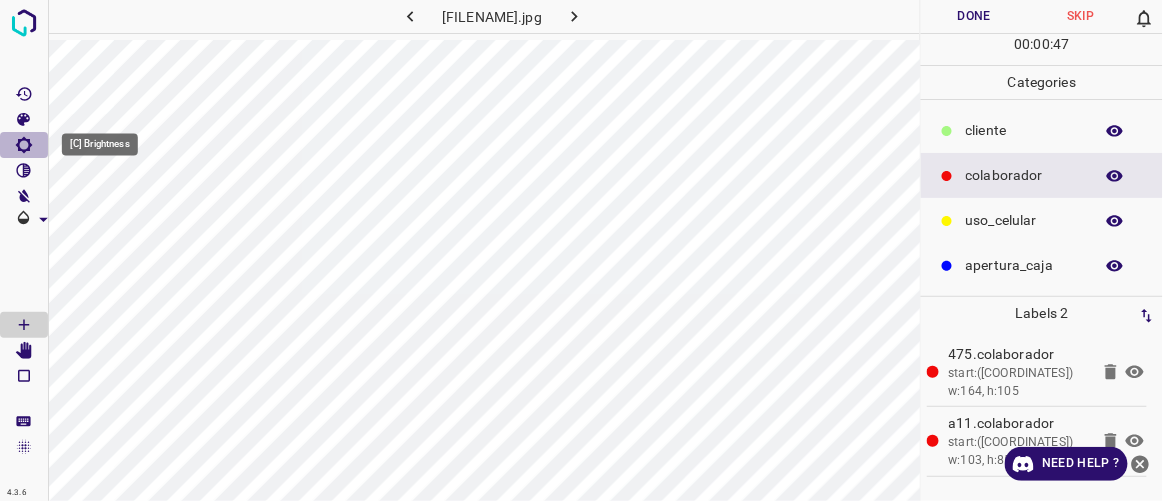 click at bounding box center [24, 145] 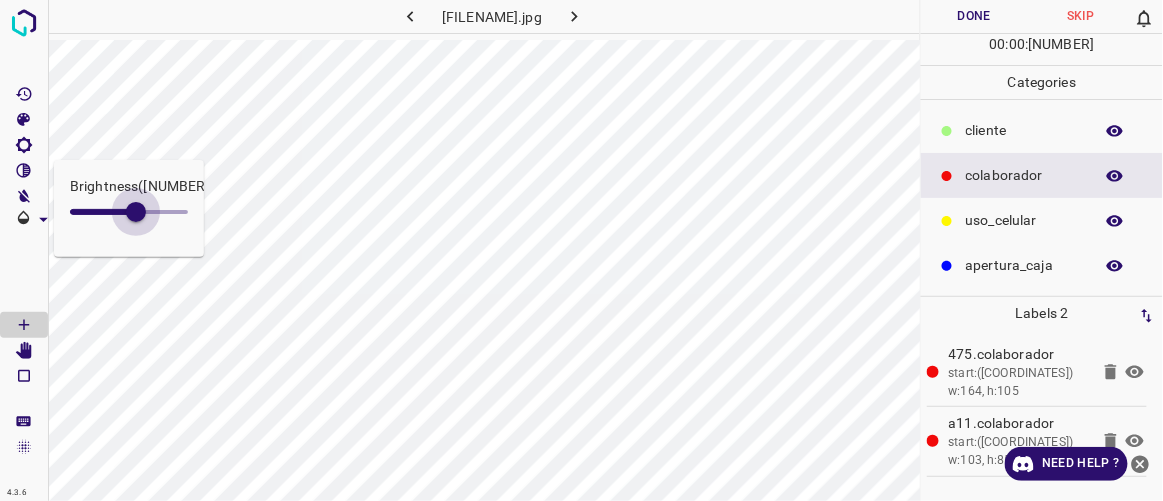 drag, startPoint x: 103, startPoint y: 205, endPoint x: 140, endPoint y: 216, distance: 38.600517 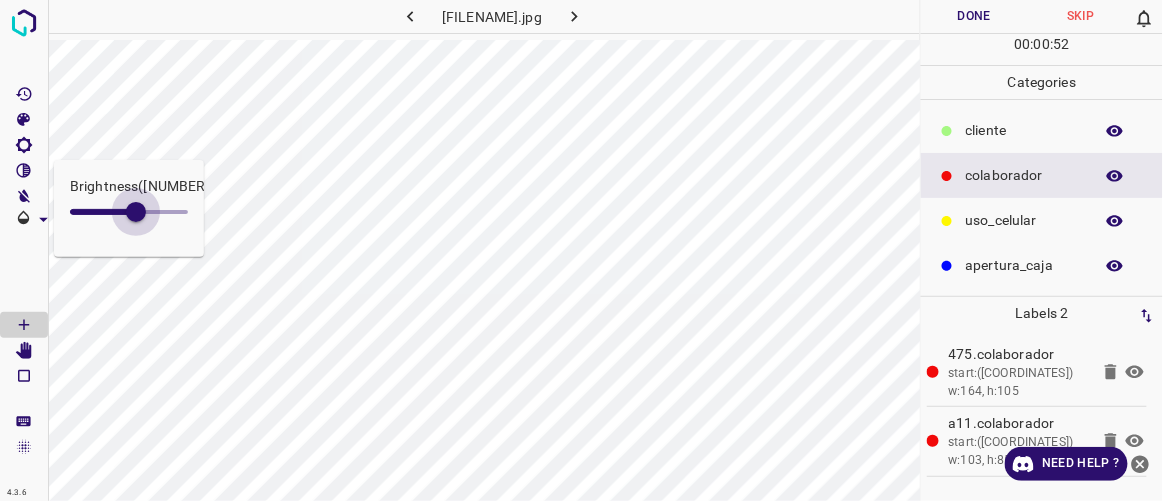 click at bounding box center (136, 212) 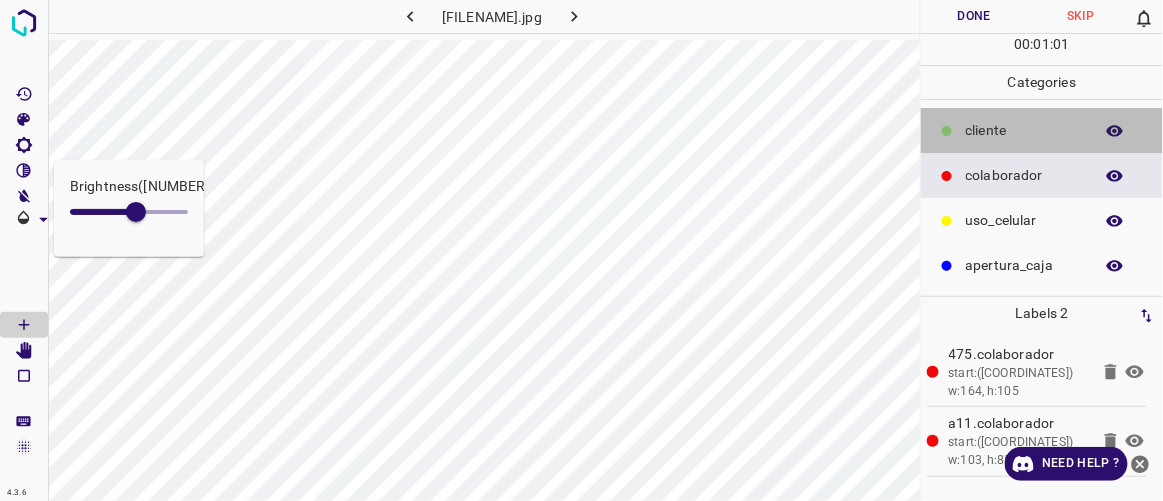 click on "​​cliente" at bounding box center [1024, 130] 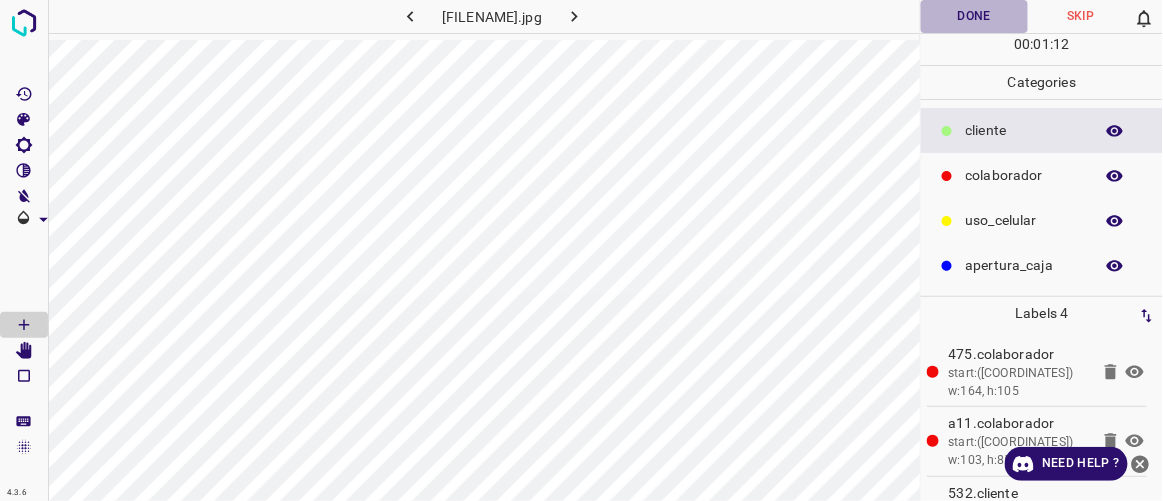 click on "Done" at bounding box center [974, 16] 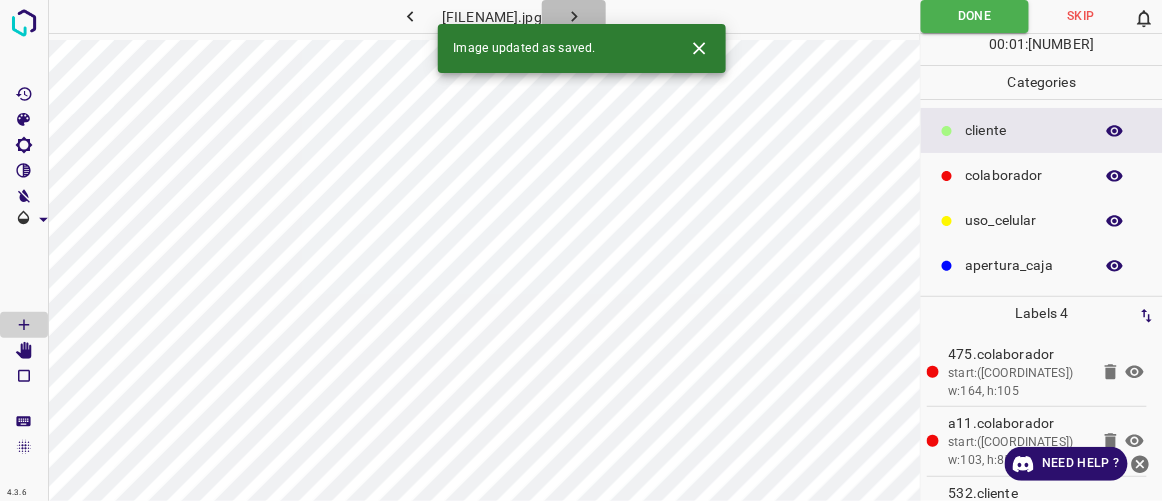 click at bounding box center [574, 16] 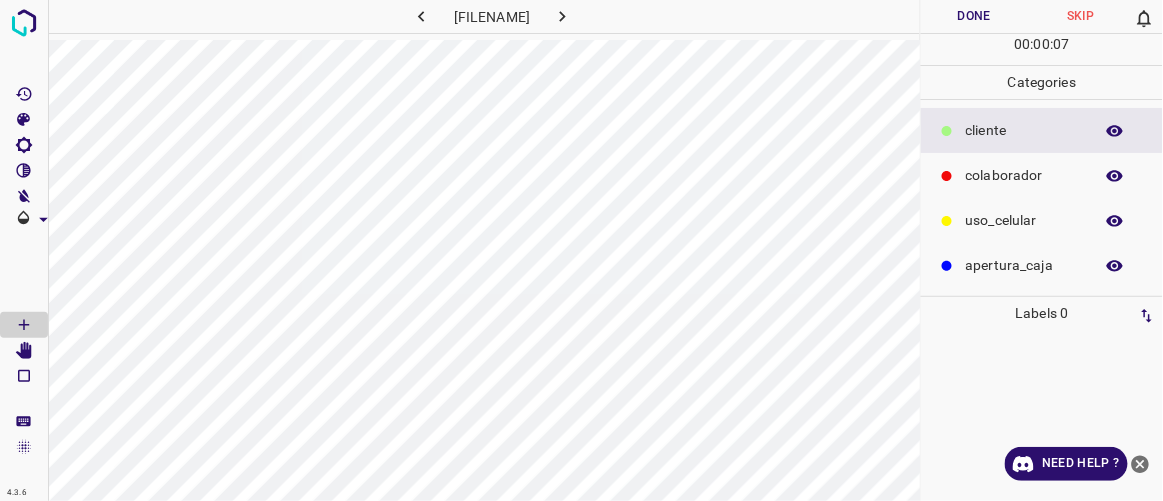 click on "colaborador" at bounding box center [1024, 130] 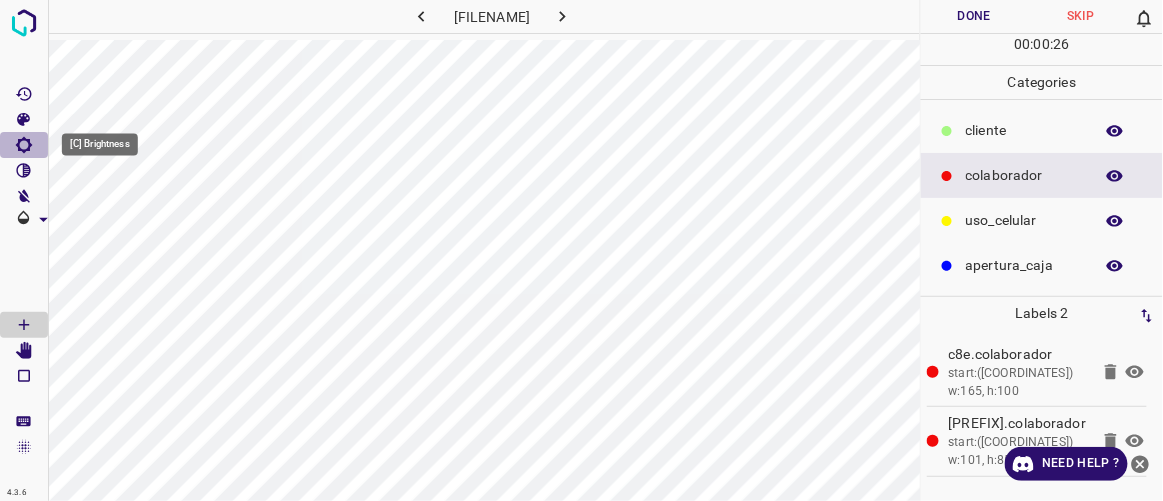 click at bounding box center (24, 145) 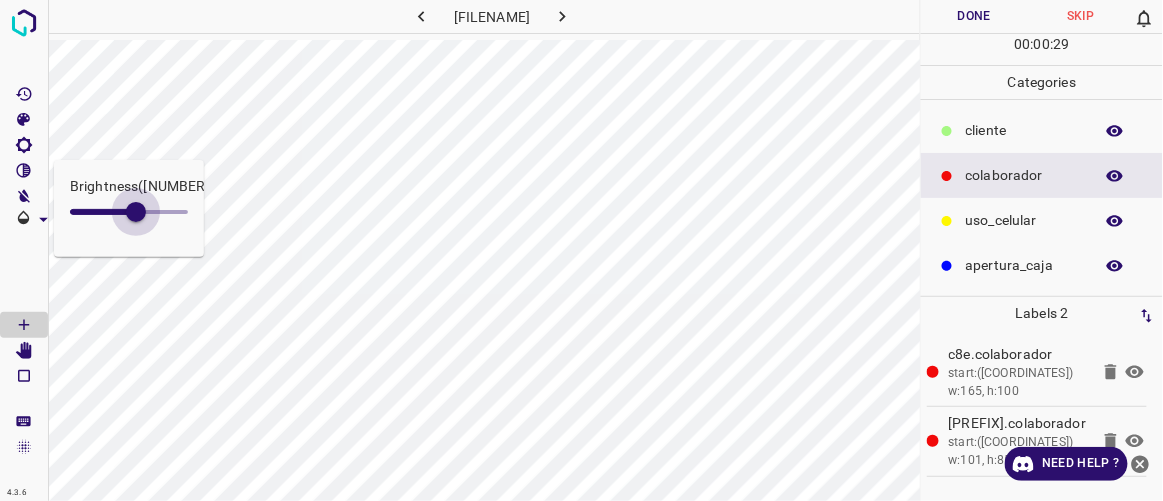 drag, startPoint x: 90, startPoint y: 214, endPoint x: 139, endPoint y: 232, distance: 52.201534 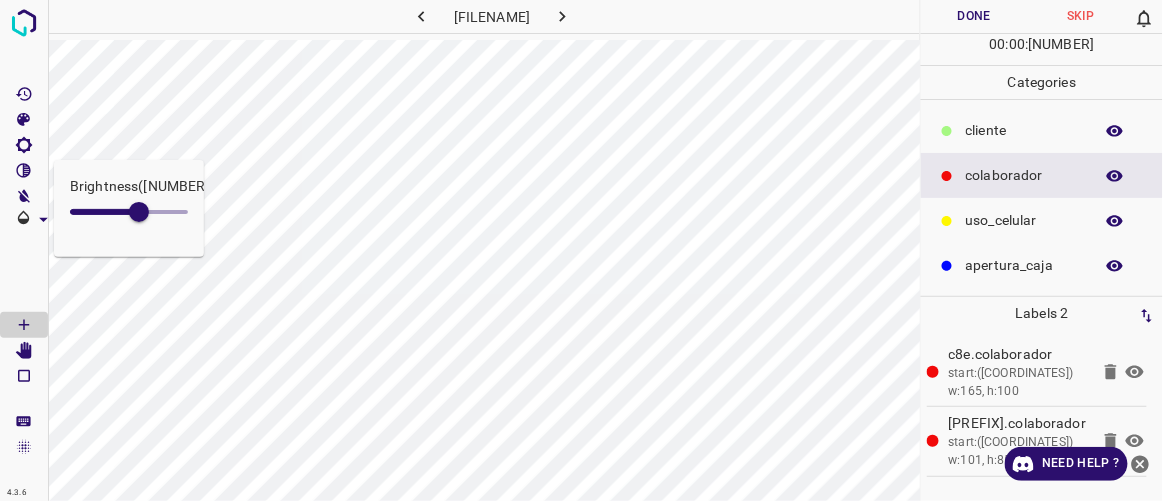 click on "Done" at bounding box center [974, 16] 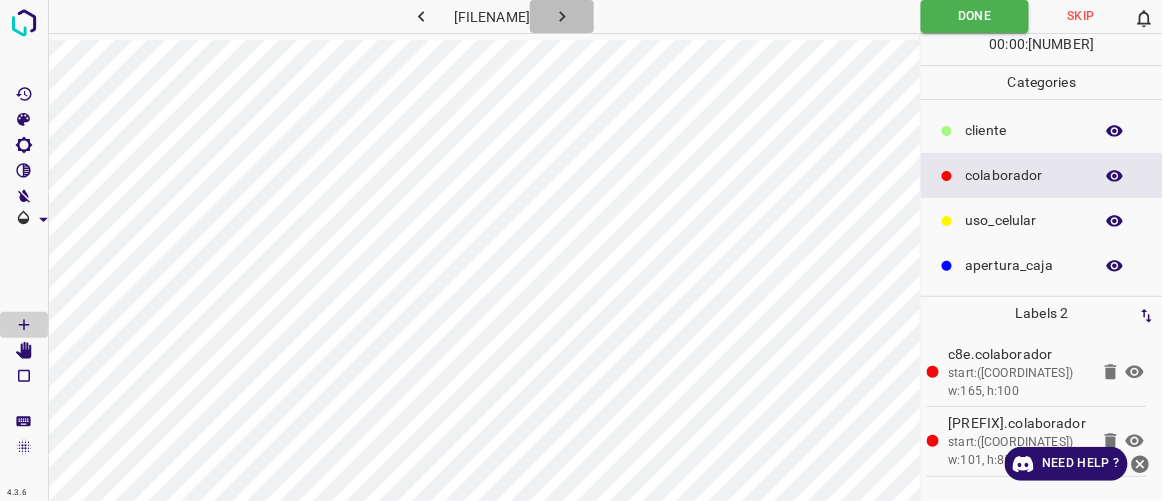click at bounding box center [562, 16] 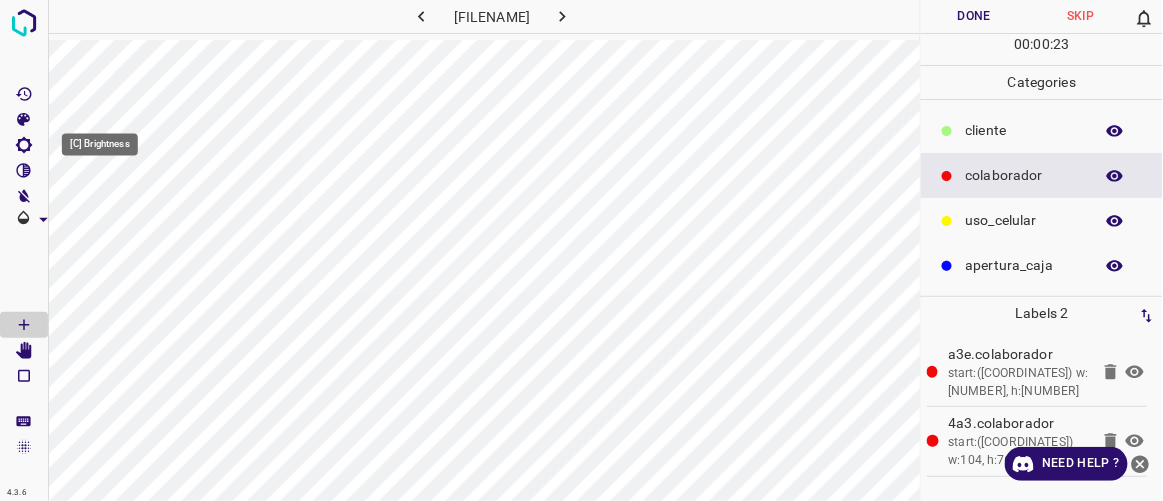 click at bounding box center [24, 145] 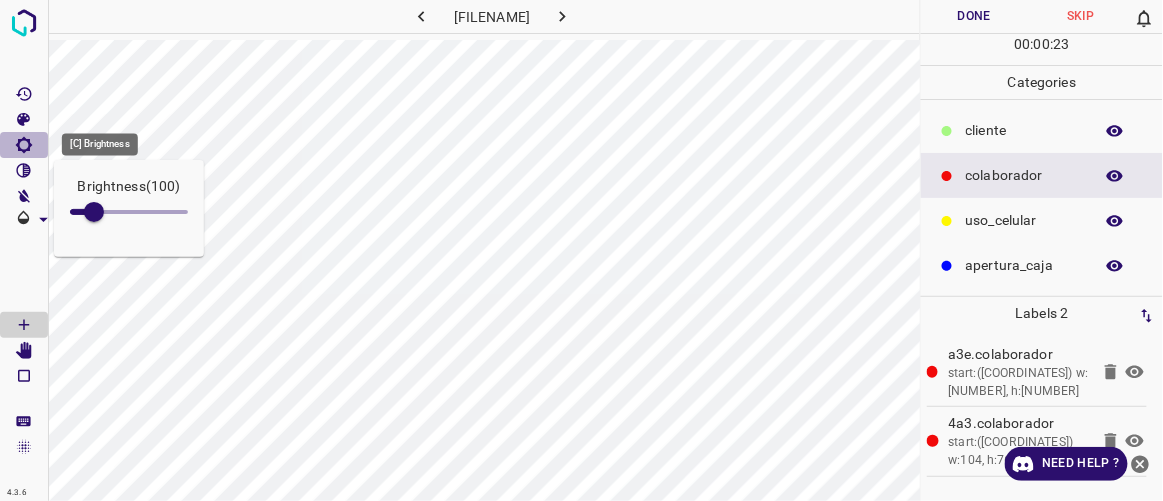 click at bounding box center (24, 145) 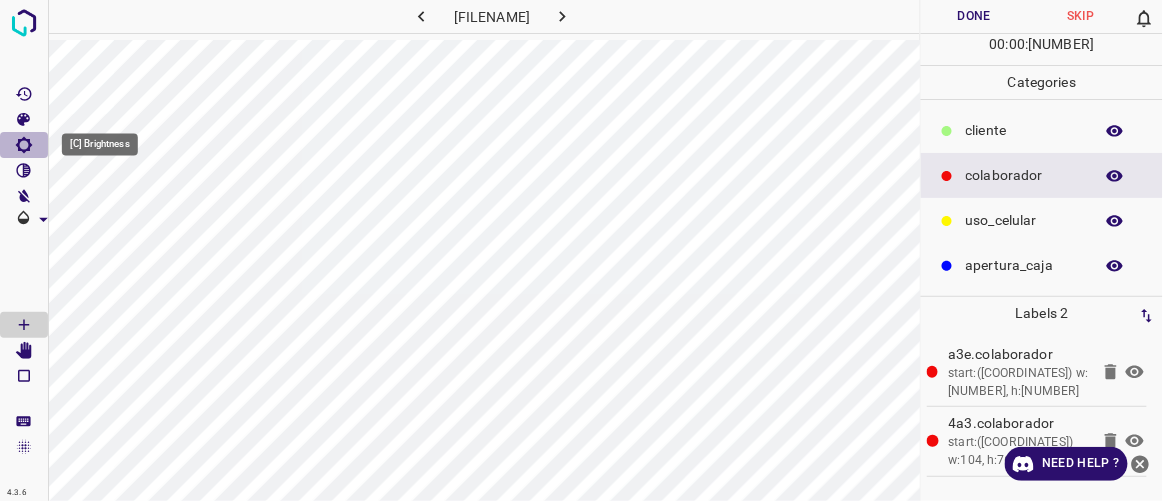 click at bounding box center (24, 145) 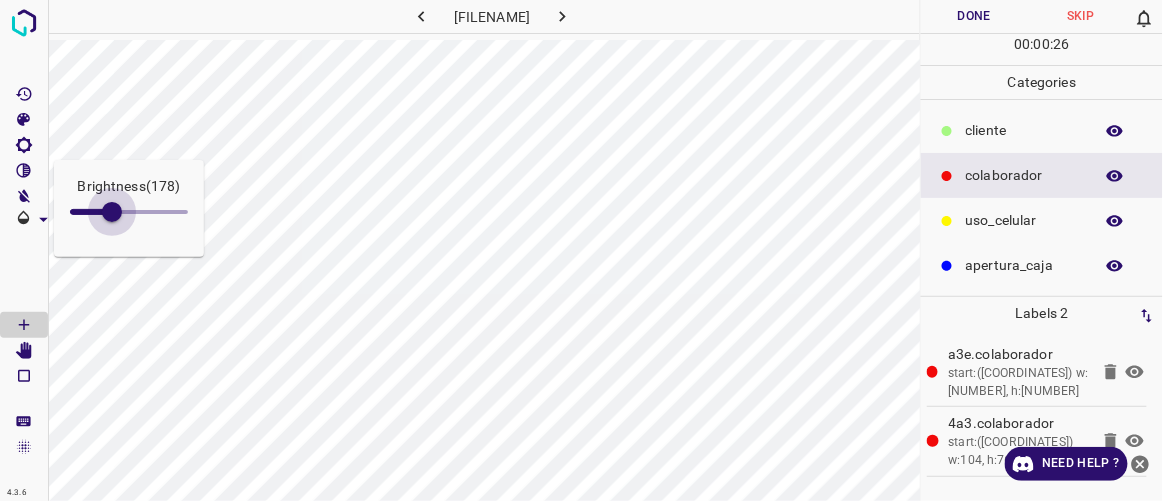 drag, startPoint x: 92, startPoint y: 208, endPoint x: 112, endPoint y: 214, distance: 20.880613 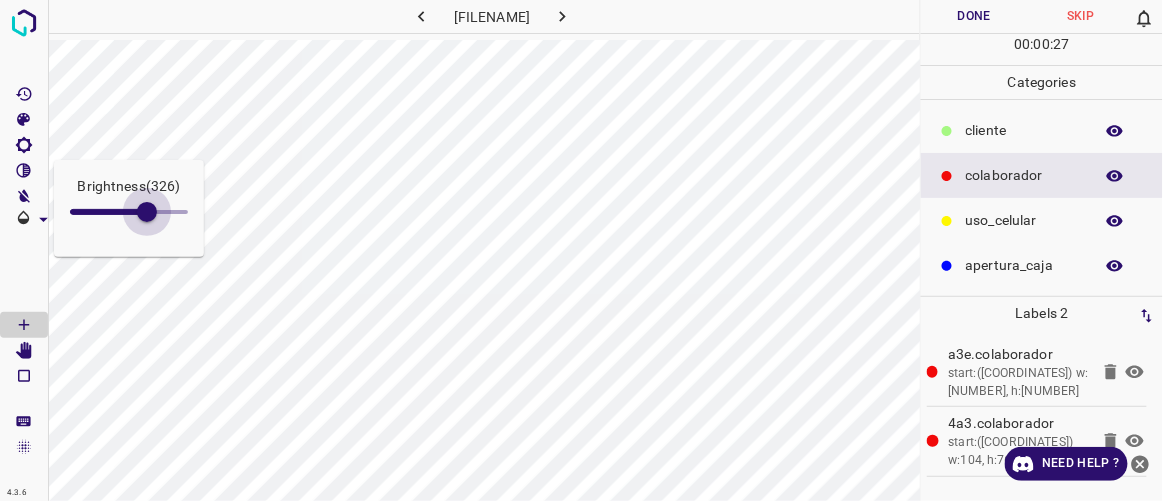 drag, startPoint x: 123, startPoint y: 219, endPoint x: 158, endPoint y: 244, distance: 43.011627 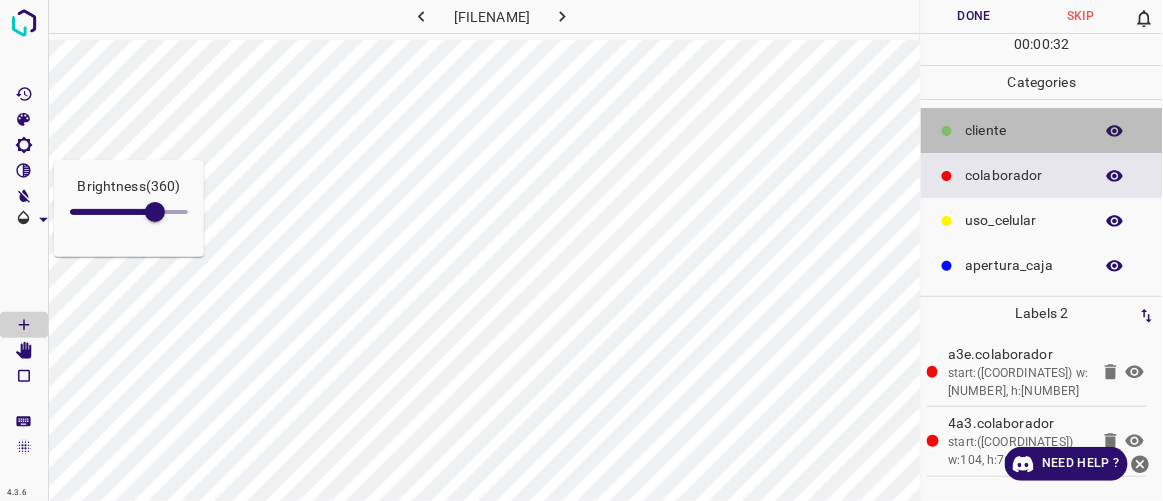 click on "​​cliente" at bounding box center (1042, 130) 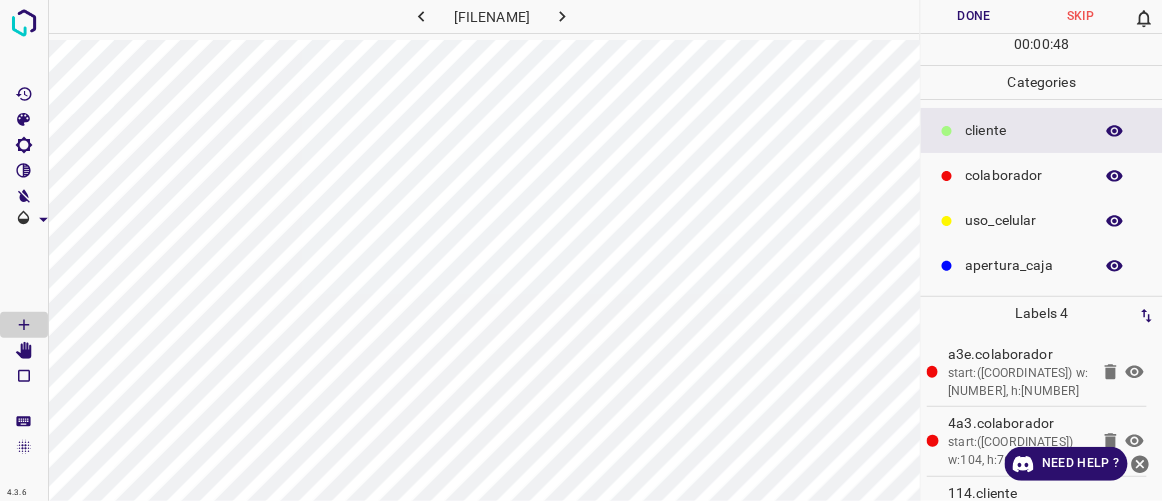 click on "Done" at bounding box center [974, 16] 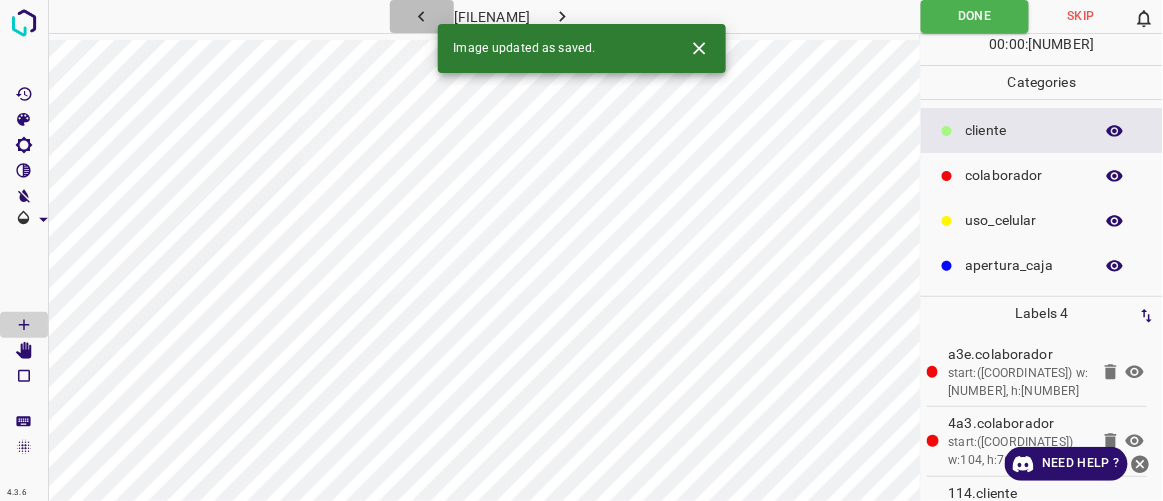 click at bounding box center (421, 16) 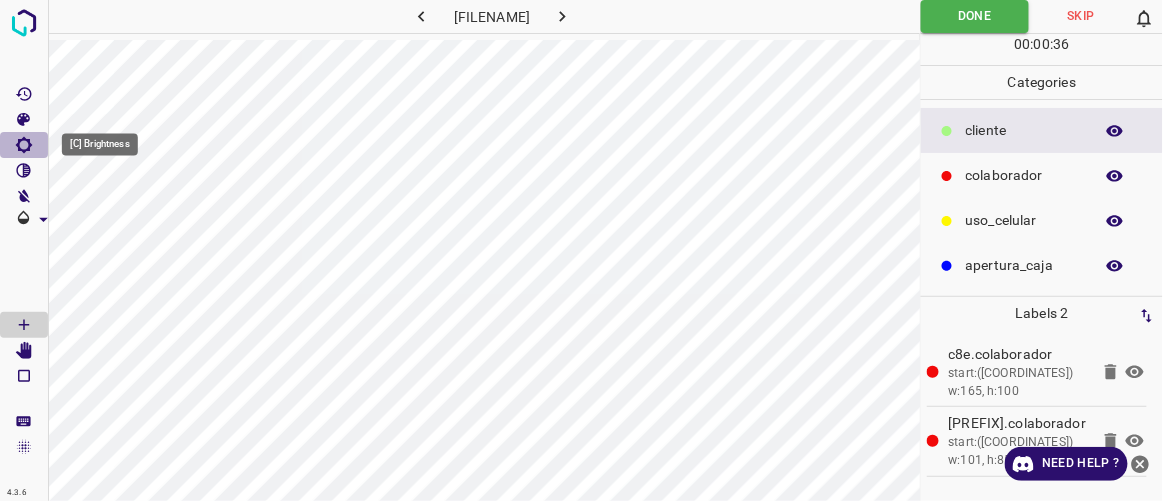 click at bounding box center (24, 145) 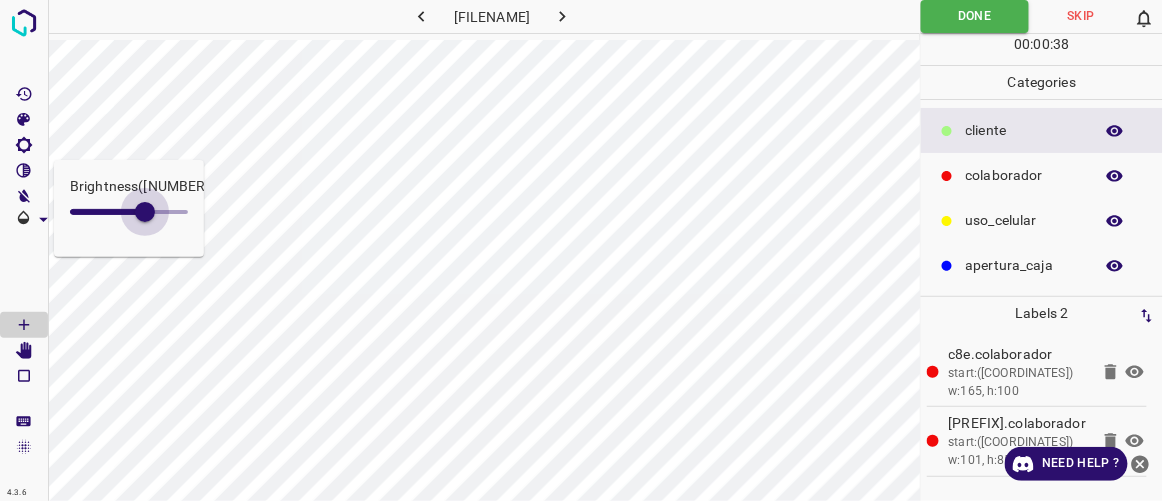 drag, startPoint x: 102, startPoint y: 206, endPoint x: 147, endPoint y: 221, distance: 47.434166 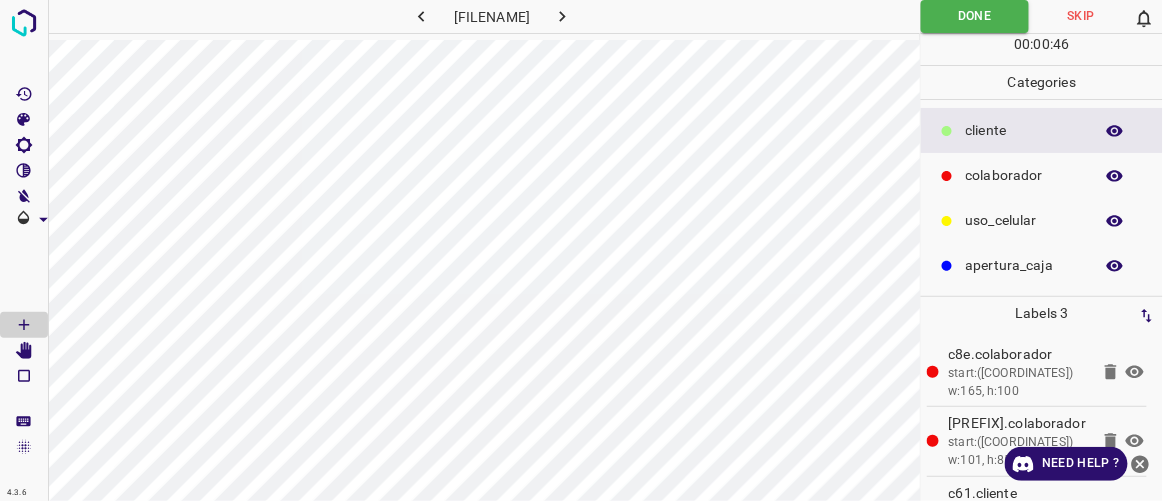 click at bounding box center [562, 16] 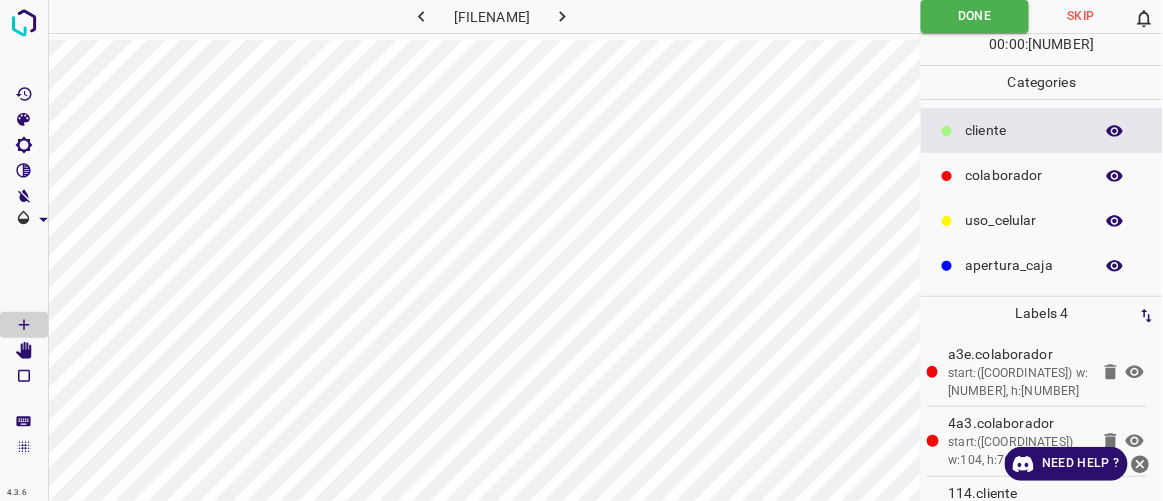 click at bounding box center [562, 16] 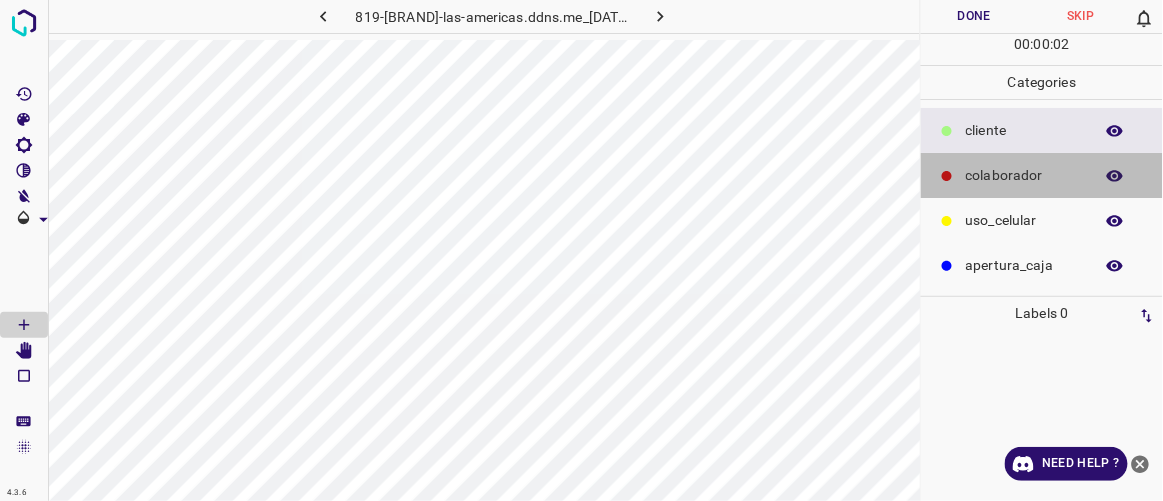click on "colaborador" at bounding box center (1024, 130) 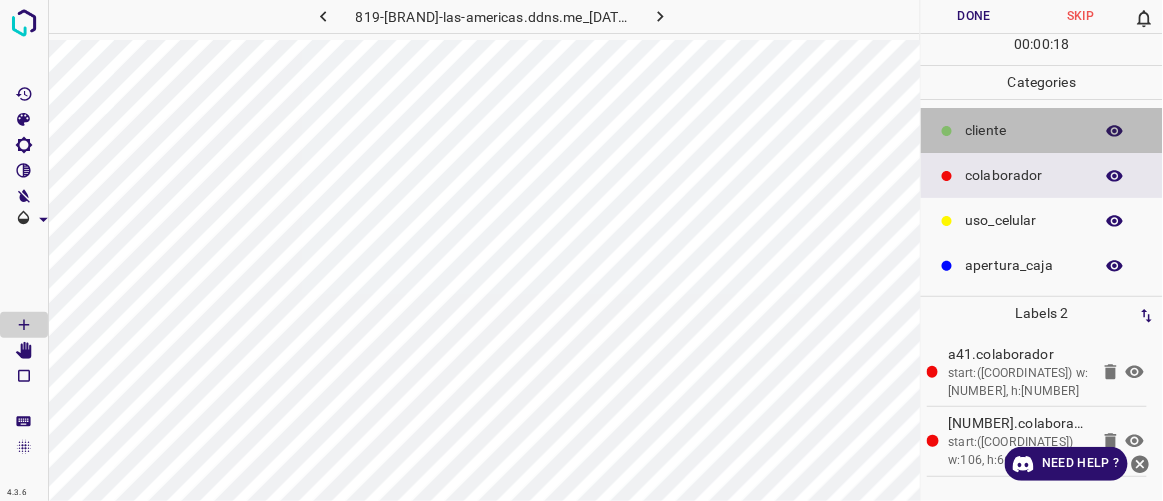 click on "​​cliente" at bounding box center (1024, 130) 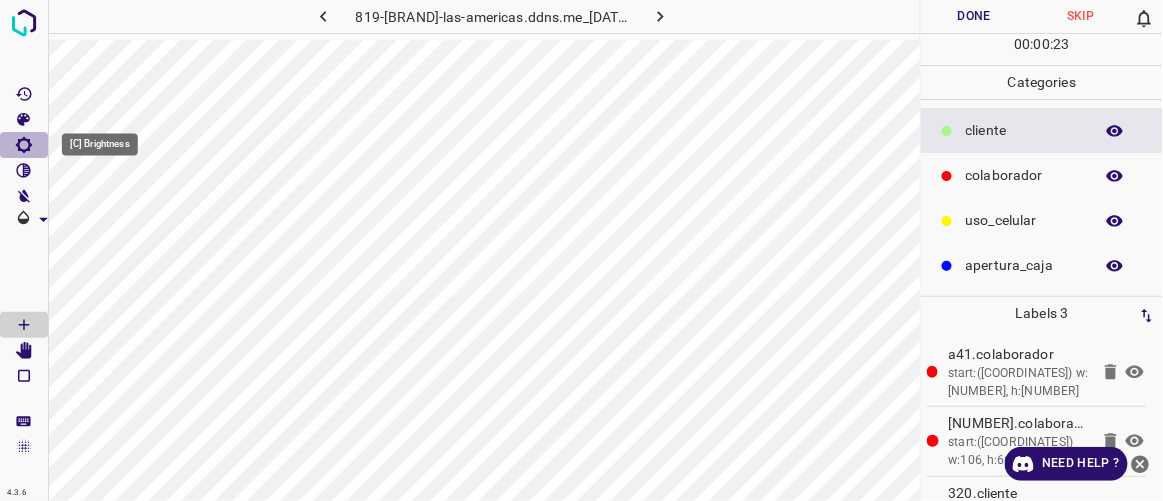click at bounding box center [24, 145] 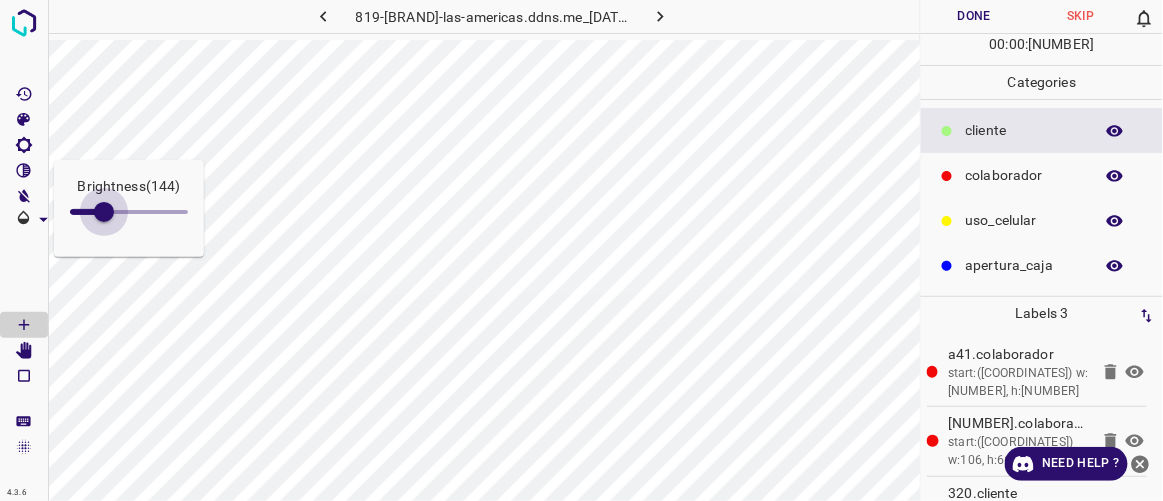 drag, startPoint x: 98, startPoint y: 209, endPoint x: 101, endPoint y: 176, distance: 33.13608 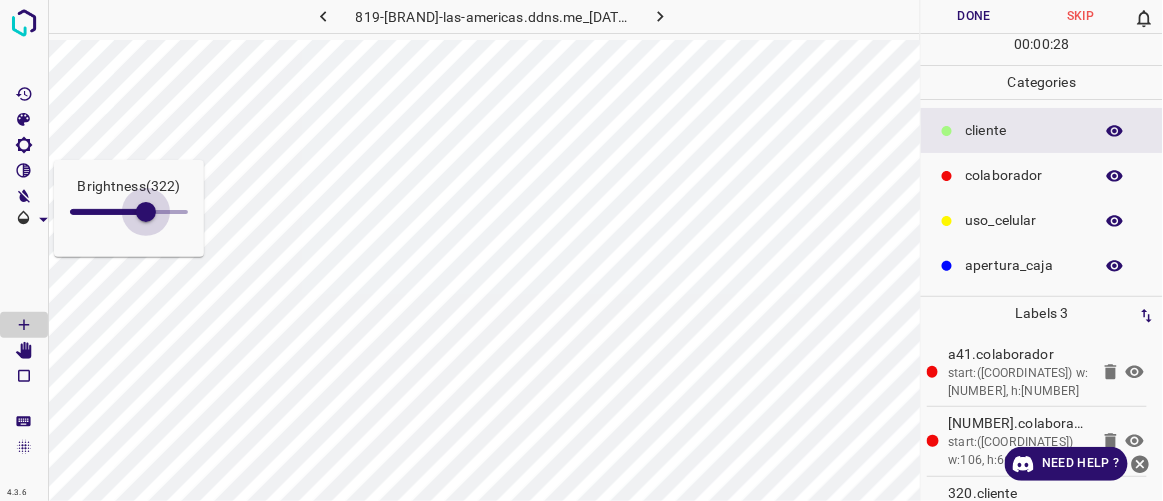 drag, startPoint x: 101, startPoint y: 204, endPoint x: 147, endPoint y: 222, distance: 49.396355 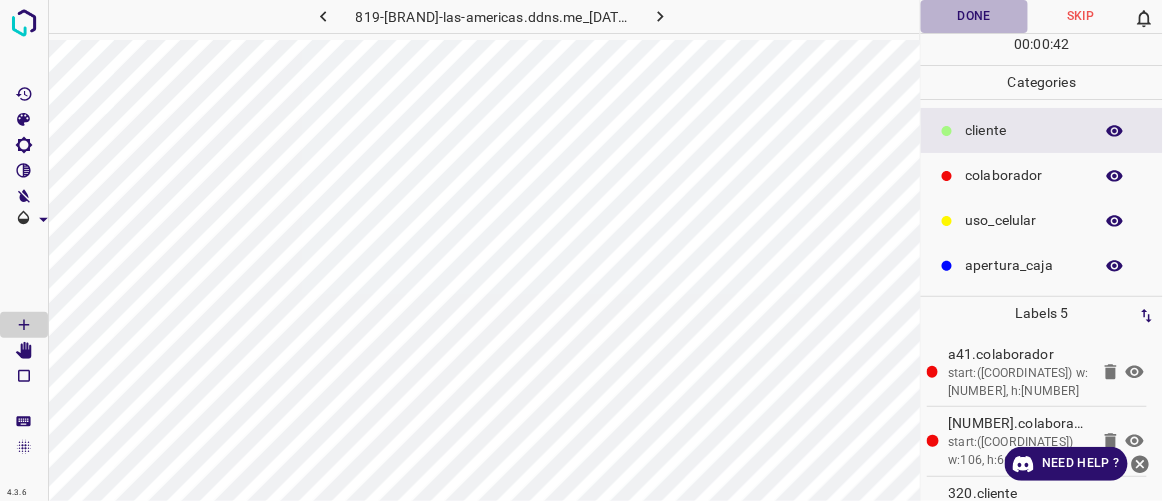 click on "Done" at bounding box center (974, 16) 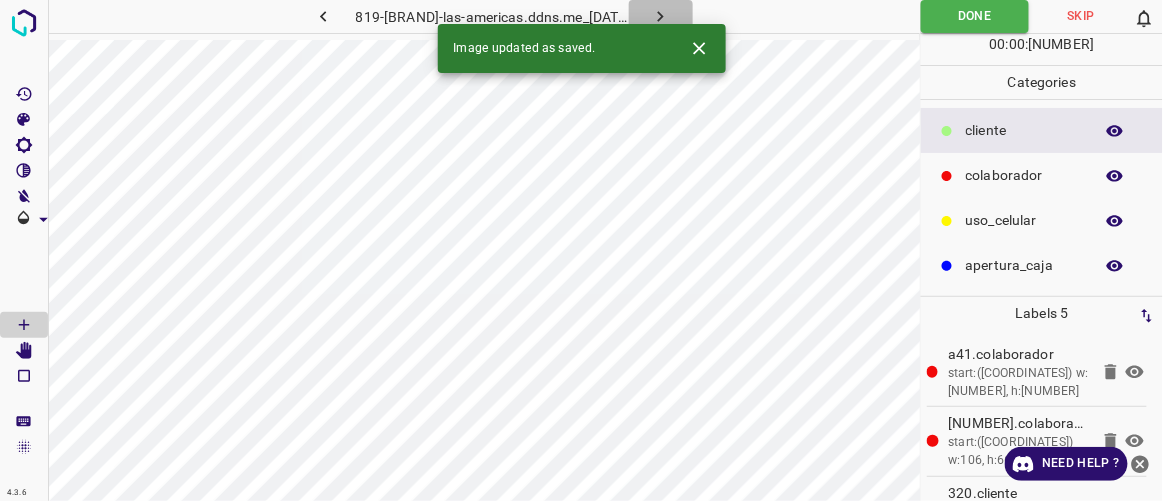click at bounding box center [660, 16] 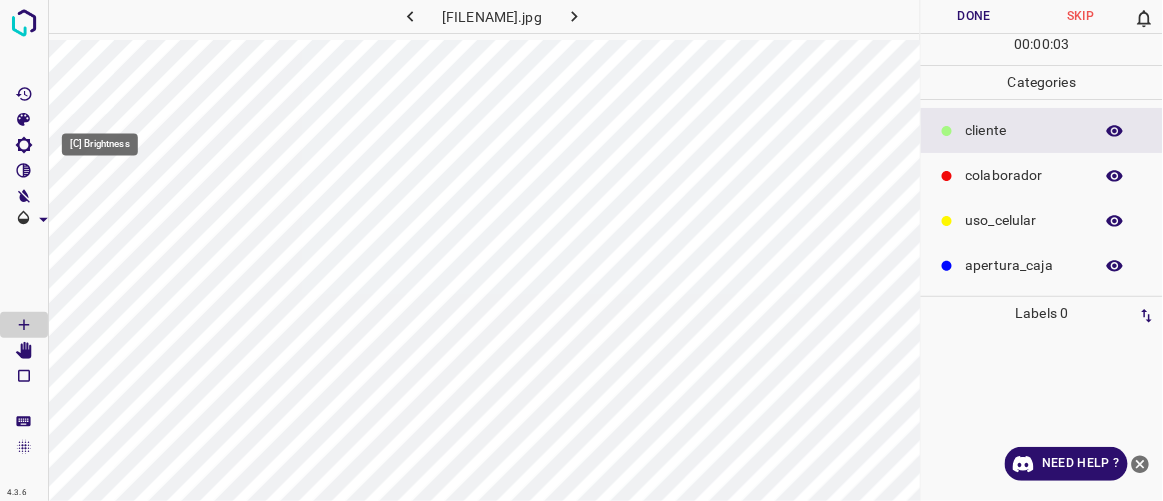 click at bounding box center [24, 145] 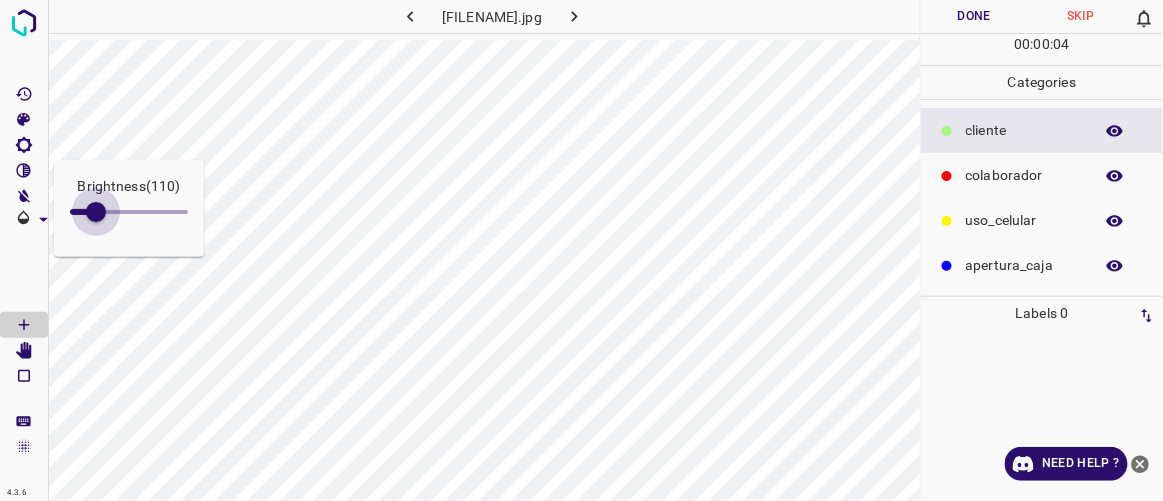 drag, startPoint x: 91, startPoint y: 216, endPoint x: 101, endPoint y: 217, distance: 10.049875 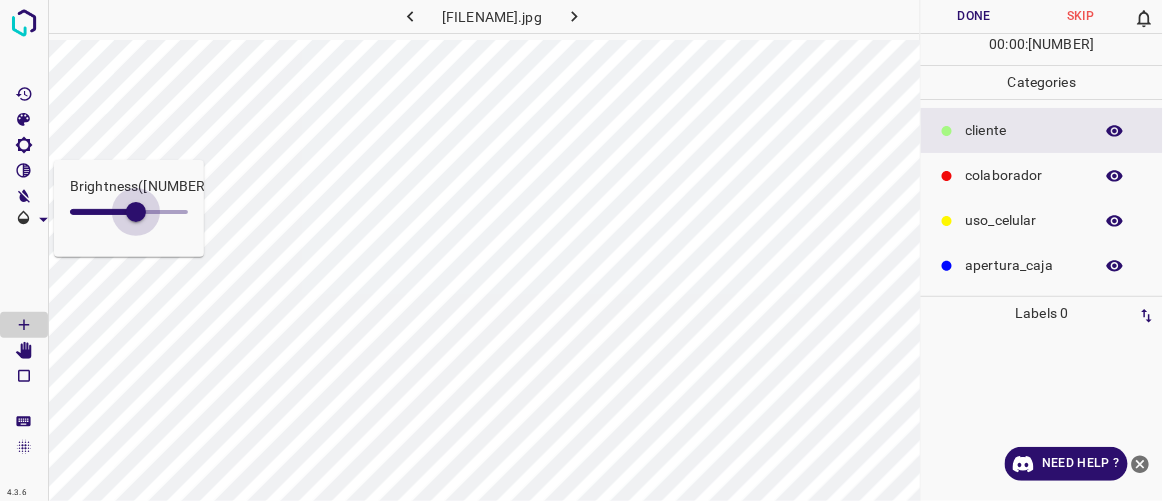 drag, startPoint x: 120, startPoint y: 222, endPoint x: 136, endPoint y: 228, distance: 17.088007 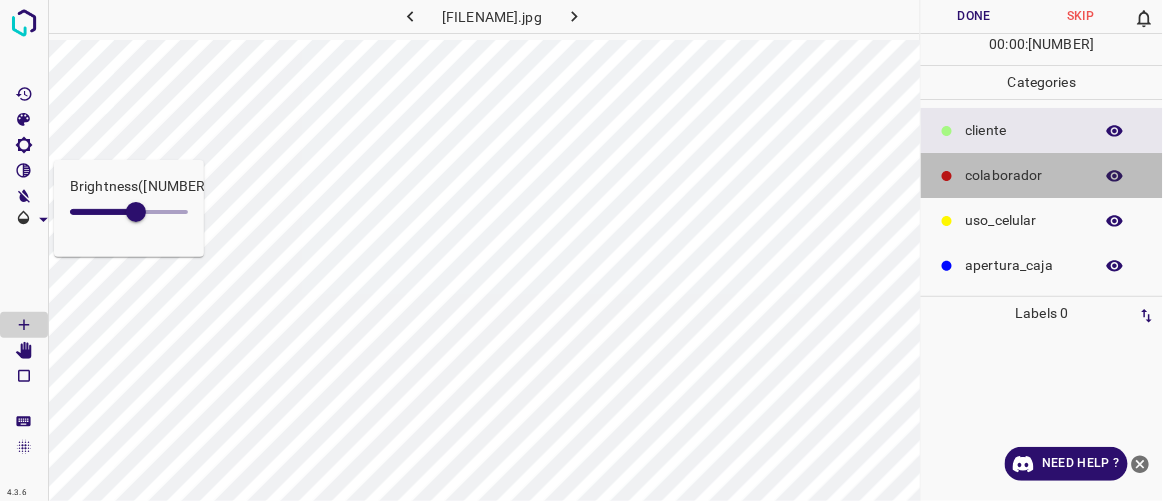 click on "colaborador" at bounding box center (1024, 130) 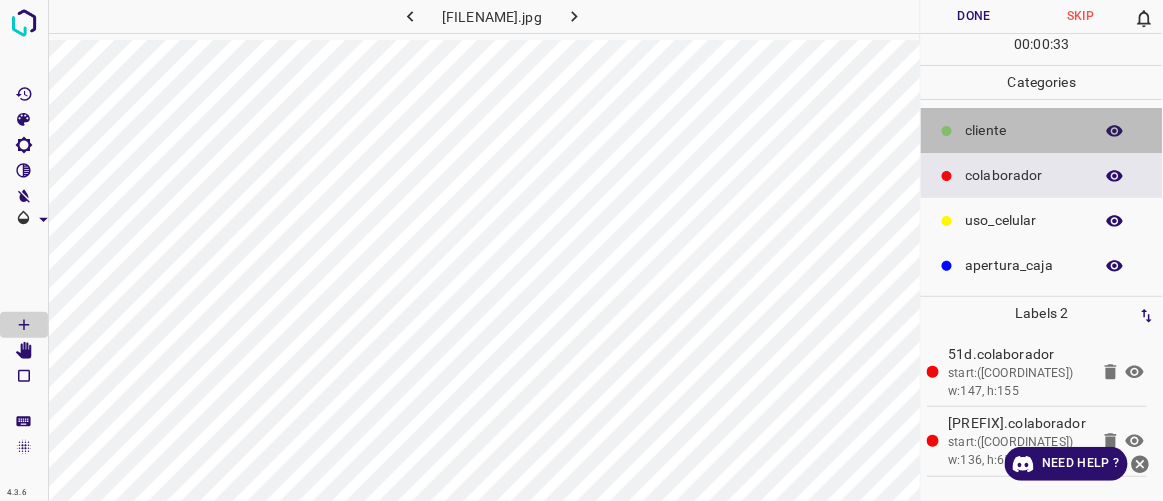 click at bounding box center [947, 131] 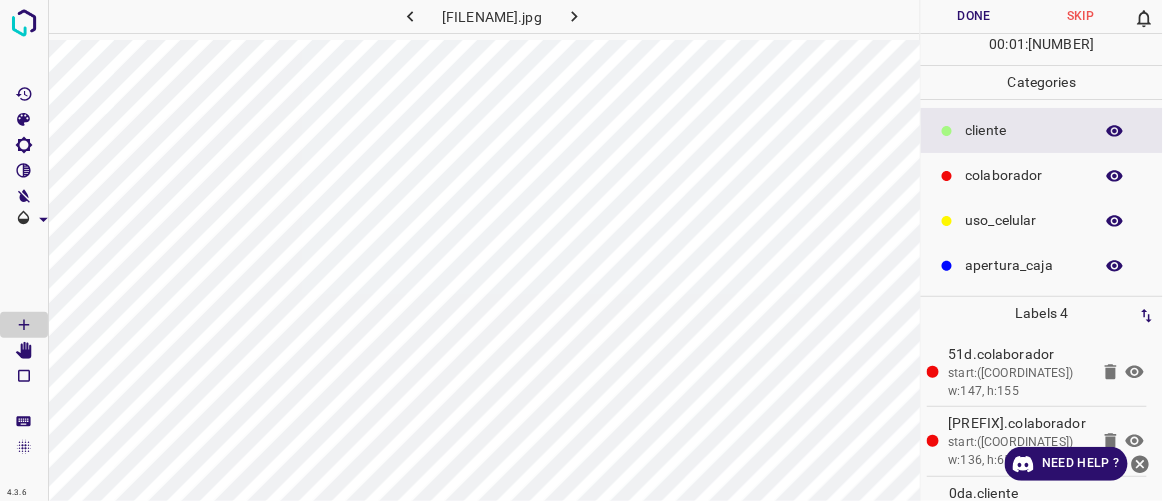 click on "Done" at bounding box center (974, 16) 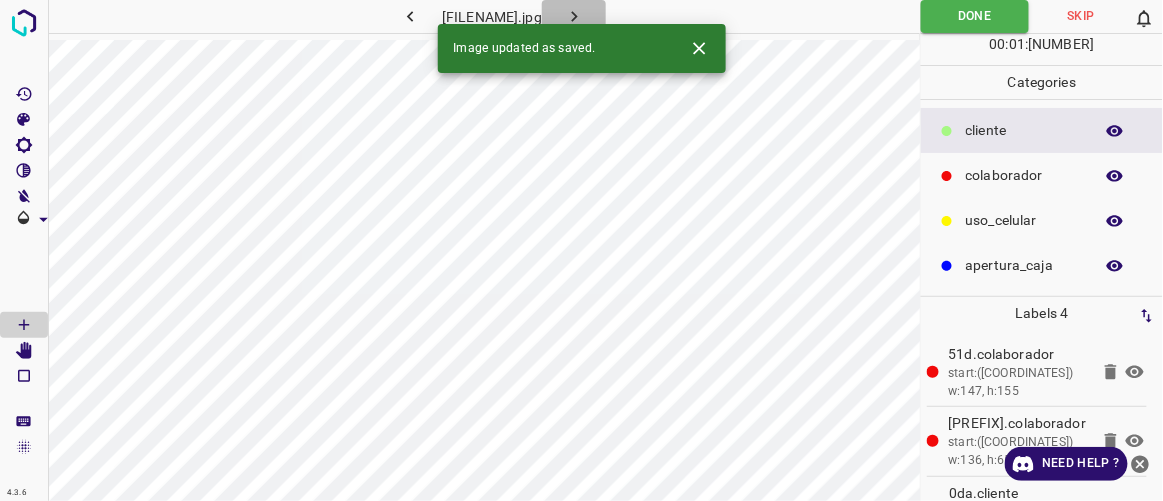 click at bounding box center [574, 16] 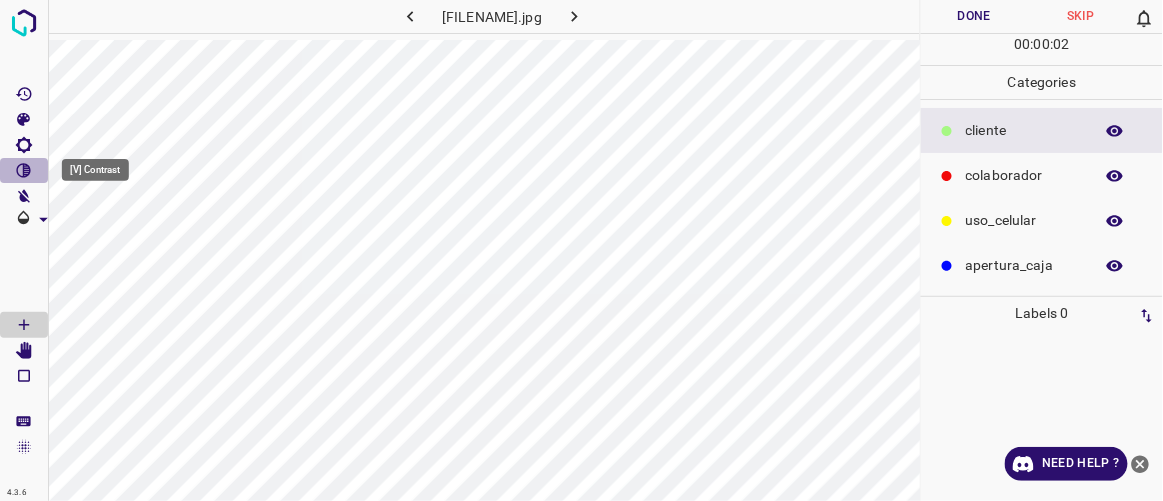 click at bounding box center [24, 171] 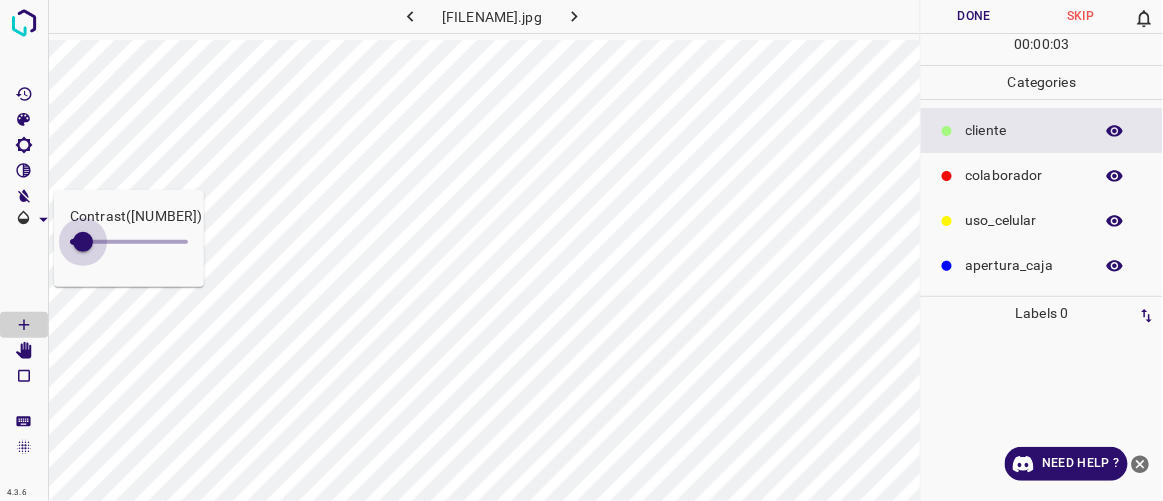 click at bounding box center (83, 242) 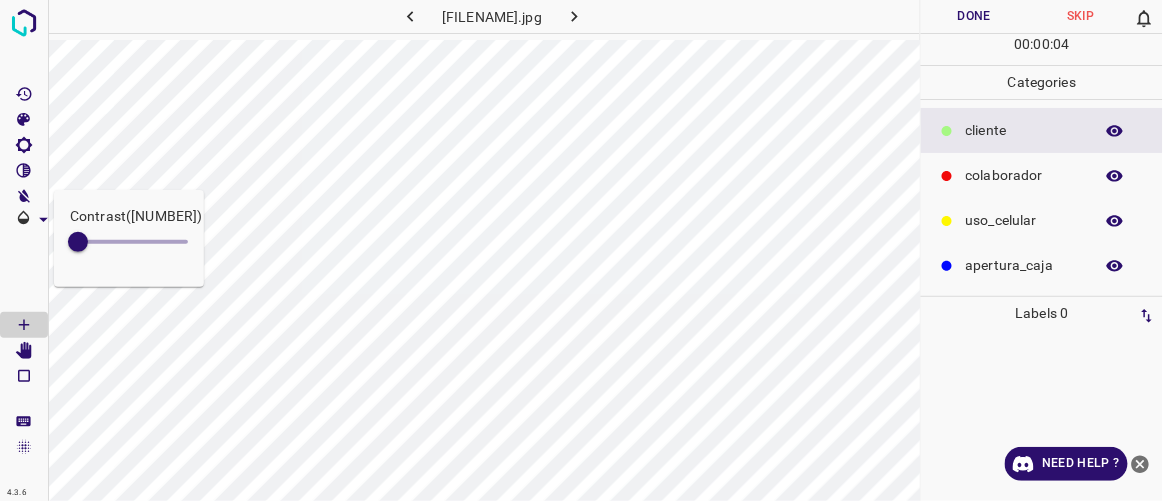 click at bounding box center [78, 242] 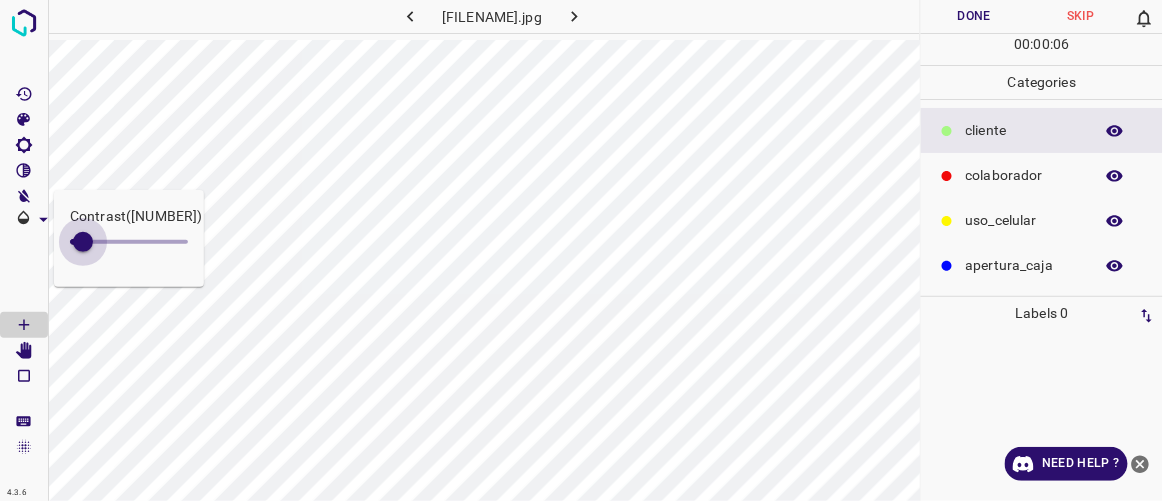 click at bounding box center [83, 242] 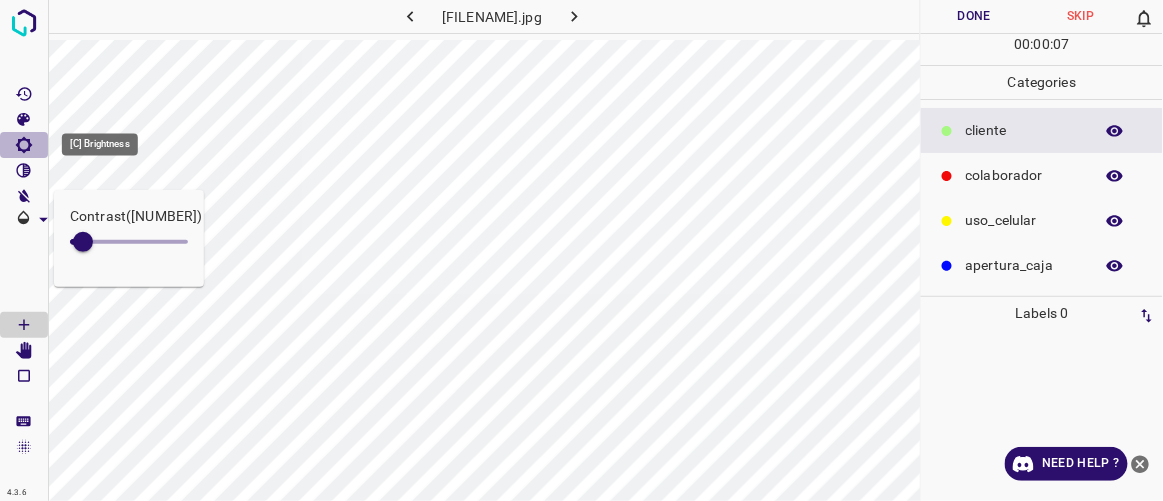 click at bounding box center (24, 145) 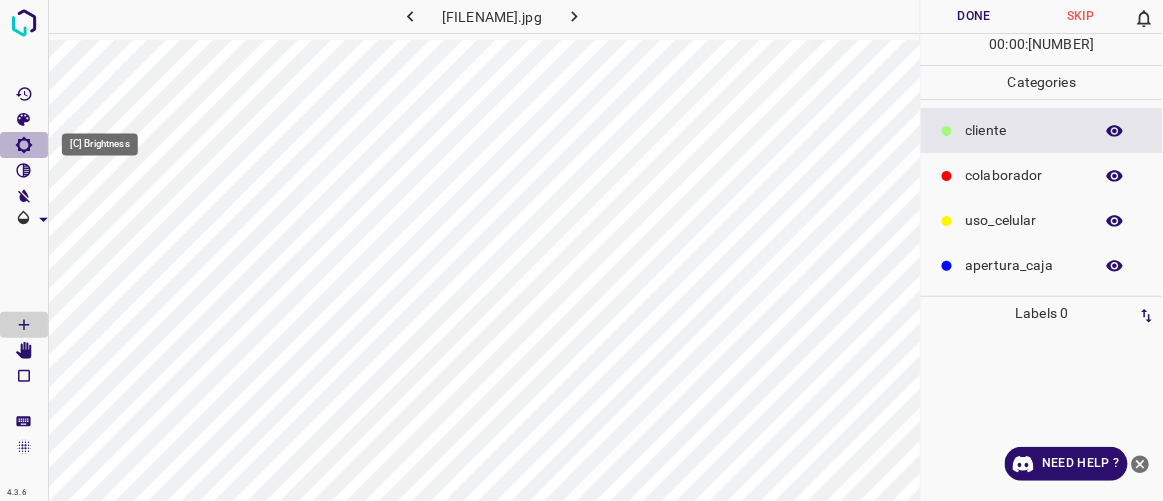 click at bounding box center (24, 145) 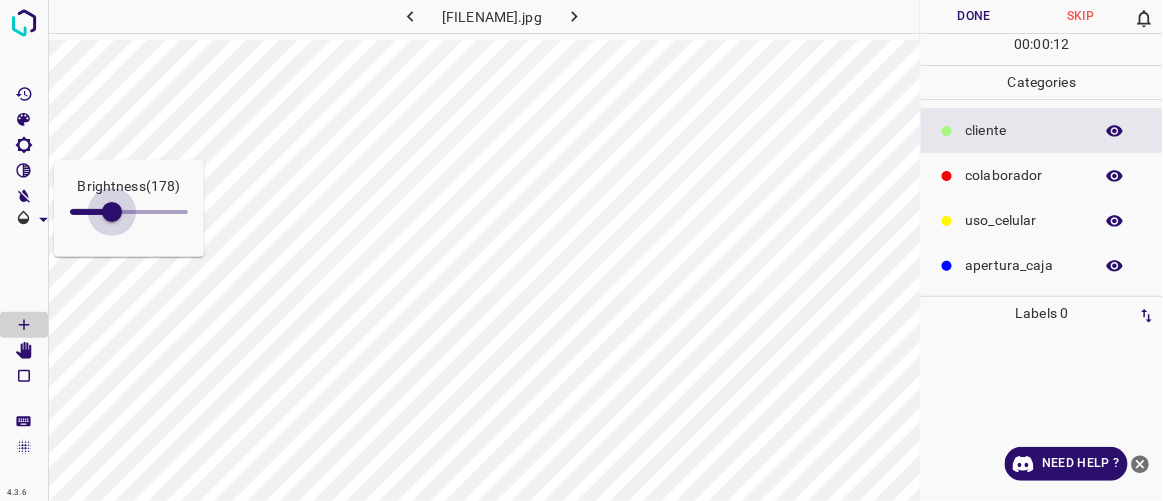 drag, startPoint x: 98, startPoint y: 213, endPoint x: 112, endPoint y: 218, distance: 14.866069 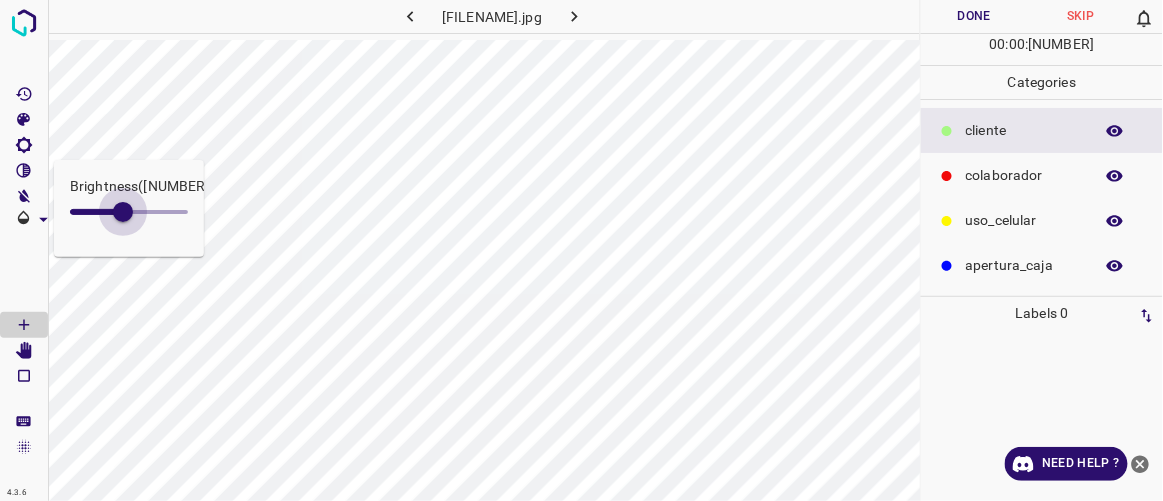 drag, startPoint x: 112, startPoint y: 218, endPoint x: 123, endPoint y: 223, distance: 12.083046 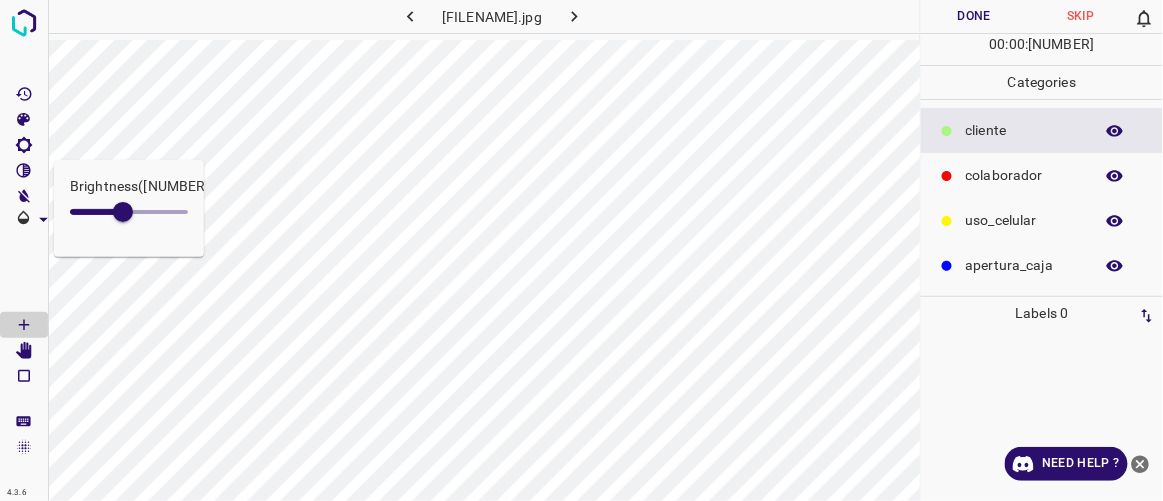 click on "colaborador" at bounding box center (1024, 130) 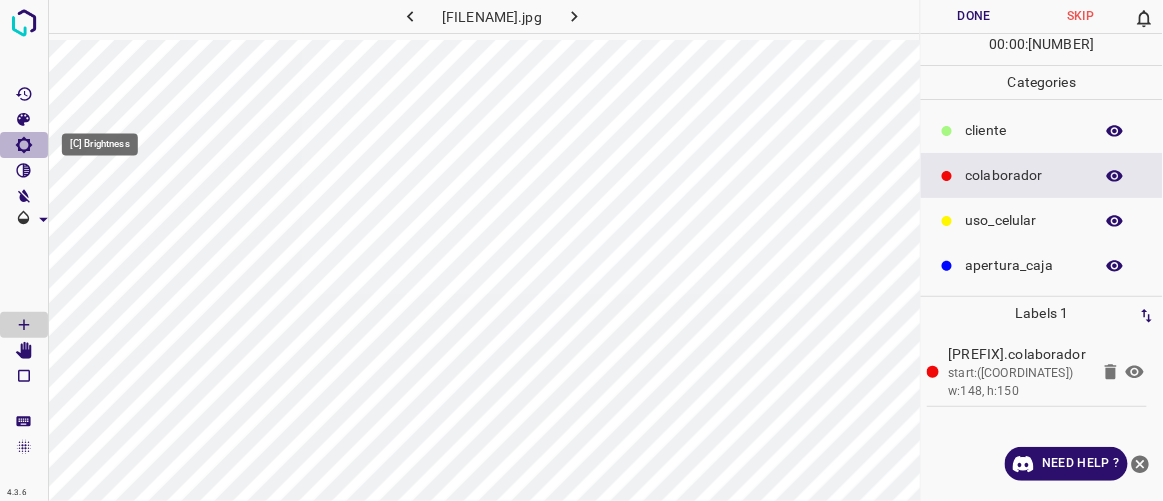 click at bounding box center [24, 145] 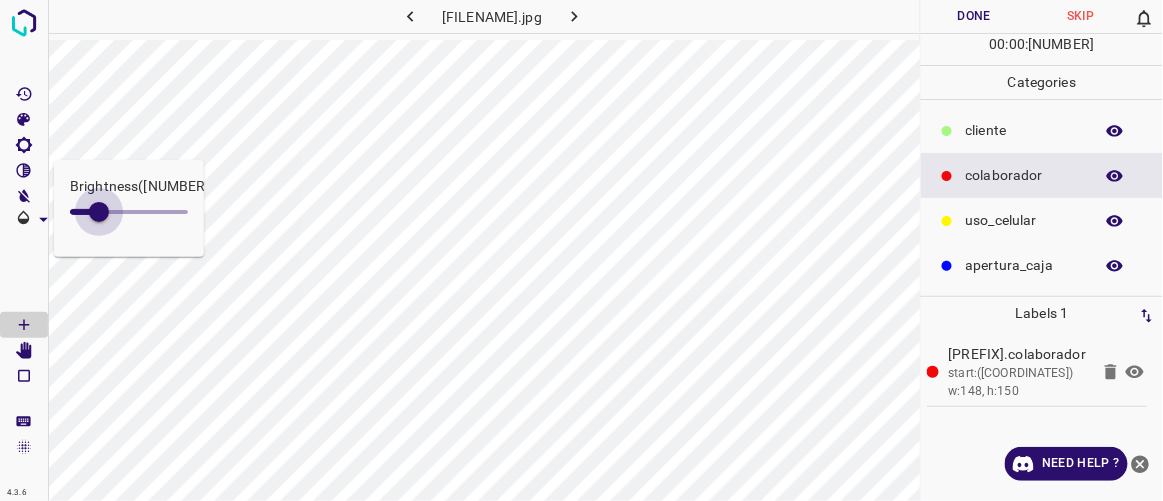 drag, startPoint x: 123, startPoint y: 209, endPoint x: 99, endPoint y: 202, distance: 25 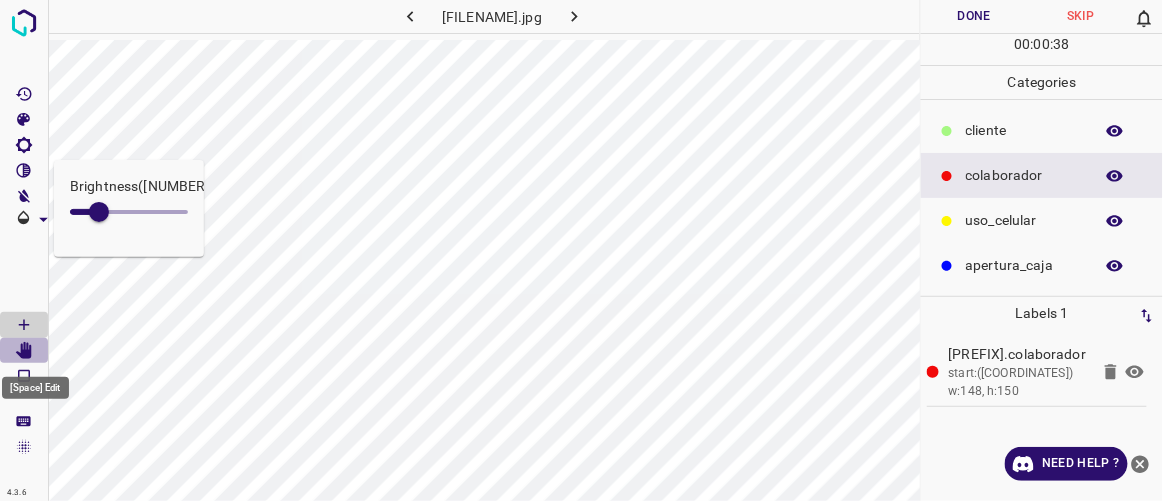 click at bounding box center [24, 351] 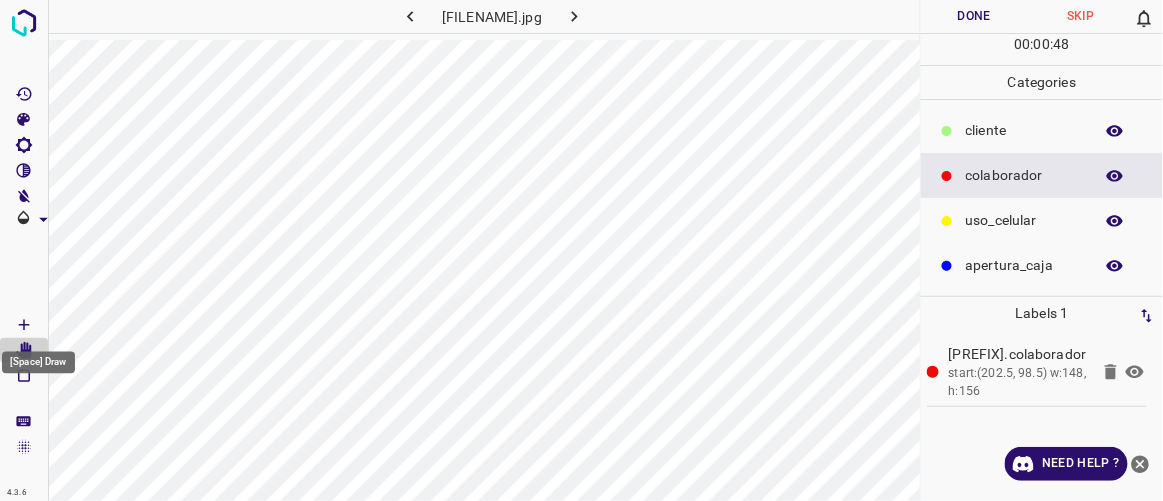 click at bounding box center [24, 325] 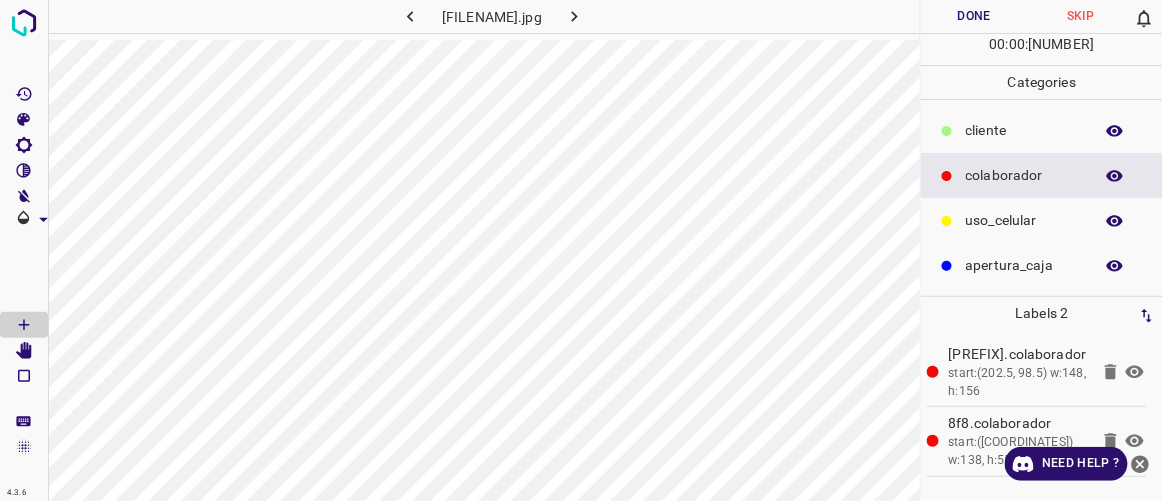 click on "​​cliente" at bounding box center [1024, 130] 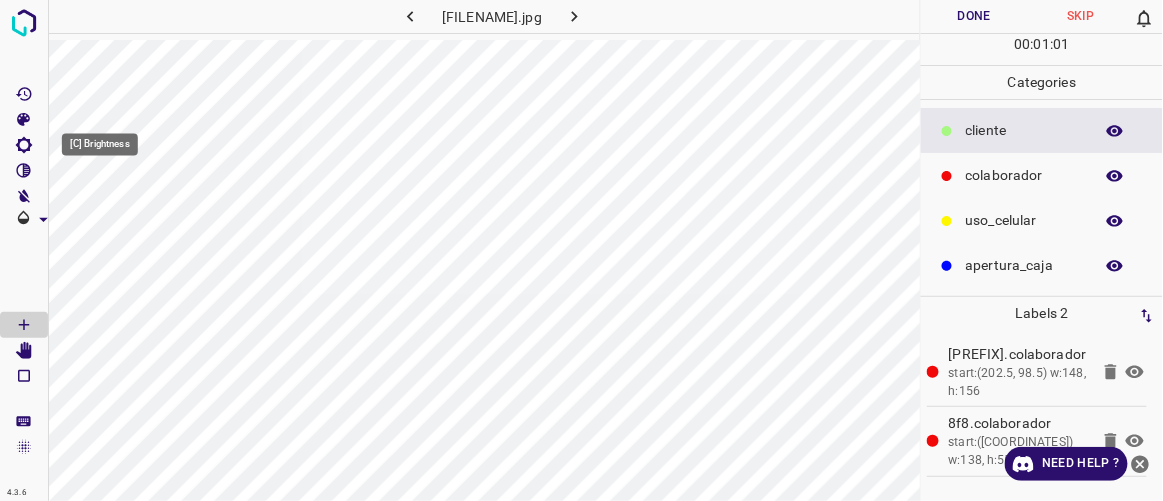 click at bounding box center (24, 145) 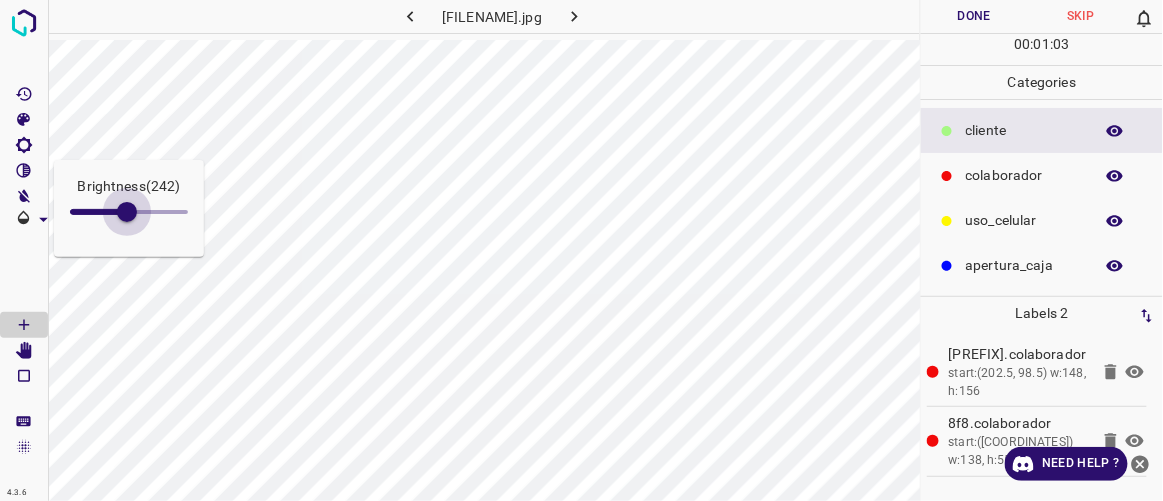 drag, startPoint x: 96, startPoint y: 210, endPoint x: 127, endPoint y: 223, distance: 33.61547 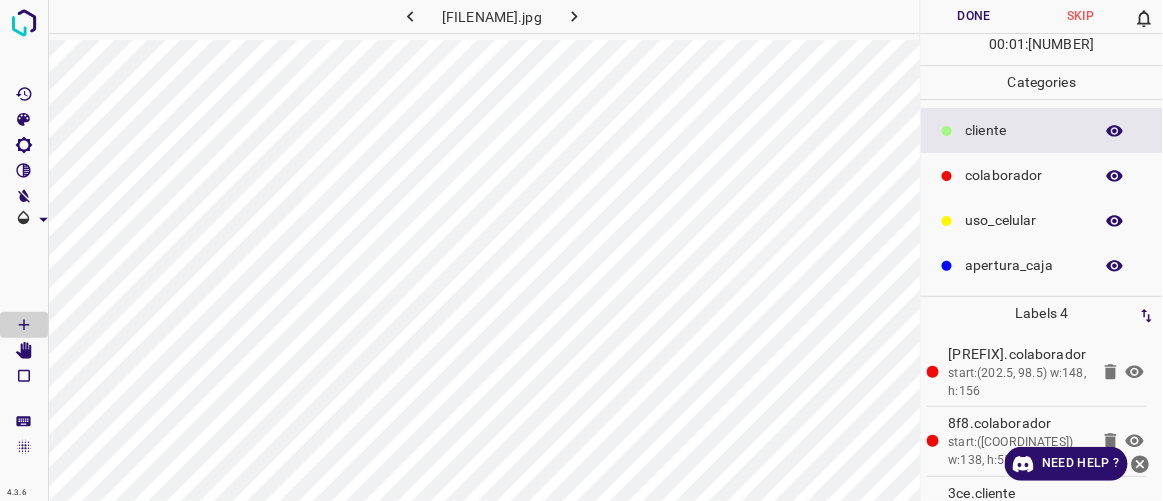 click on "Done" at bounding box center [974, 16] 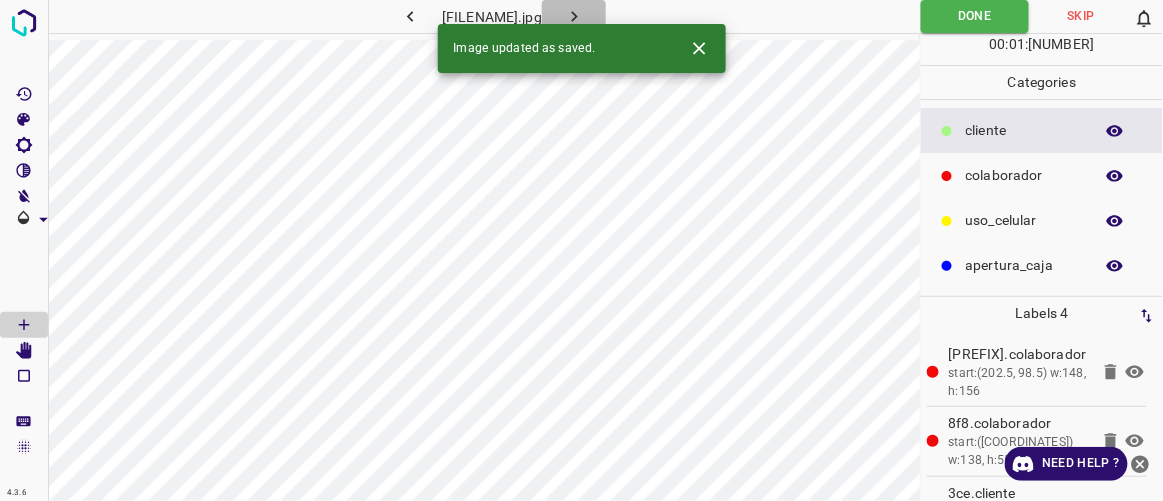 click at bounding box center (574, 16) 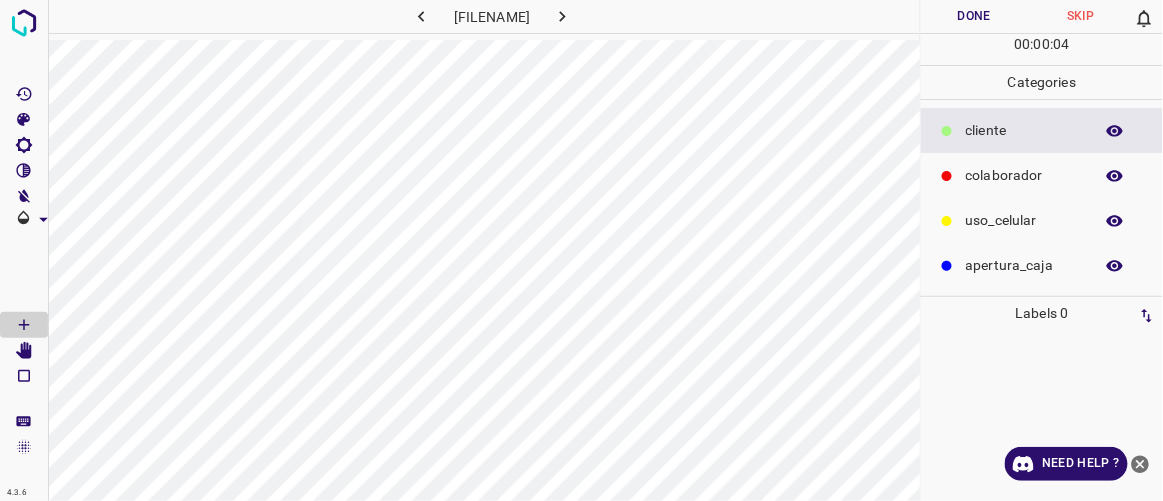 click on "colaborador" at bounding box center (1042, 175) 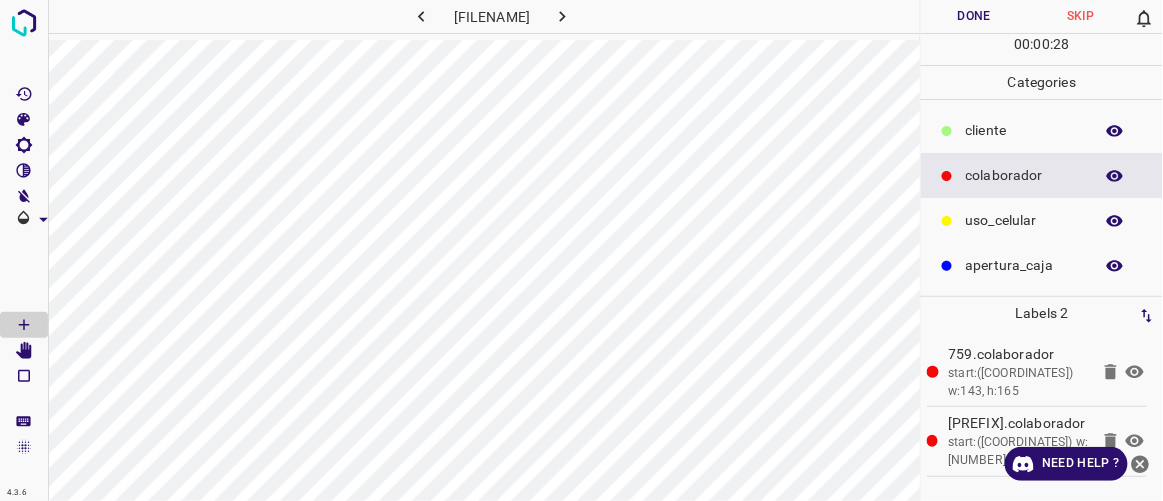 click on "​​cliente" at bounding box center (1042, 130) 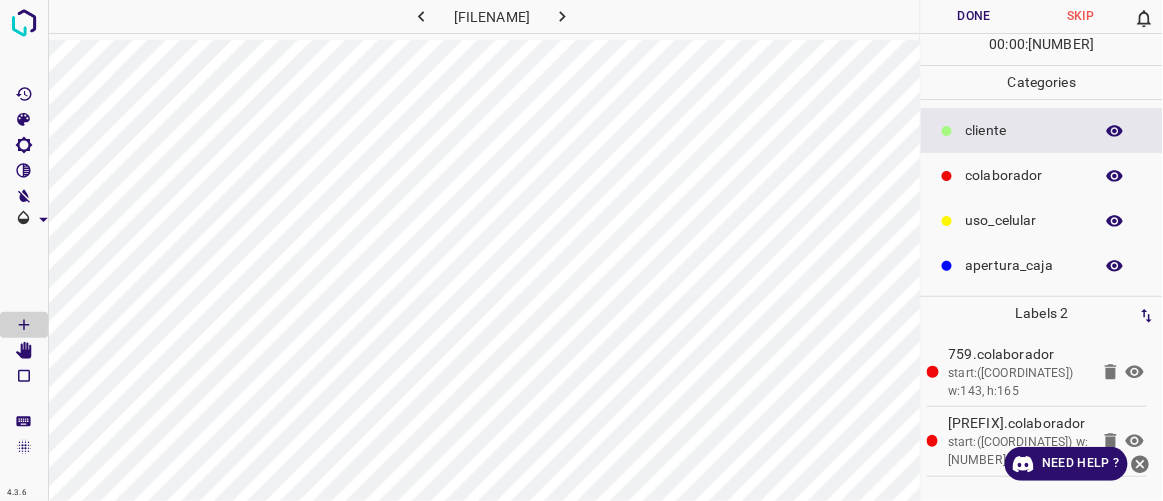 click at bounding box center (24, 145) 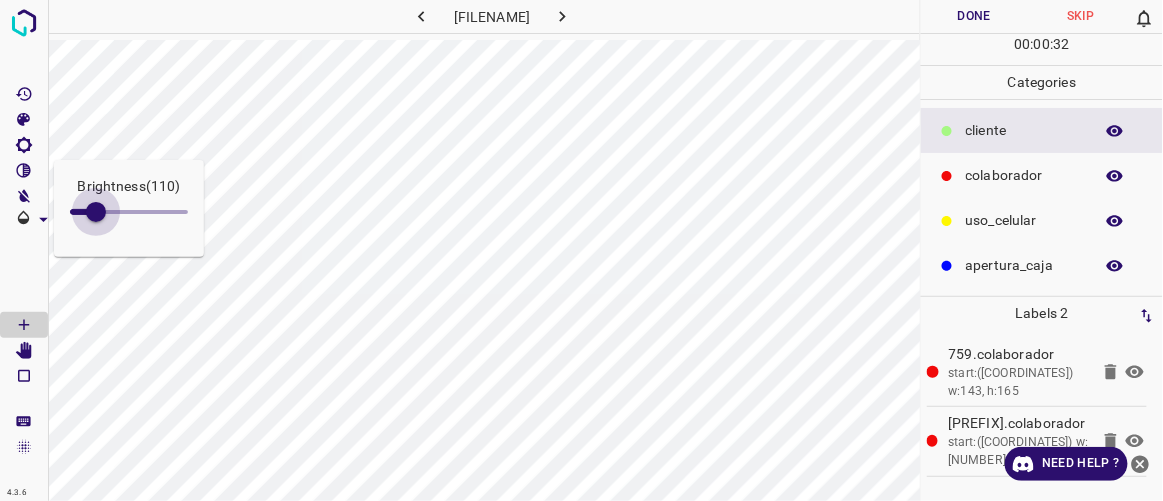drag, startPoint x: 90, startPoint y: 205, endPoint x: 100, endPoint y: 206, distance: 10.049875 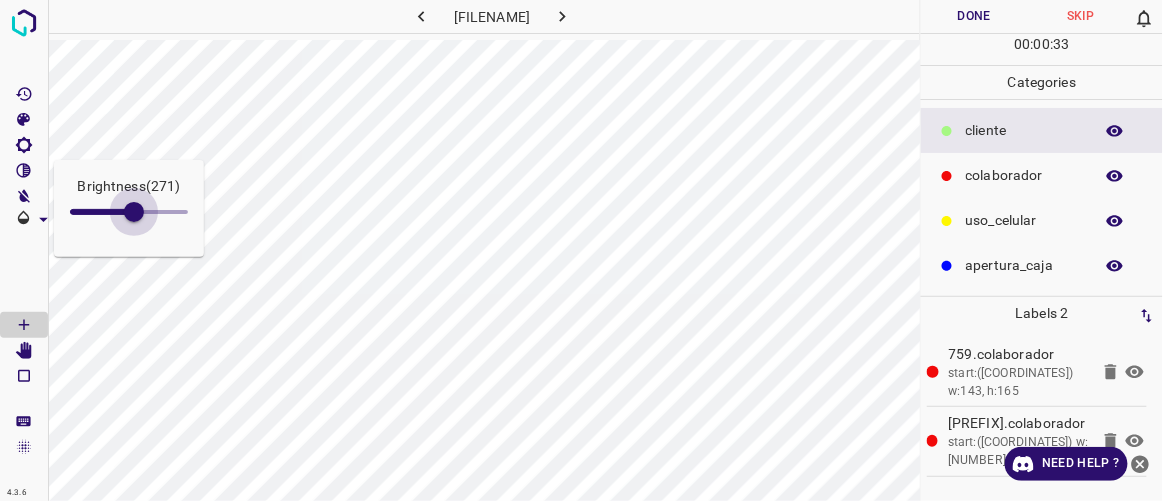 drag, startPoint x: 110, startPoint y: 212, endPoint x: 135, endPoint y: 222, distance: 26.925823 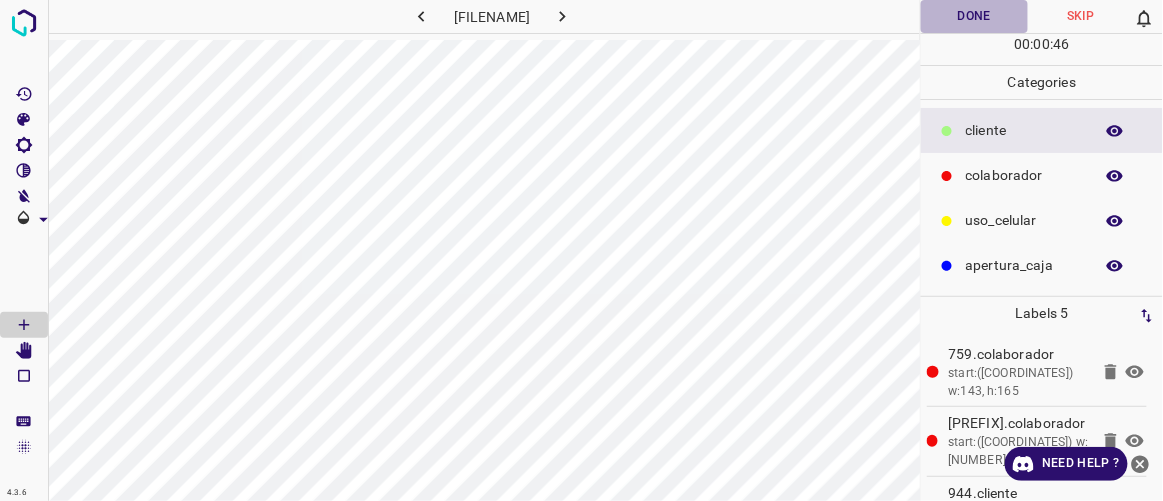 drag, startPoint x: 971, startPoint y: 10, endPoint x: 922, endPoint y: 13, distance: 49.09175 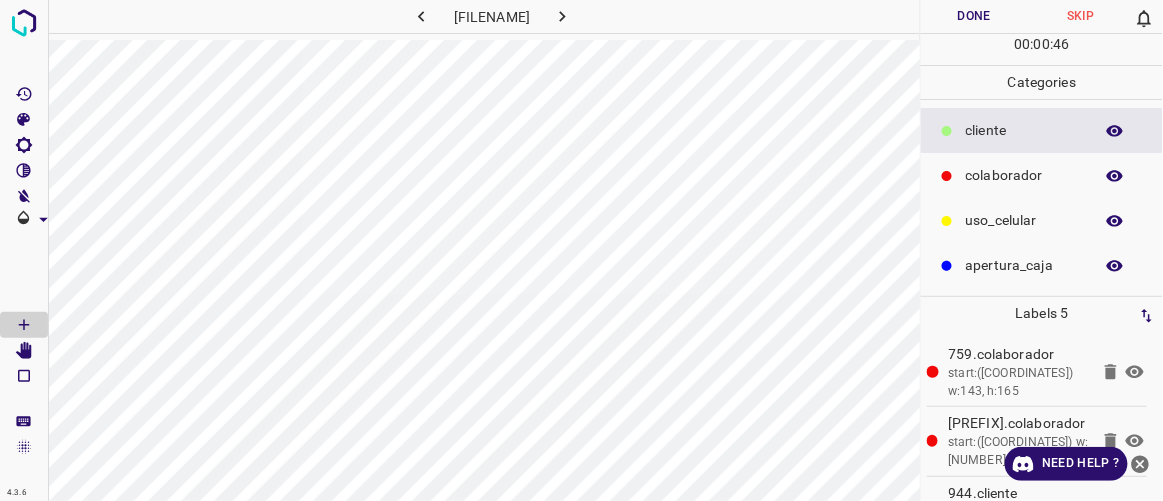 click at bounding box center [562, 16] 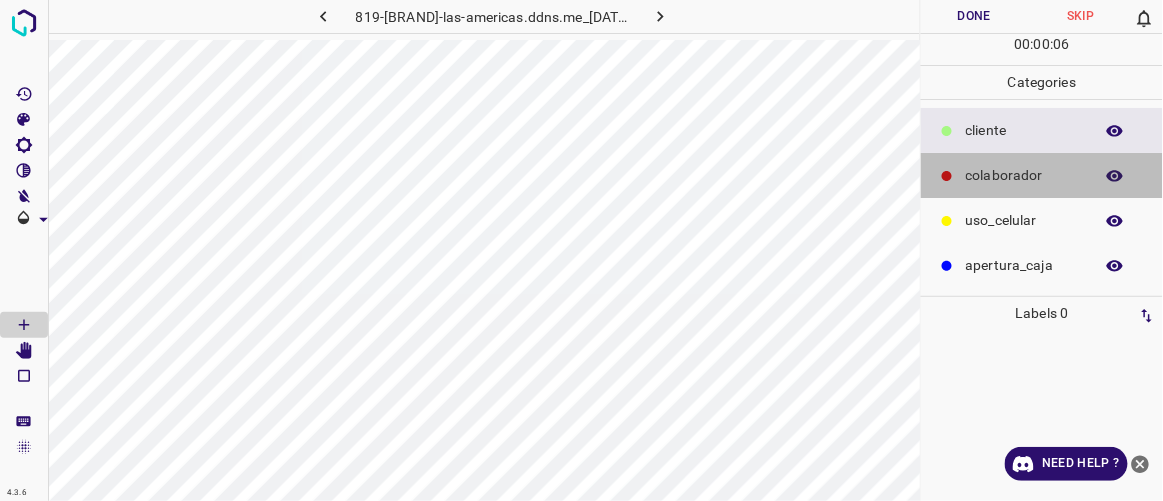 click on "colaborador" at bounding box center [1042, 175] 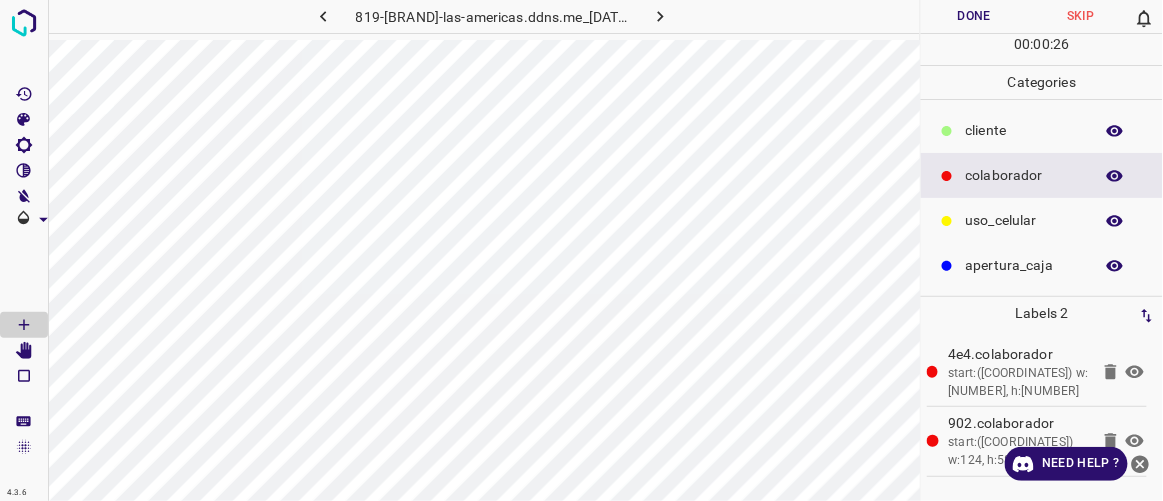click on "​​cliente" at bounding box center [1042, 130] 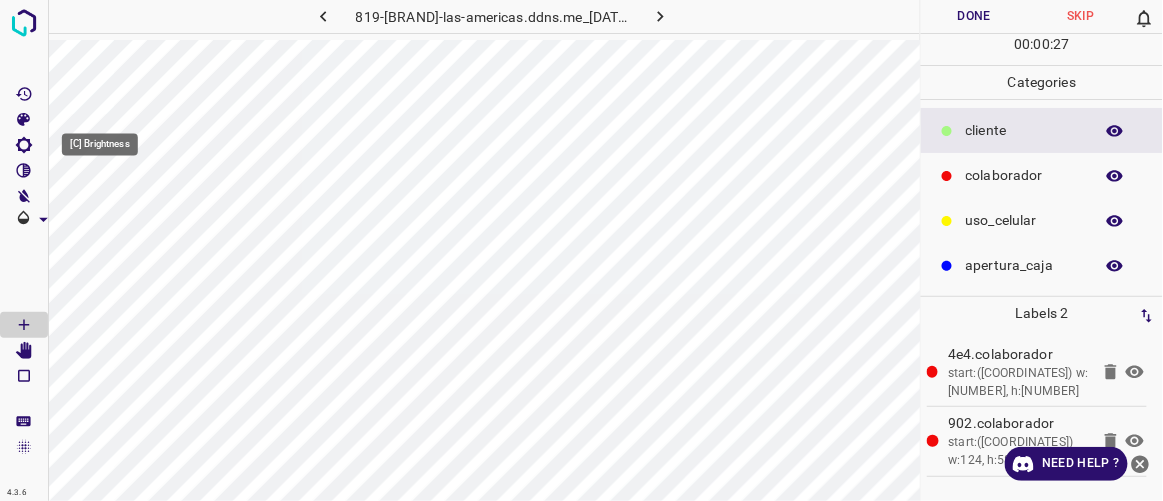 click at bounding box center [24, 145] 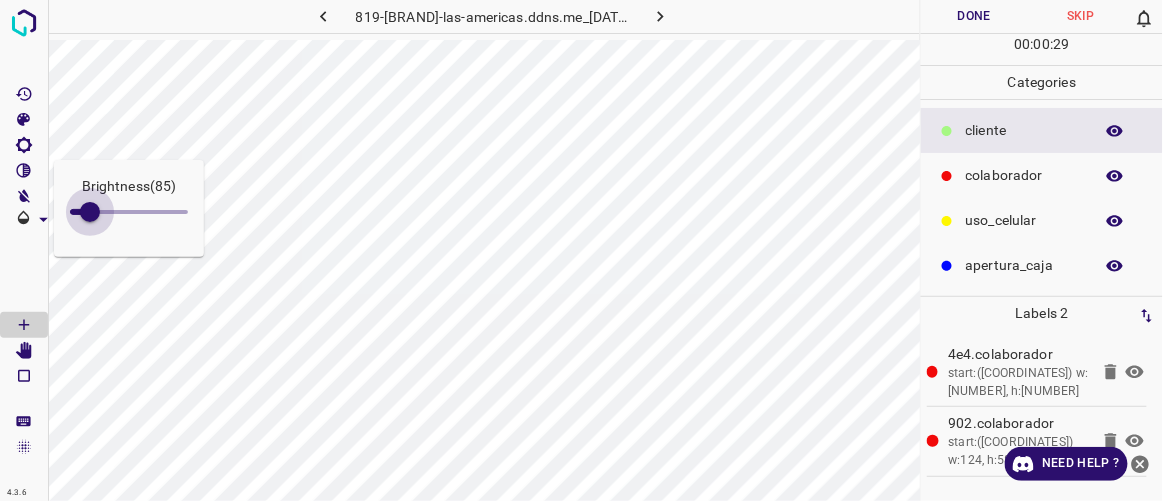 drag, startPoint x: 83, startPoint y: 209, endPoint x: 104, endPoint y: 220, distance: 23.70654 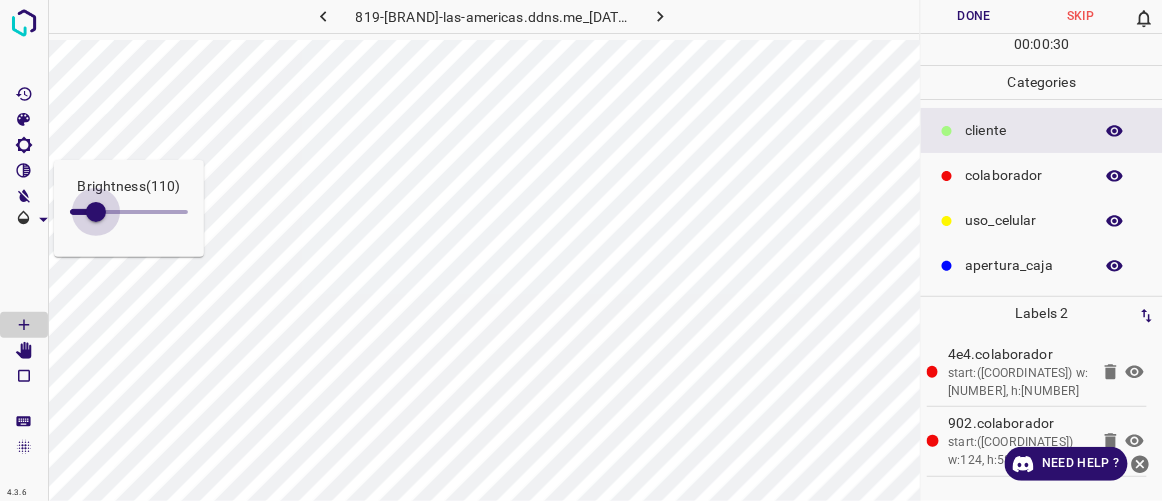 click at bounding box center [96, 212] 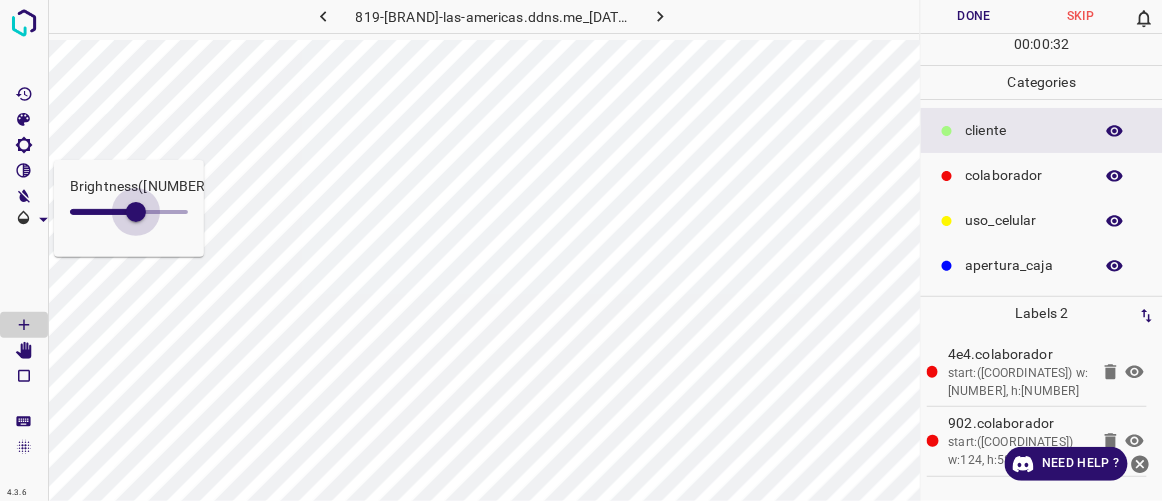 drag, startPoint x: 103, startPoint y: 221, endPoint x: 136, endPoint y: 233, distance: 35.1141 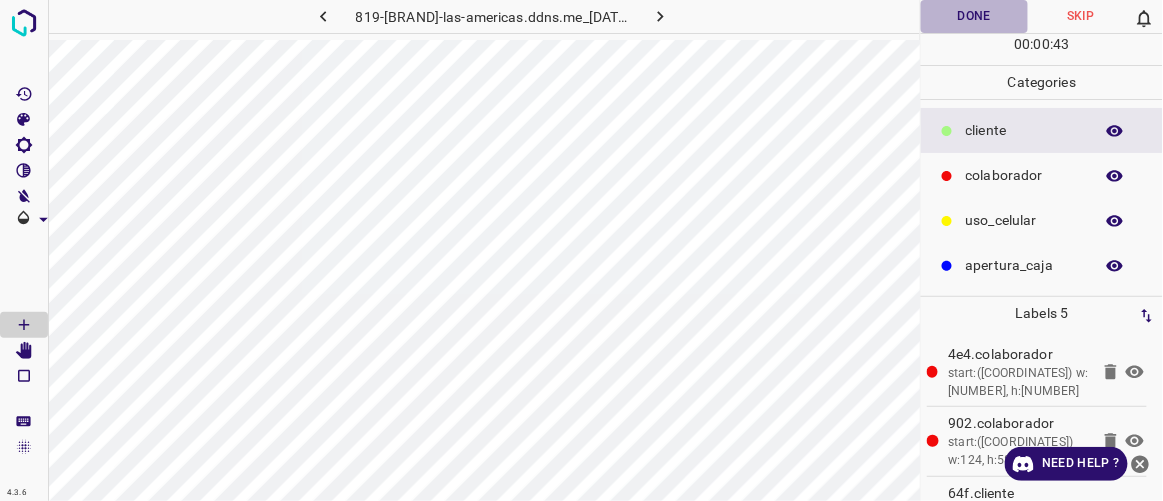 click on "Done" at bounding box center (974, 16) 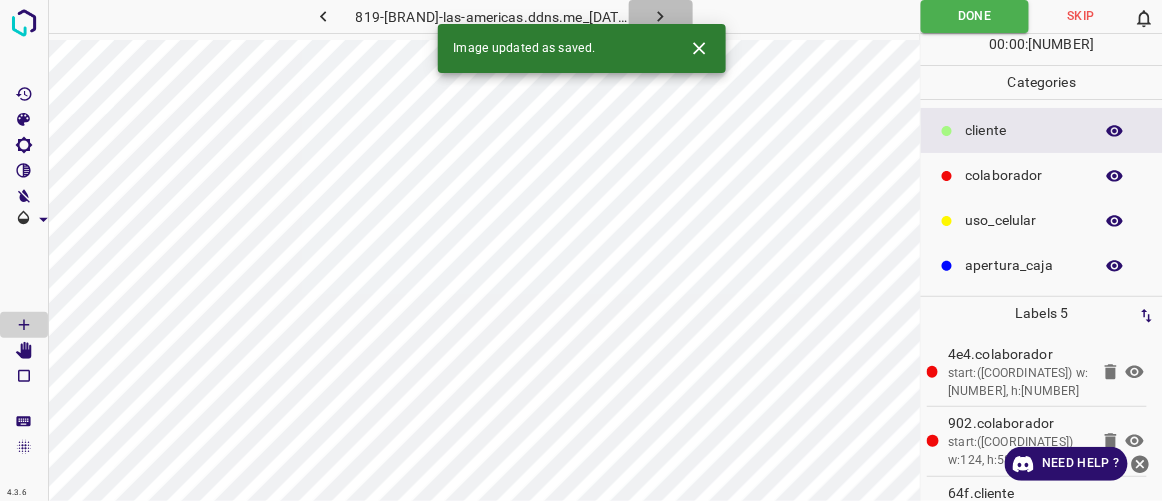 click at bounding box center [660, 16] 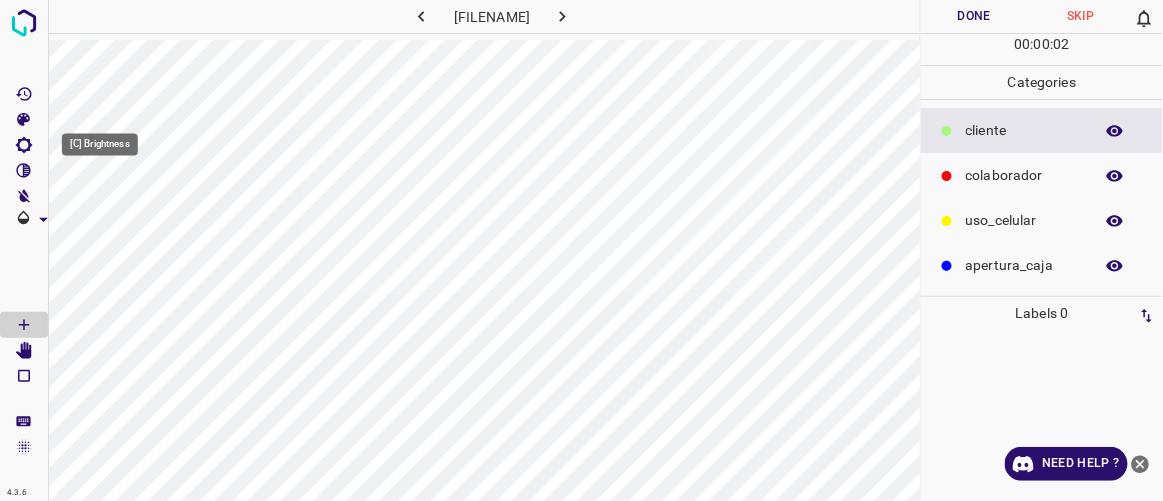 click at bounding box center [24, 145] 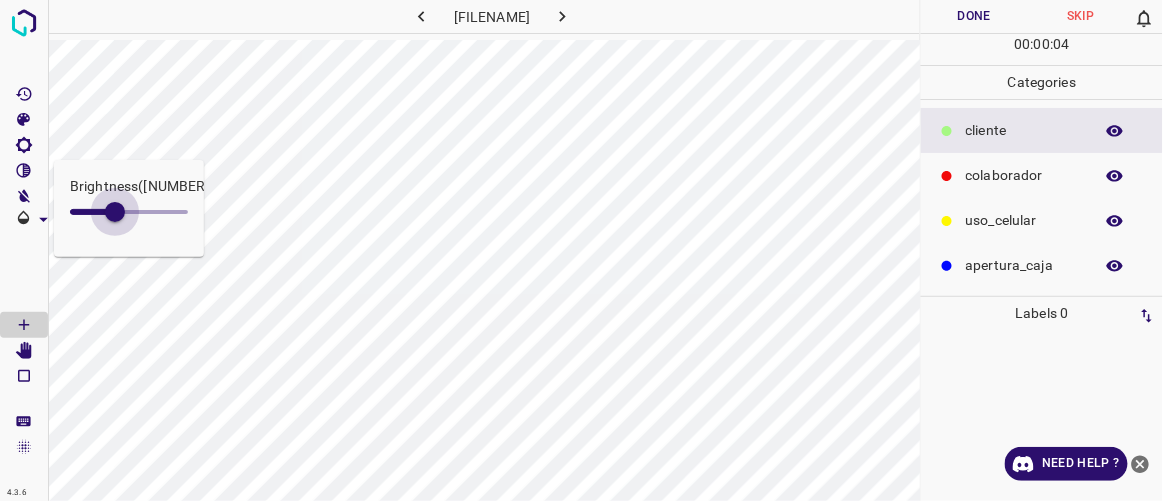 drag, startPoint x: 100, startPoint y: 212, endPoint x: 115, endPoint y: 216, distance: 15.524175 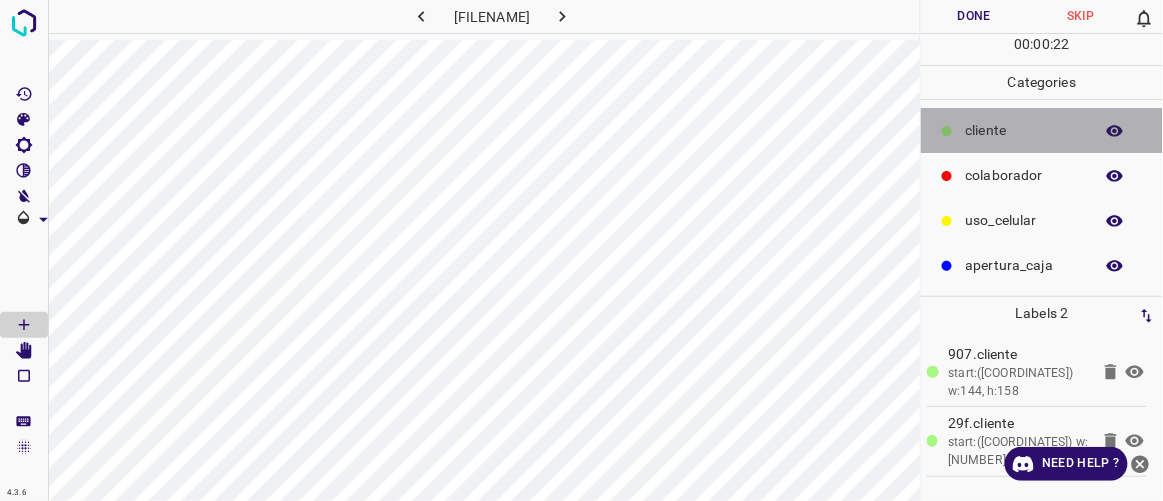 click on "​​cliente" at bounding box center [1024, 130] 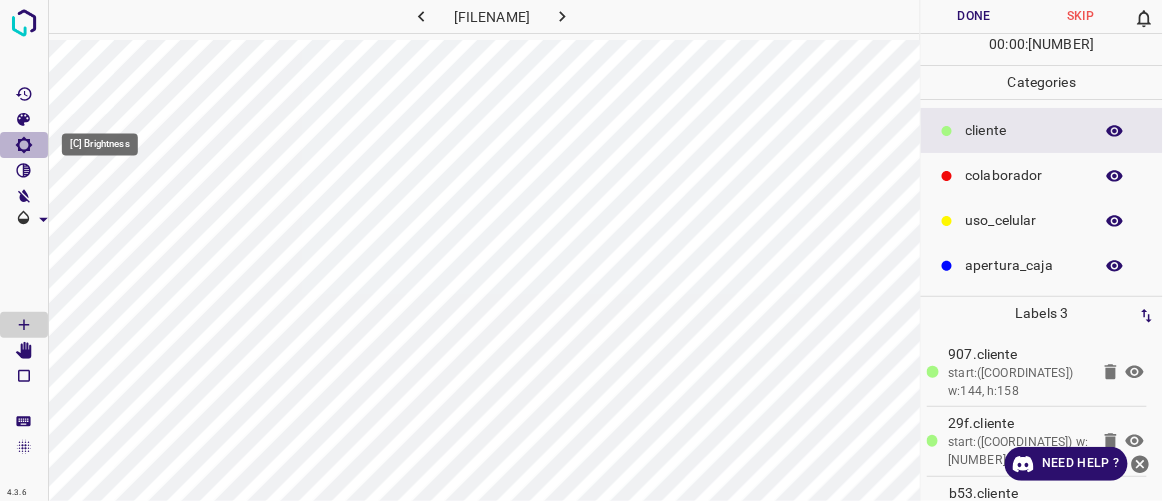 click at bounding box center (24, 145) 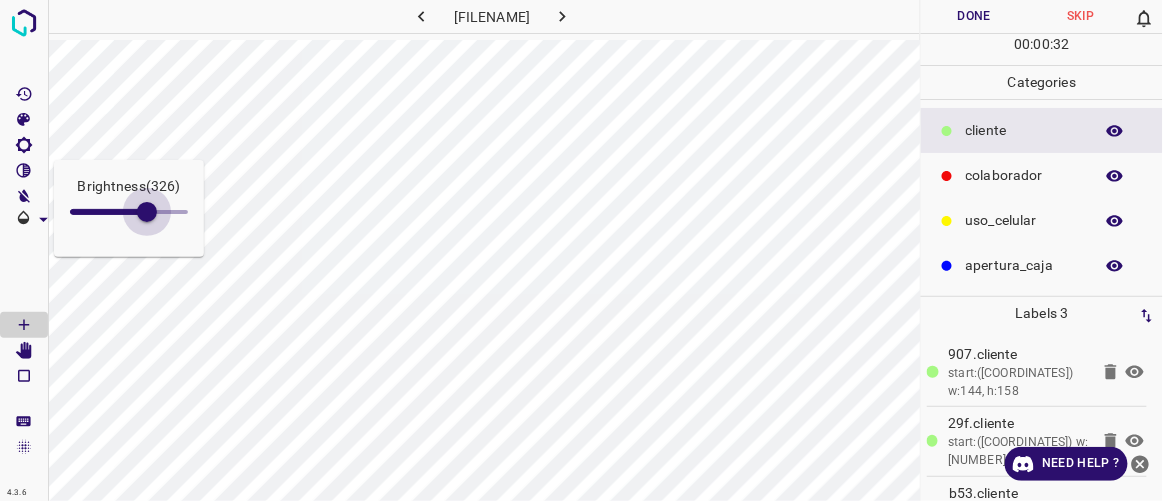 drag, startPoint x: 120, startPoint y: 214, endPoint x: 152, endPoint y: 219, distance: 32.38827 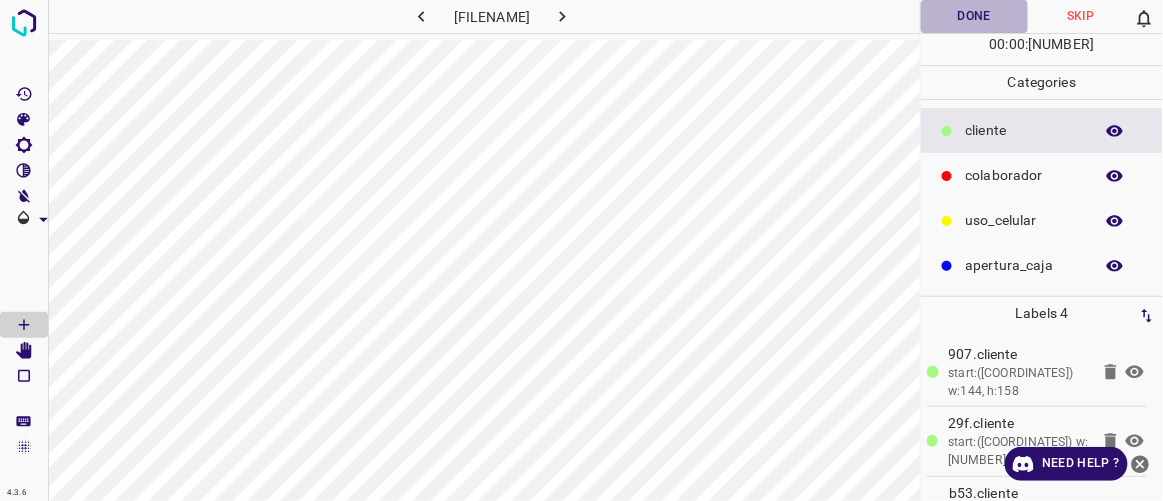 click on "Done" at bounding box center [974, 16] 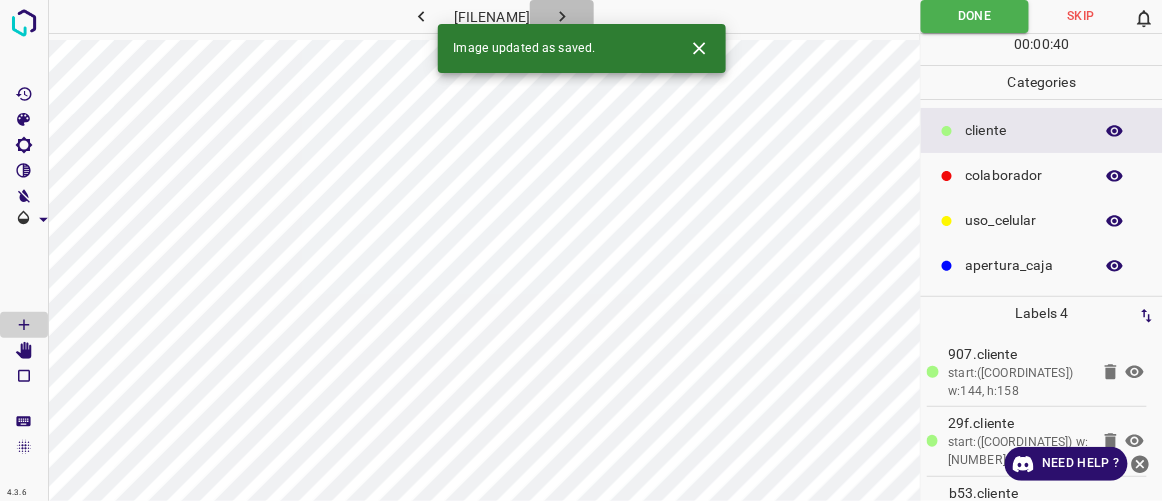 click at bounding box center (562, 16) 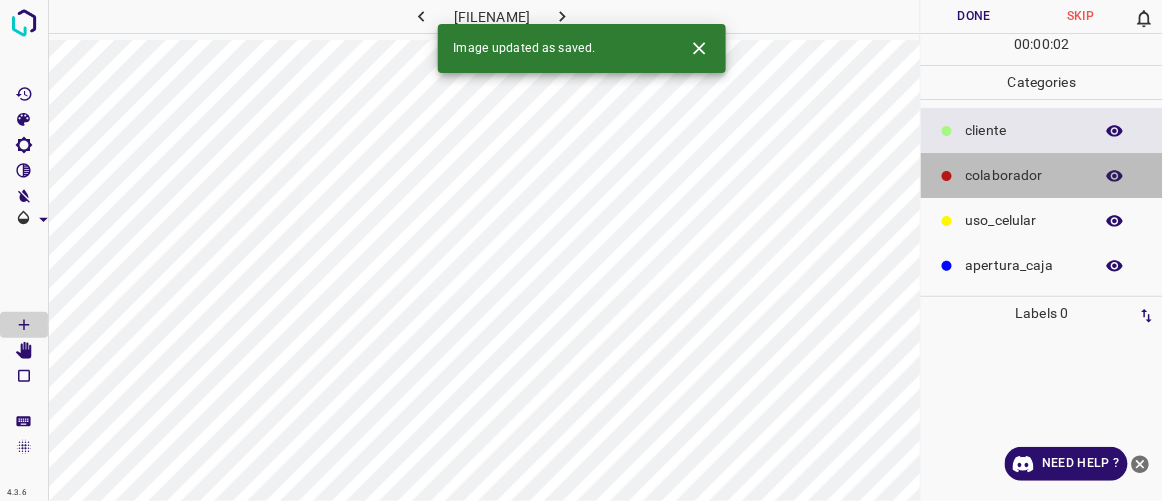 click on "colaborador" at bounding box center (1024, 130) 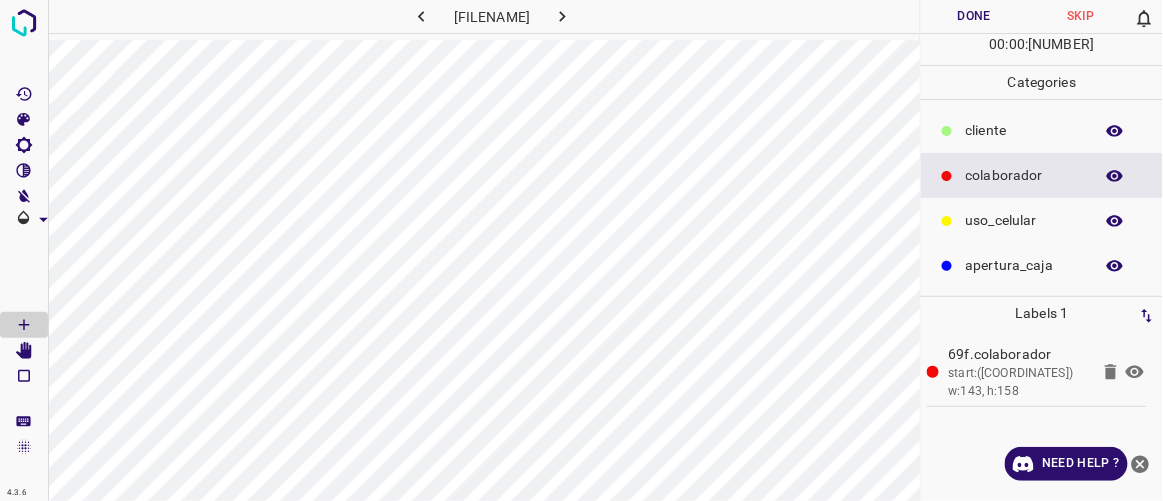 click on "​​cliente" at bounding box center (1042, 130) 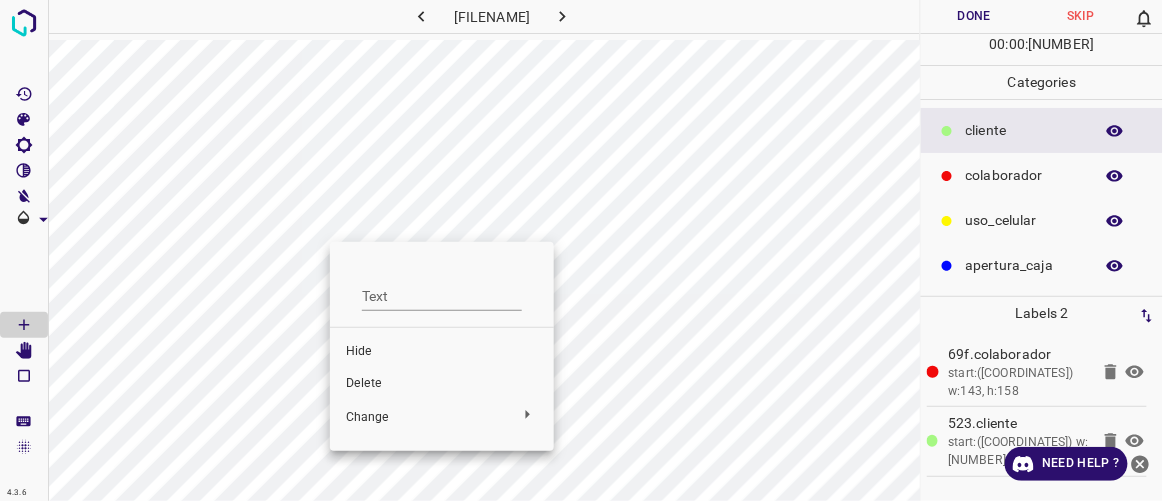 click on "Delete" at bounding box center (442, 352) 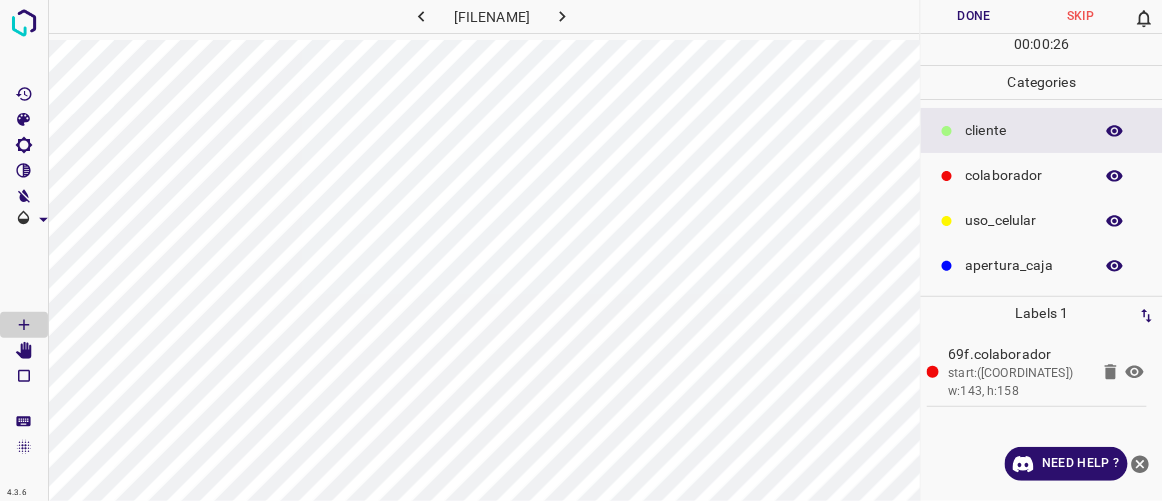 click at bounding box center [947, 176] 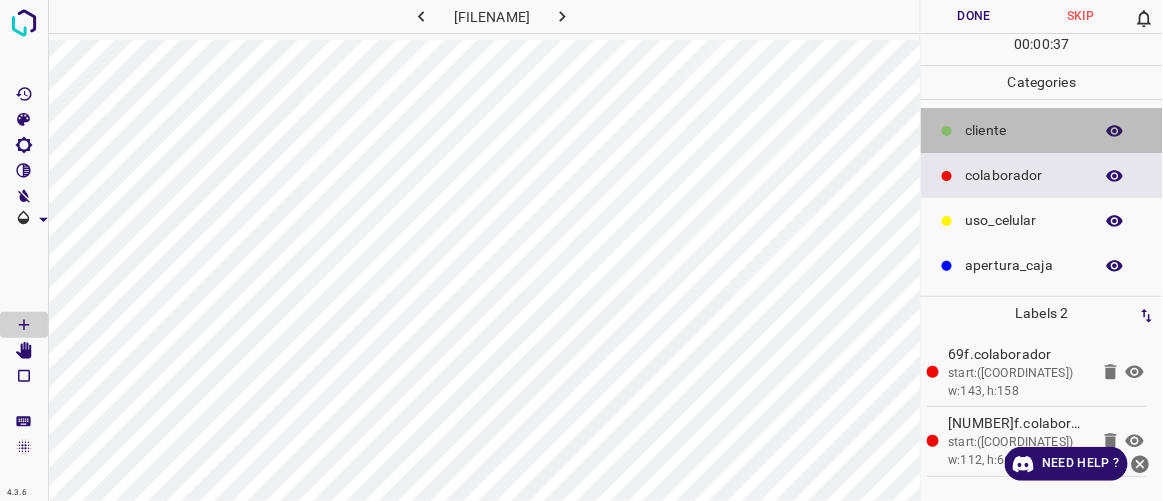 click on "​​cliente" at bounding box center (1024, 130) 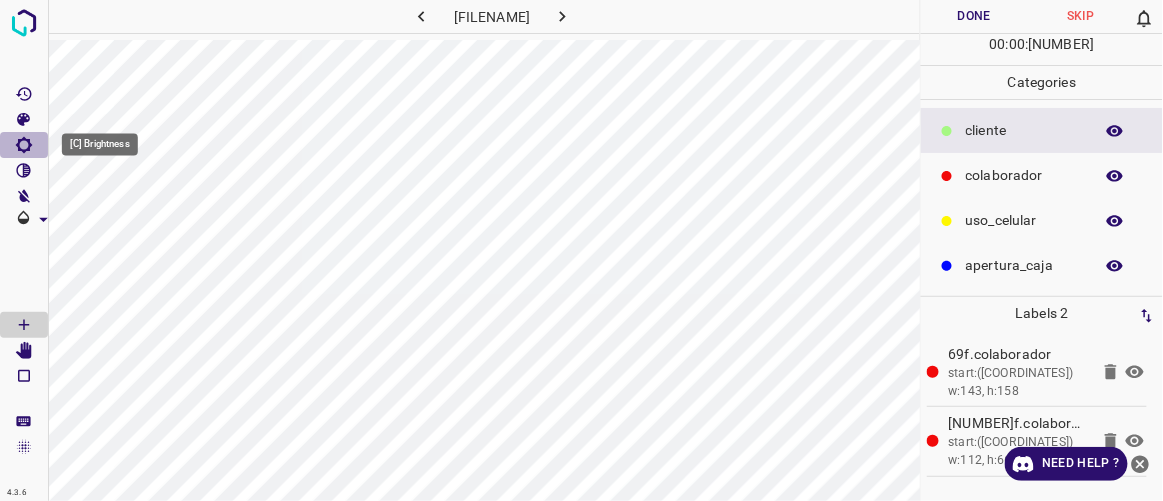 click at bounding box center (24, 145) 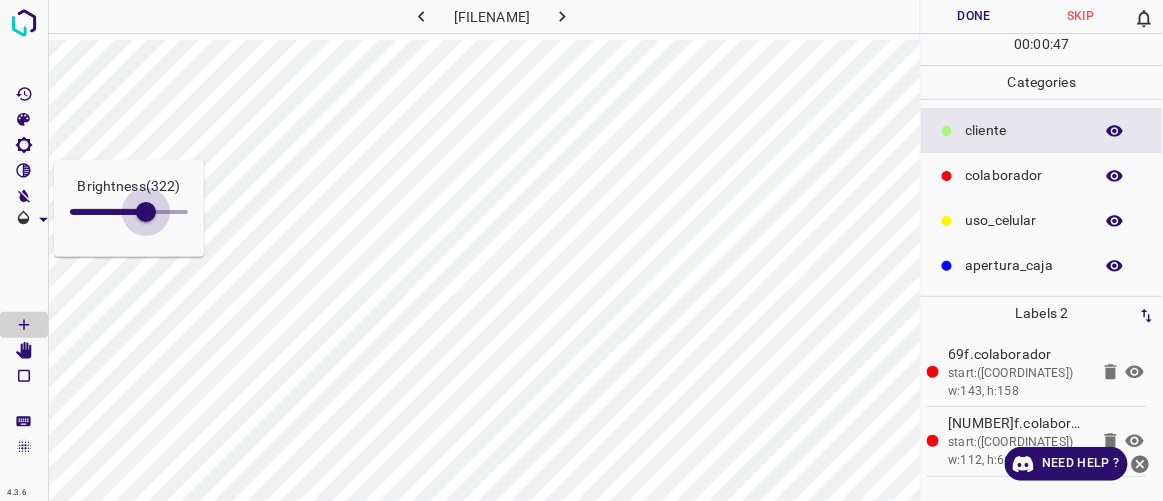 drag, startPoint x: 90, startPoint y: 210, endPoint x: 146, endPoint y: 223, distance: 57.48913 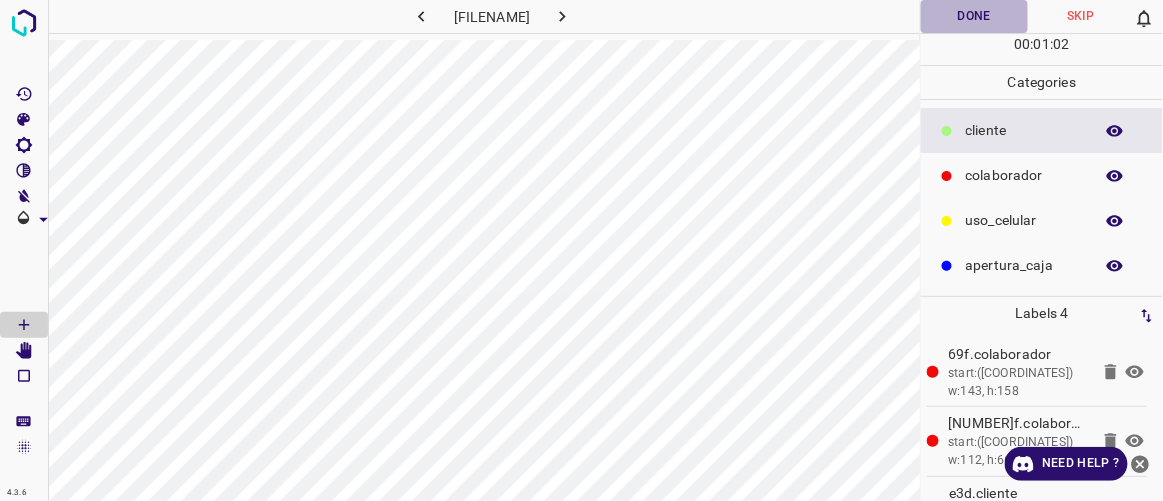 click on "Done" at bounding box center [974, 16] 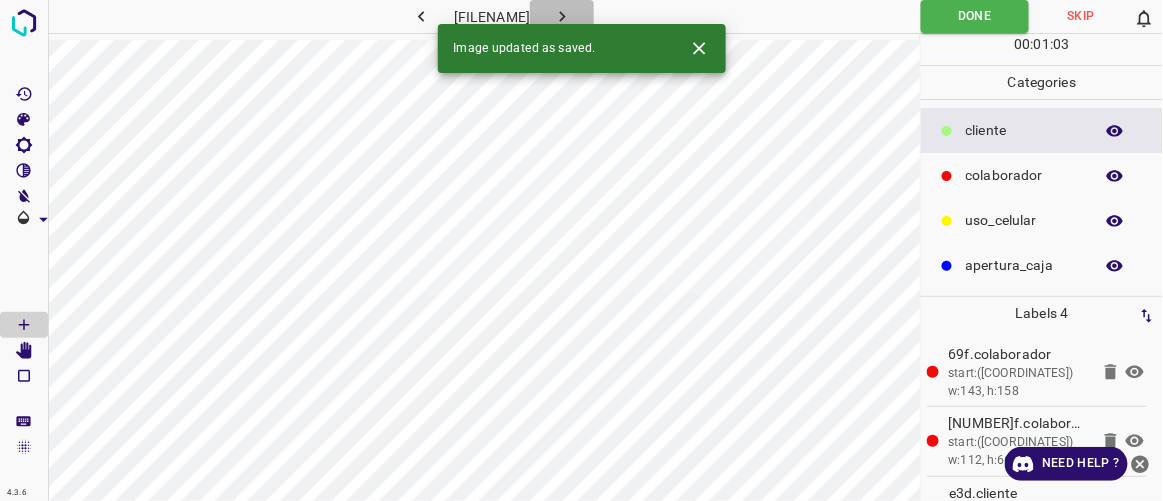 click at bounding box center (562, 16) 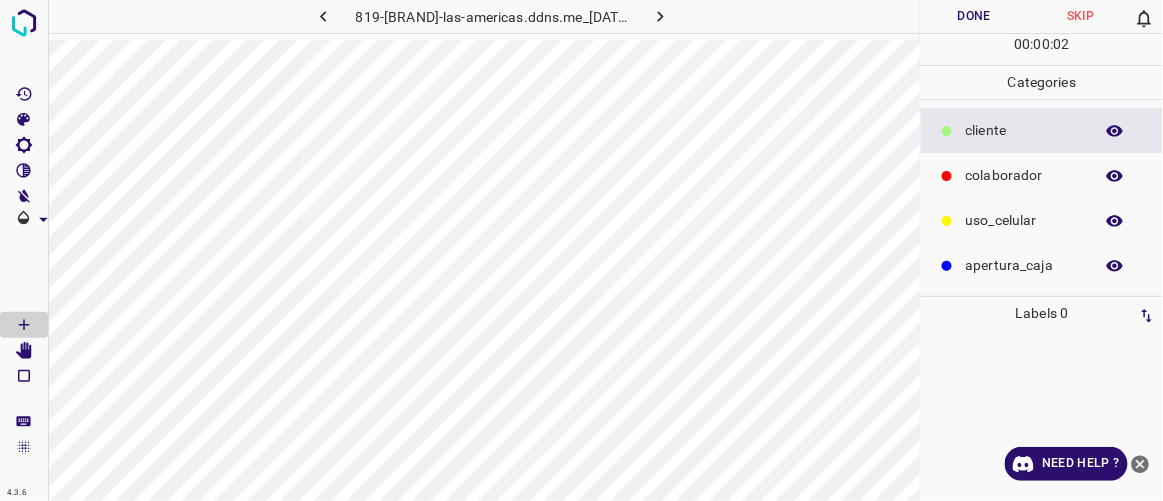 click at bounding box center (947, 131) 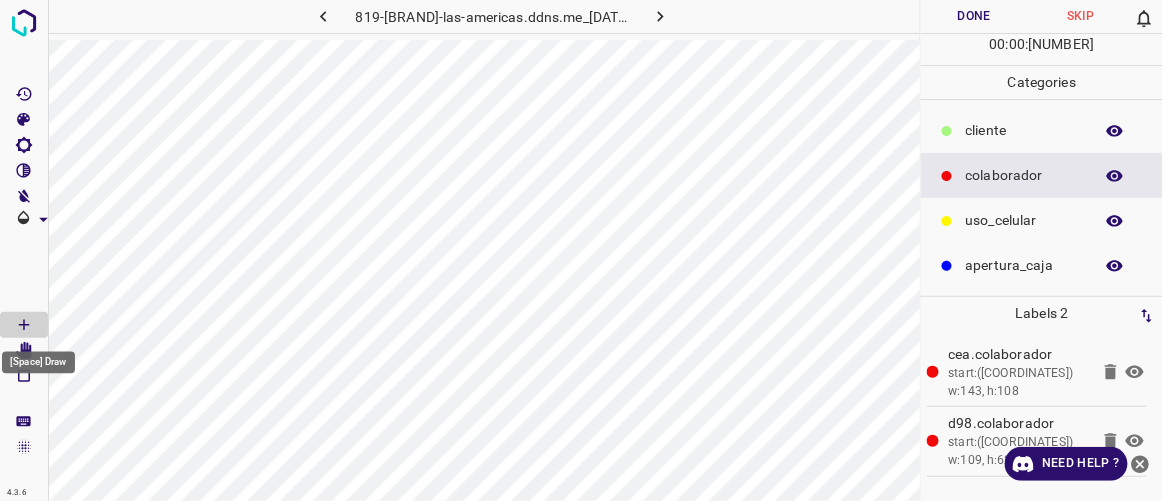 click on "[Space] Draw" at bounding box center [38, 357] 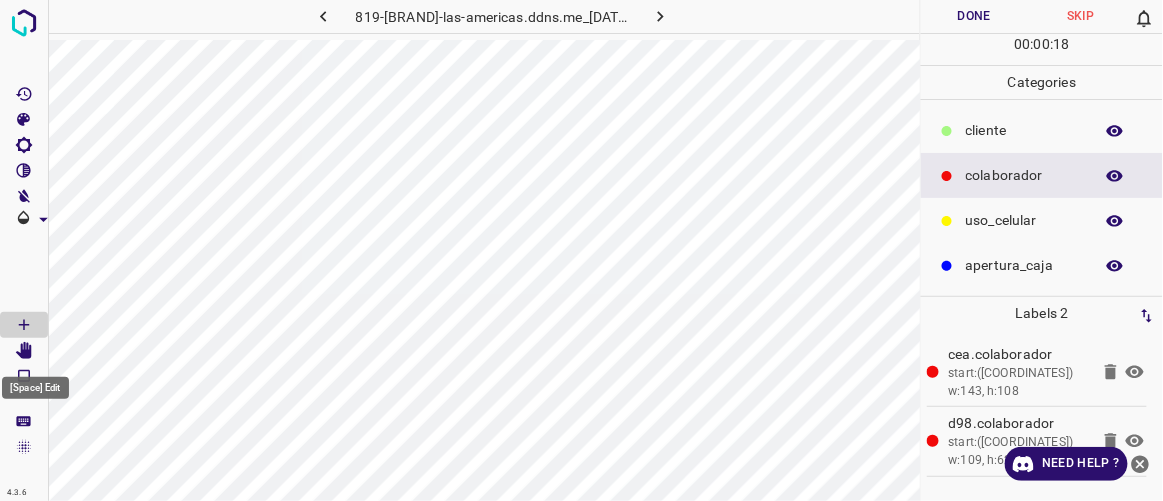click at bounding box center [24, 351] 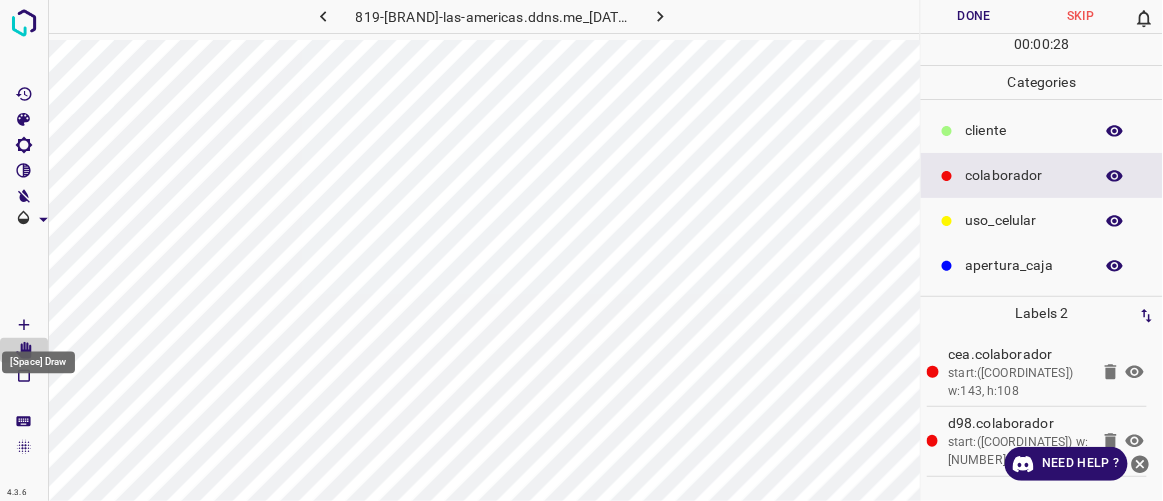 click at bounding box center [24, 325] 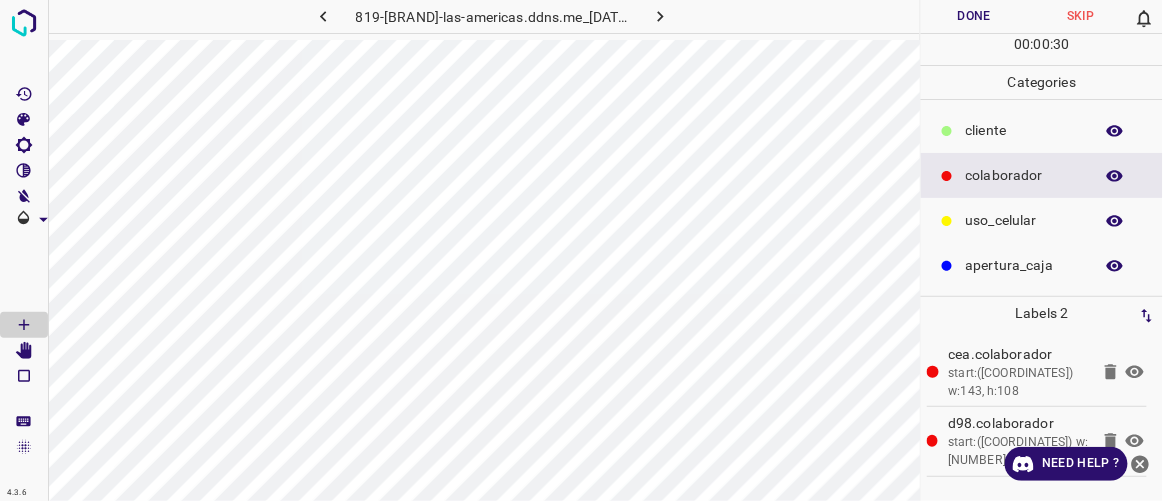 click on "​​cliente" at bounding box center (1024, 130) 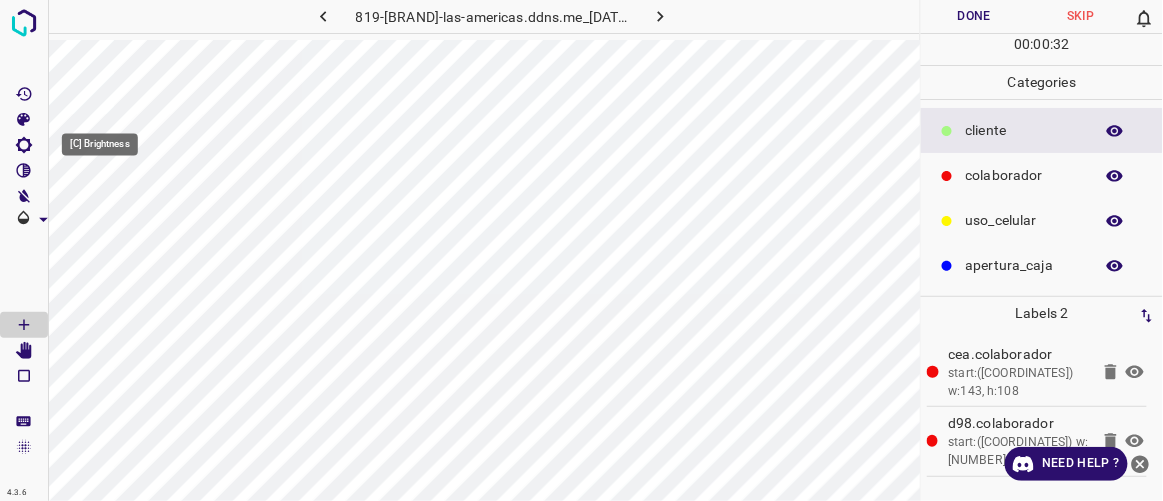click at bounding box center (24, 145) 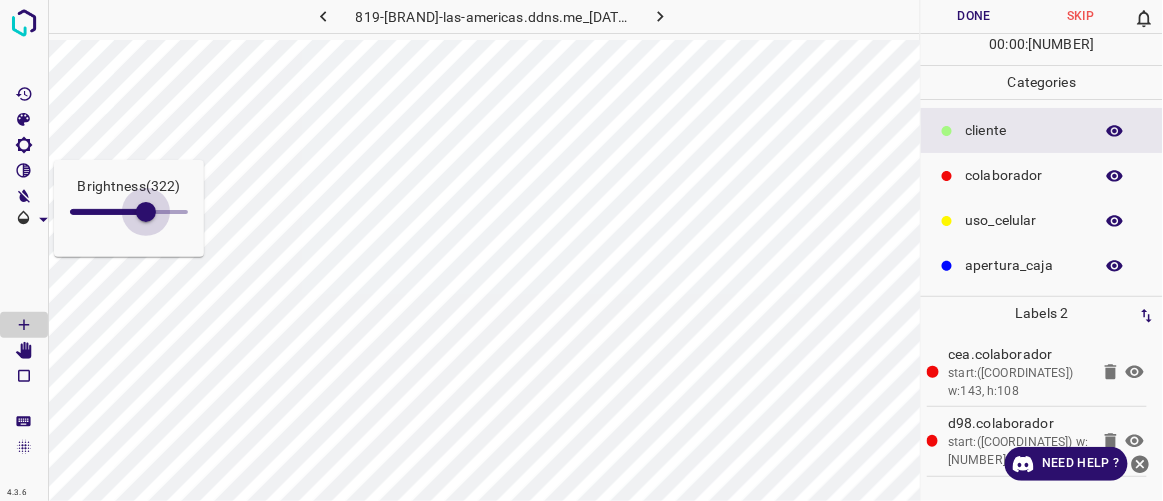 drag, startPoint x: 95, startPoint y: 213, endPoint x: 146, endPoint y: 246, distance: 60.74537 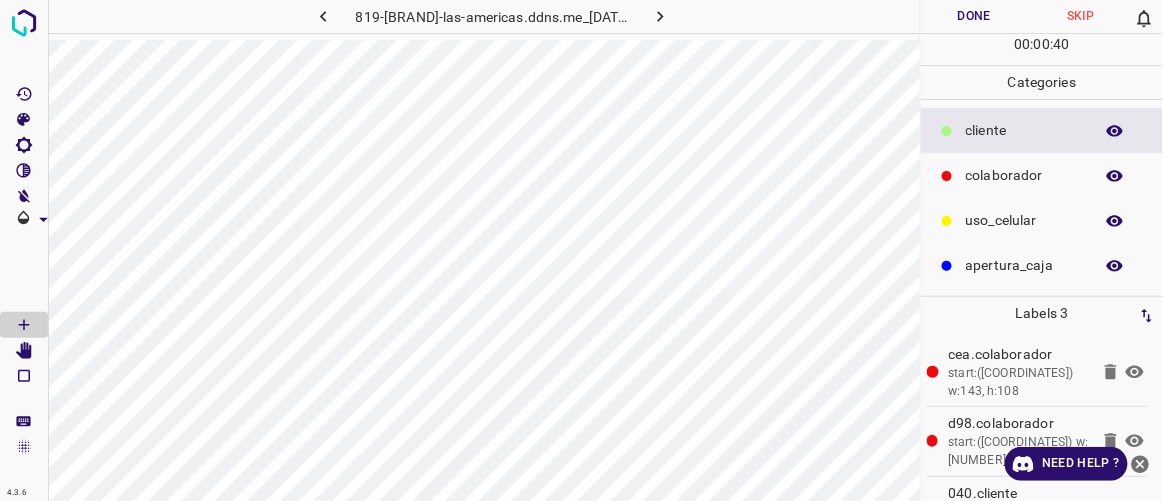 click on "Done" at bounding box center (974, 16) 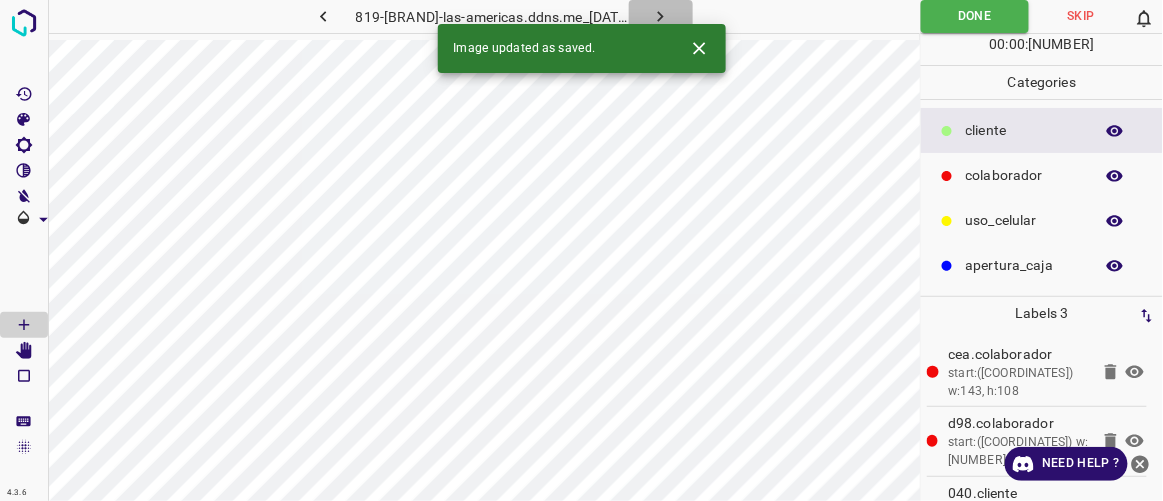 click at bounding box center [660, 16] 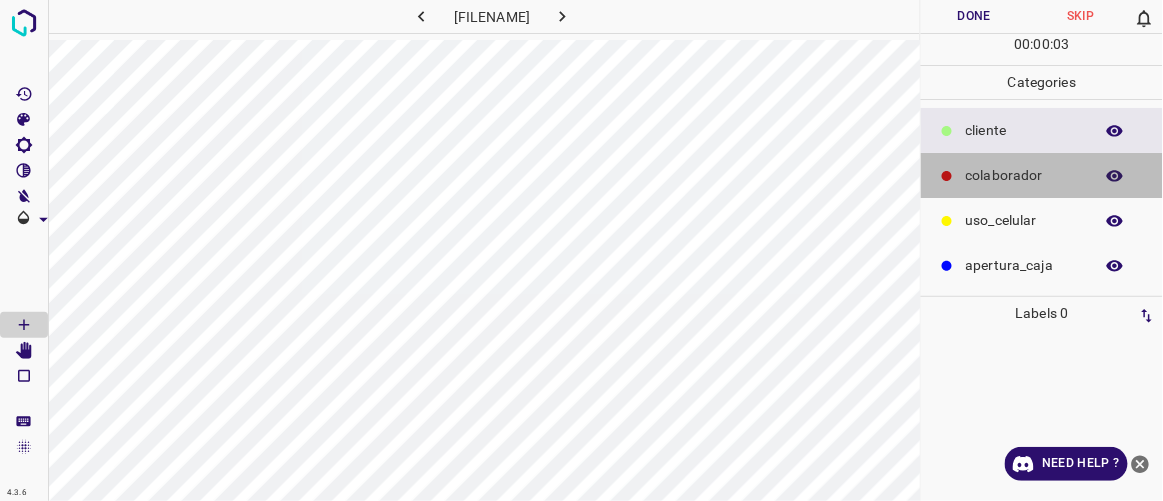 click on "colaborador" at bounding box center (1024, 130) 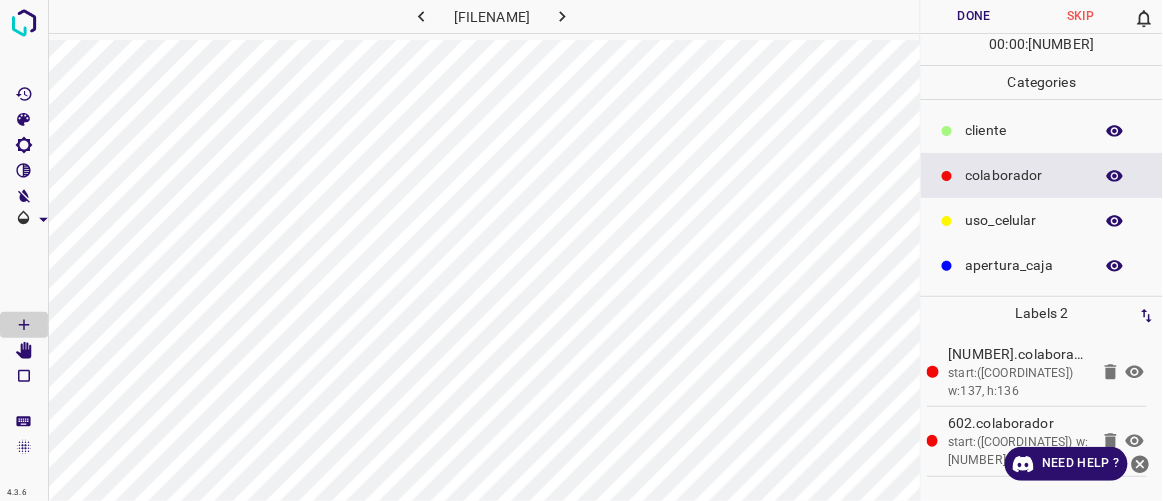 click on "​​cliente" at bounding box center (1024, 130) 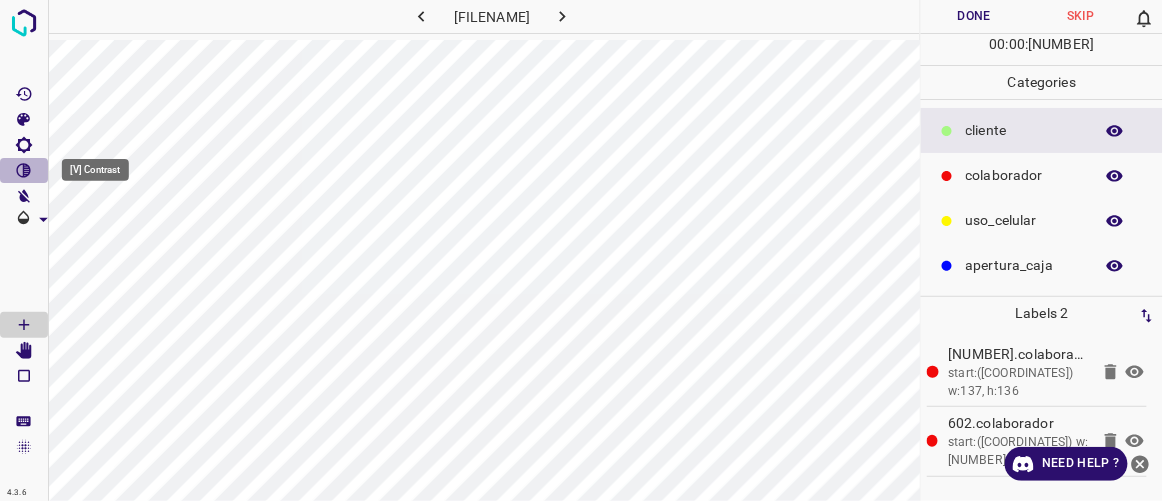 click at bounding box center [24, 171] 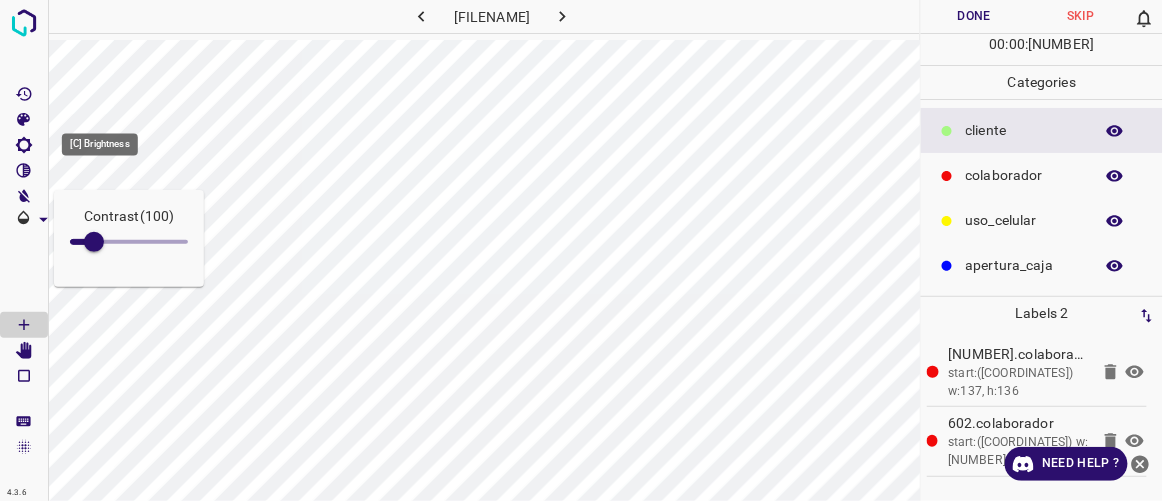 click at bounding box center [24, 145] 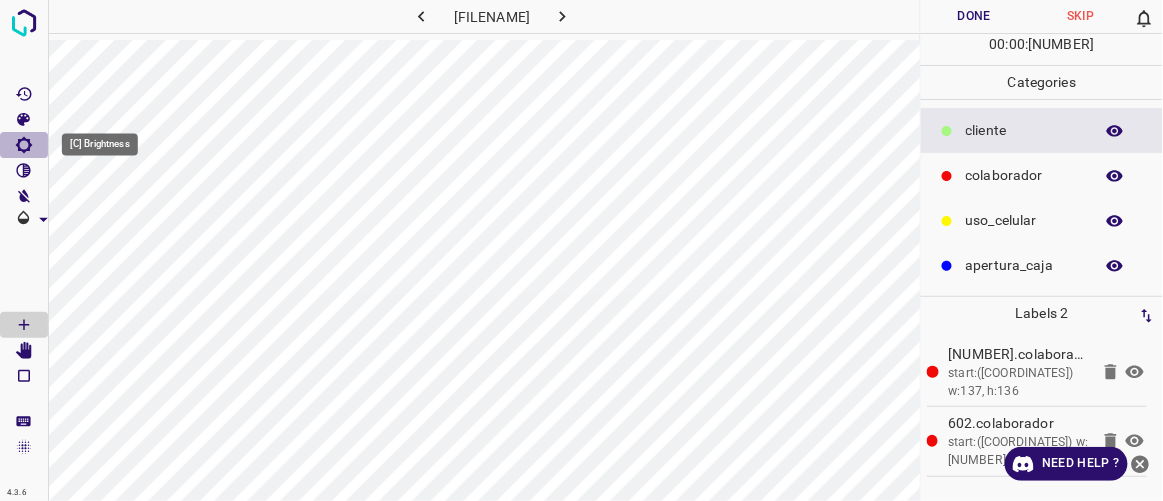 click at bounding box center [24, 145] 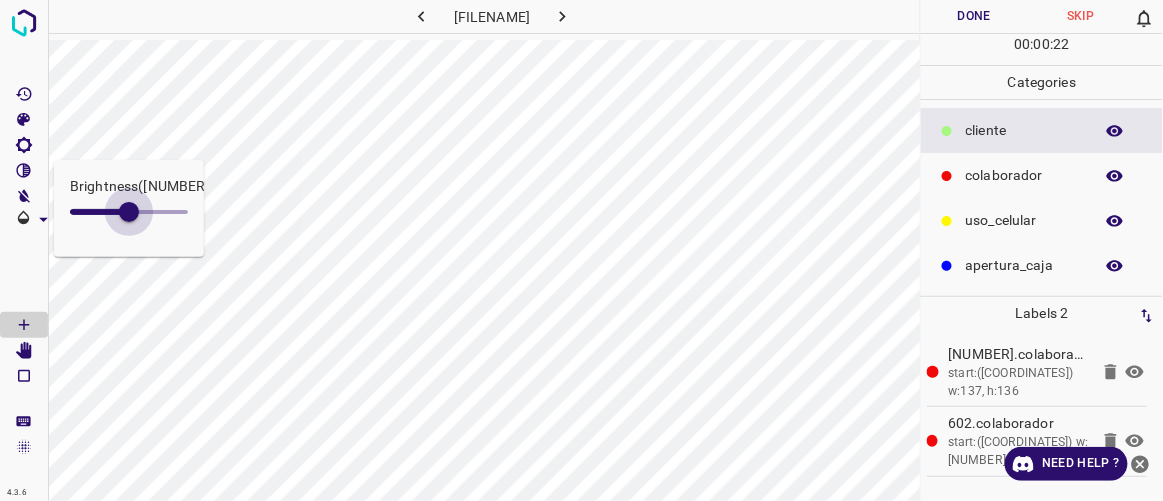 drag, startPoint x: 95, startPoint y: 209, endPoint x: 129, endPoint y: 228, distance: 38.948685 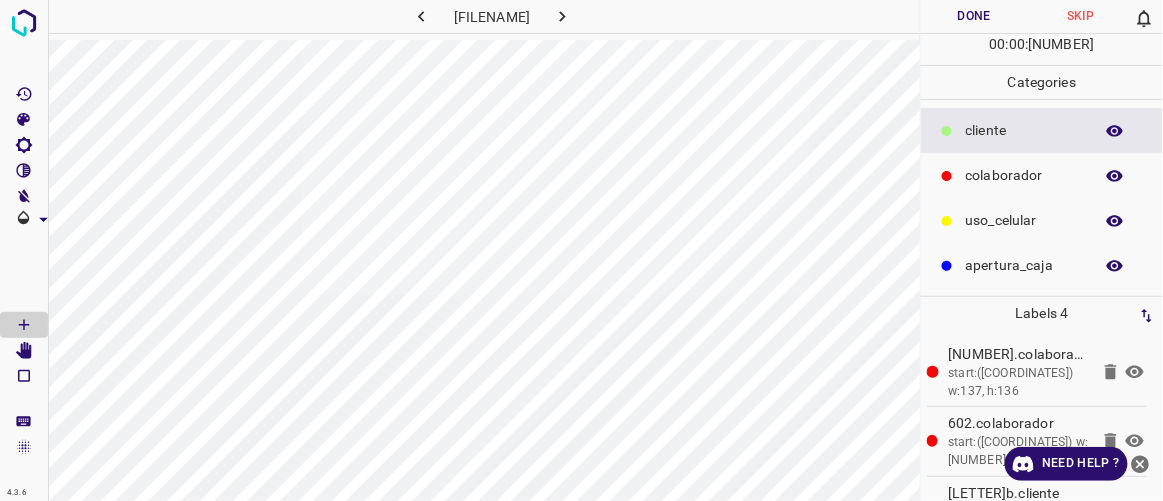click on "Done" at bounding box center (974, 16) 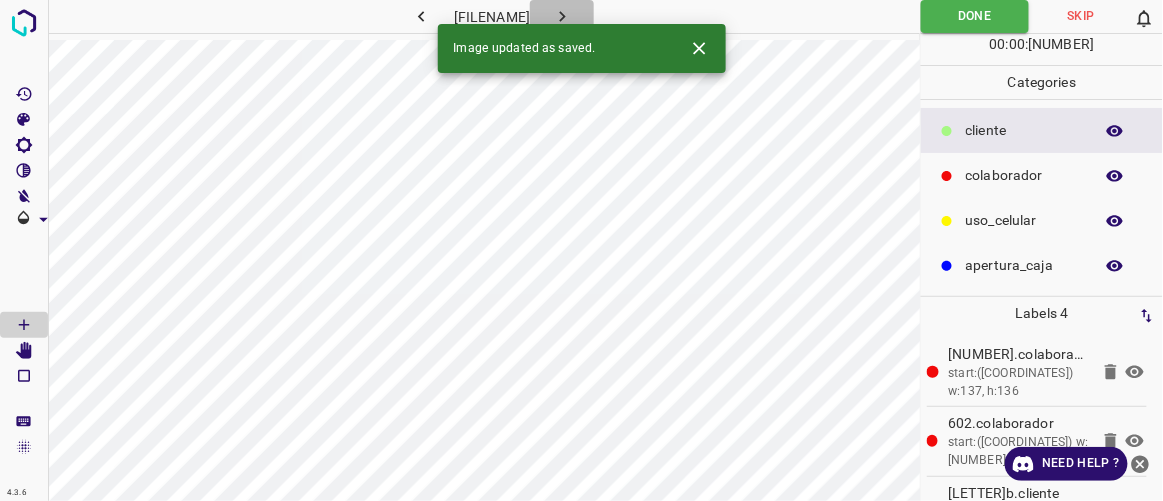 click at bounding box center [562, 16] 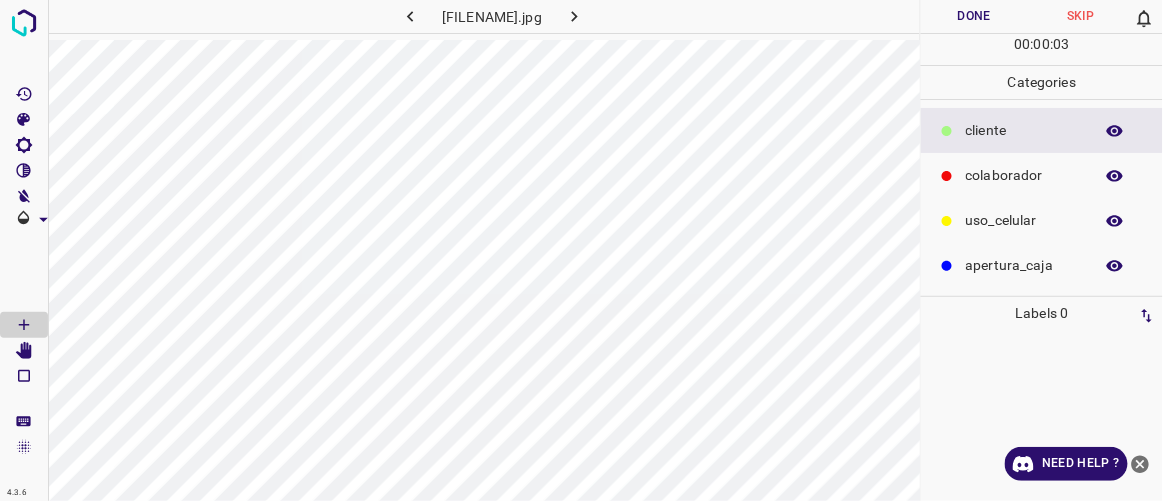 click on "colaborador" at bounding box center (1024, 130) 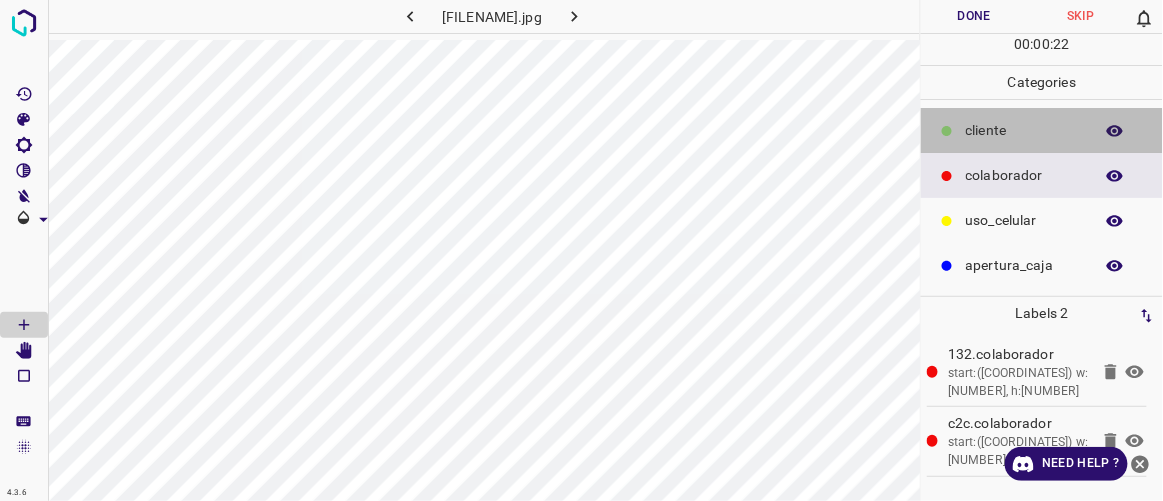 click at bounding box center (947, 131) 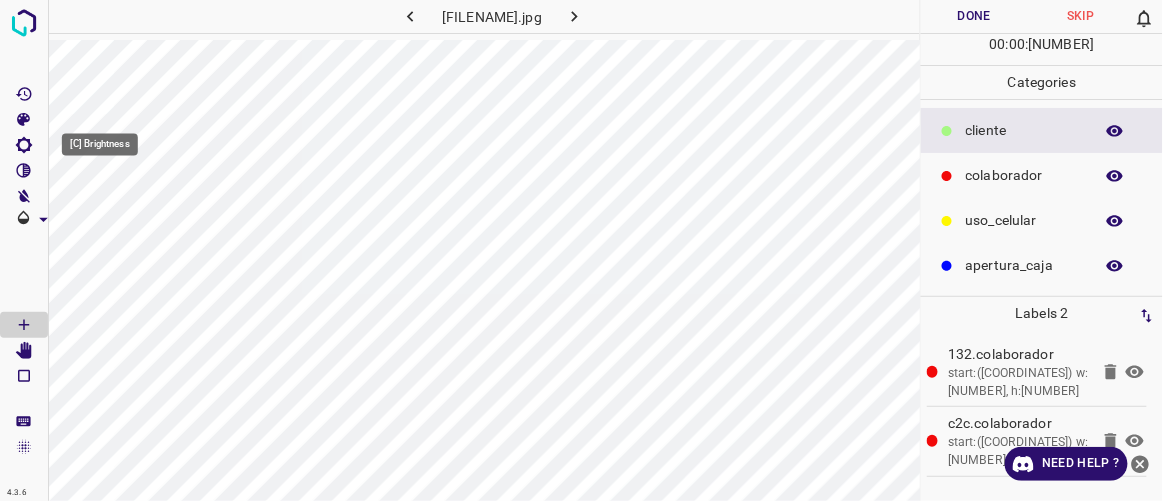 click at bounding box center [24, 145] 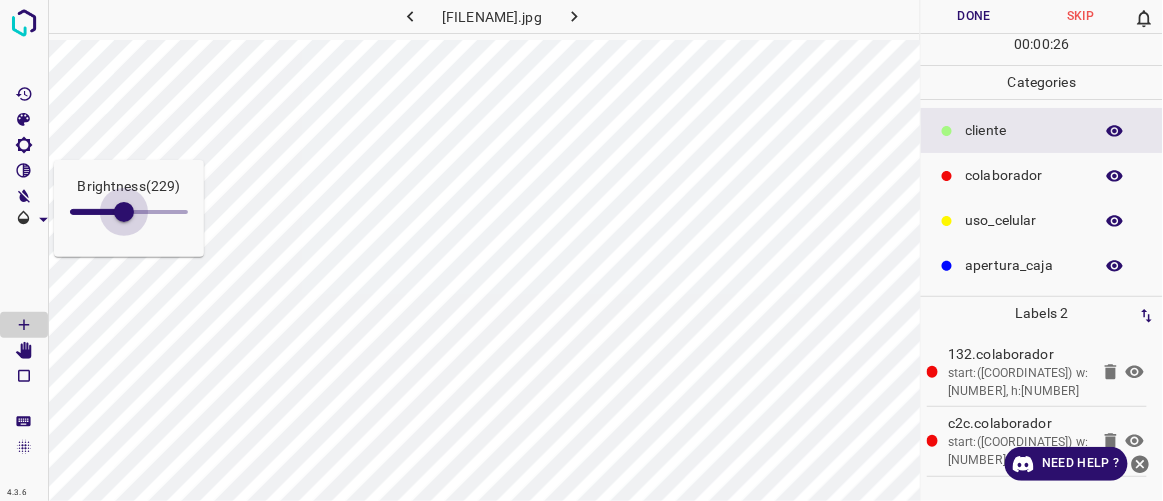drag, startPoint x: 97, startPoint y: 202, endPoint x: 124, endPoint y: 213, distance: 29.15476 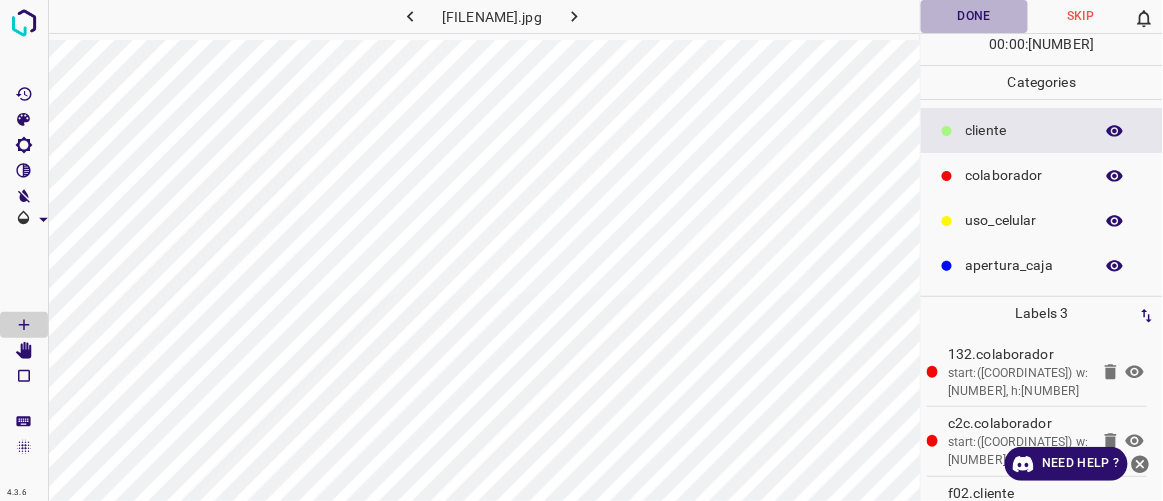 click on "Done" at bounding box center (974, 16) 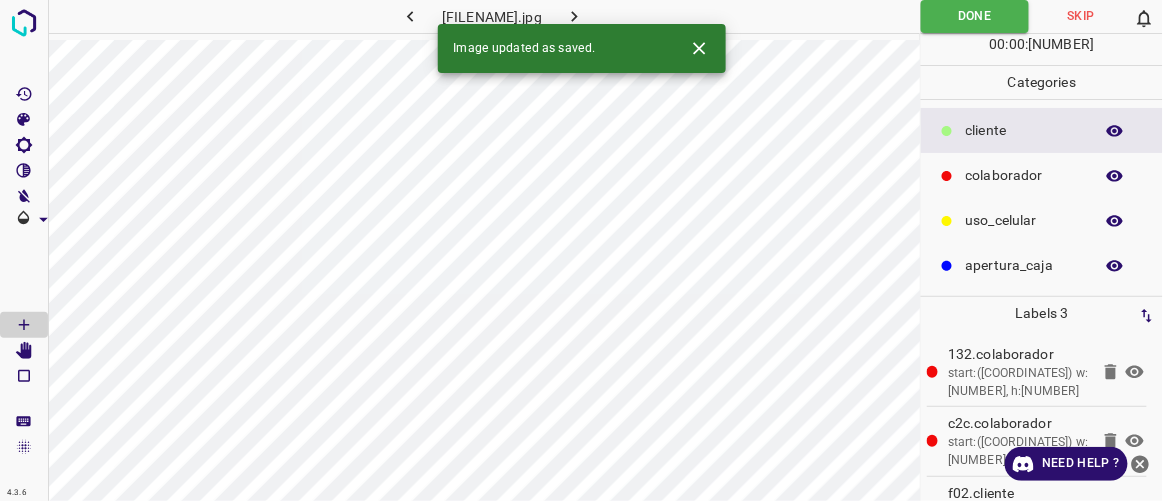 click at bounding box center (574, 16) 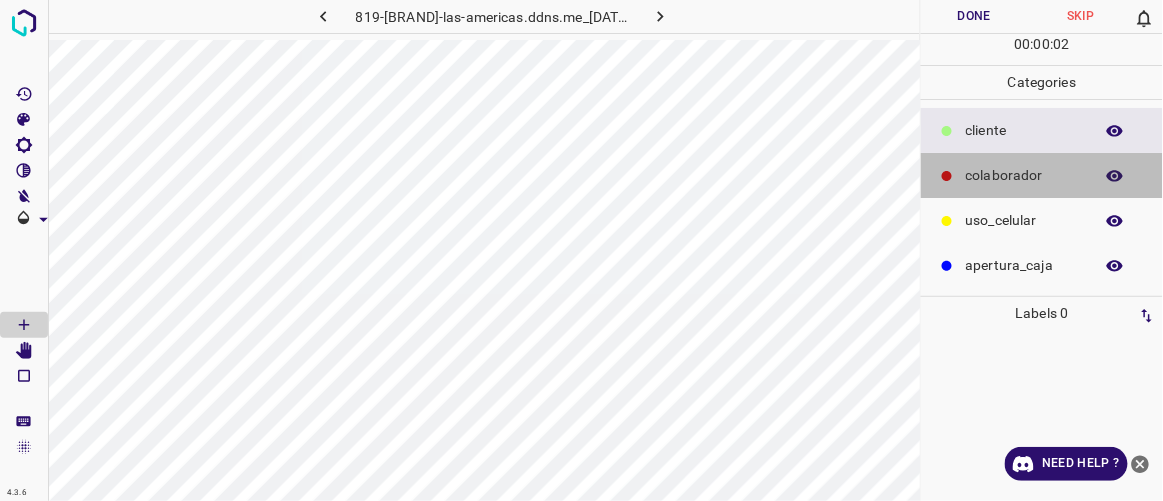 click on "colaborador" at bounding box center [1024, 130] 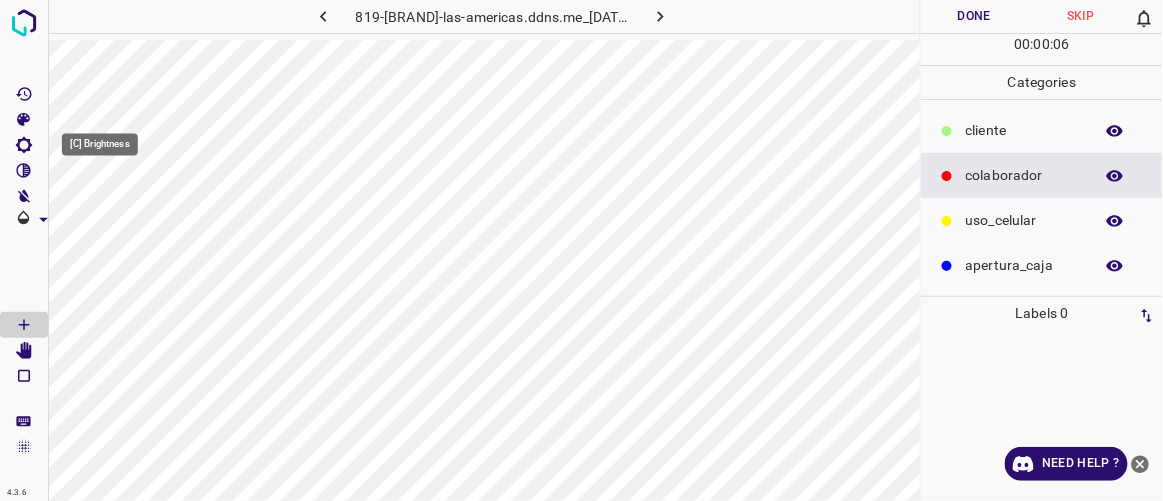 click at bounding box center [24, 145] 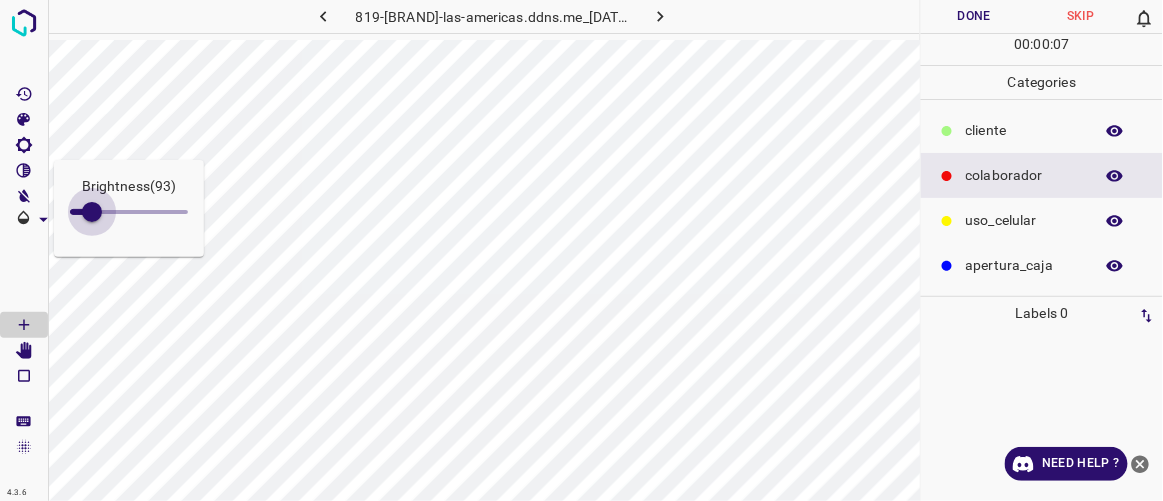 click at bounding box center [92, 212] 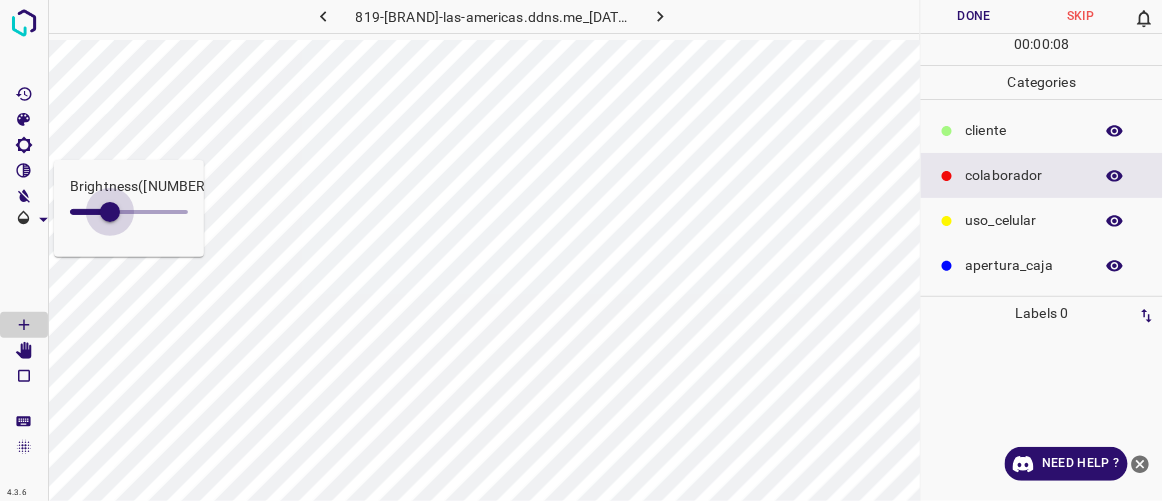 drag, startPoint x: 99, startPoint y: 212, endPoint x: 110, endPoint y: 216, distance: 11.7046995 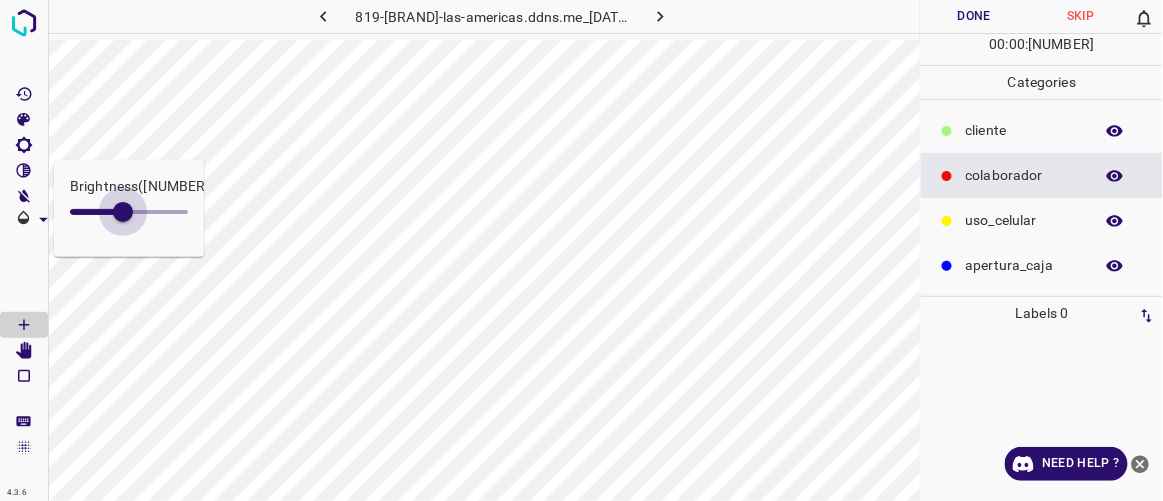 drag, startPoint x: 110, startPoint y: 216, endPoint x: 123, endPoint y: 219, distance: 13.341664 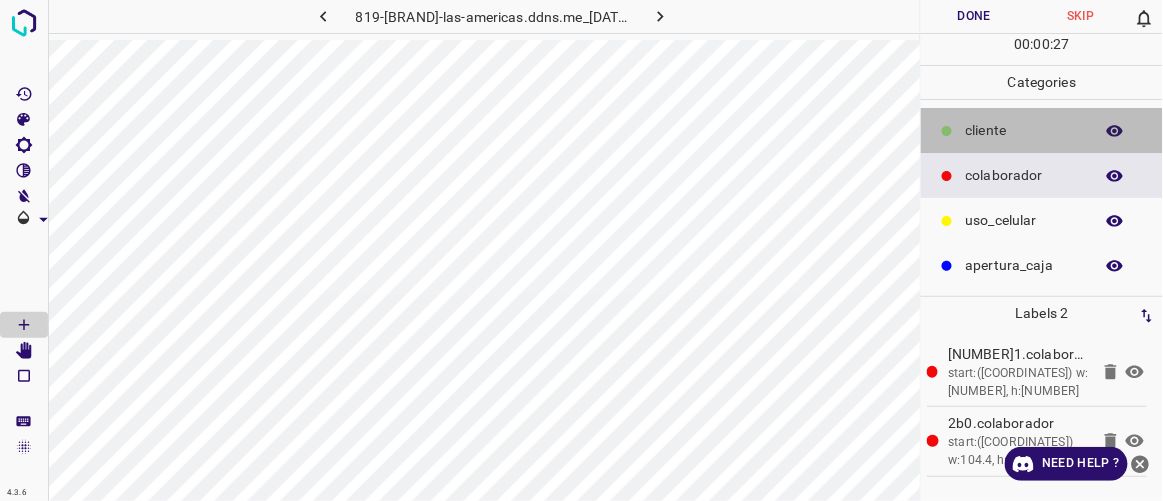 click on "​​cliente" at bounding box center [1024, 130] 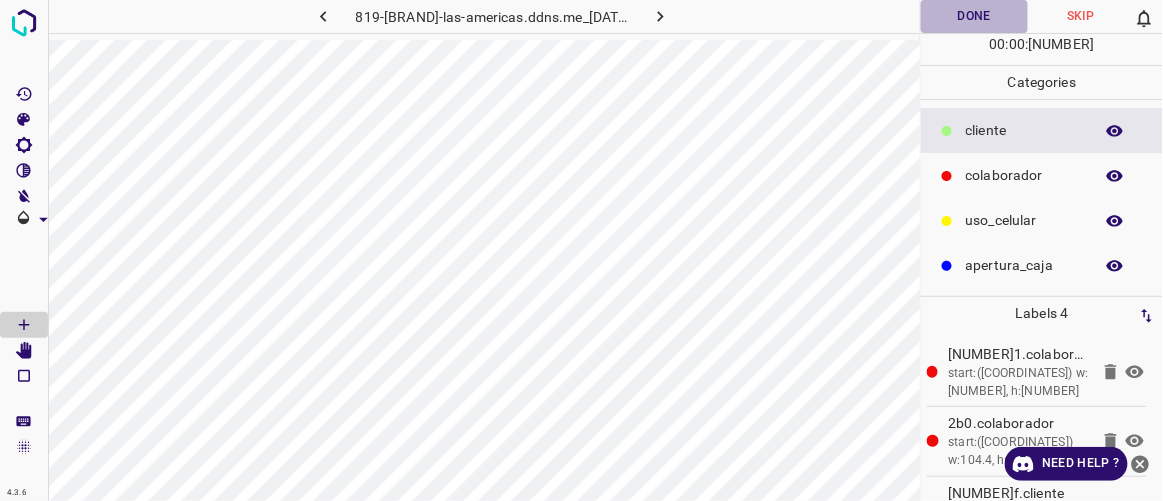click on "Done" at bounding box center [974, 16] 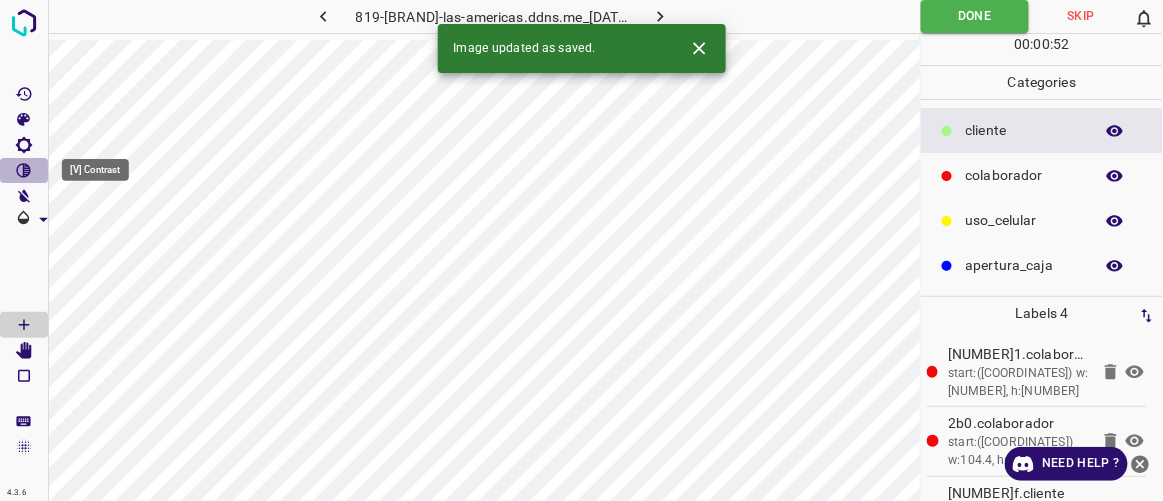 click at bounding box center (24, 170) 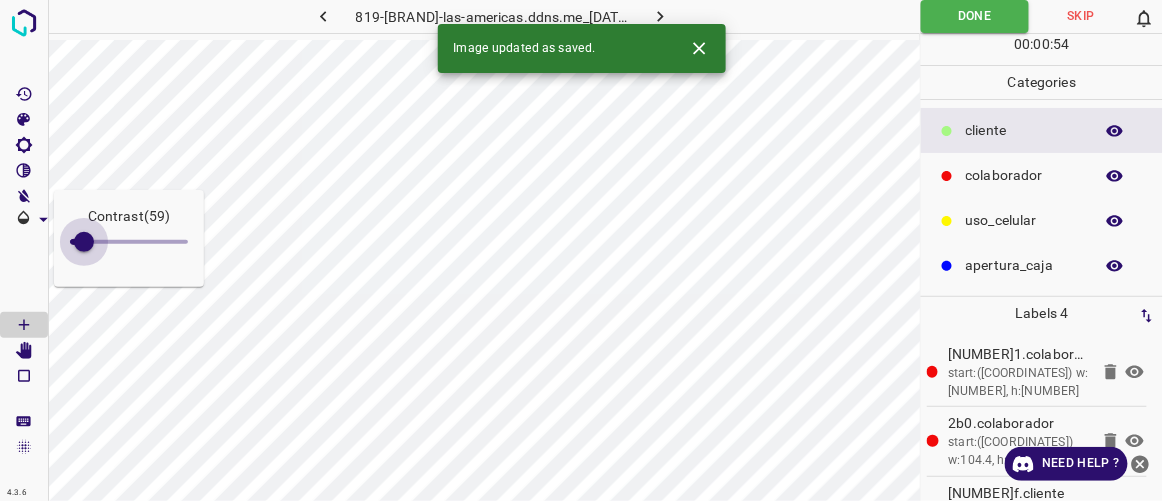 drag, startPoint x: 93, startPoint y: 243, endPoint x: 83, endPoint y: 245, distance: 10.198039 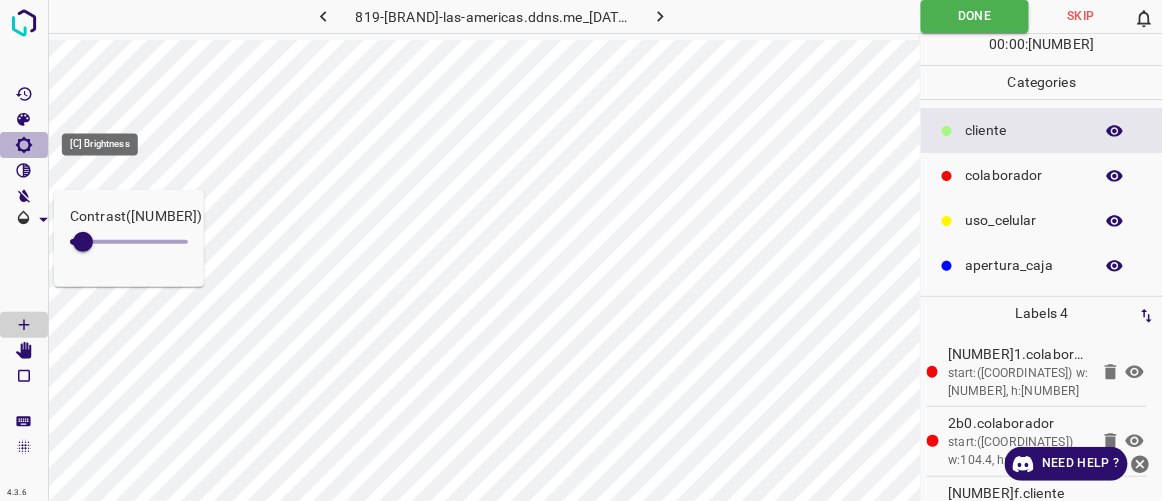 click at bounding box center (24, 145) 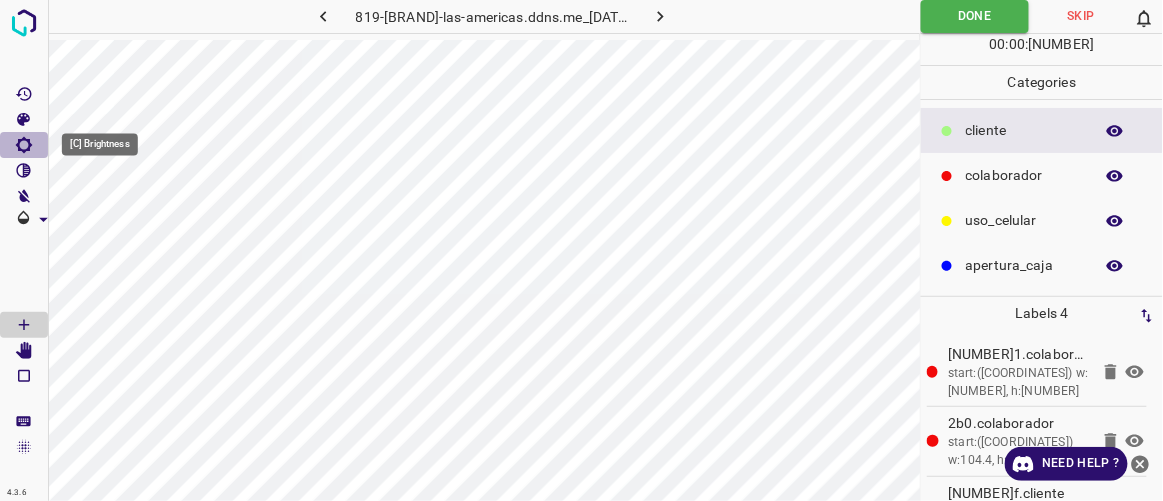 click at bounding box center (24, 145) 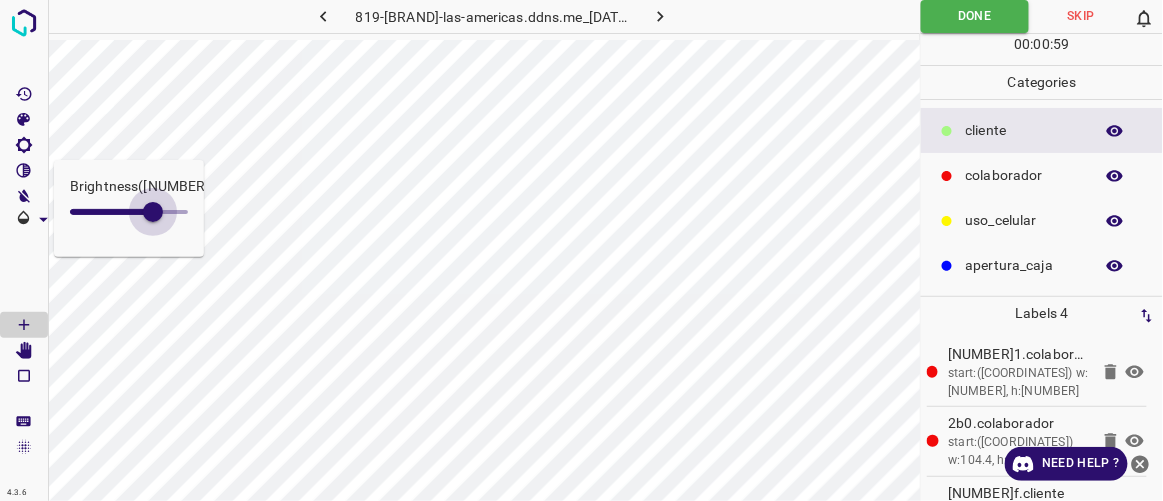 drag, startPoint x: 126, startPoint y: 214, endPoint x: 153, endPoint y: 219, distance: 27.45906 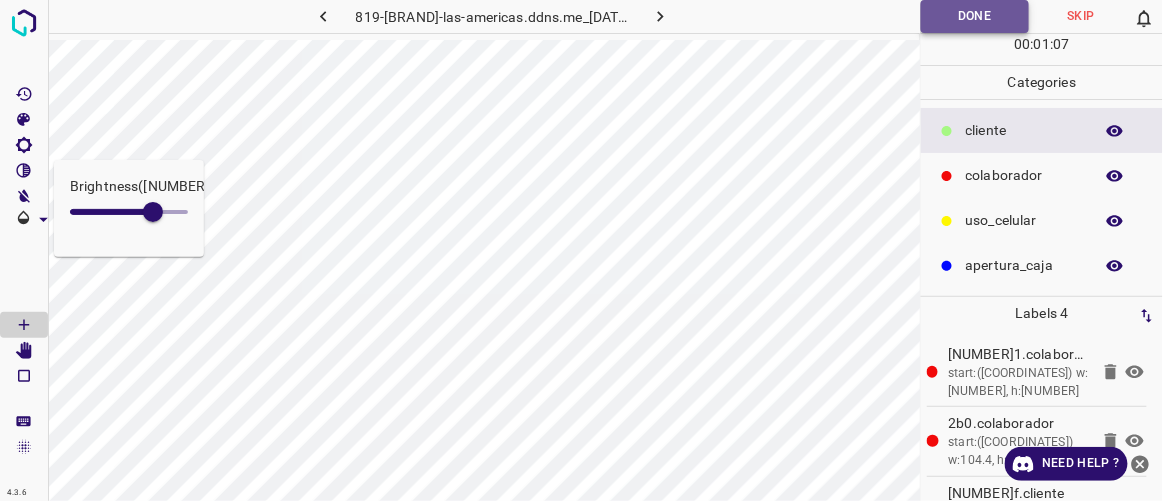 click on "Done" at bounding box center [975, 16] 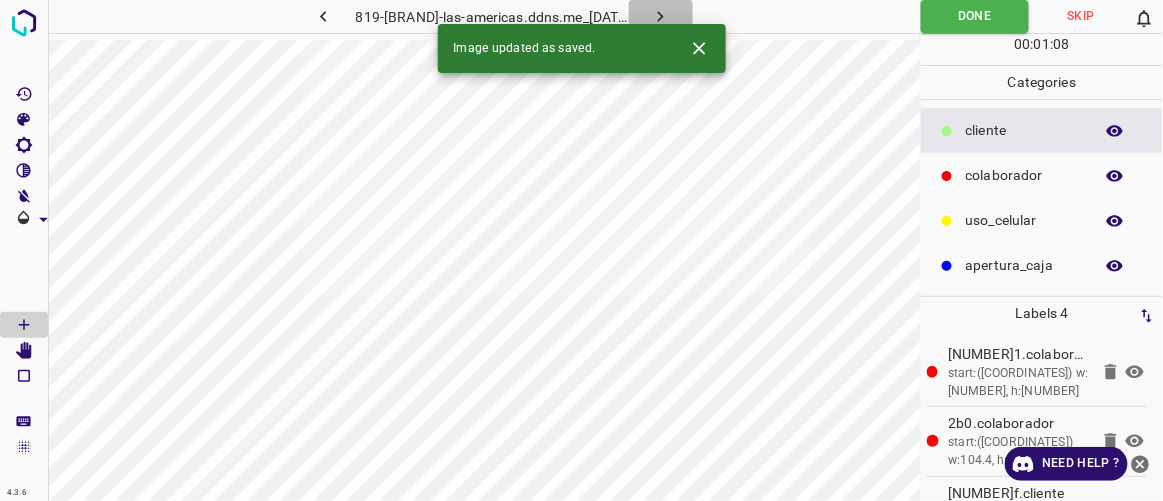 click at bounding box center (660, 16) 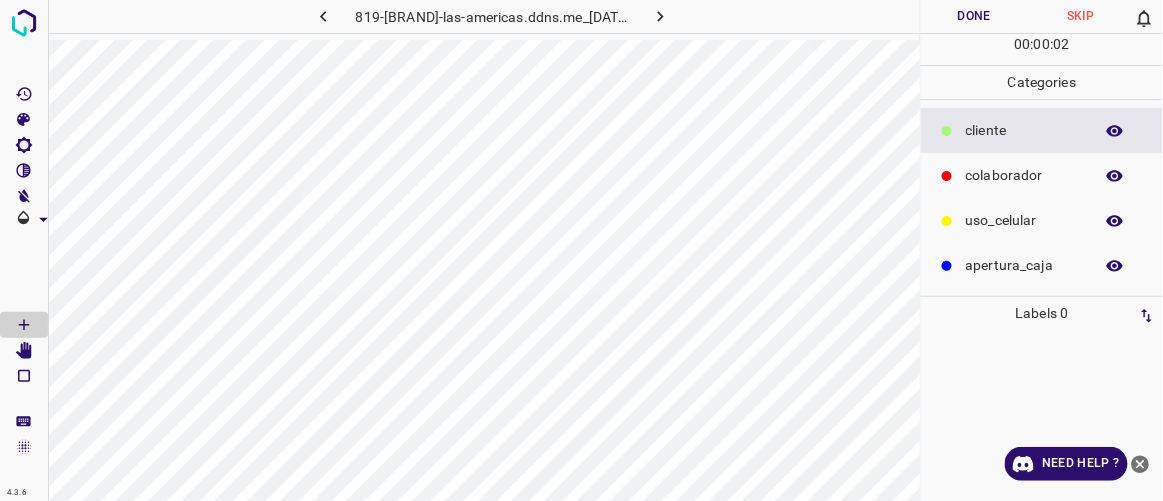 click on "colaborador" at bounding box center [1024, 130] 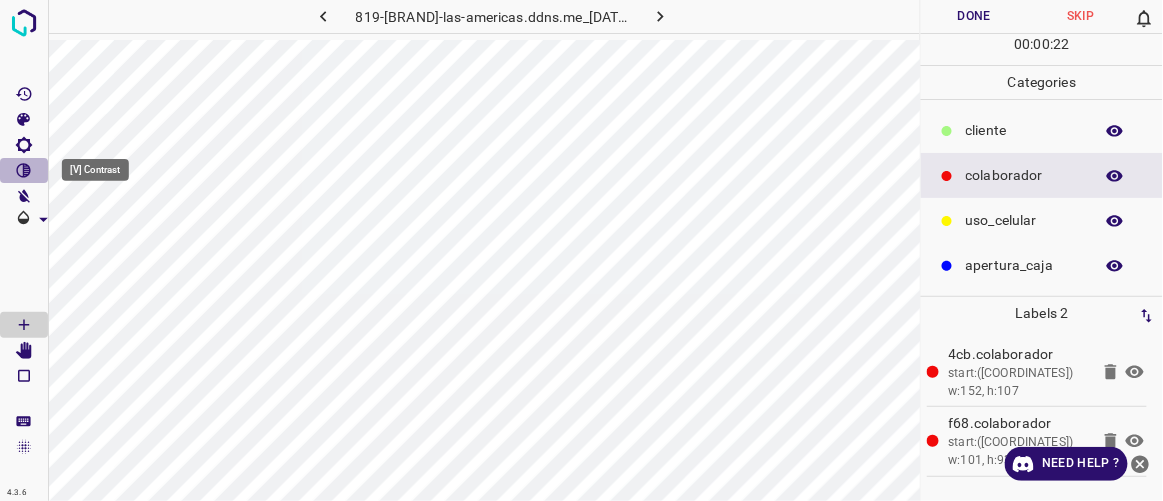 click at bounding box center [24, 171] 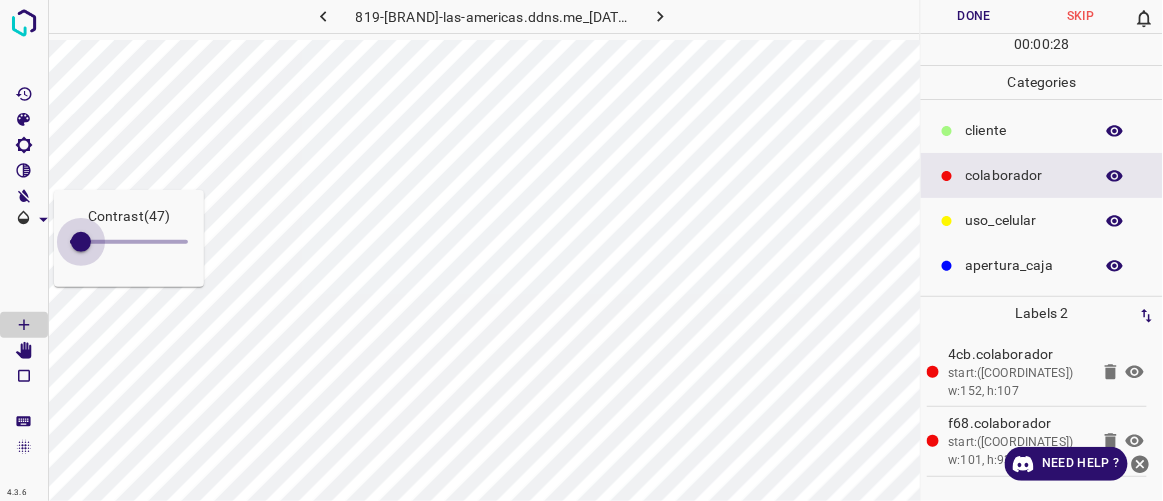 drag, startPoint x: 99, startPoint y: 234, endPoint x: 81, endPoint y: 240, distance: 18.973665 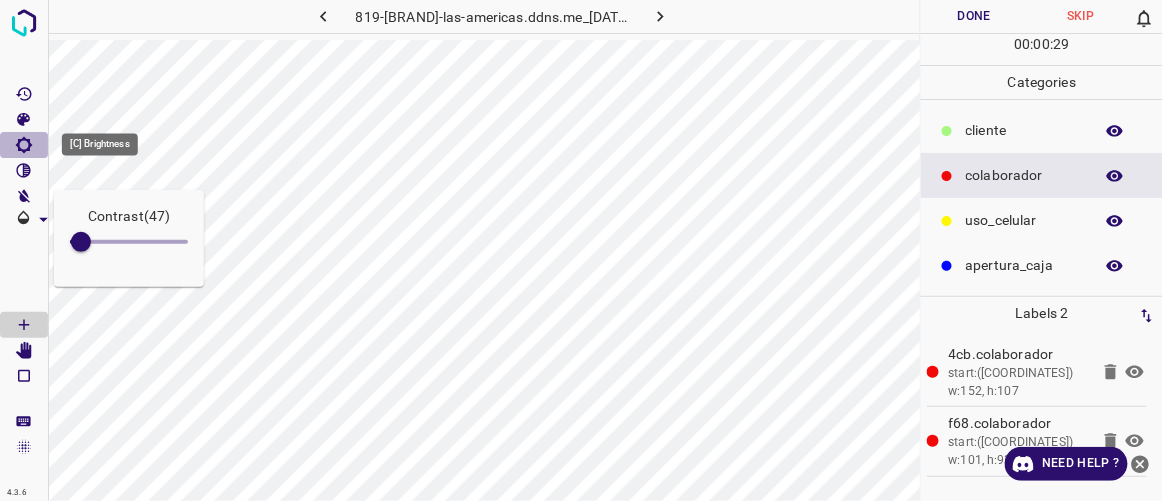 click at bounding box center (24, 145) 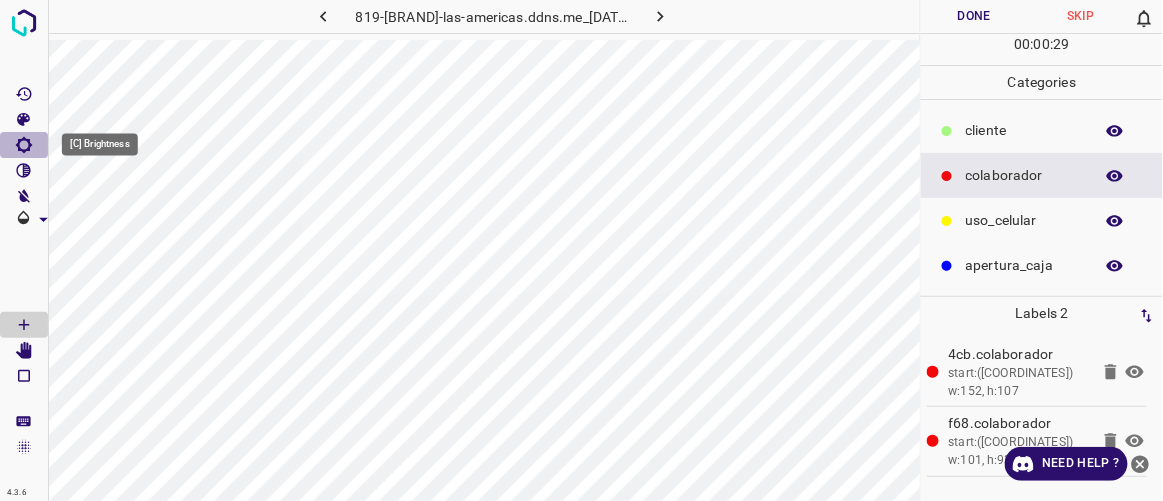 click at bounding box center [24, 145] 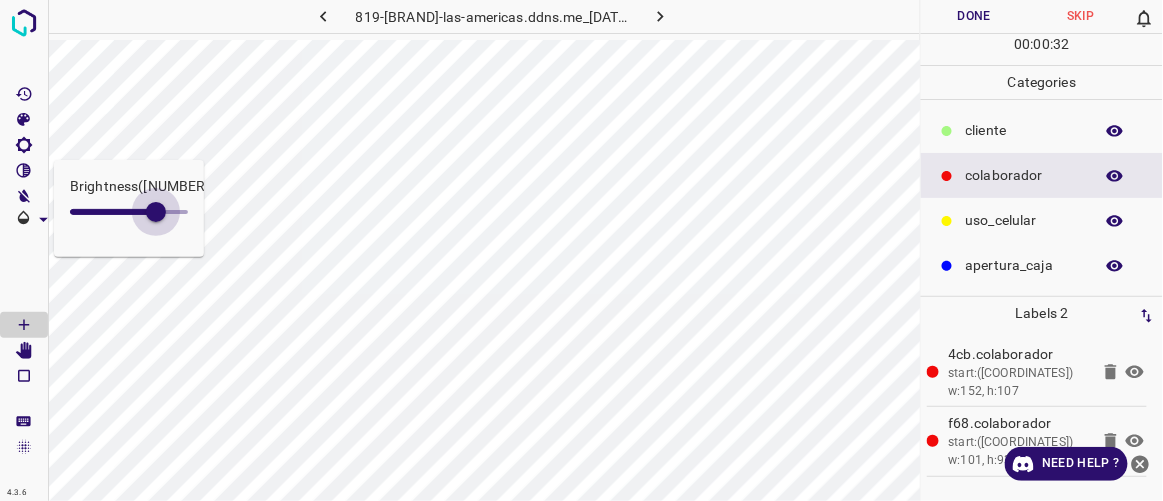 drag, startPoint x: 106, startPoint y: 208, endPoint x: 162, endPoint y: 235, distance: 62.169125 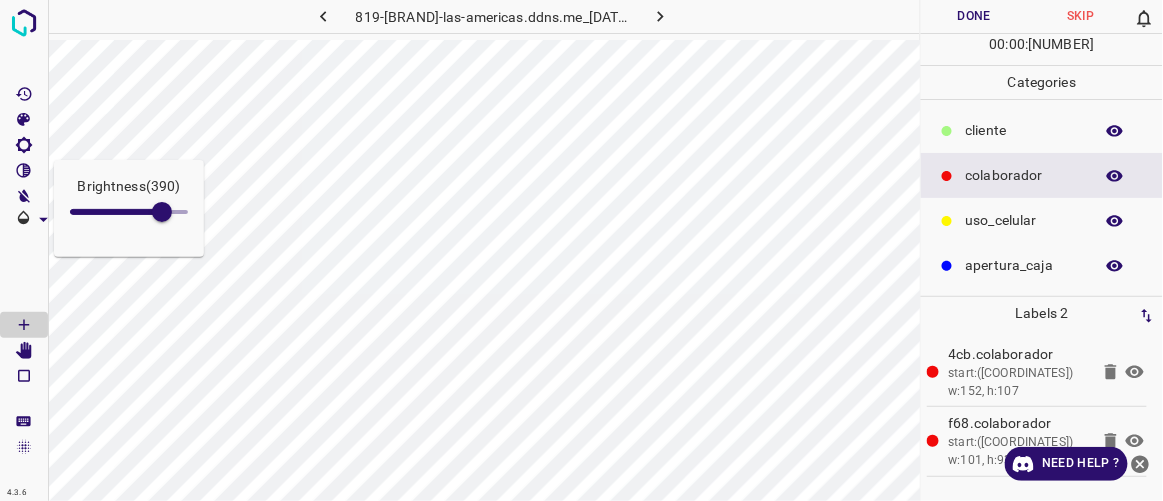 click on "Done" at bounding box center [974, 16] 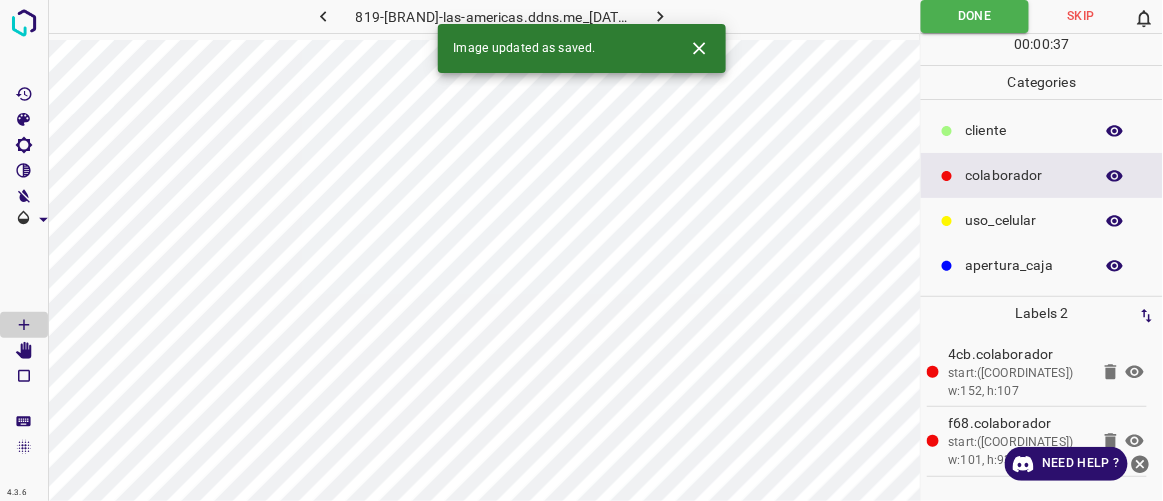 click at bounding box center [660, 16] 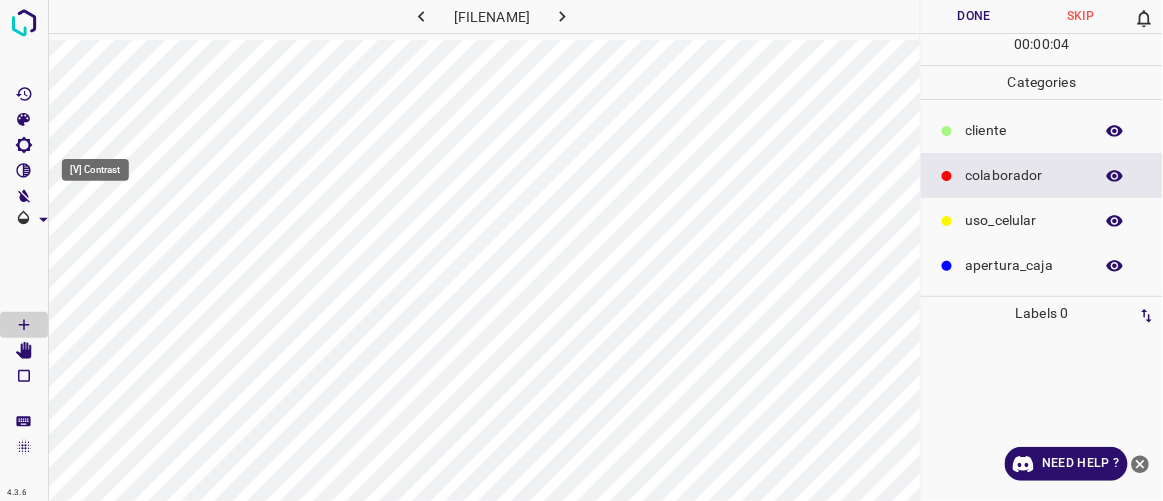 click at bounding box center (24, 170) 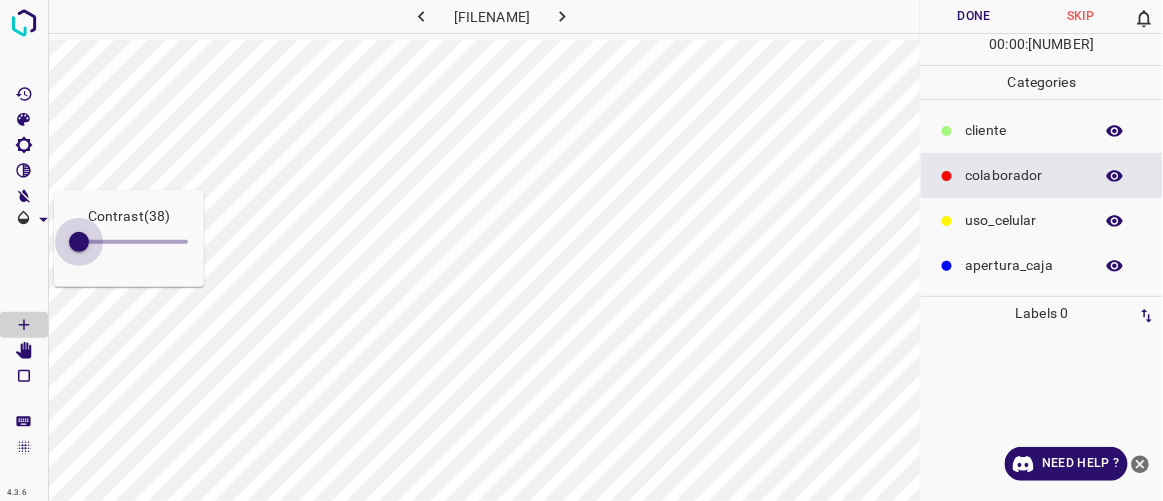 drag, startPoint x: 89, startPoint y: 231, endPoint x: 79, endPoint y: 229, distance: 10.198039 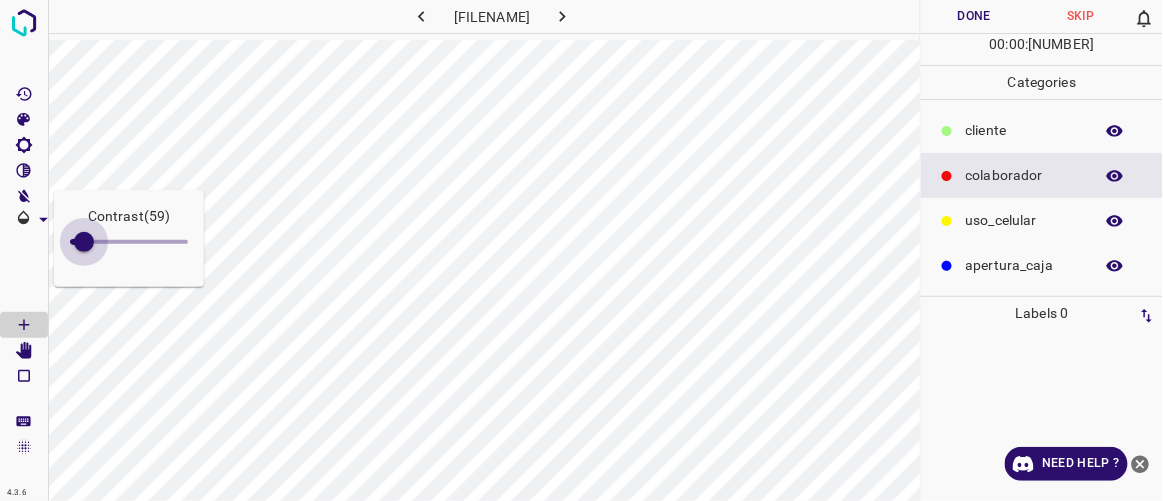 click at bounding box center (84, 242) 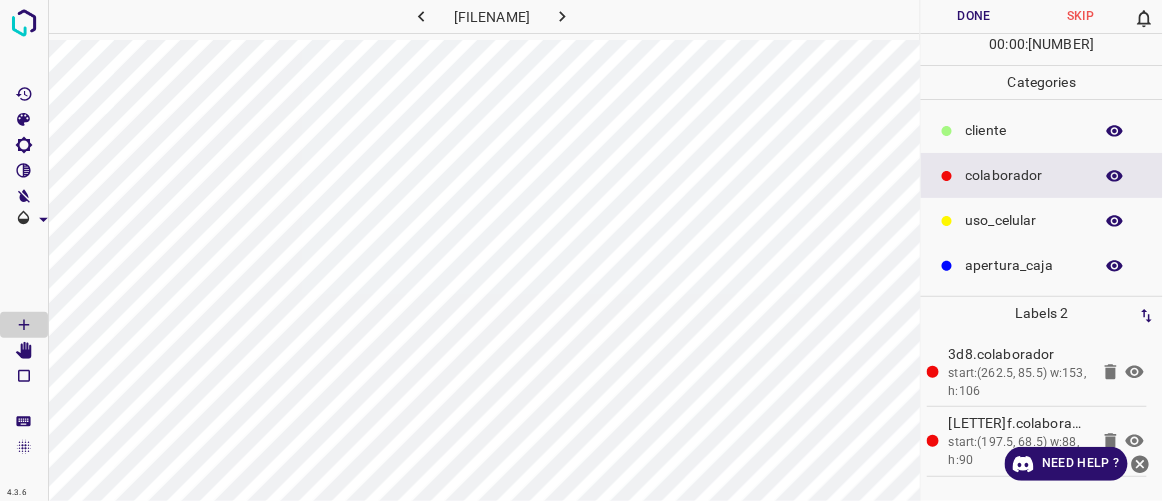 click on "Done" at bounding box center [974, 16] 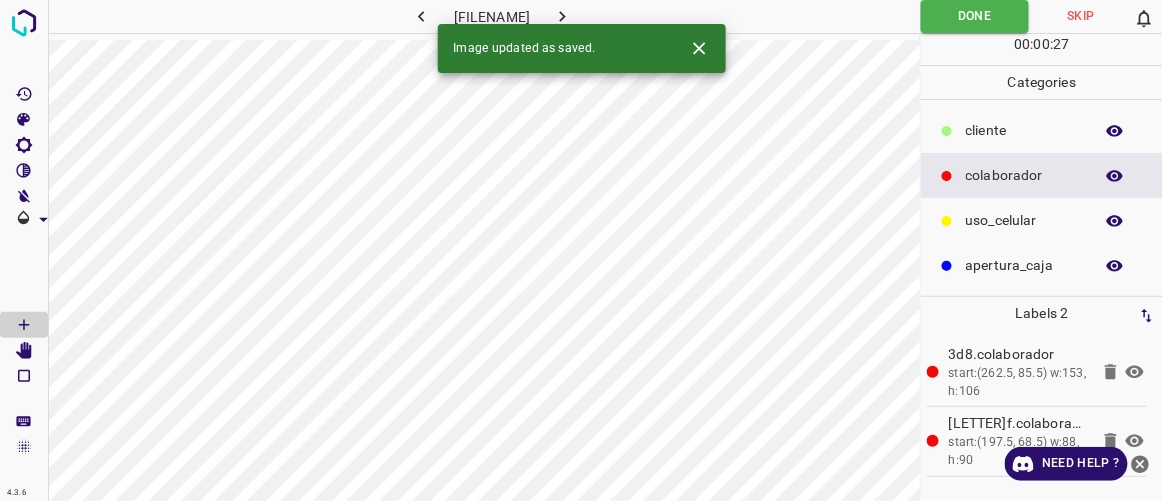 click at bounding box center (562, 16) 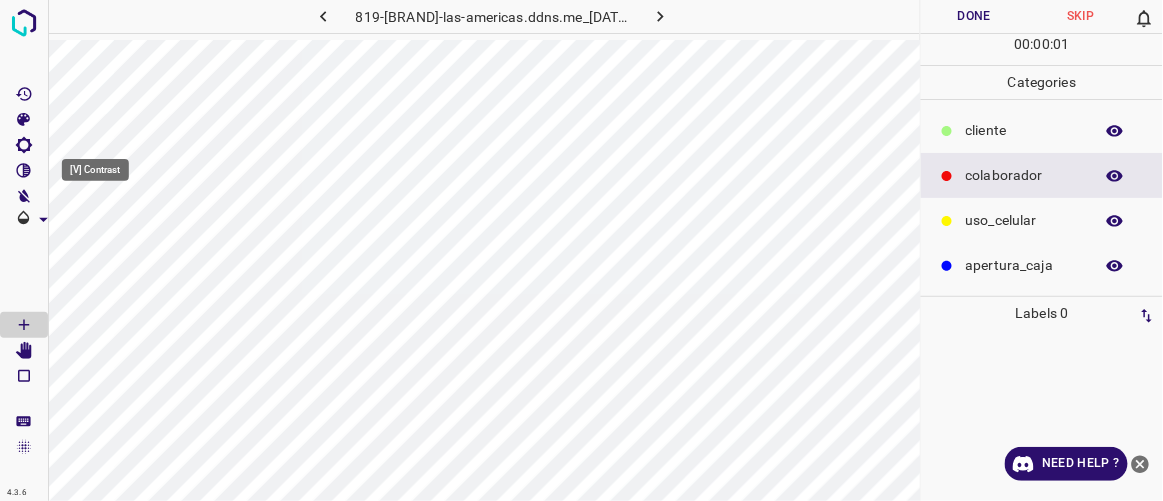 click at bounding box center (24, 171) 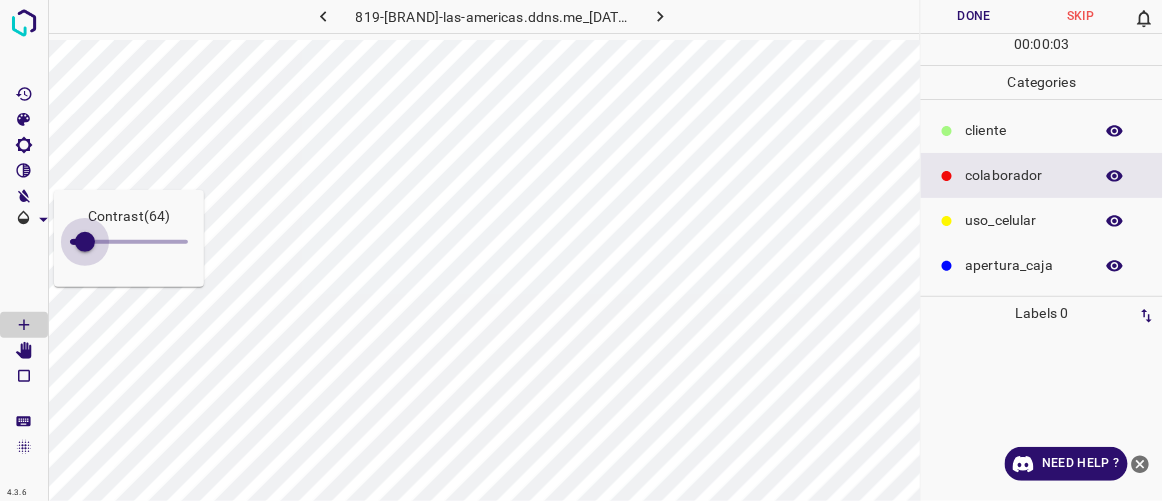drag, startPoint x: 96, startPoint y: 236, endPoint x: 85, endPoint y: 236, distance: 11 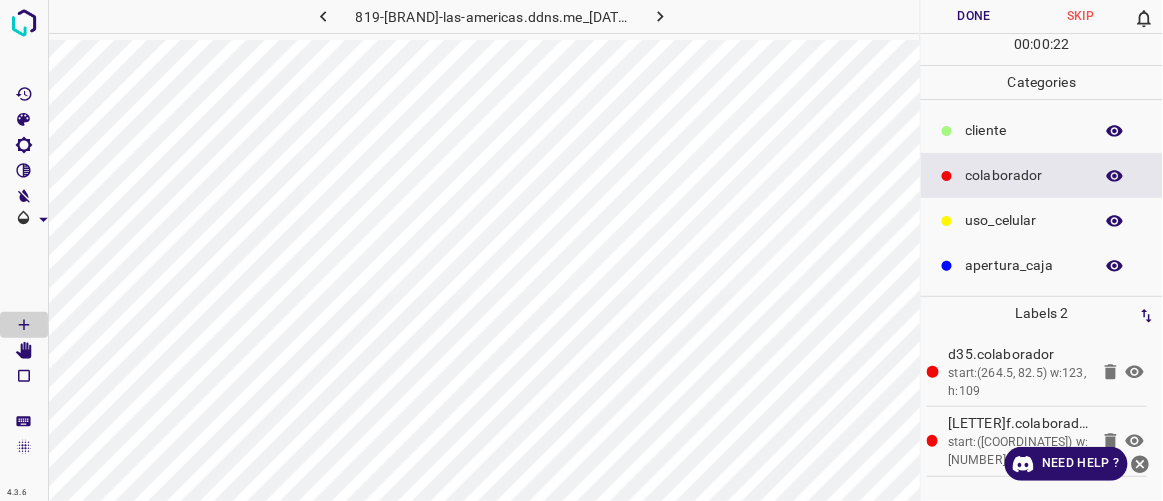 click on "Done" at bounding box center [974, 16] 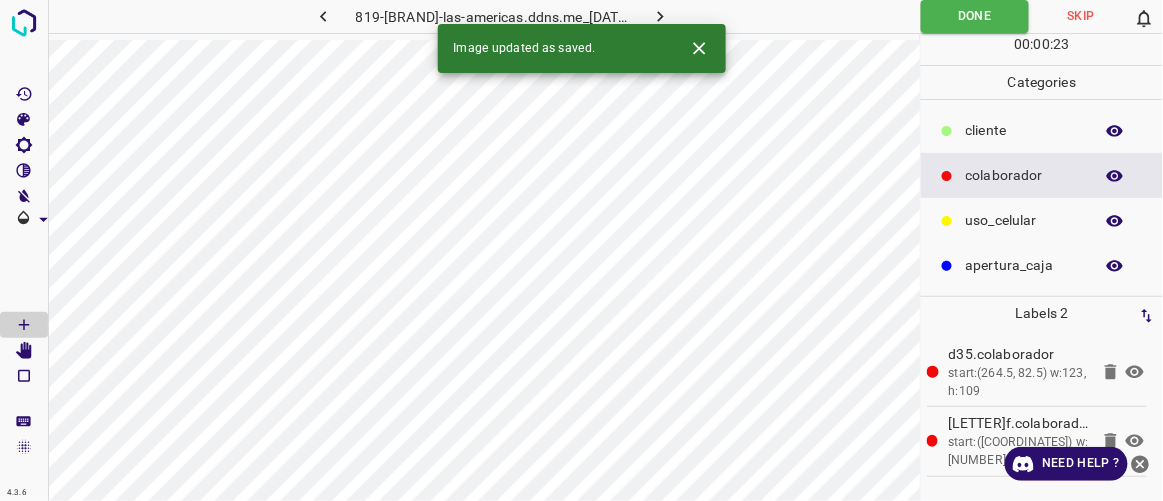 click on "Image updated as saved." at bounding box center [582, 48] 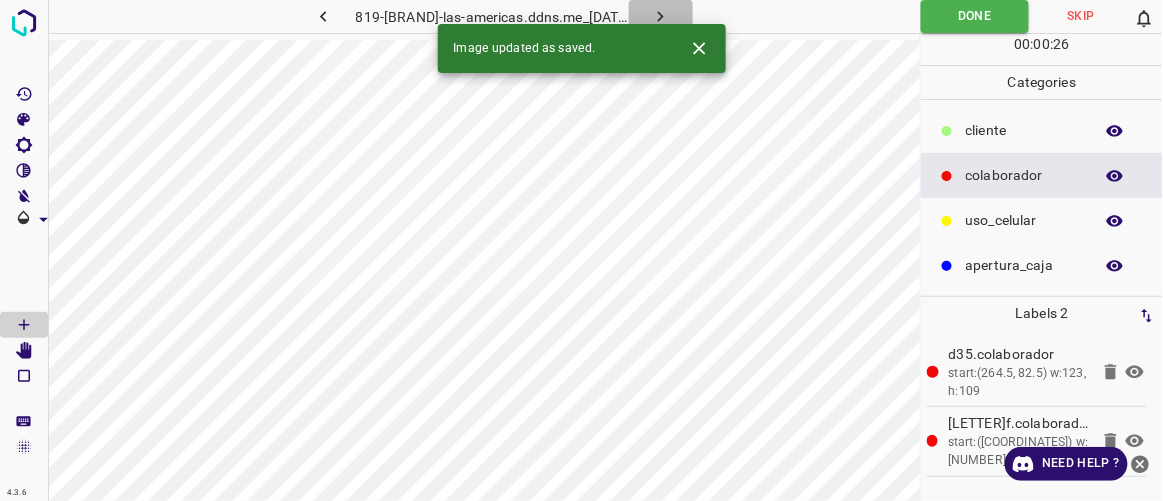 click at bounding box center (660, 16) 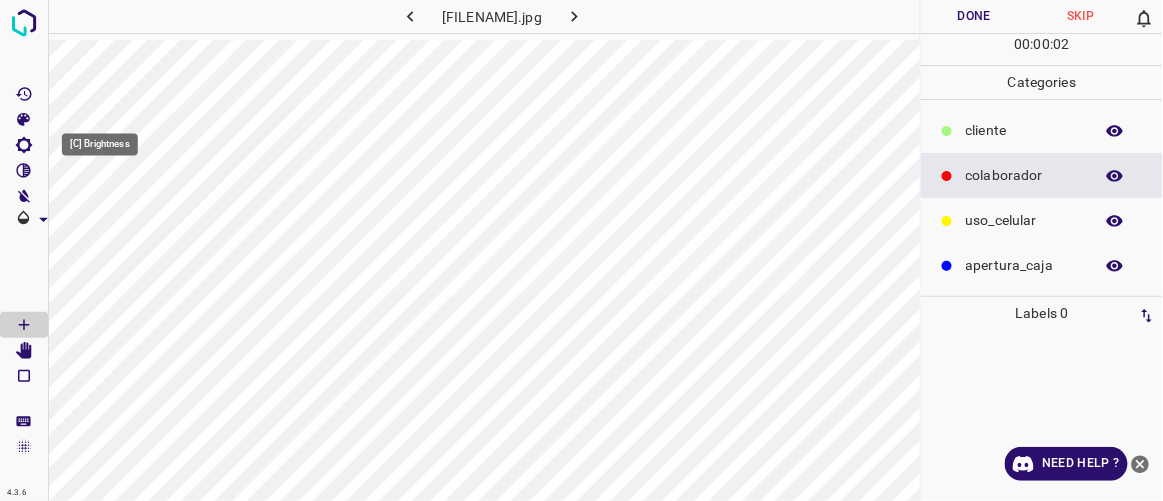 click at bounding box center (24, 145) 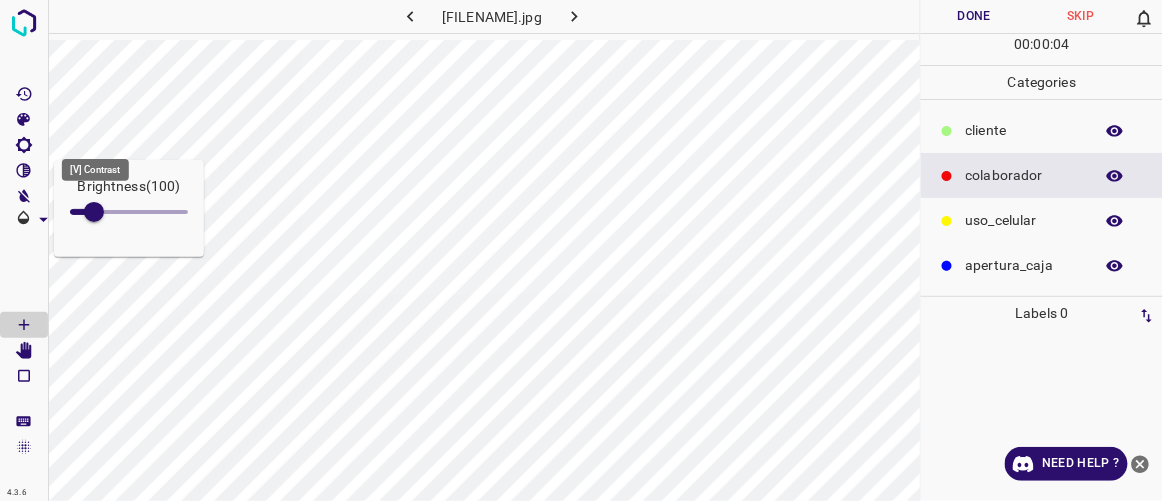 click at bounding box center [24, 170] 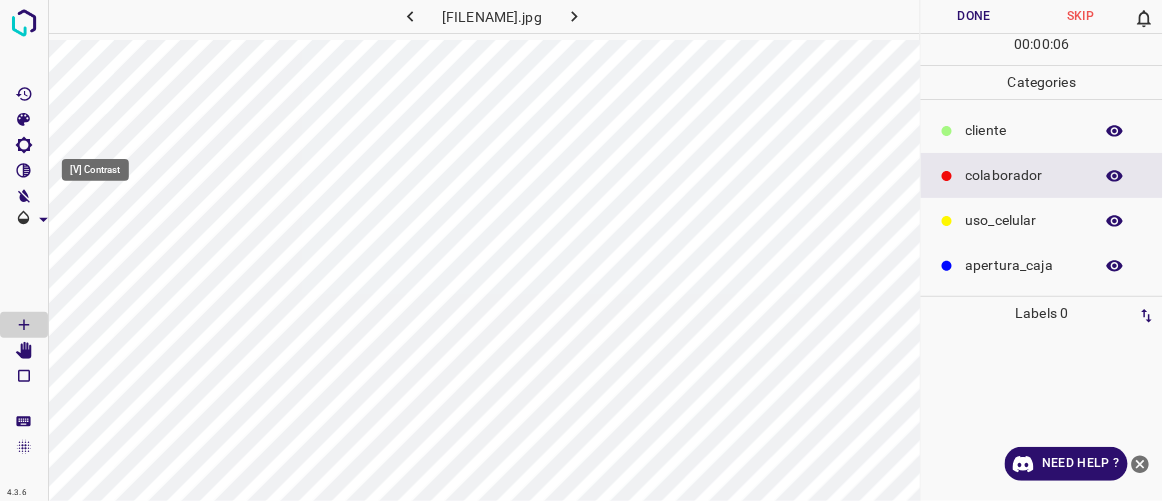 click at bounding box center (24, 171) 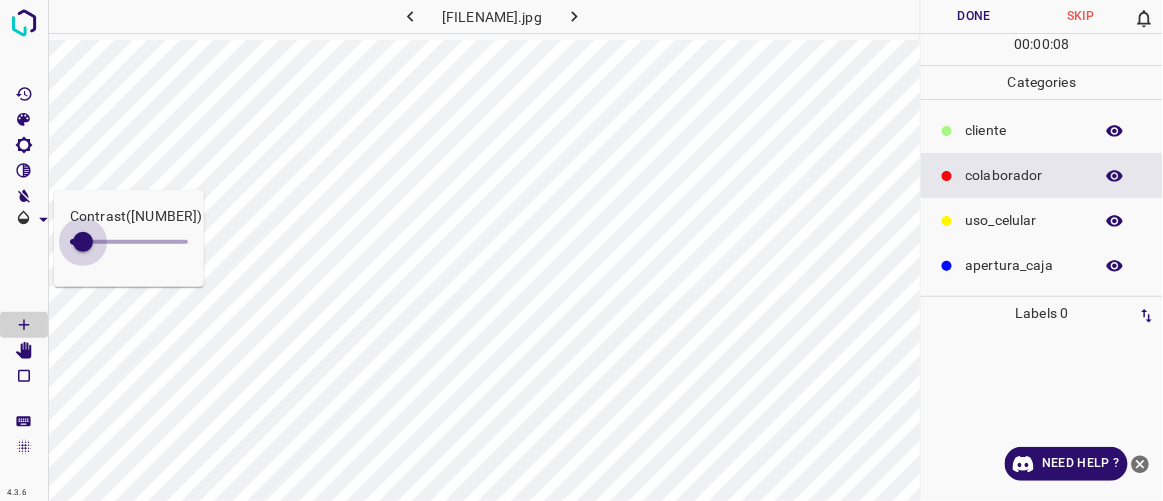drag, startPoint x: 95, startPoint y: 236, endPoint x: 83, endPoint y: 234, distance: 12.165525 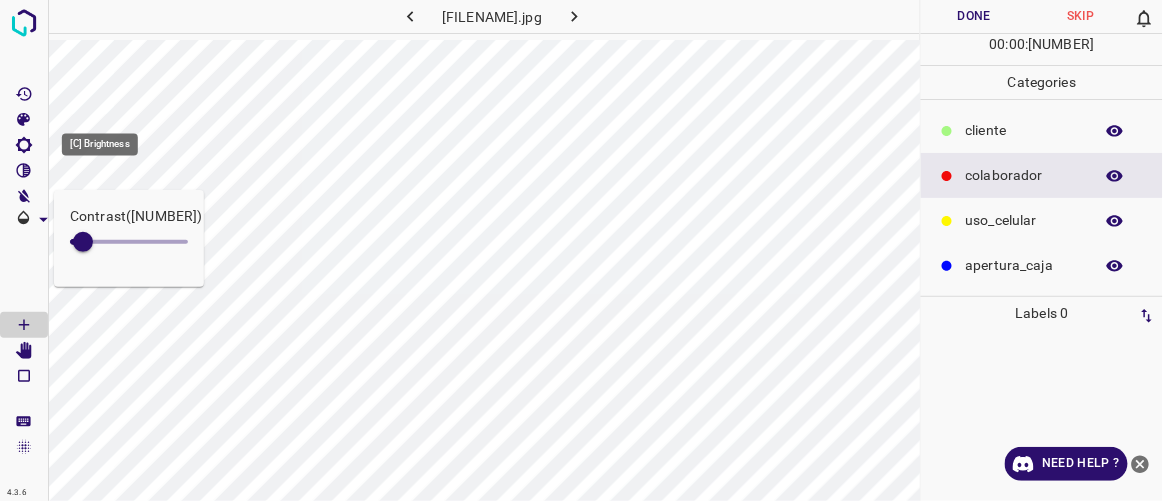 click at bounding box center [24, 145] 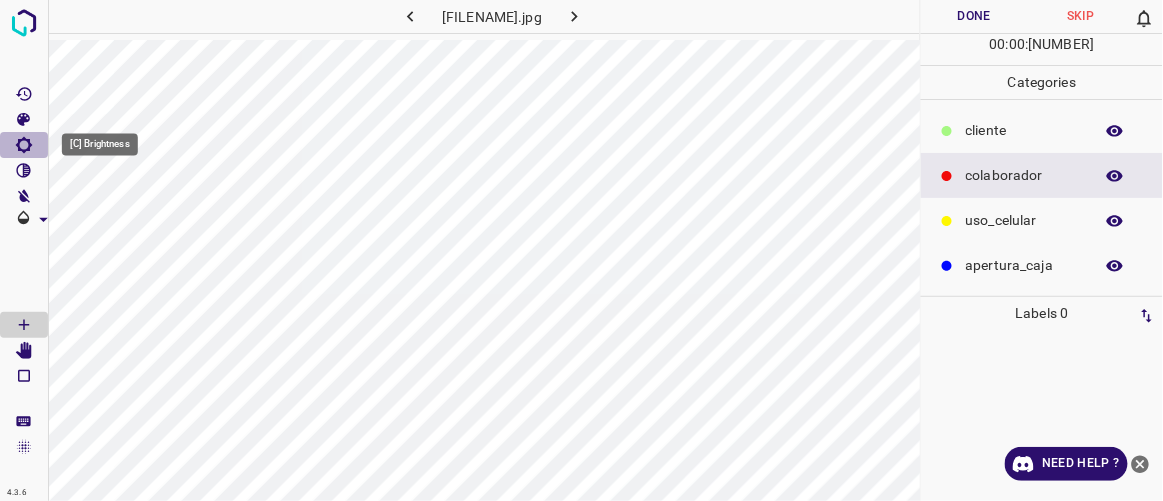 click at bounding box center [24, 145] 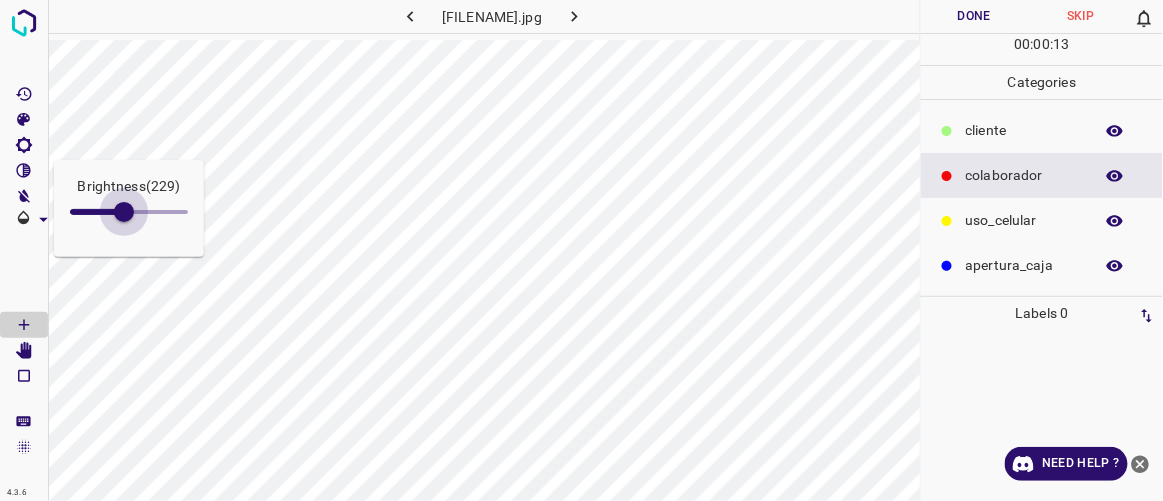 drag, startPoint x: 90, startPoint y: 202, endPoint x: 124, endPoint y: 210, distance: 34.928497 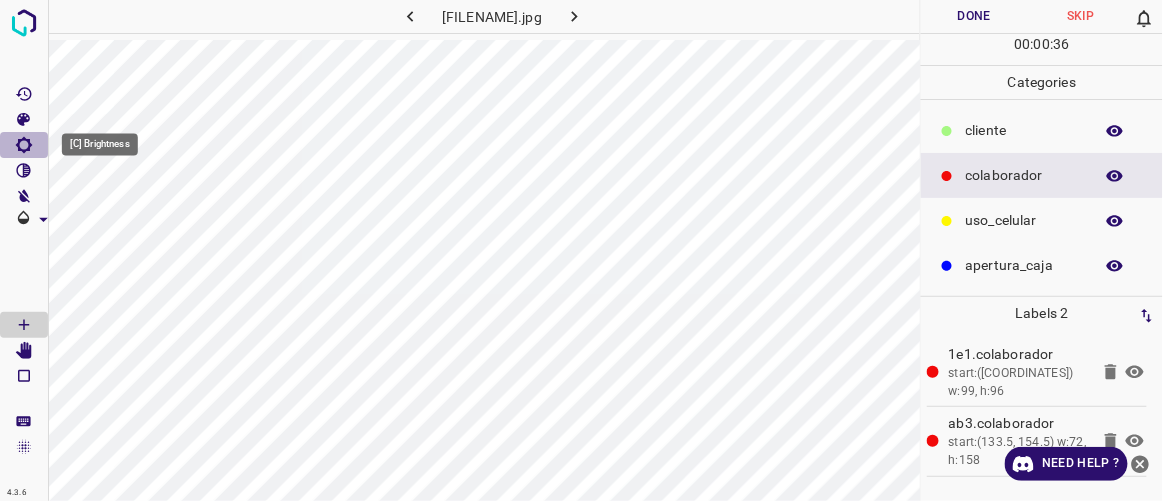 click at bounding box center [24, 145] 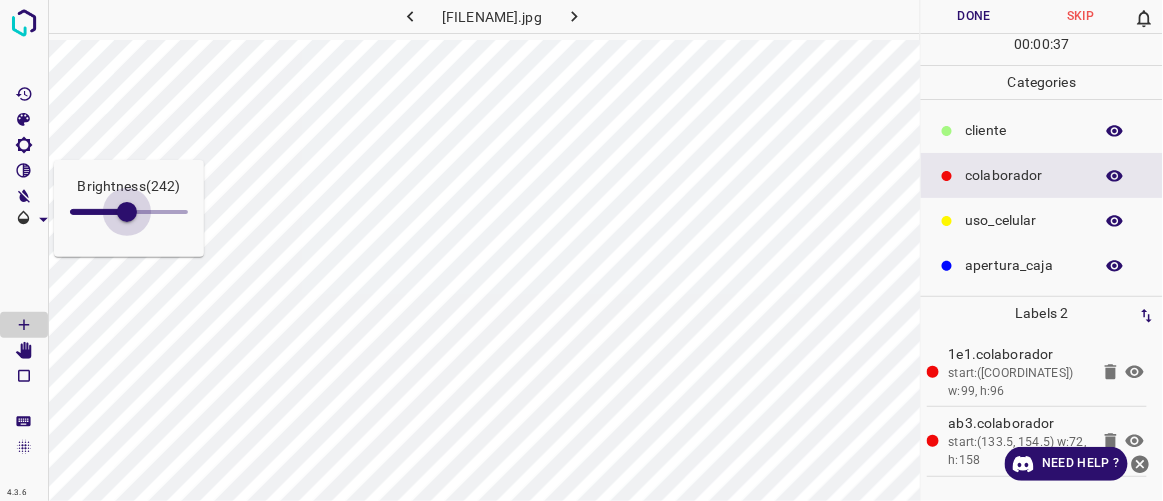 click at bounding box center [127, 212] 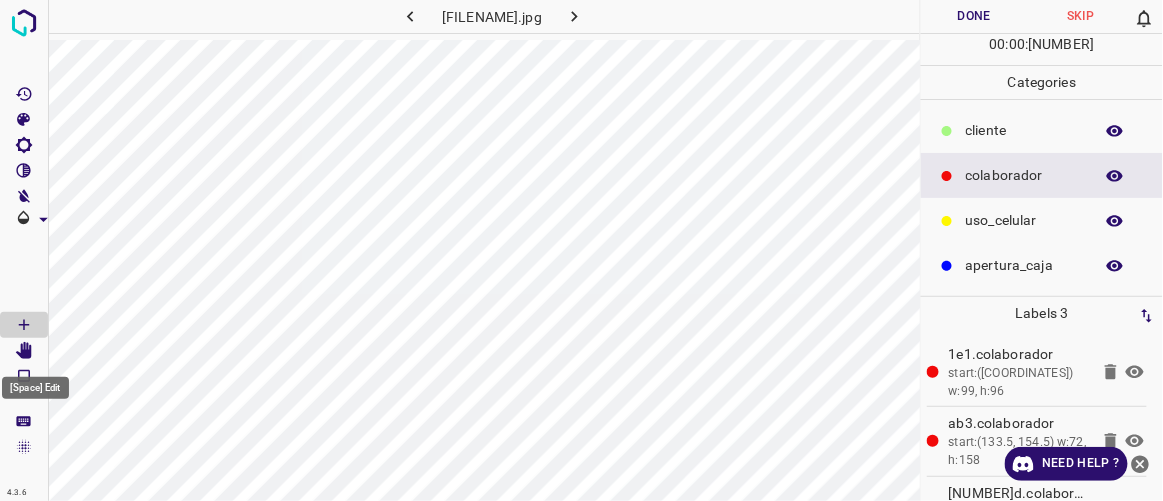 click at bounding box center [24, 351] 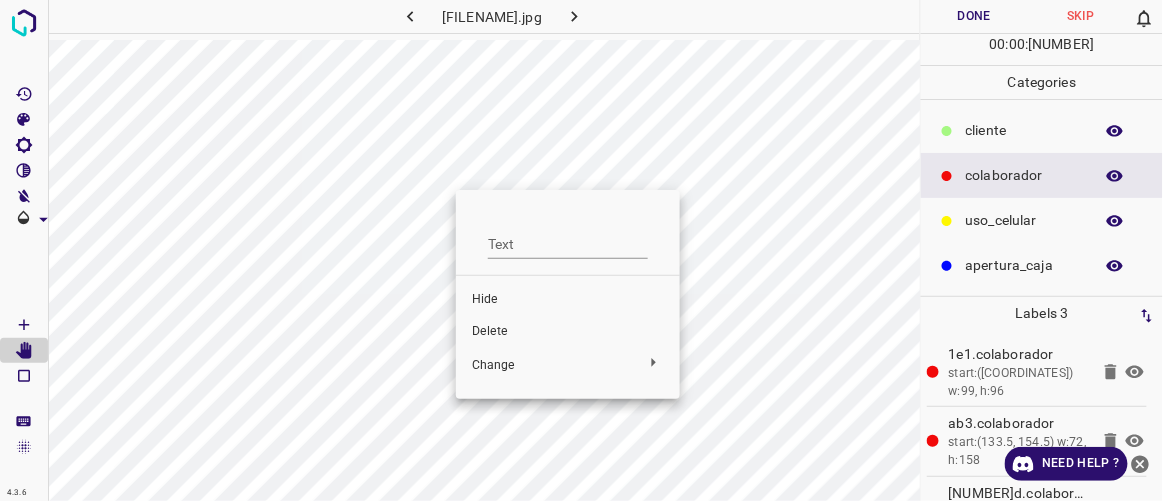click on "Delete" at bounding box center [568, 300] 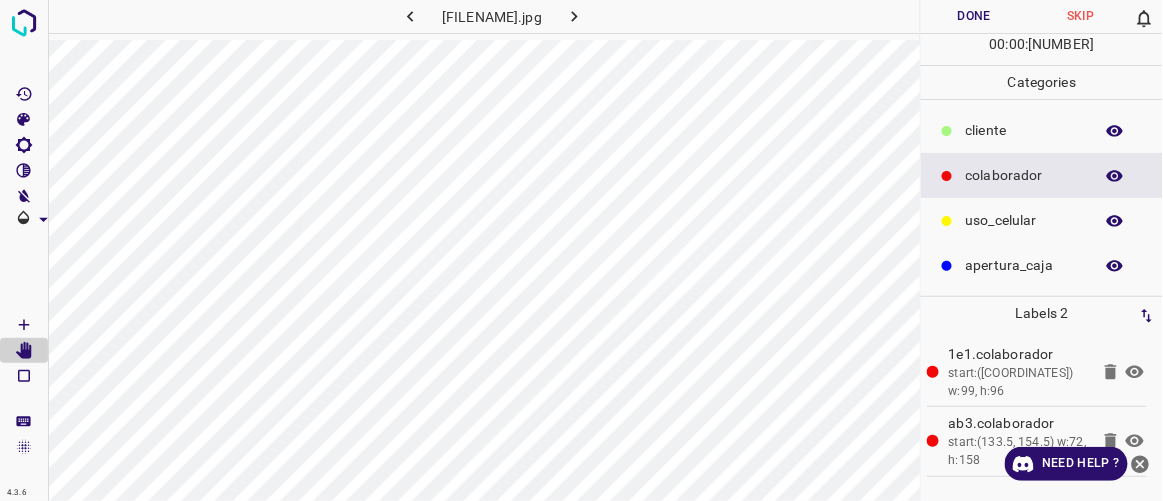 click on "​​cliente" at bounding box center (1024, 130) 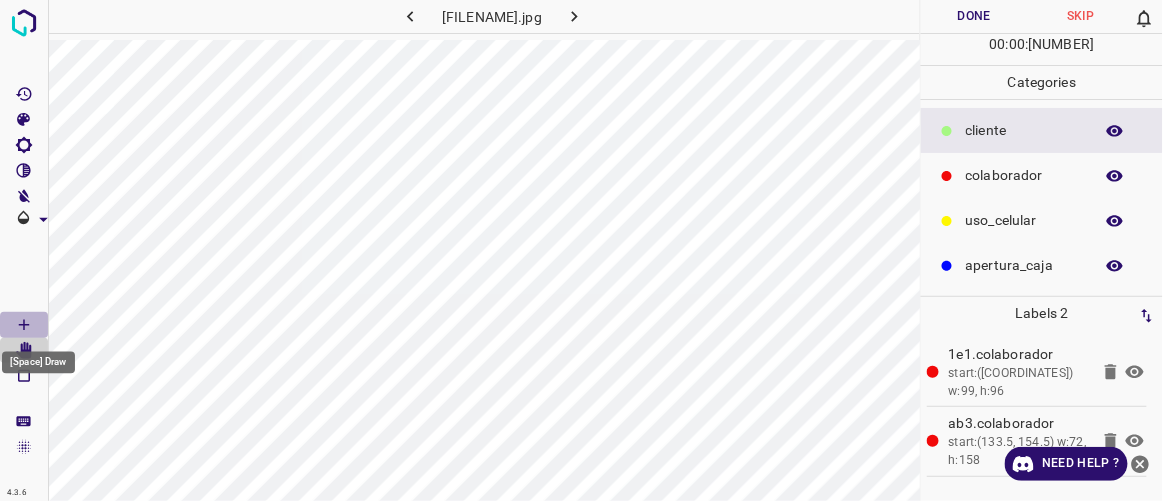 click at bounding box center (24, 325) 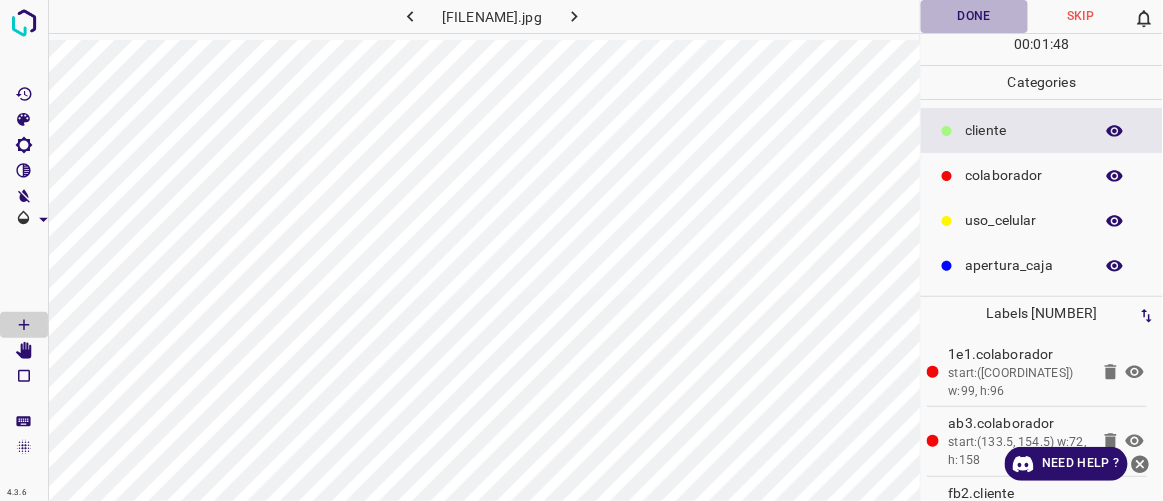 click on "Done" at bounding box center (974, 16) 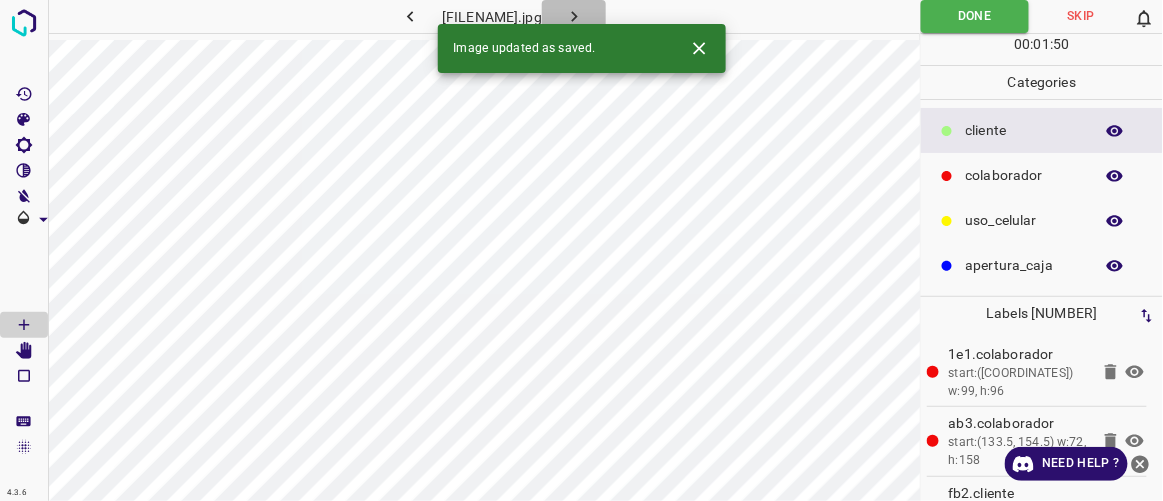 click at bounding box center (574, 16) 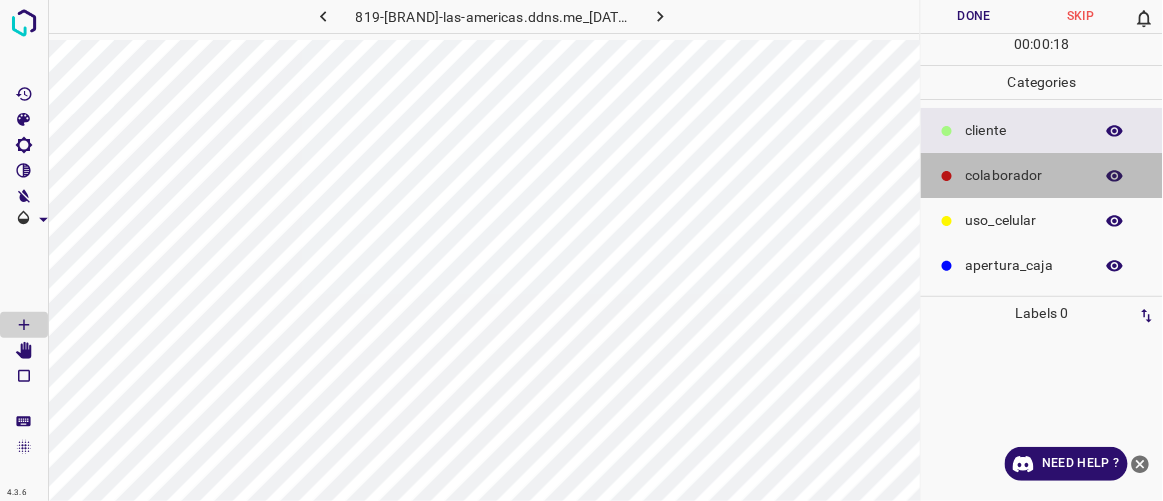 click at bounding box center (947, 131) 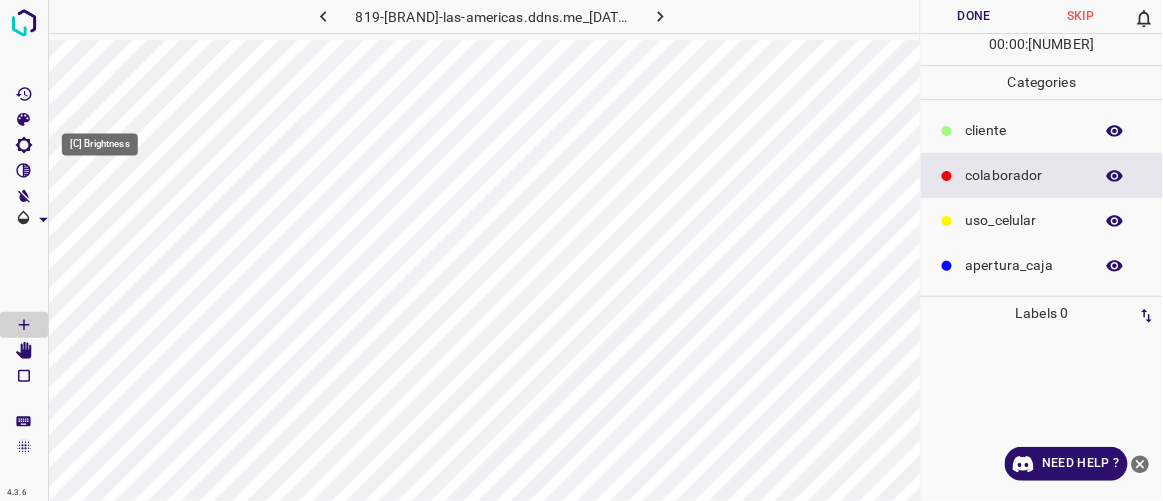 click at bounding box center (24, 145) 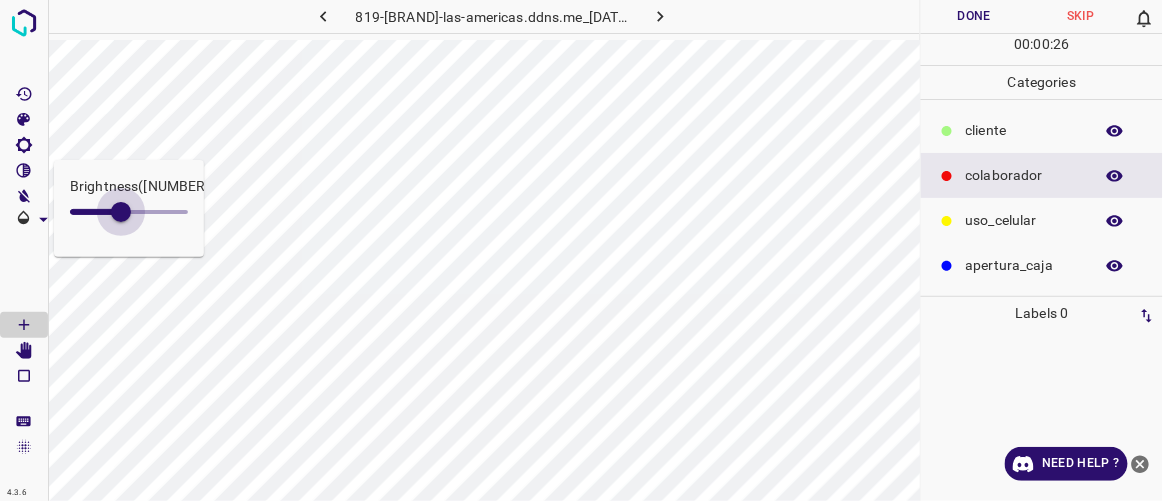 drag, startPoint x: 97, startPoint y: 207, endPoint x: 121, endPoint y: 212, distance: 24.5153 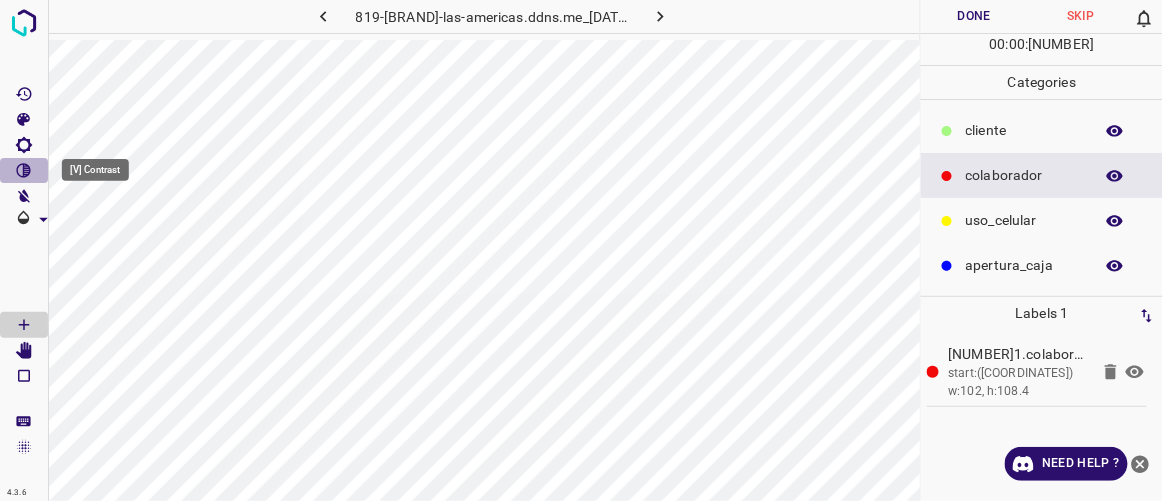 click at bounding box center (24, 171) 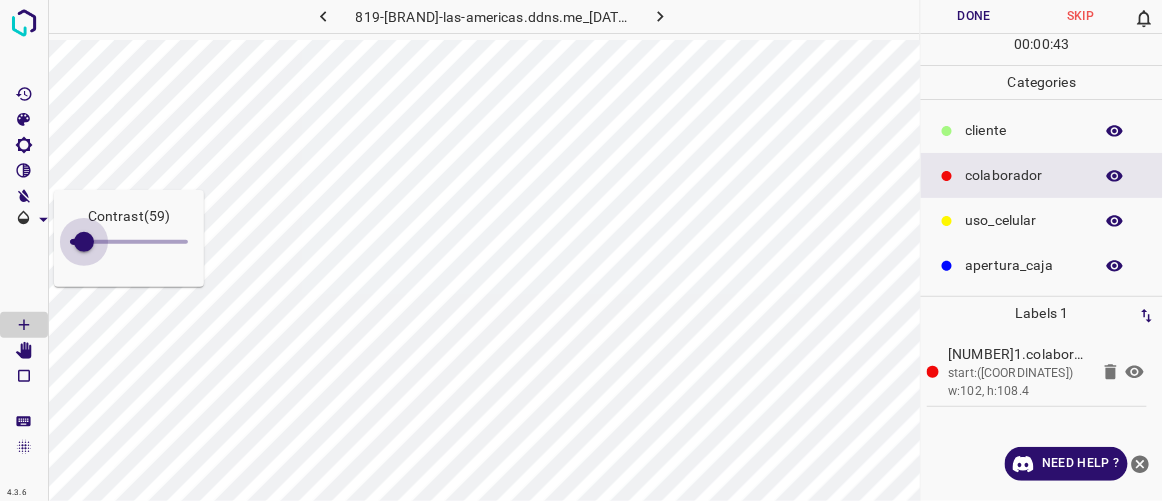 click at bounding box center [84, 242] 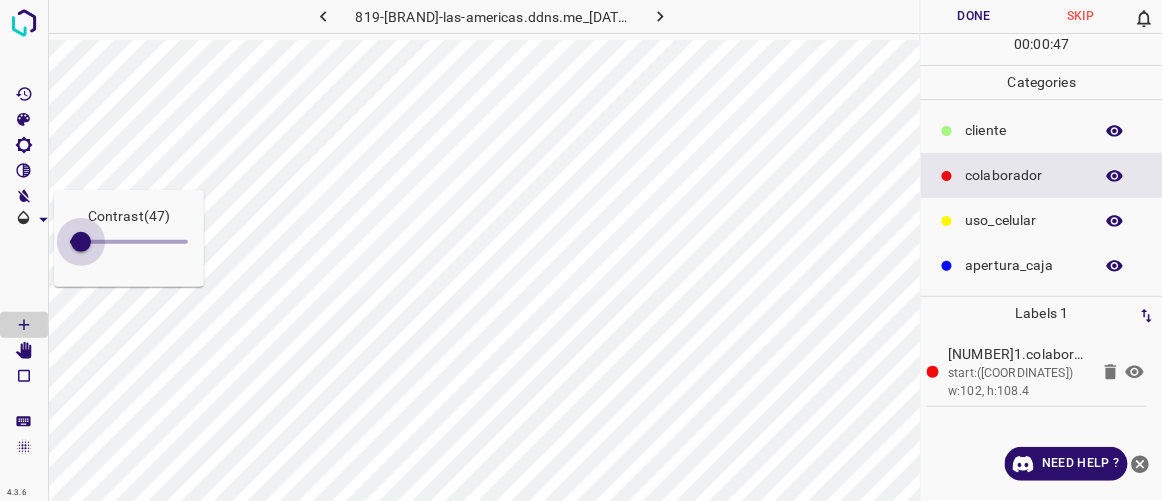 click at bounding box center [81, 242] 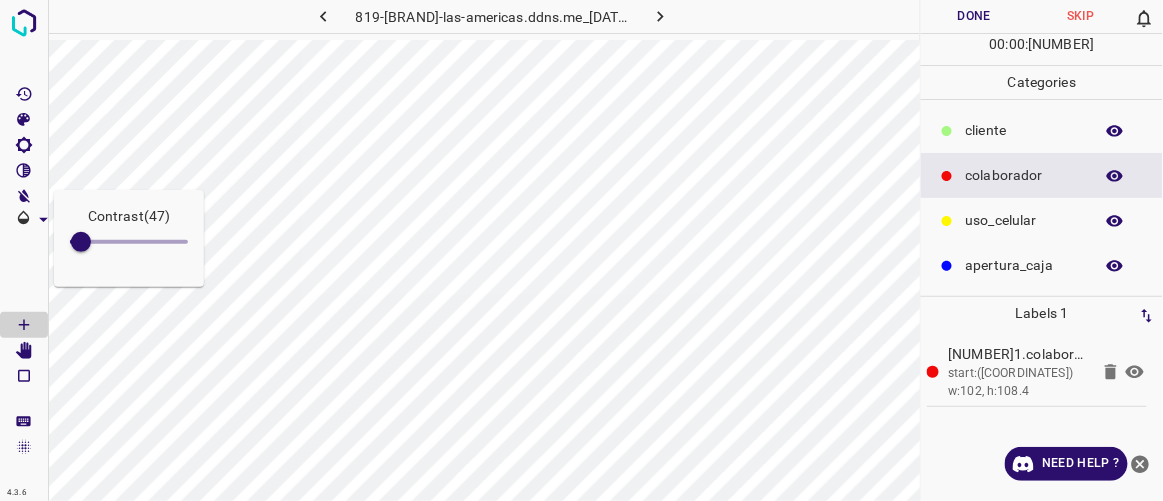 click at bounding box center (947, 131) 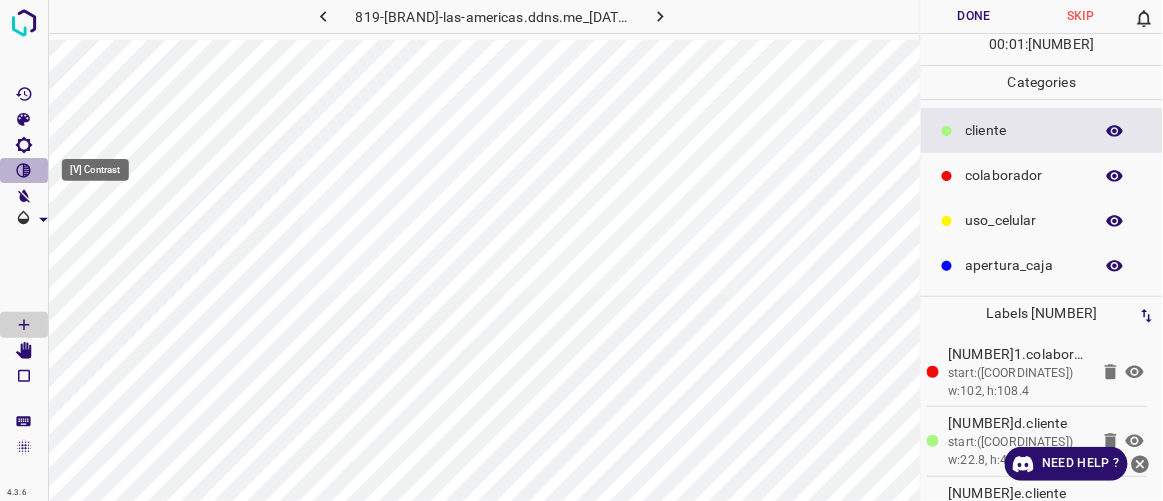 click at bounding box center [24, 171] 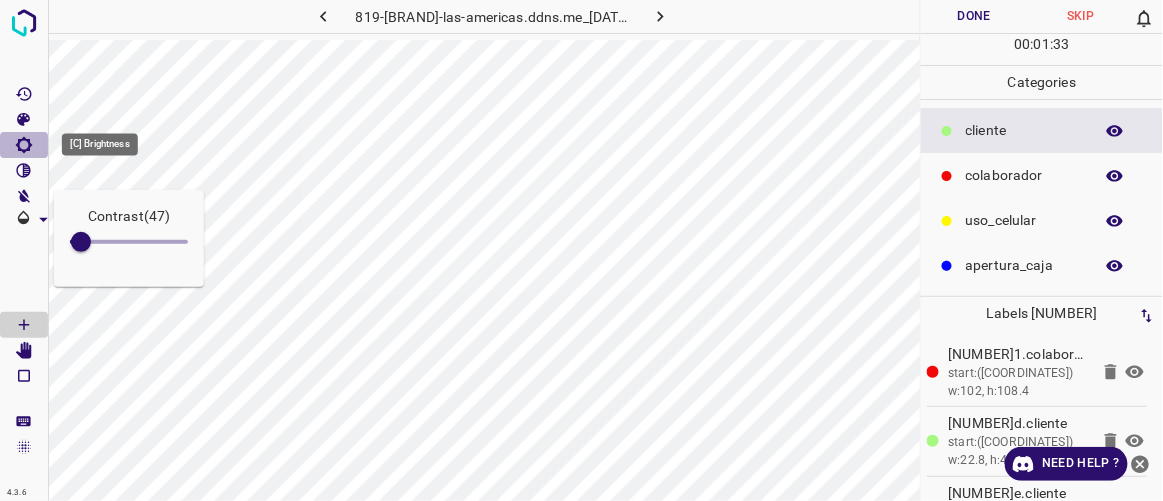 click at bounding box center [24, 145] 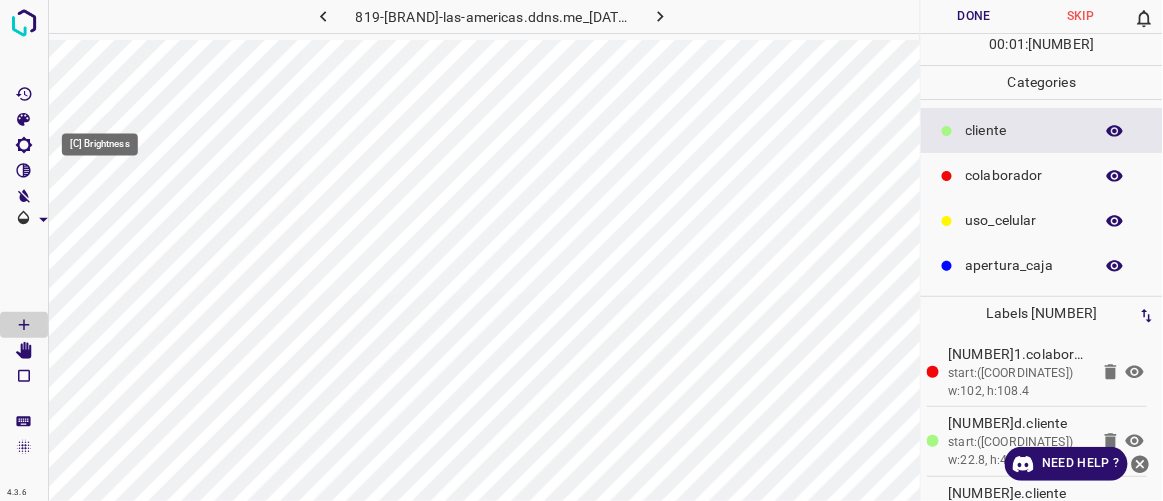 click at bounding box center (24, 145) 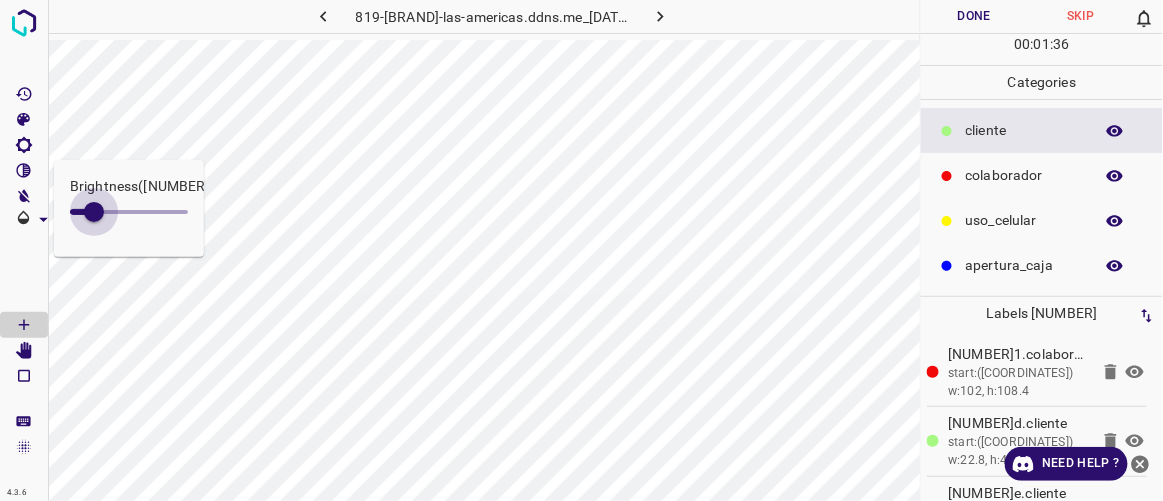 drag, startPoint x: 113, startPoint y: 211, endPoint x: 94, endPoint y: 209, distance: 19.104973 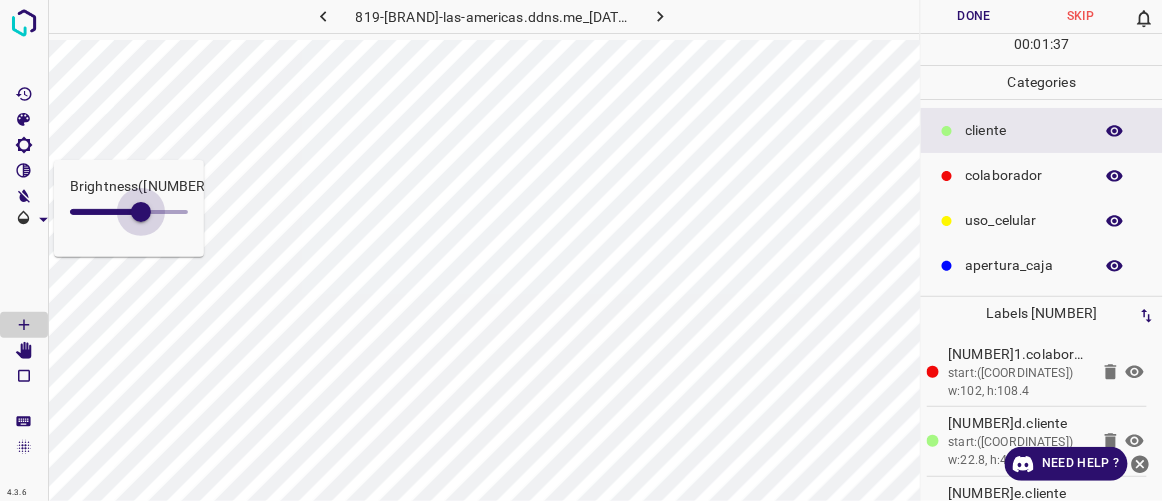 drag, startPoint x: 109, startPoint y: 211, endPoint x: 152, endPoint y: 227, distance: 45.88028 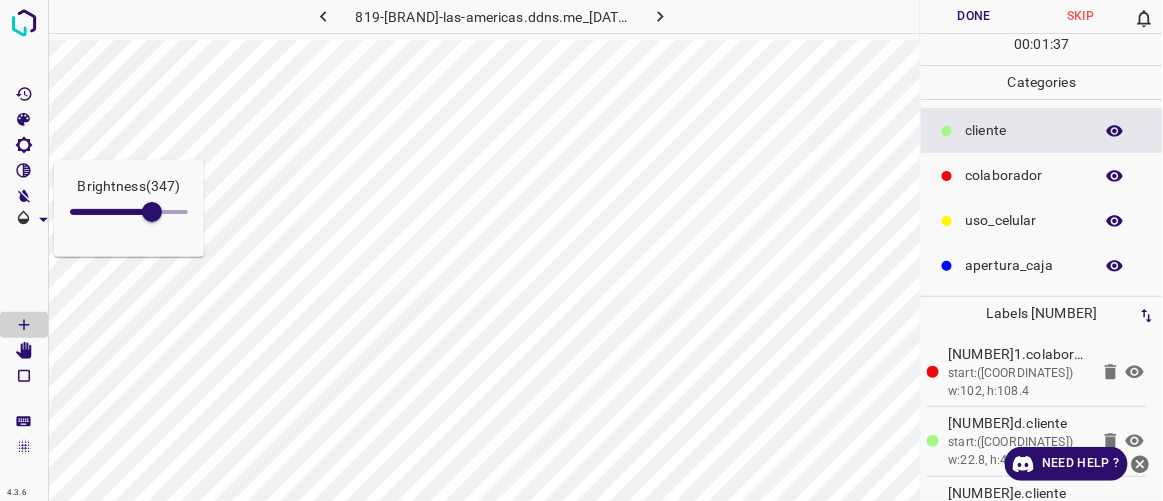 click at bounding box center [152, 212] 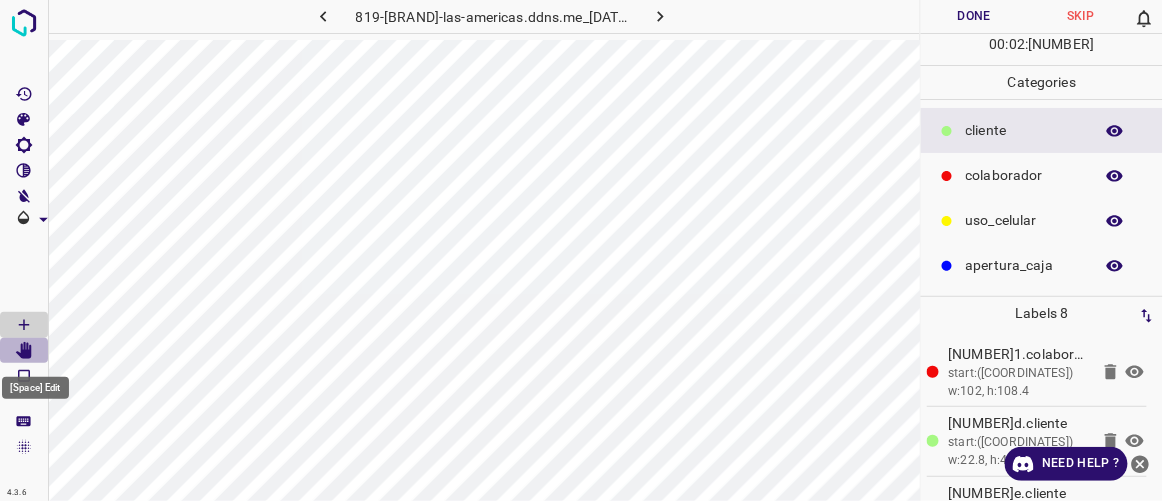 click at bounding box center (24, 351) 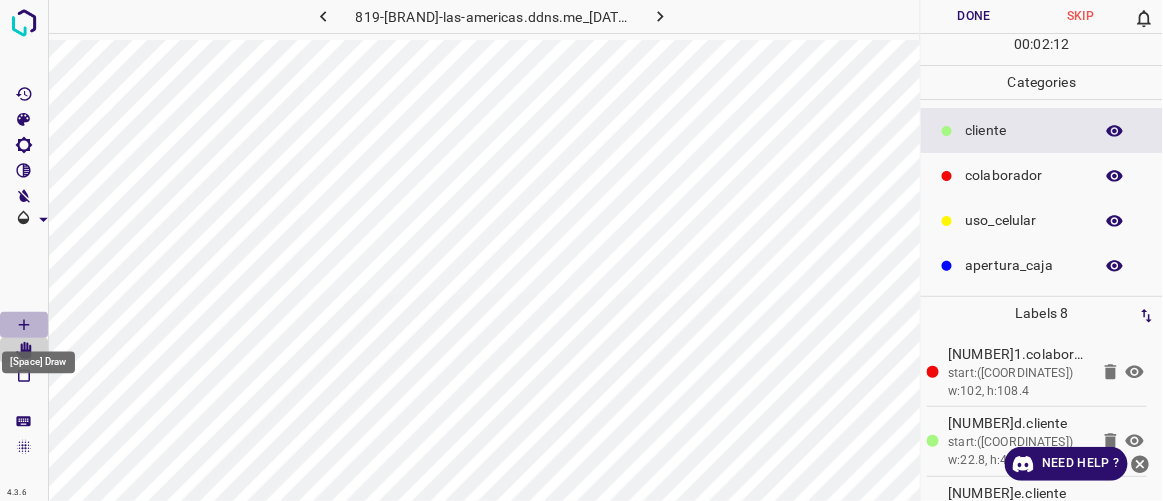 click at bounding box center [24, 325] 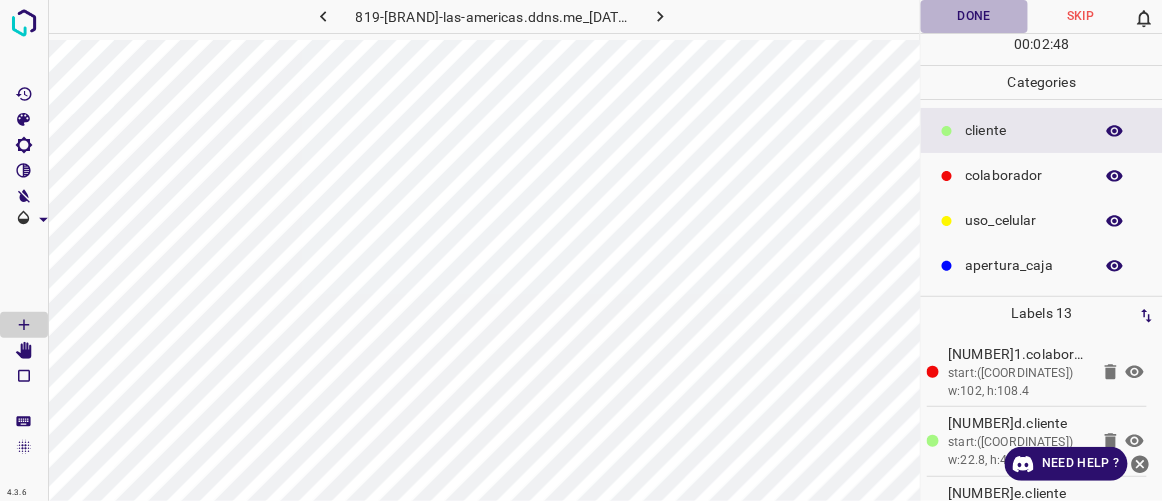 click on "Done" at bounding box center [974, 16] 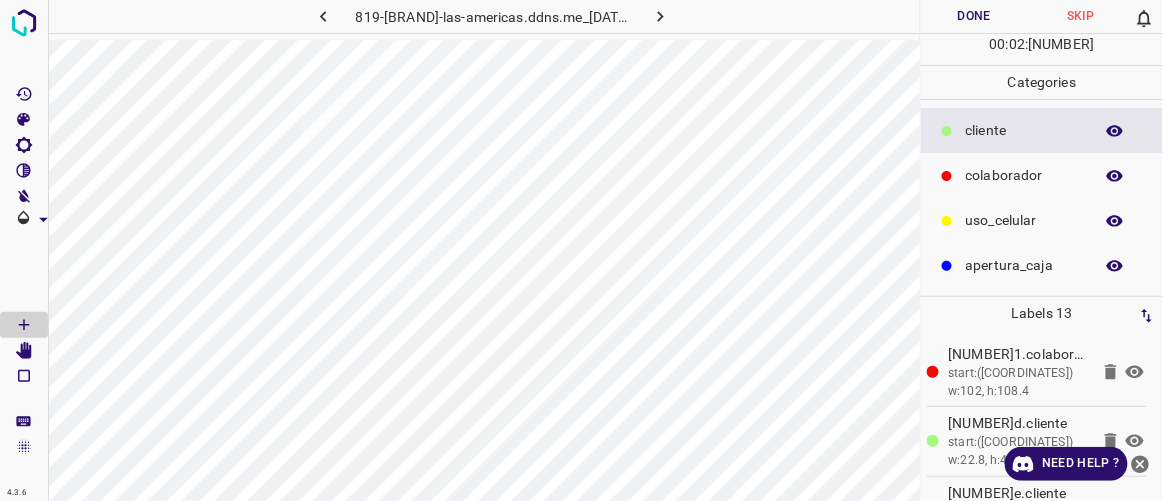 click at bounding box center (661, 16) 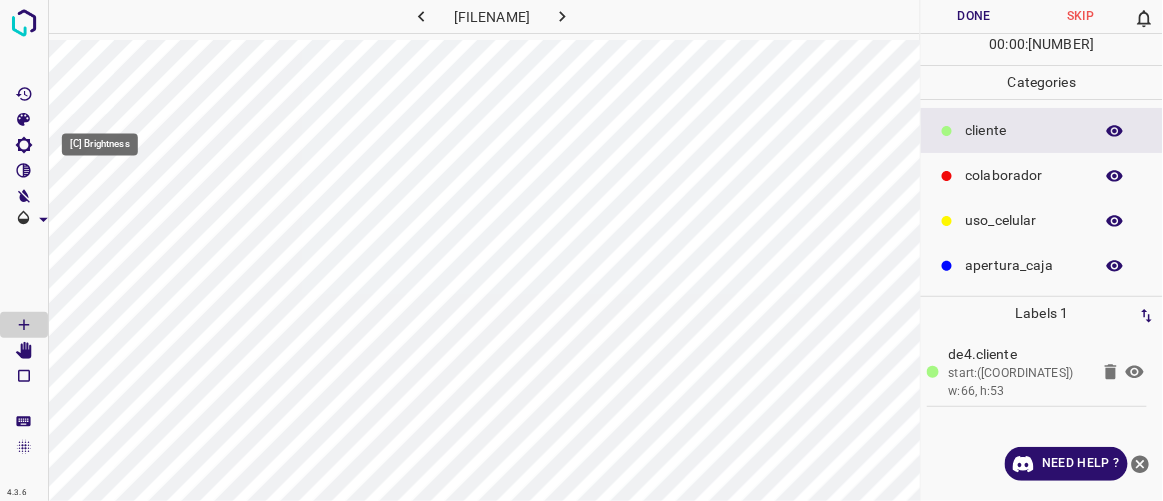 click at bounding box center (24, 145) 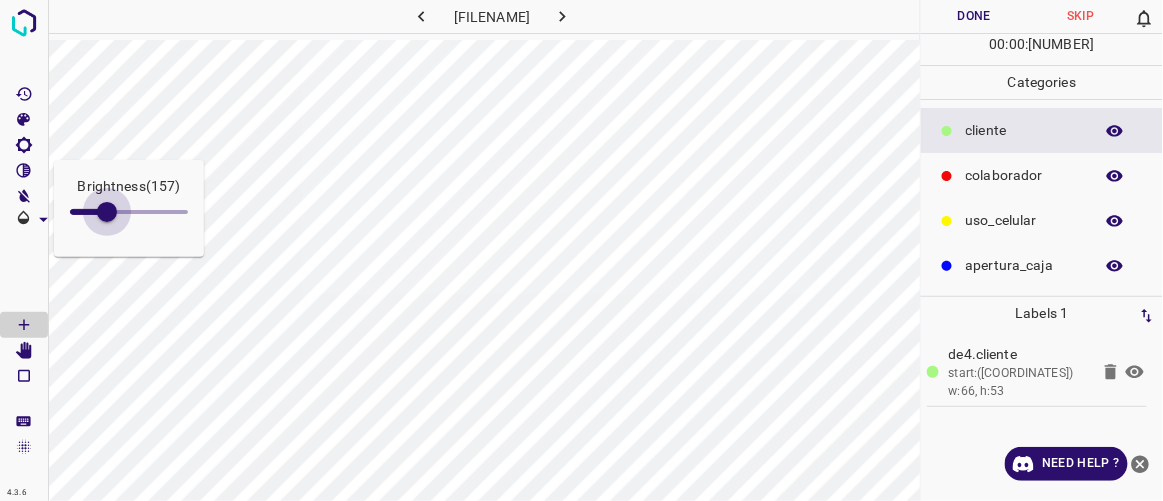 drag, startPoint x: 88, startPoint y: 211, endPoint x: 107, endPoint y: 221, distance: 21.470911 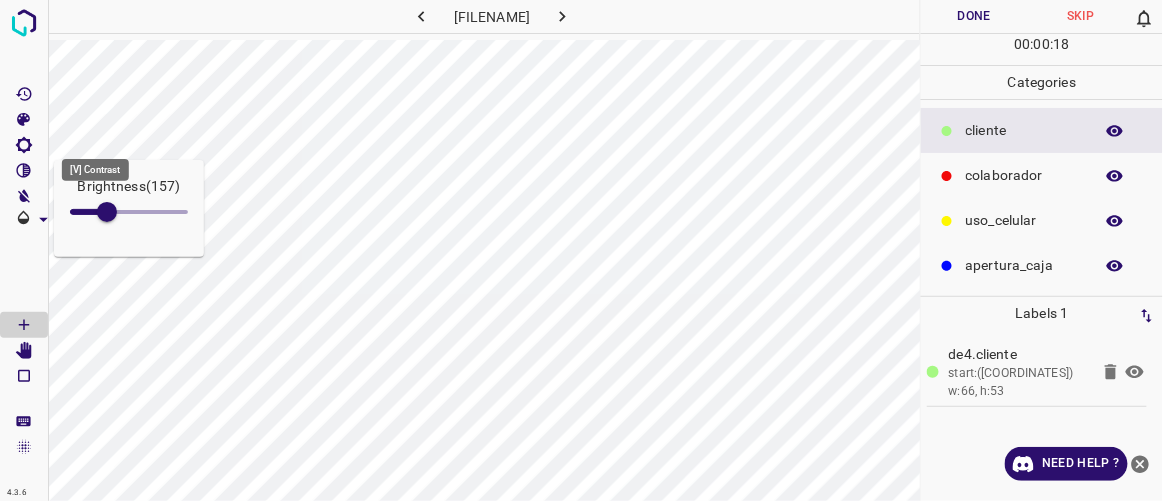 click at bounding box center (24, 170) 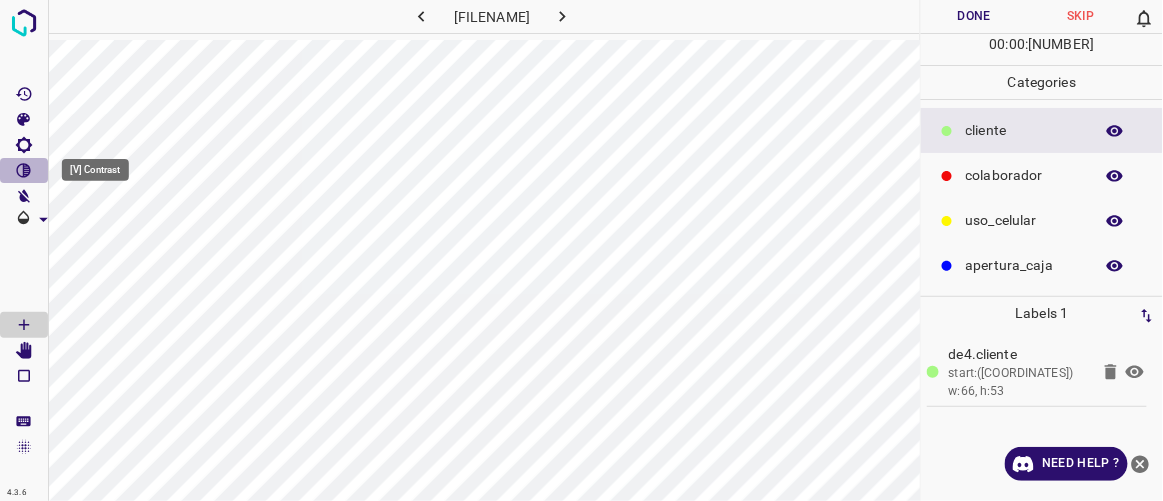click at bounding box center (24, 171) 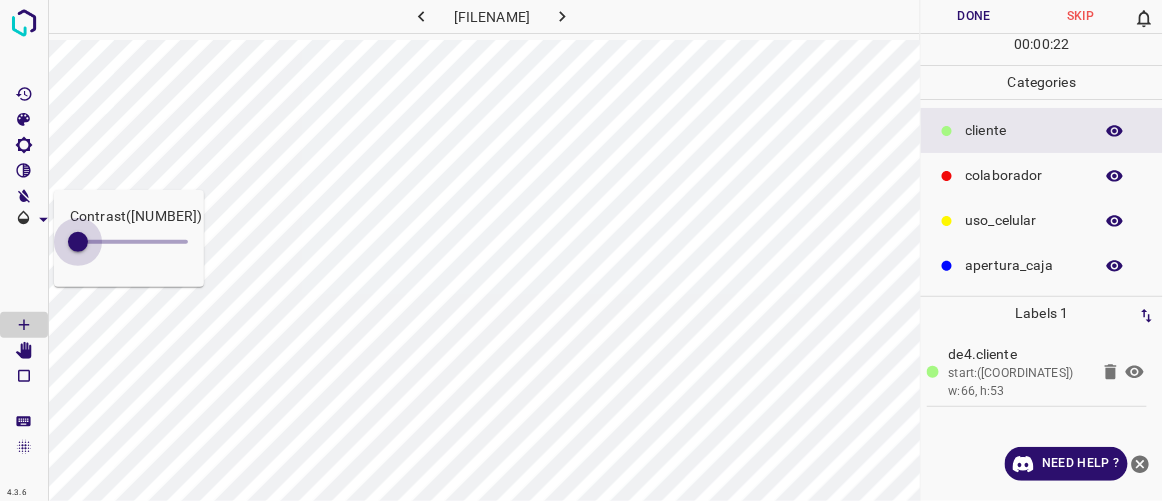 click at bounding box center (78, 242) 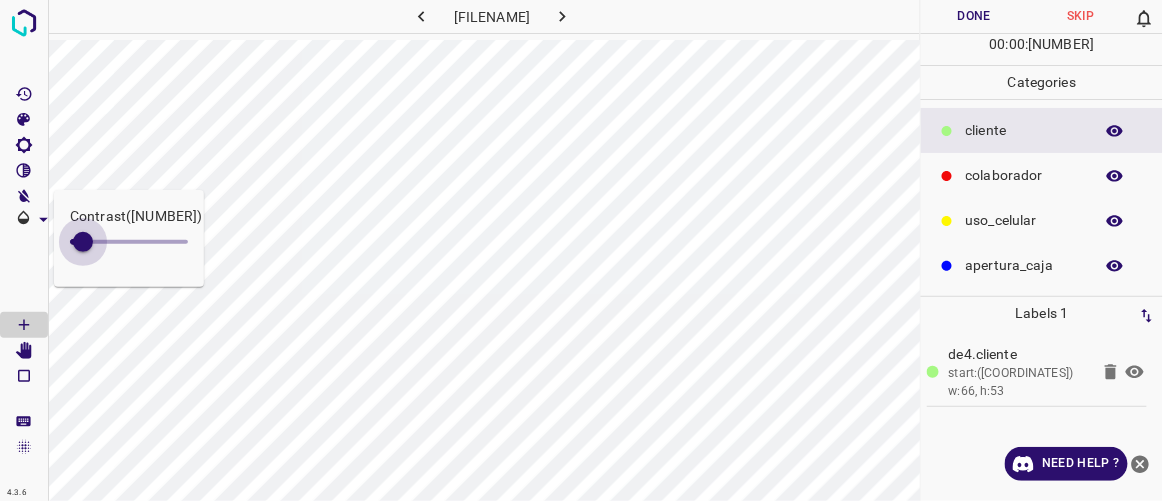 click at bounding box center [83, 242] 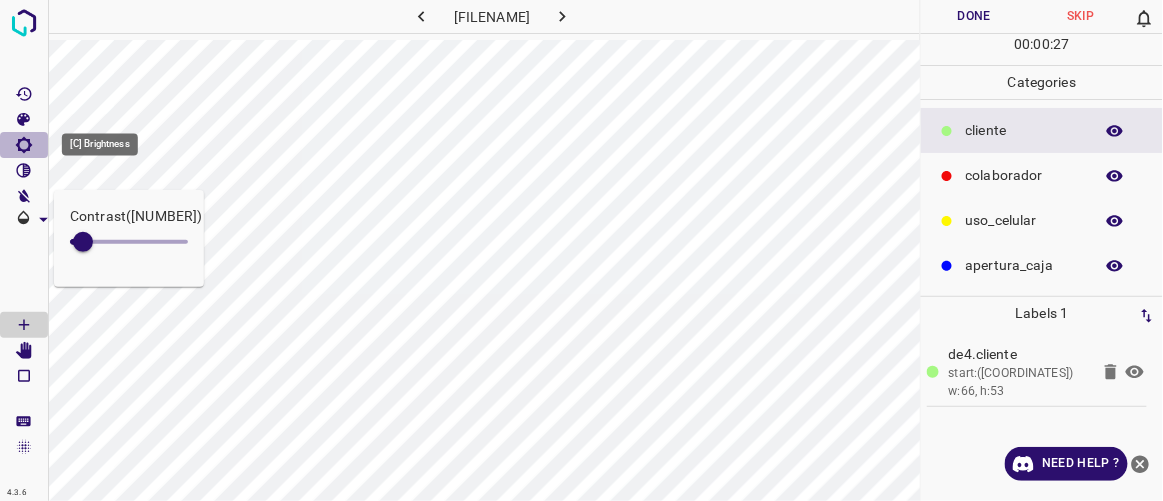 click at bounding box center (24, 145) 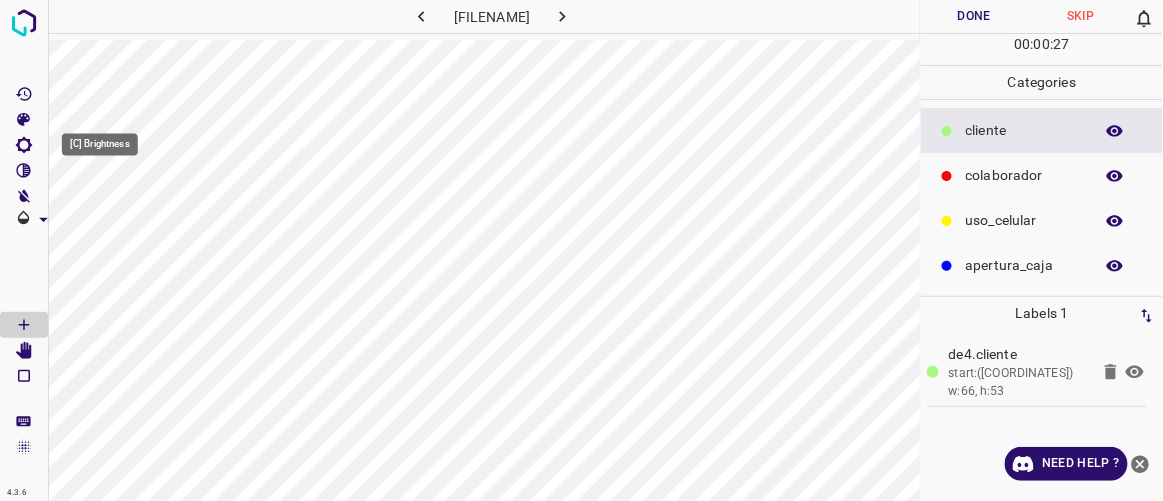 click at bounding box center (24, 145) 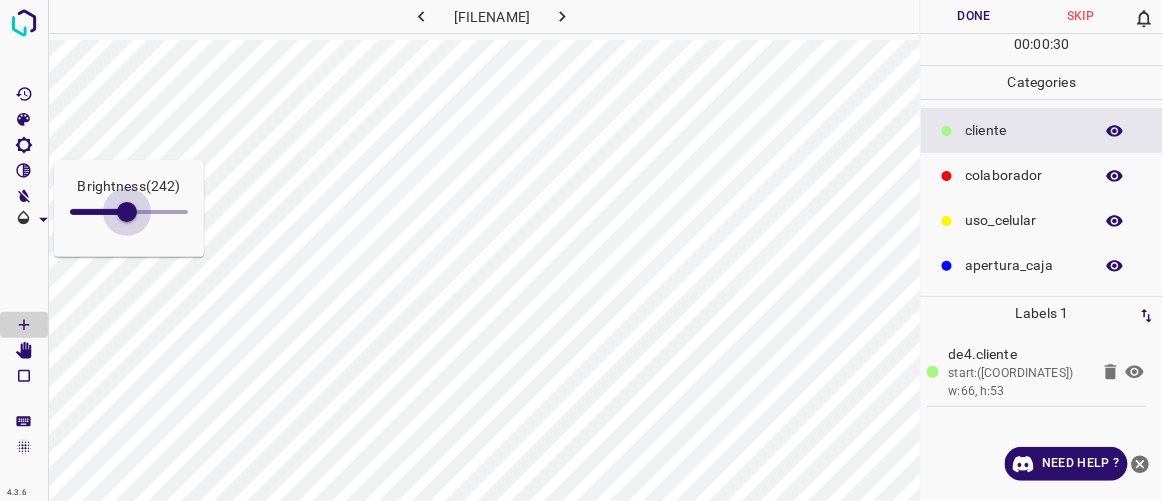 drag, startPoint x: 105, startPoint y: 207, endPoint x: 127, endPoint y: 222, distance: 26.627054 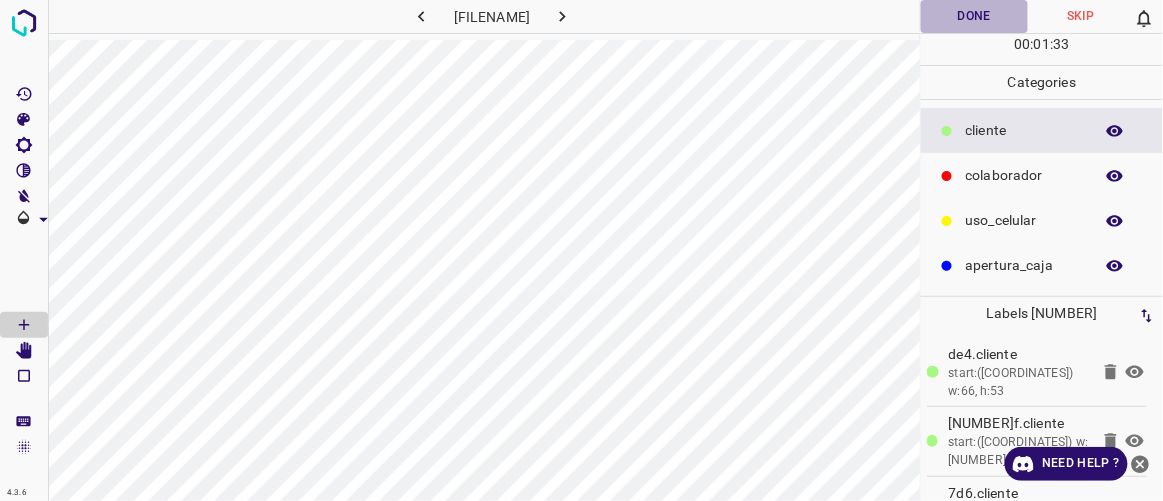 click on "Done" at bounding box center [974, 16] 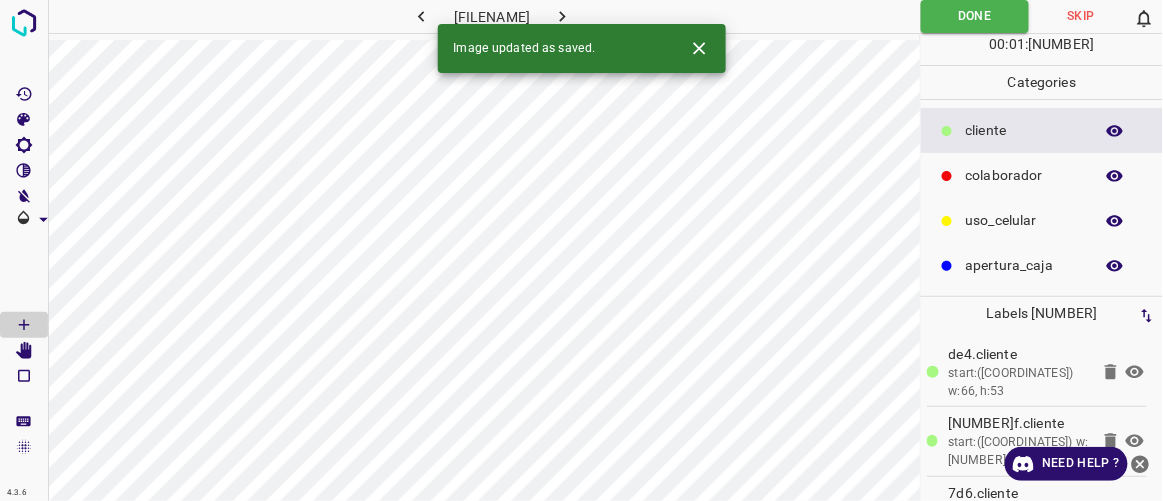 click at bounding box center (562, 16) 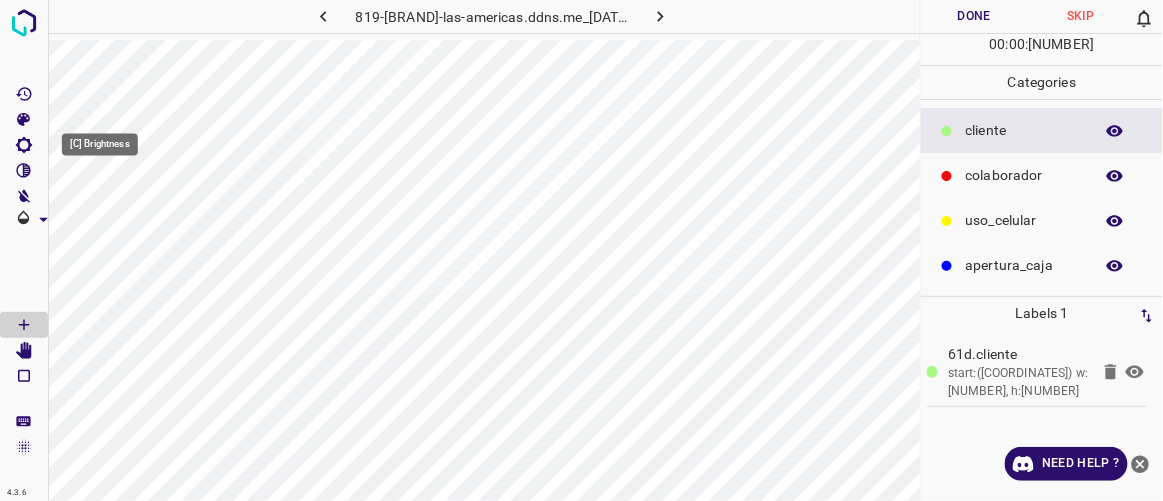 click at bounding box center (24, 145) 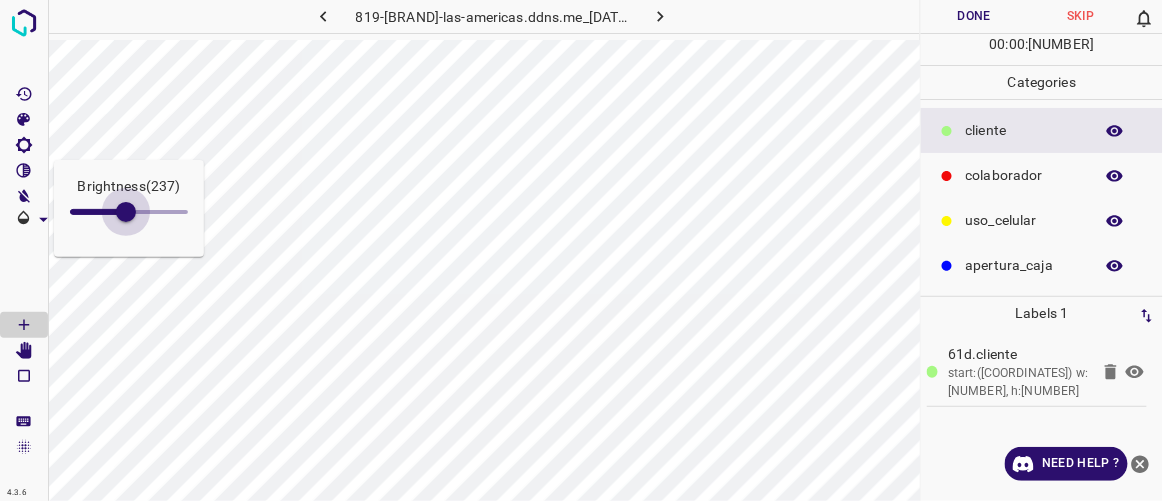 drag, startPoint x: 94, startPoint y: 208, endPoint x: 126, endPoint y: 228, distance: 37.735924 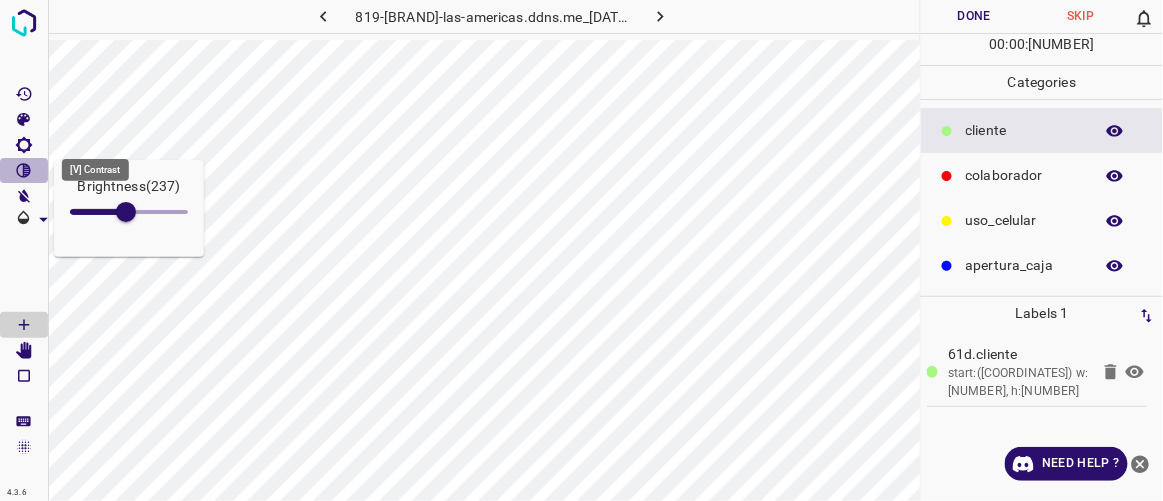click at bounding box center [24, 170] 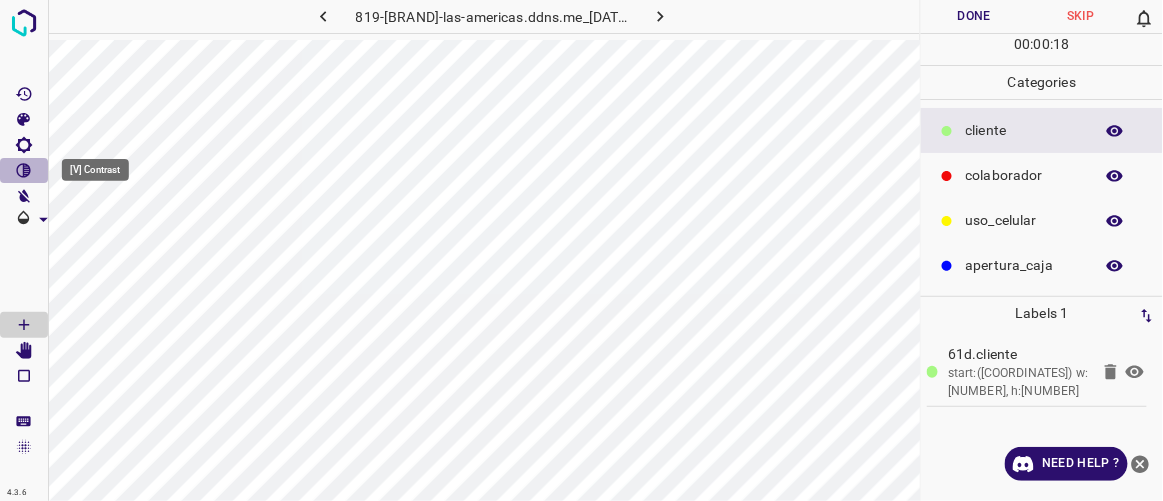 click at bounding box center [24, 170] 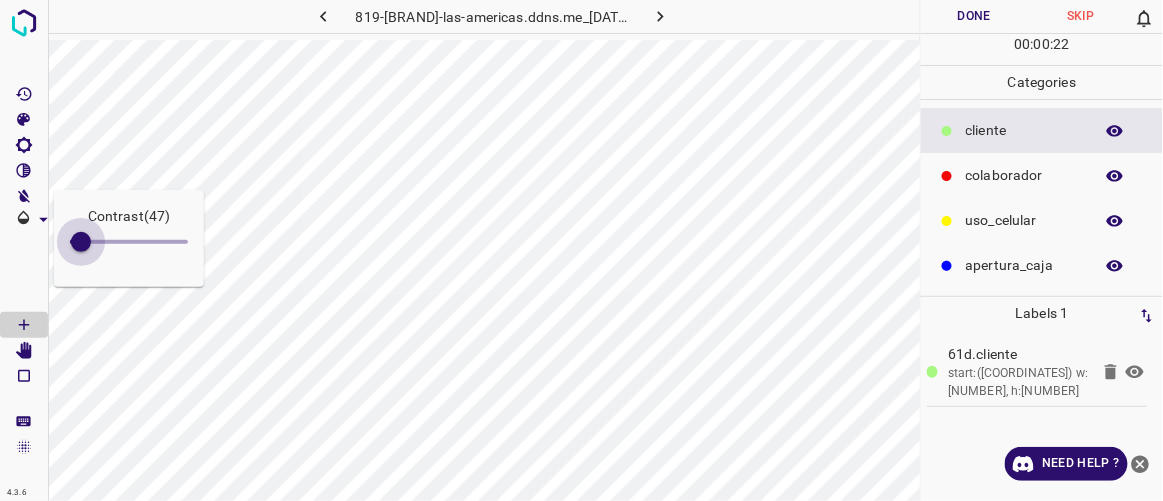 drag, startPoint x: 96, startPoint y: 245, endPoint x: 81, endPoint y: 245, distance: 15 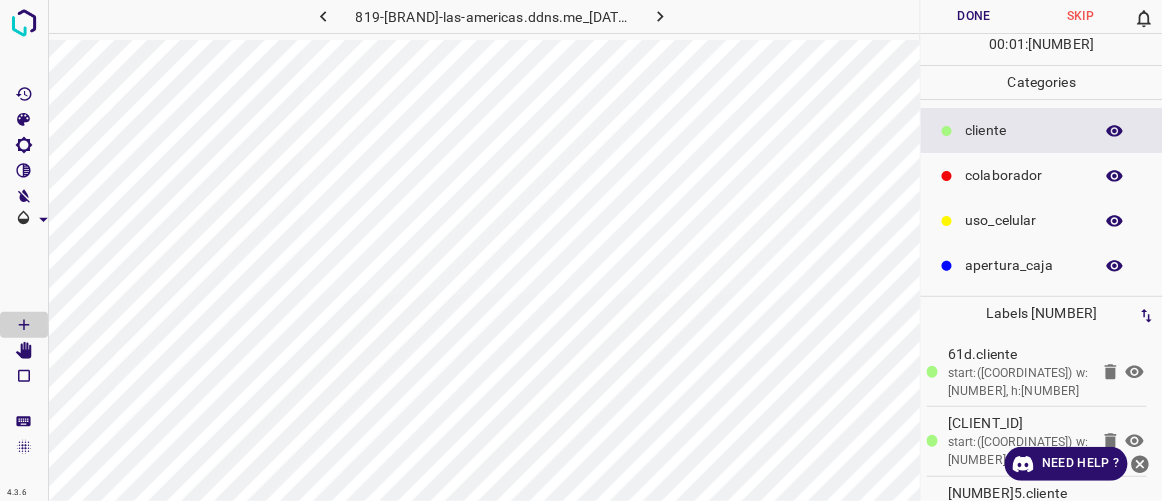 click on "Done" at bounding box center (974, 16) 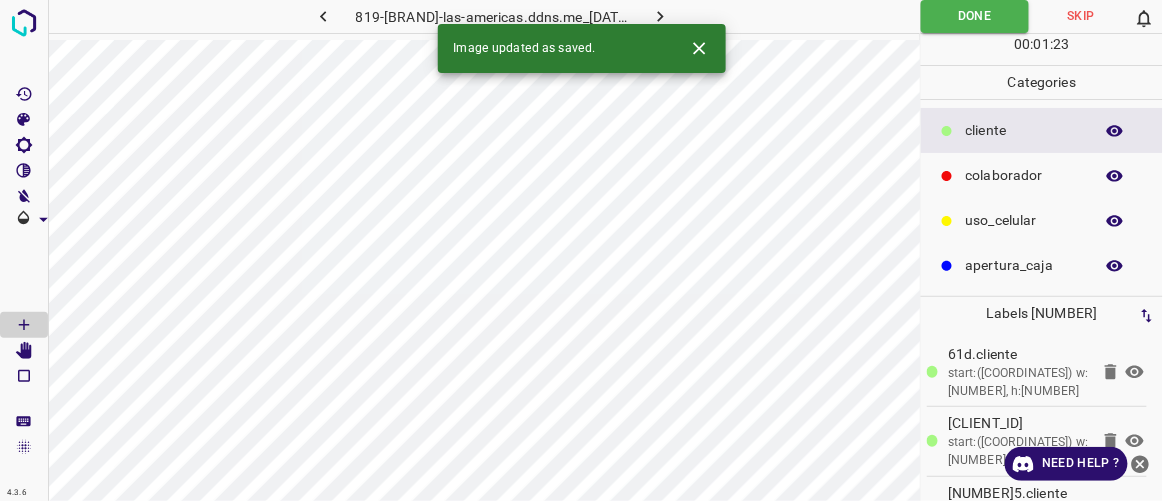 click at bounding box center [660, 16] 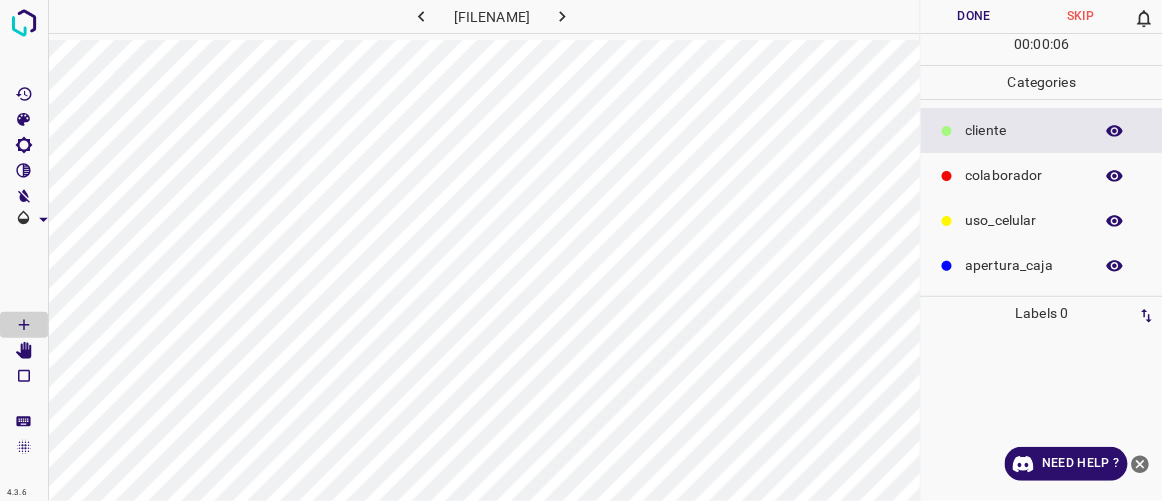 click on "colaborador" at bounding box center [1024, 130] 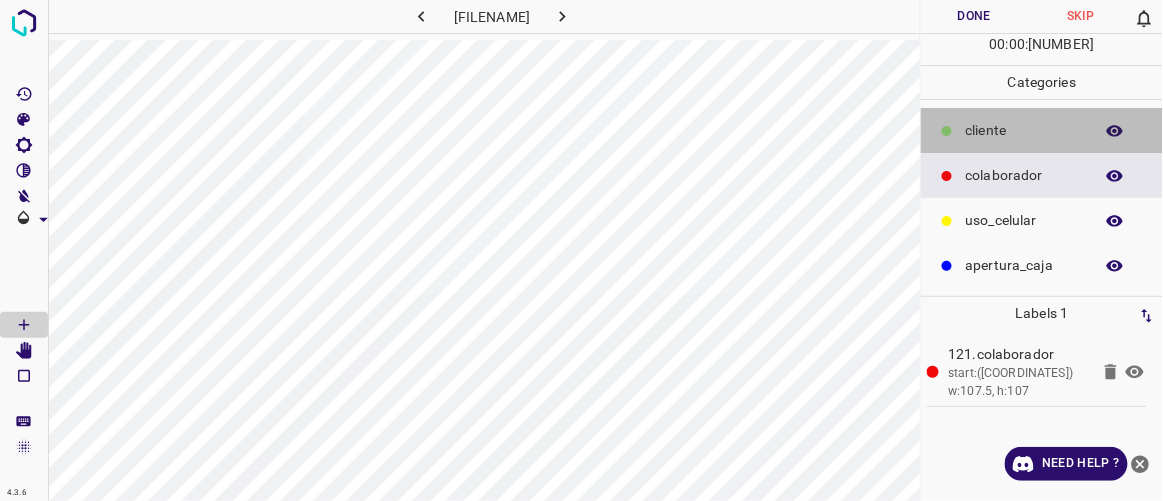click on "​​cliente" at bounding box center [1024, 130] 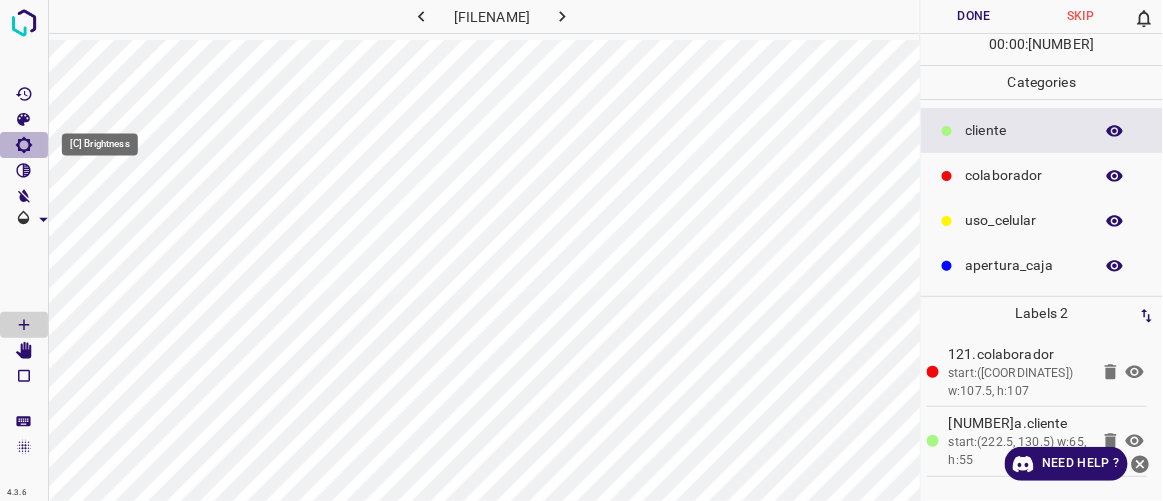 click at bounding box center [24, 145] 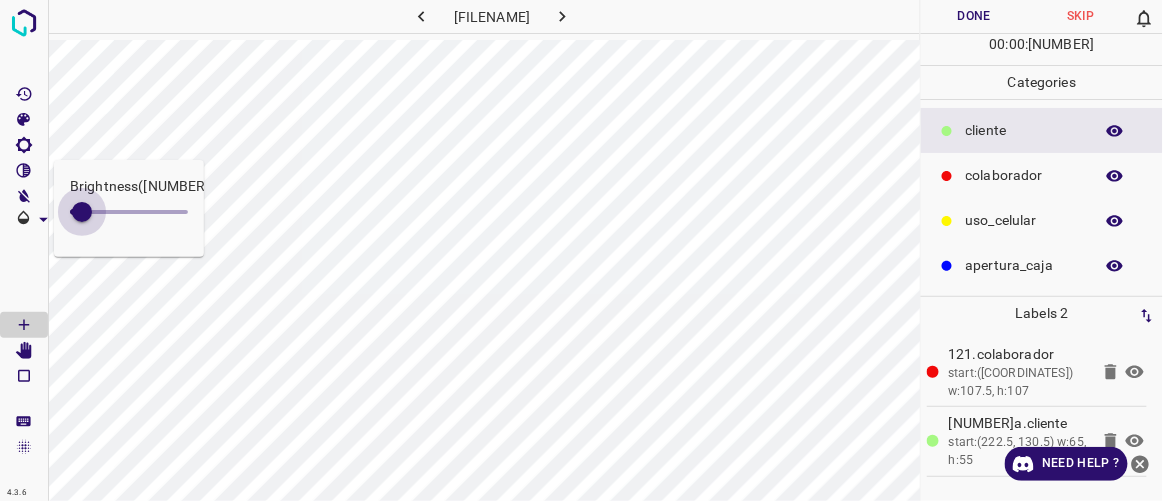 click at bounding box center [82, 212] 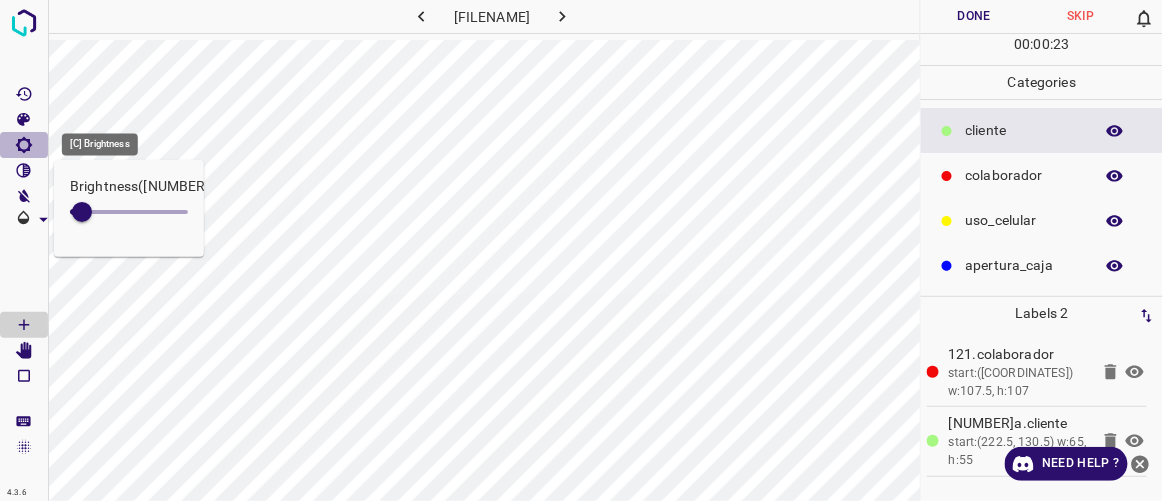 click at bounding box center (24, 145) 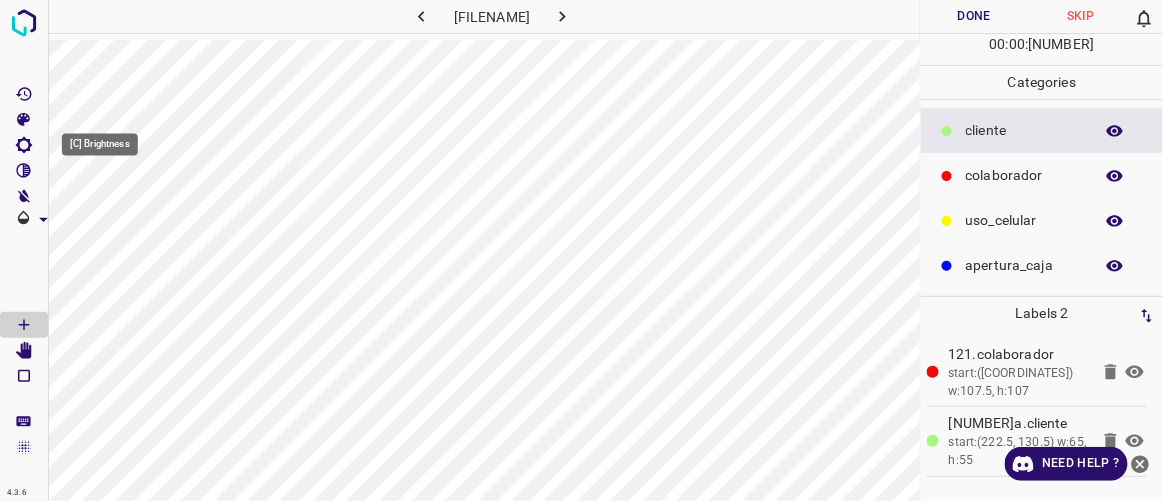 click at bounding box center [24, 145] 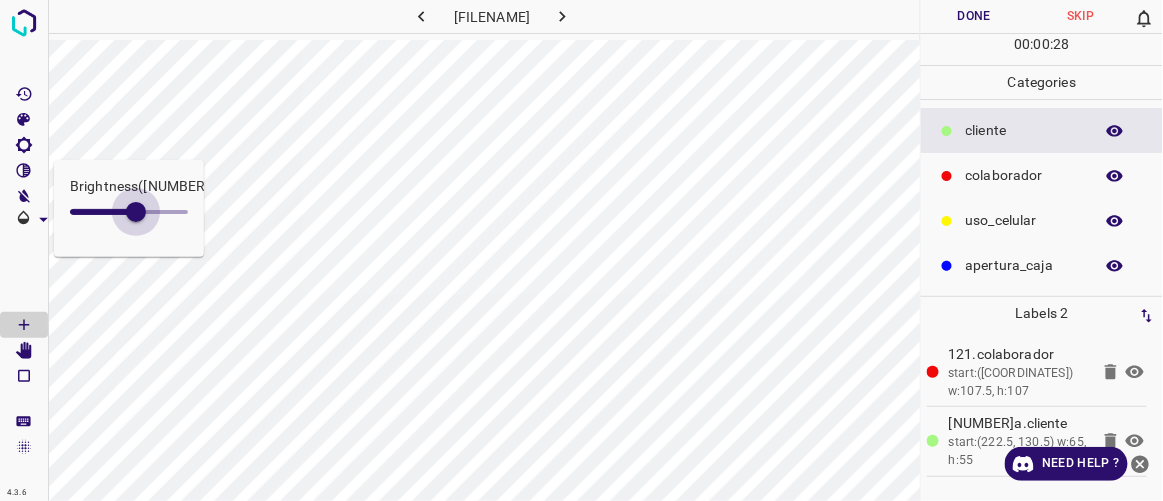 drag, startPoint x: 84, startPoint y: 209, endPoint x: 136, endPoint y: 233, distance: 57.271286 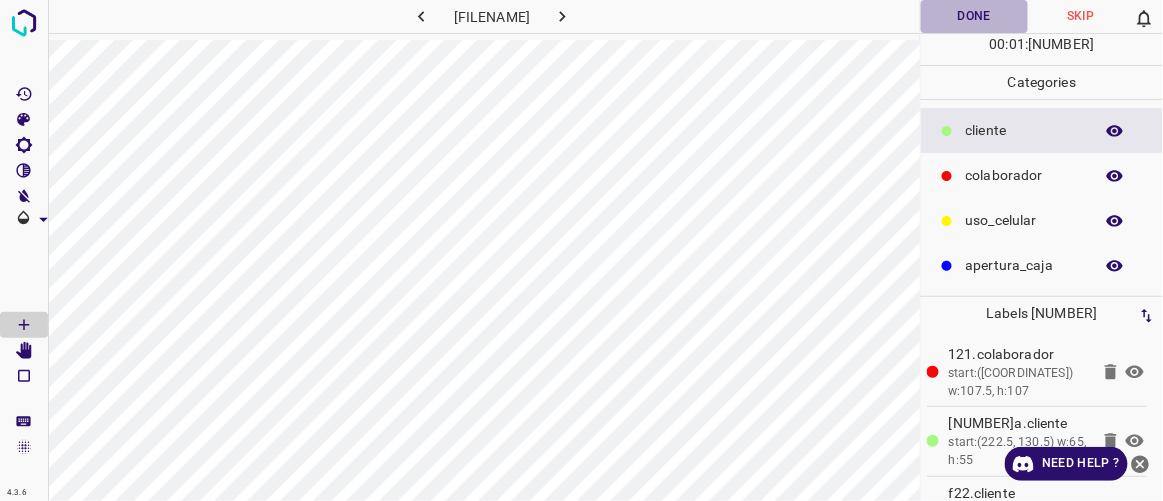 click on "Done" at bounding box center [974, 16] 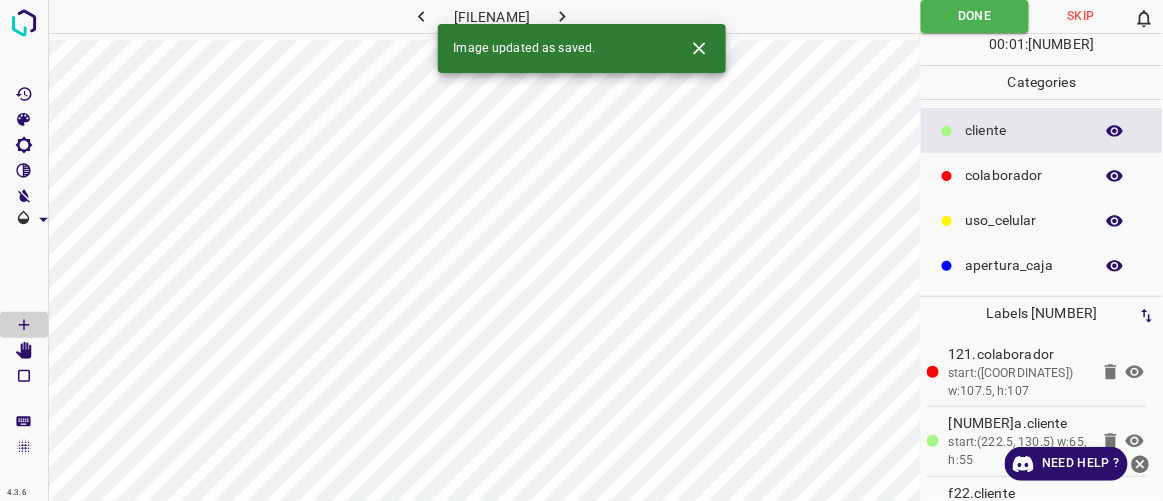 click at bounding box center [562, 16] 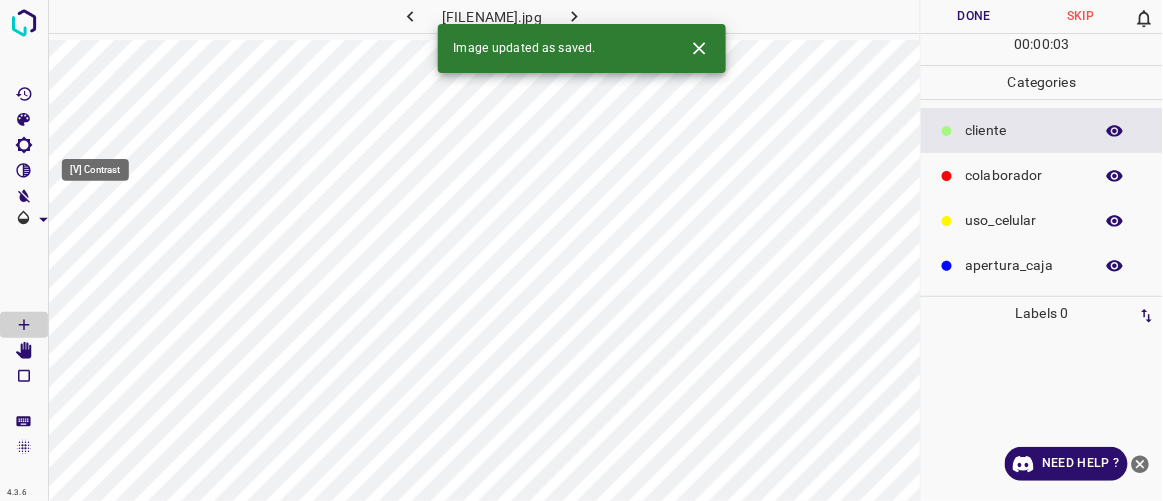 click at bounding box center (24, 170) 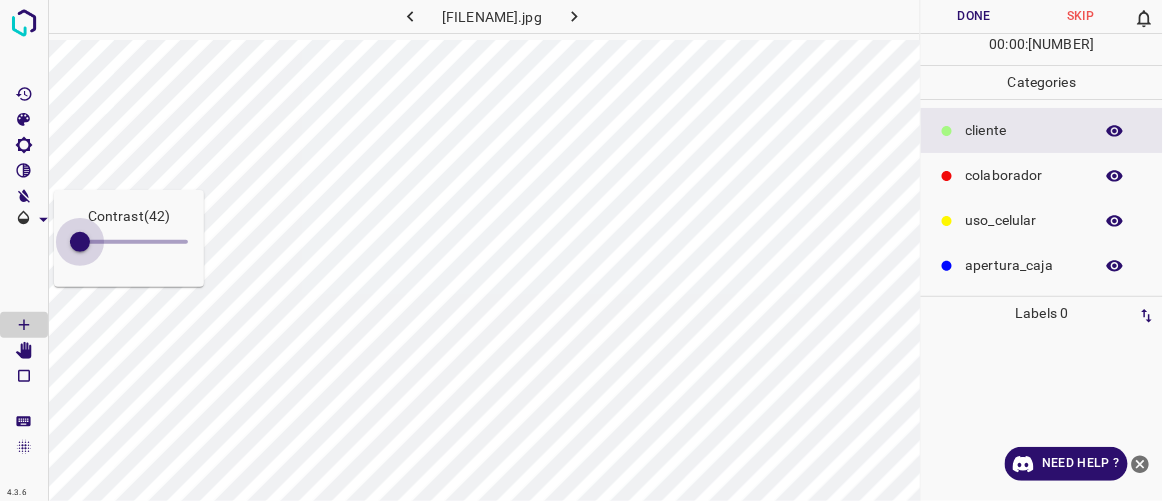 drag, startPoint x: 92, startPoint y: 231, endPoint x: 80, endPoint y: 231, distance: 12 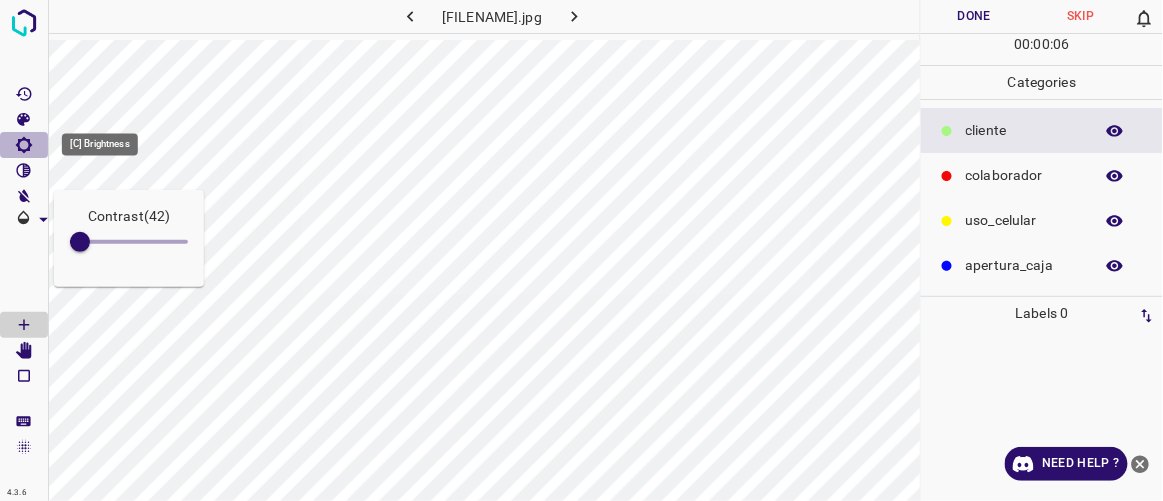 click at bounding box center (24, 145) 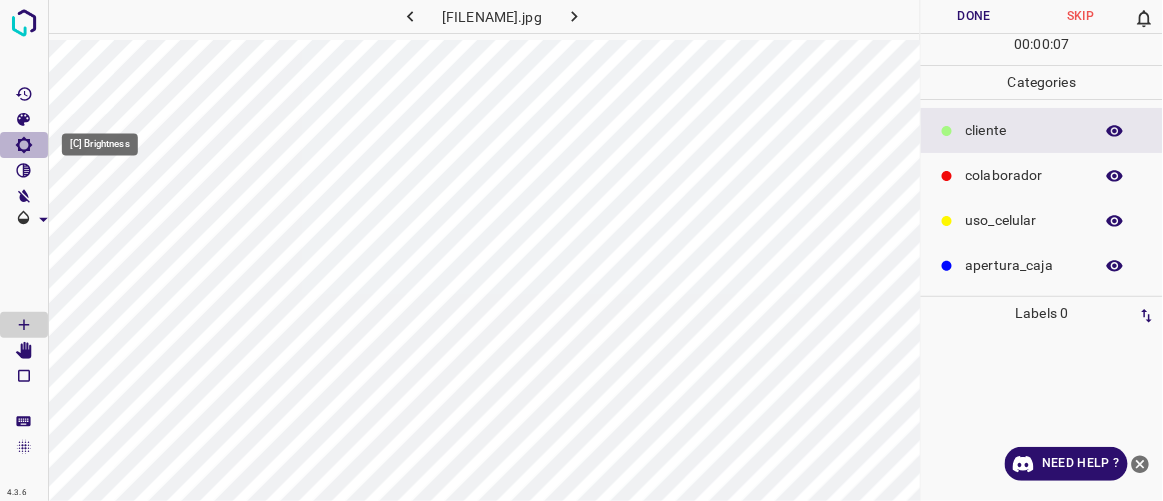 click at bounding box center (24, 145) 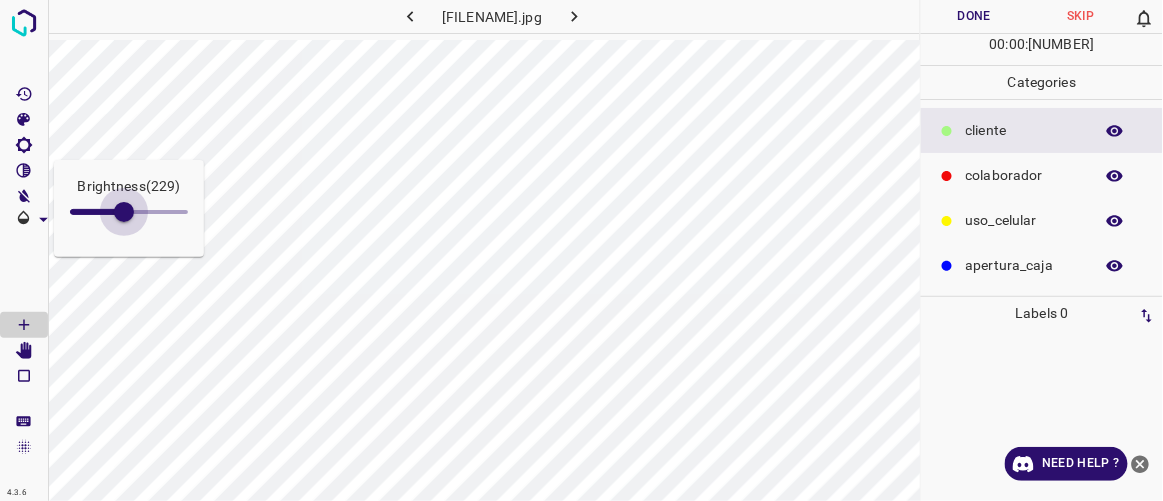 drag, startPoint x: 88, startPoint y: 203, endPoint x: 129, endPoint y: 220, distance: 44.38468 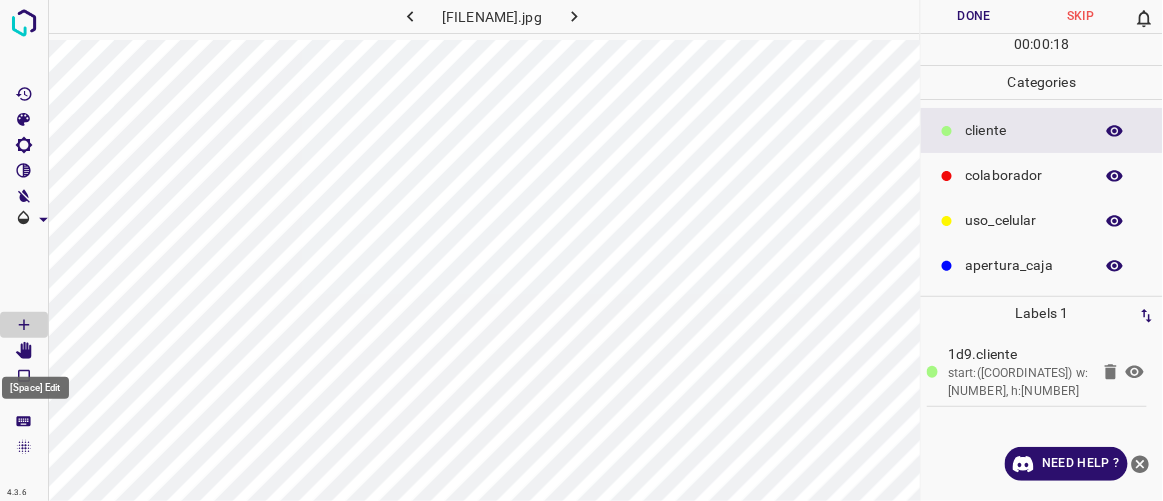 click at bounding box center (24, 351) 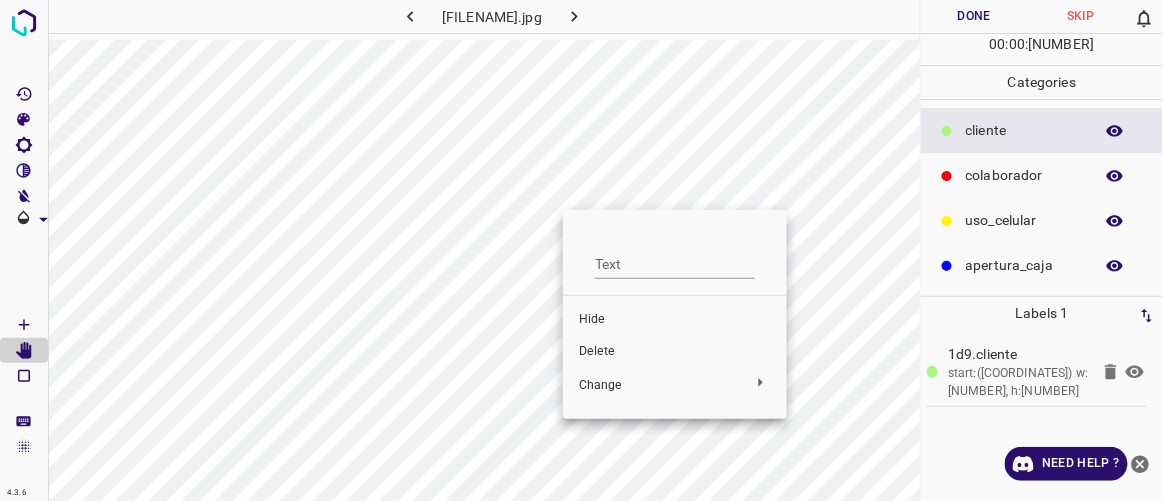click on "Delete" at bounding box center [675, 320] 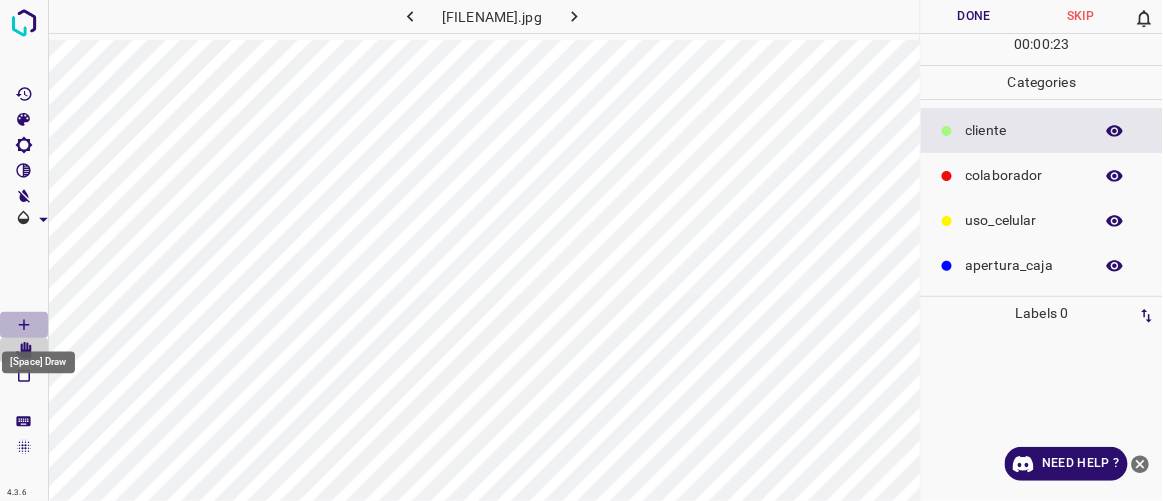 click at bounding box center [24, 325] 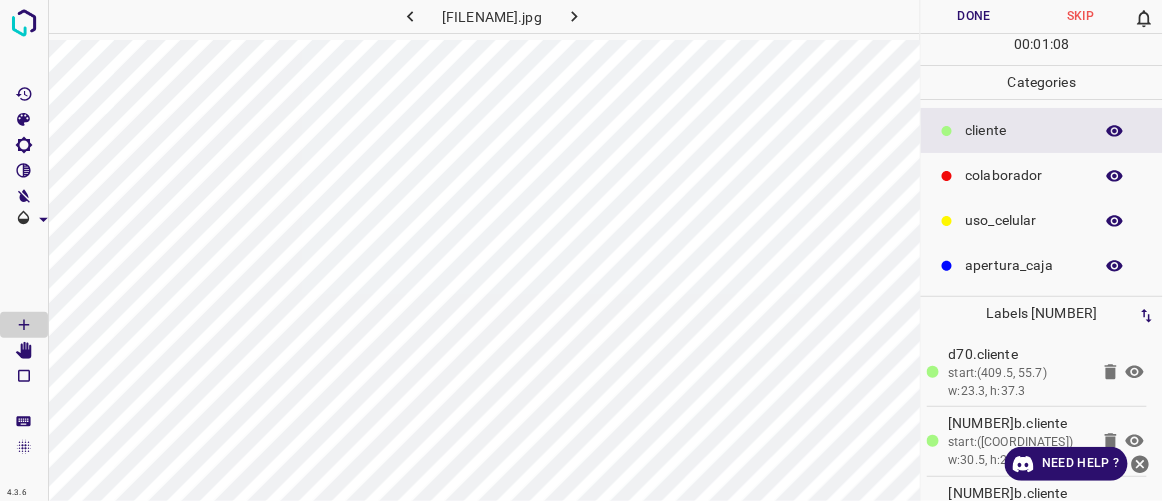 click on "Done" at bounding box center [974, 16] 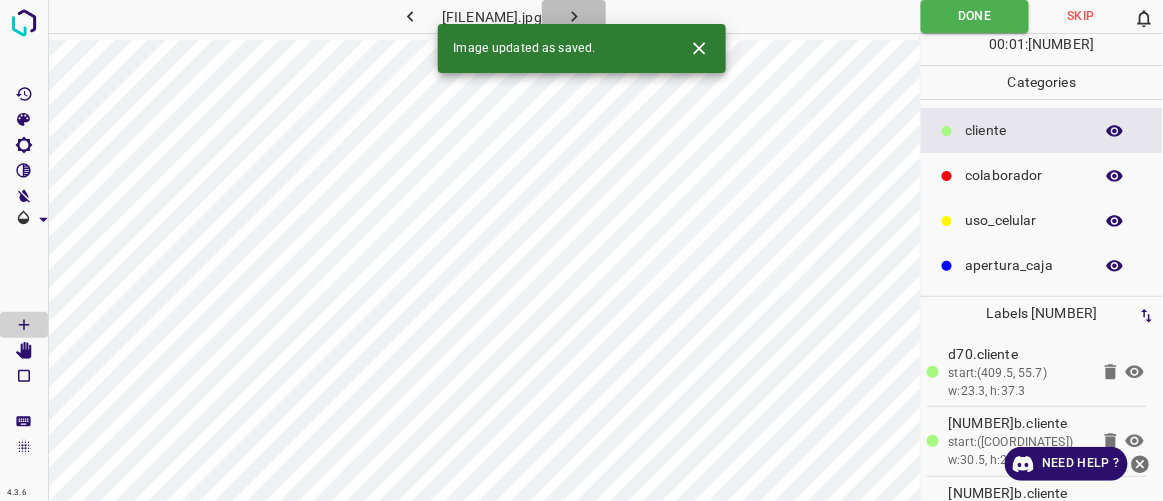 click at bounding box center (574, 16) 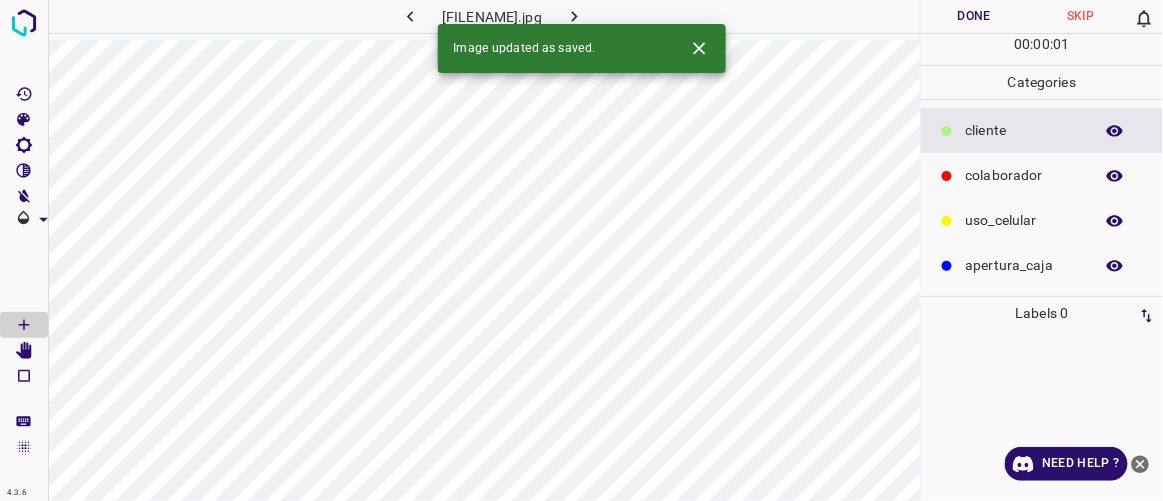 click on "colaborador" at bounding box center [1024, 130] 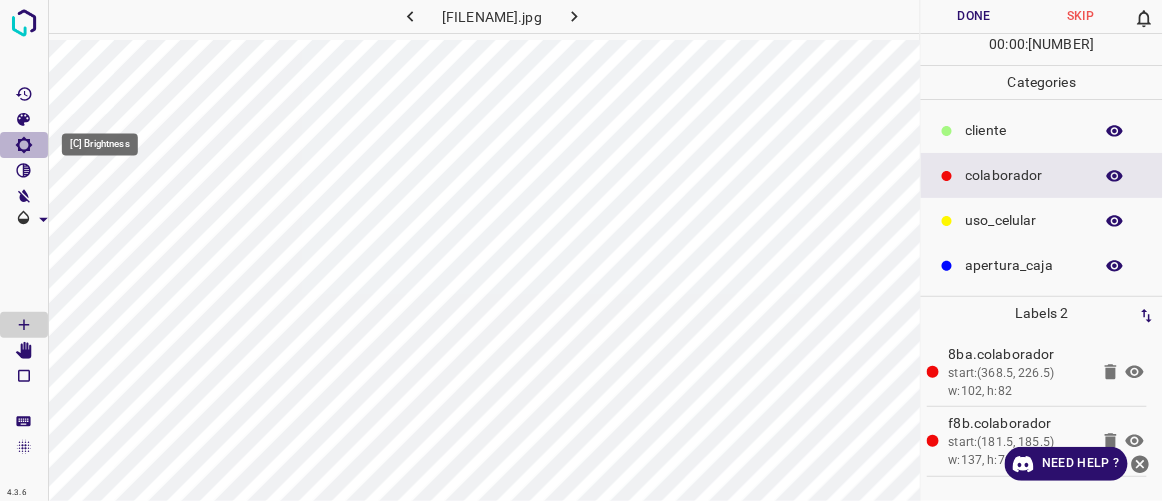 click at bounding box center [24, 145] 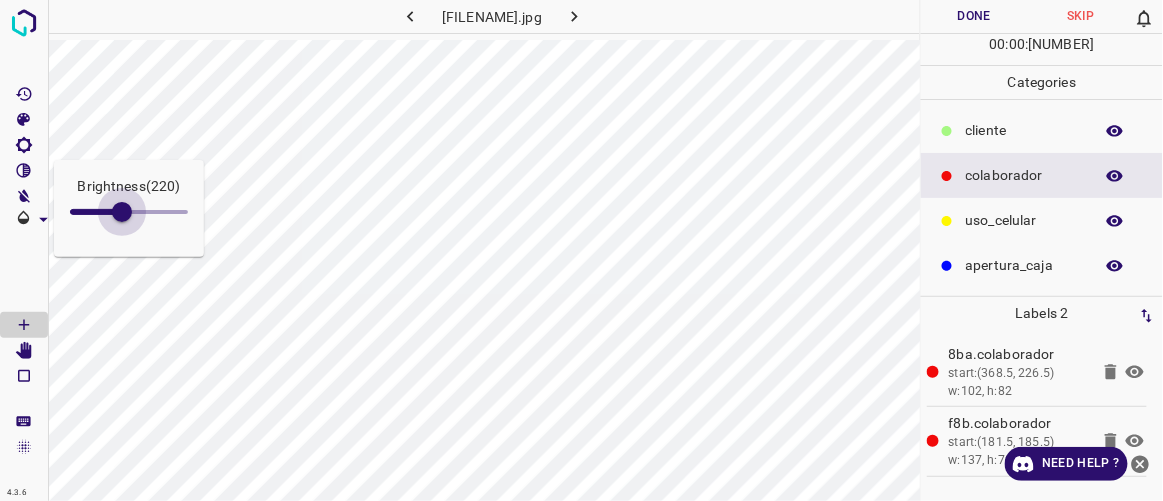 drag, startPoint x: 89, startPoint y: 214, endPoint x: 141, endPoint y: 236, distance: 56.462376 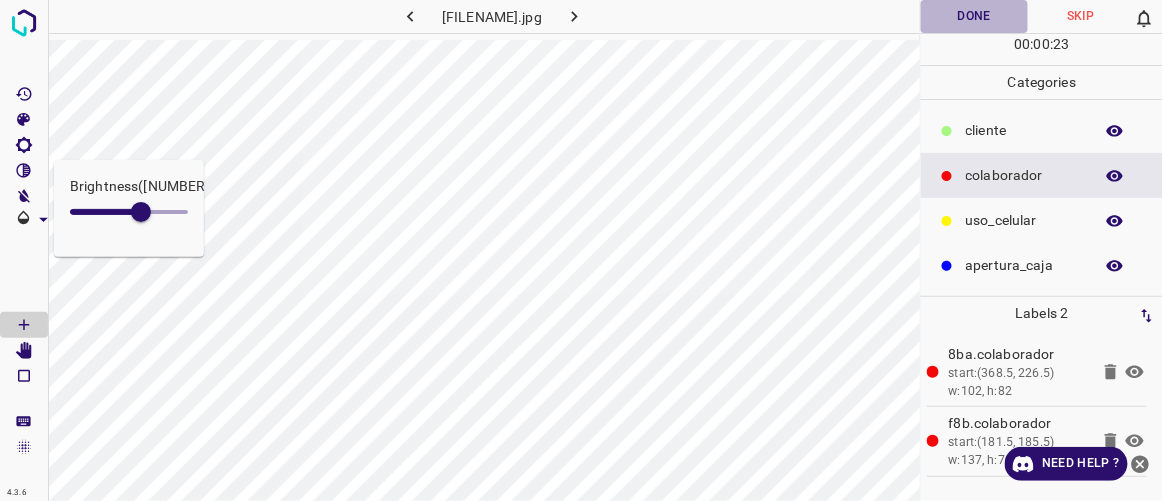 click on "Done" at bounding box center [974, 16] 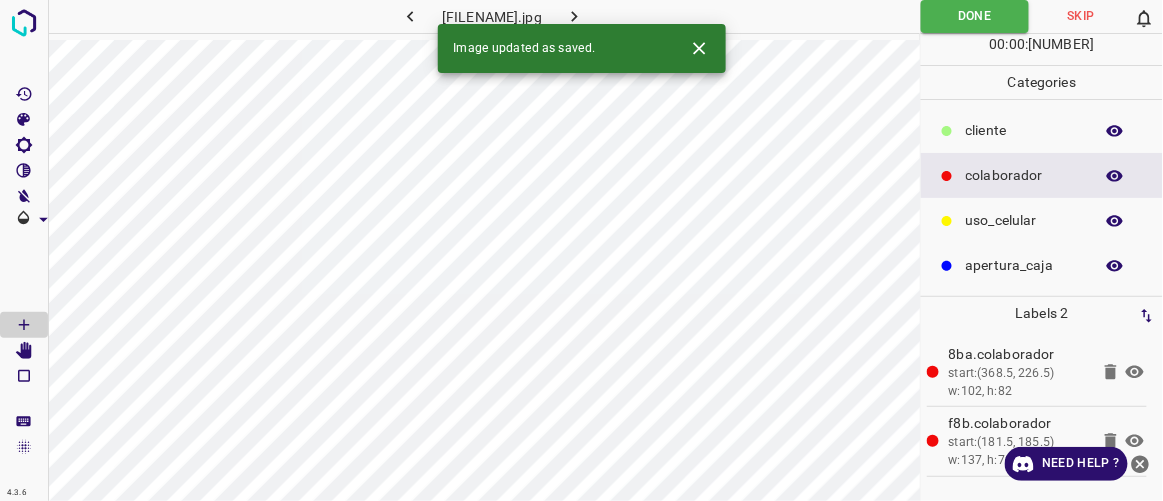 click at bounding box center [574, 16] 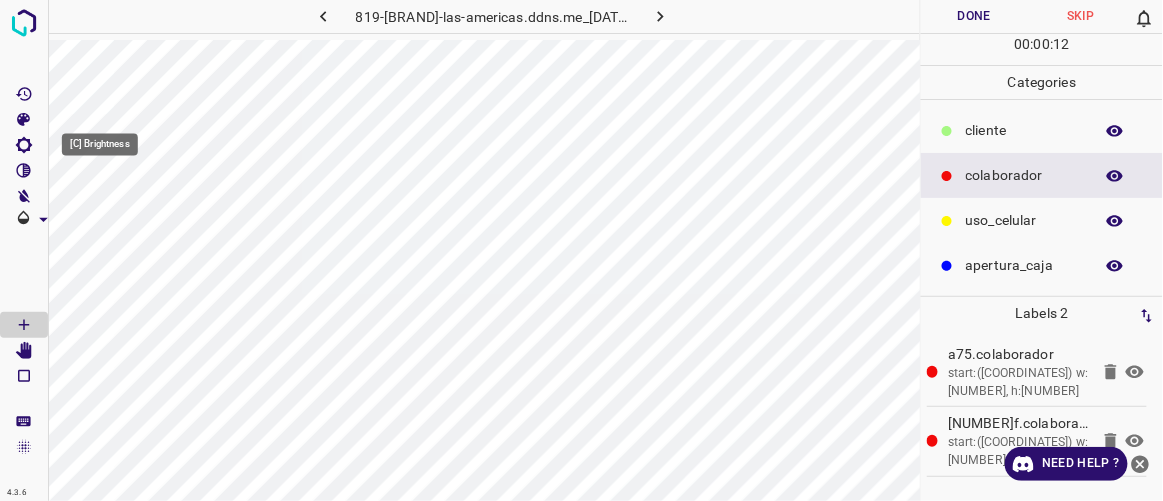 click at bounding box center [24, 145] 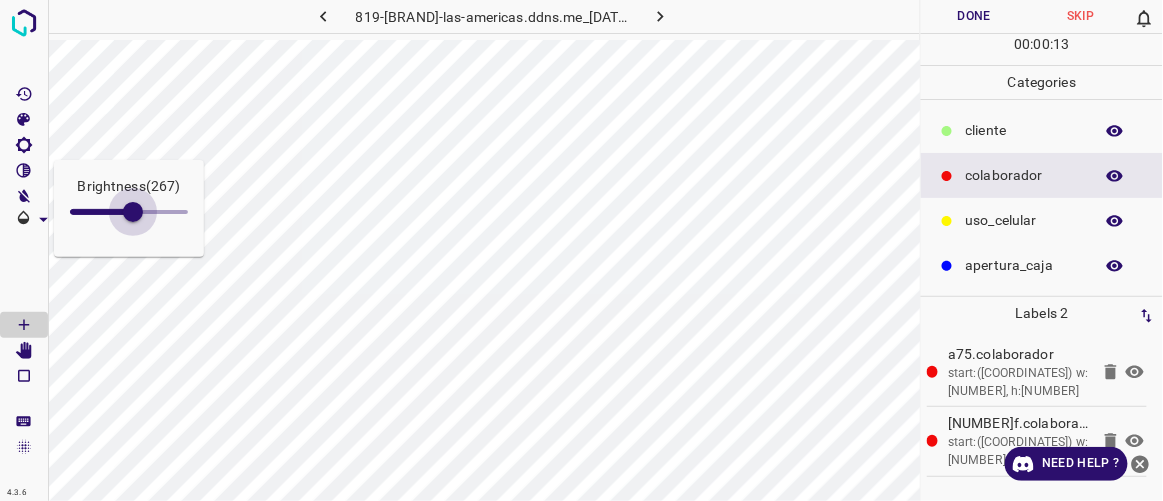 drag, startPoint x: 98, startPoint y: 207, endPoint x: 135, endPoint y: 220, distance: 39.217342 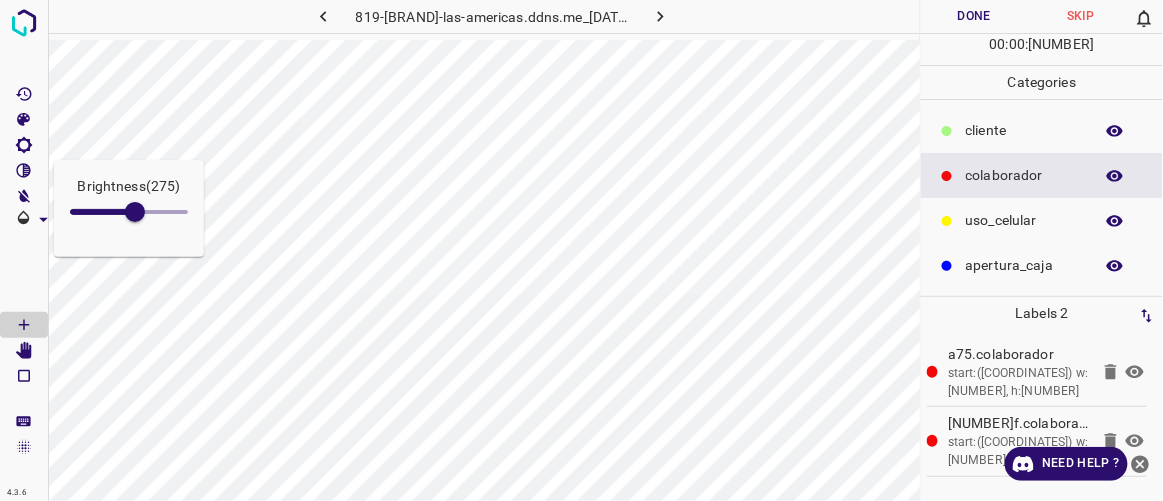 click on "​​cliente" at bounding box center [1024, 130] 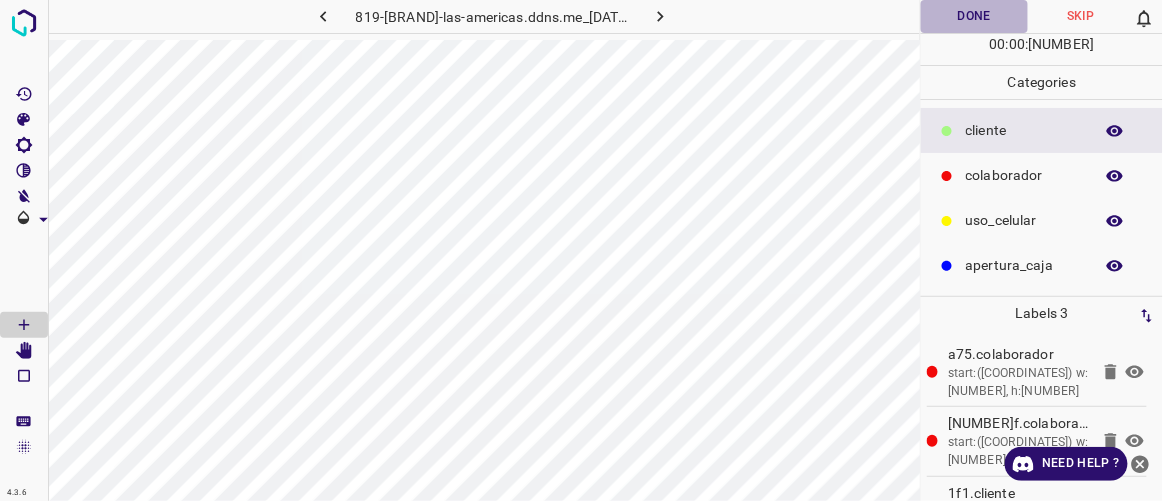 click on "Done" at bounding box center (974, 16) 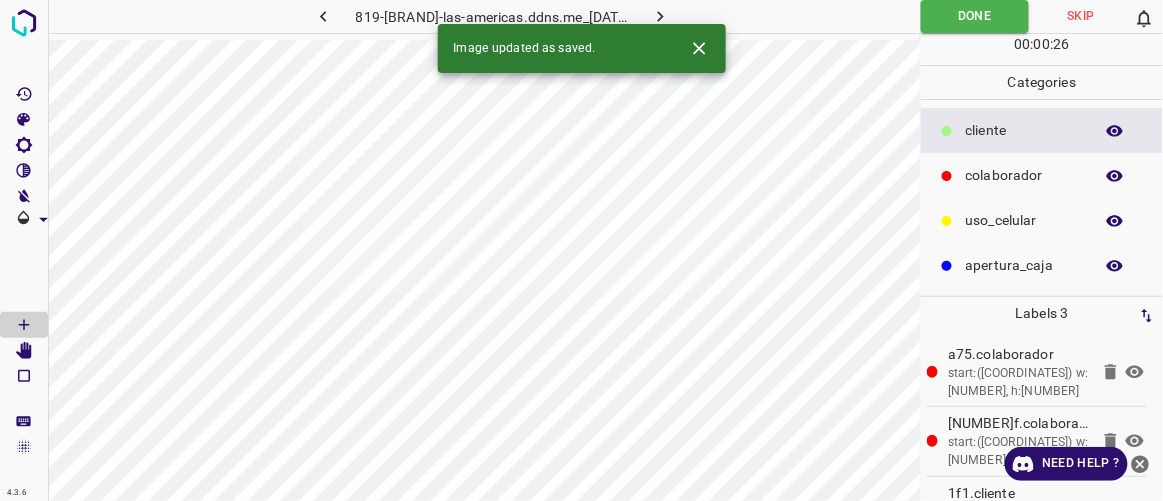 click at bounding box center (660, 16) 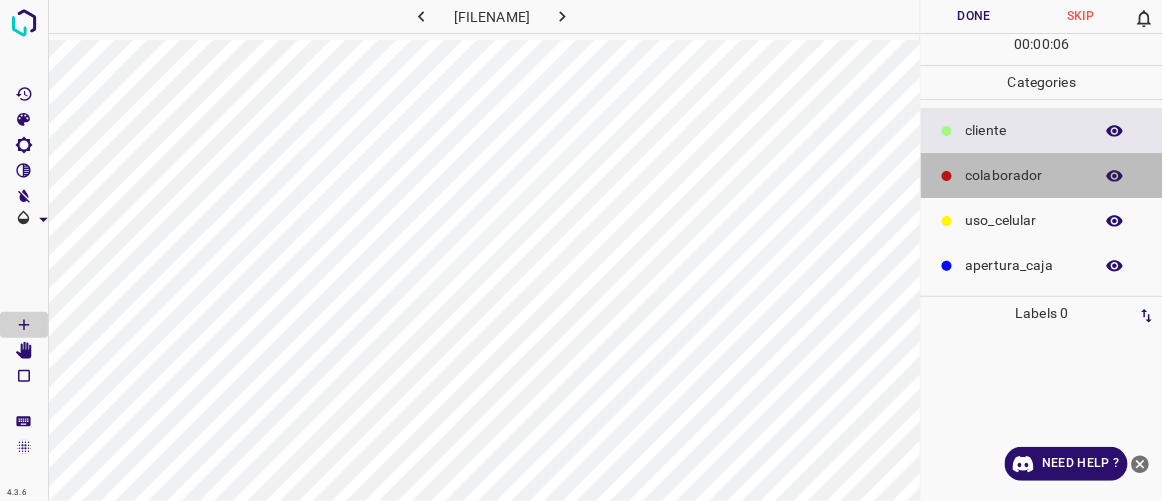 click on "colaborador" at bounding box center [1024, 130] 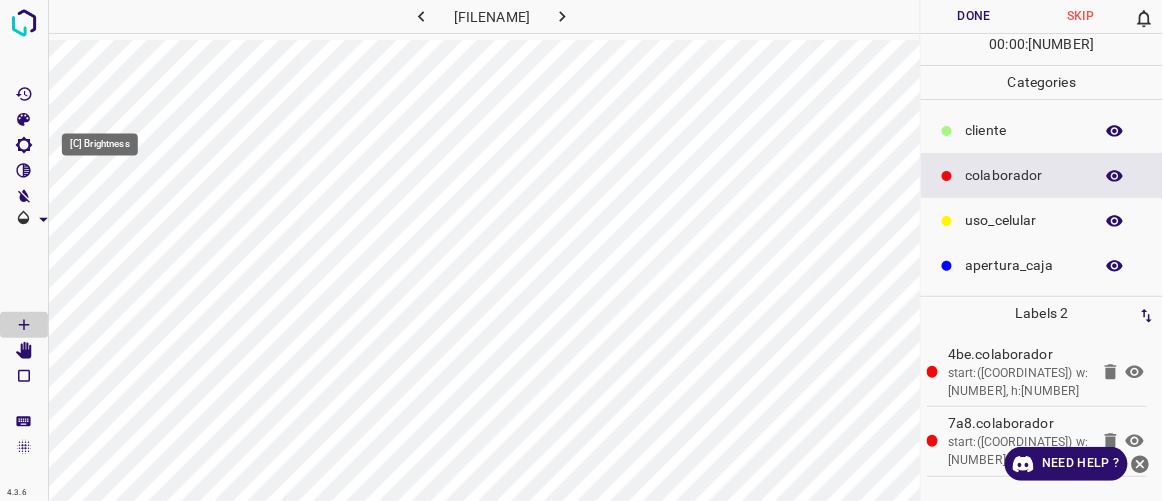 click at bounding box center (24, 145) 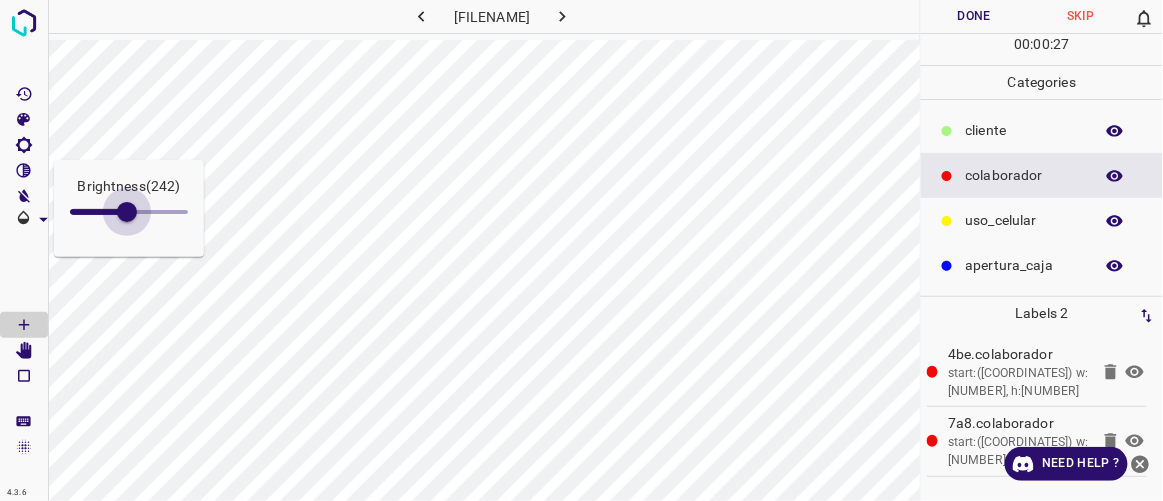 drag, startPoint x: 87, startPoint y: 211, endPoint x: 134, endPoint y: 237, distance: 53.712196 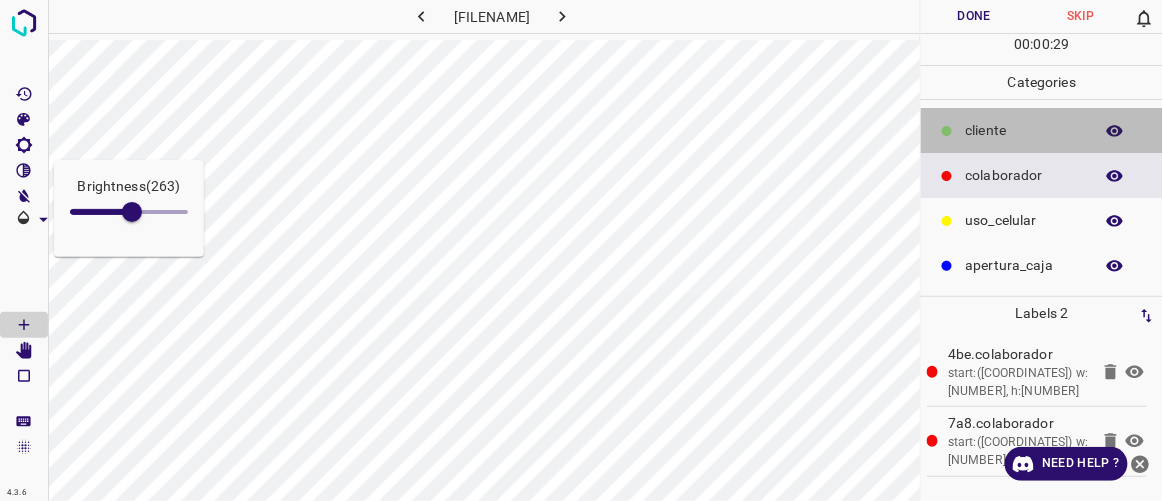 click on "​​cliente" at bounding box center (1024, 130) 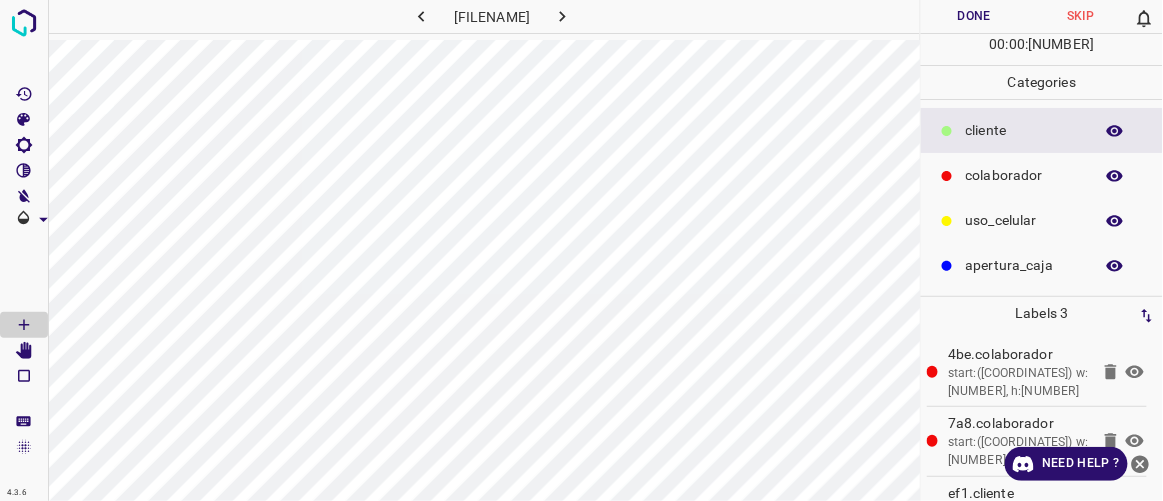 click on "Done" at bounding box center (974, 16) 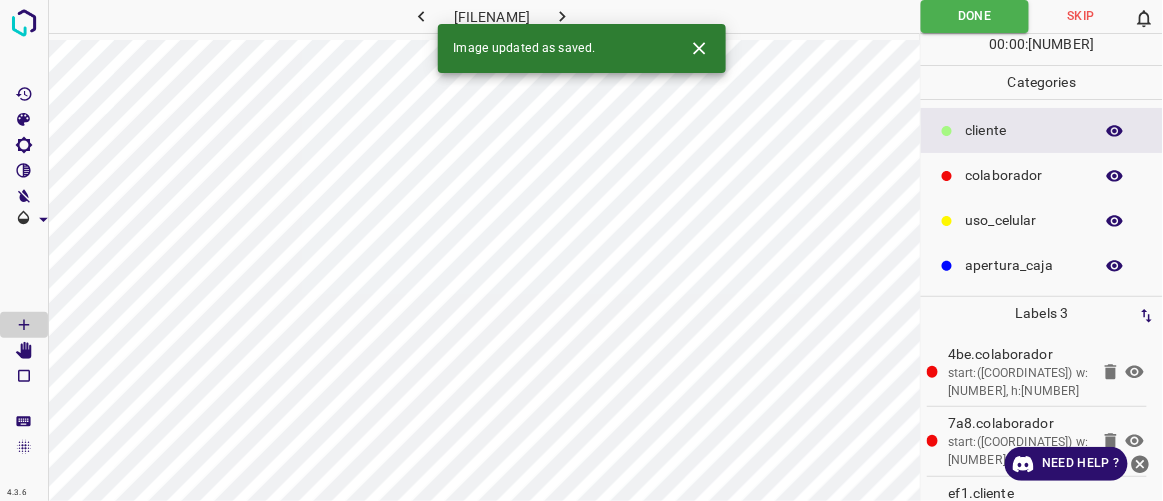 click at bounding box center (562, 16) 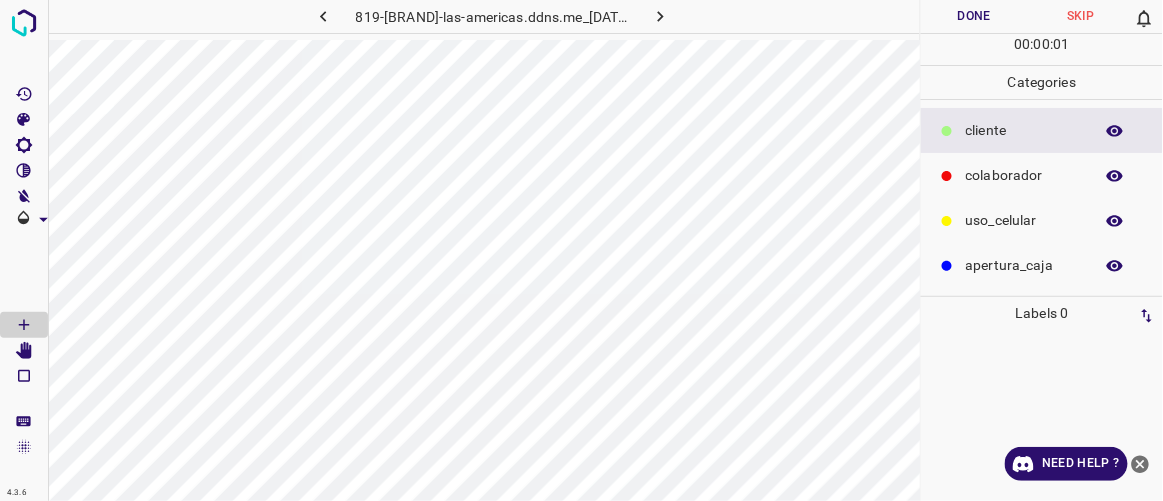 click on "colaborador" at bounding box center (1024, 130) 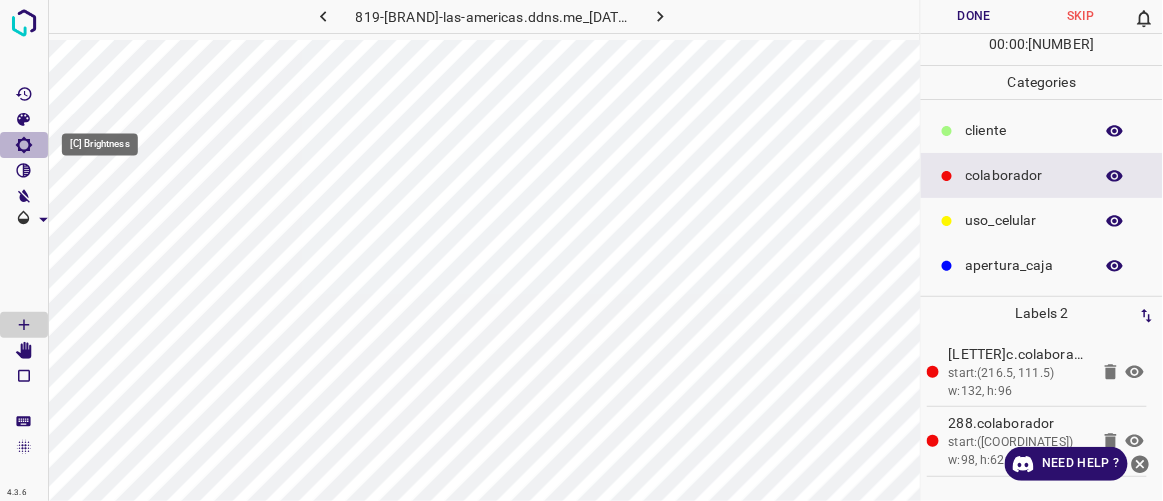click at bounding box center (24, 145) 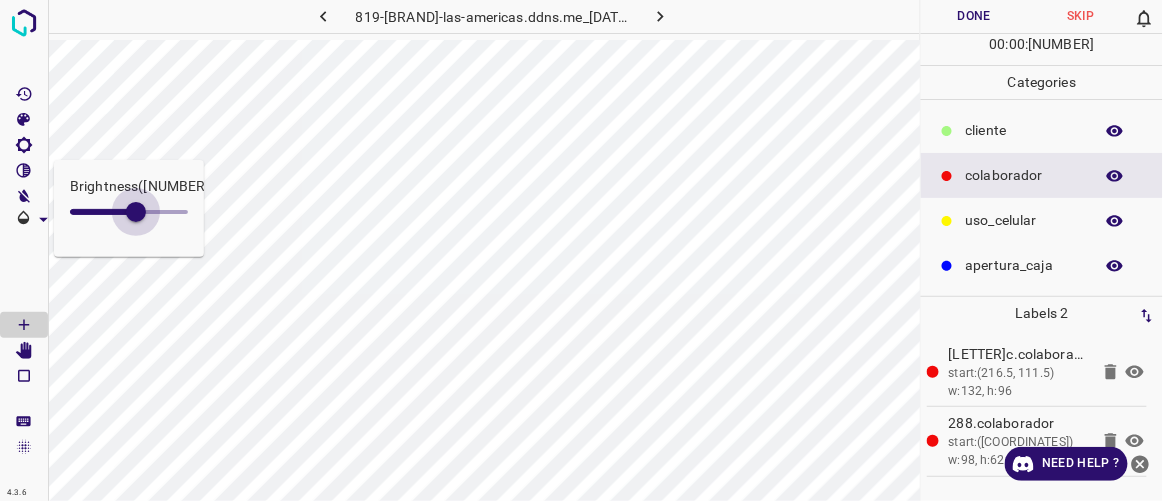 drag, startPoint x: 92, startPoint y: 213, endPoint x: 138, endPoint y: 228, distance: 48.38388 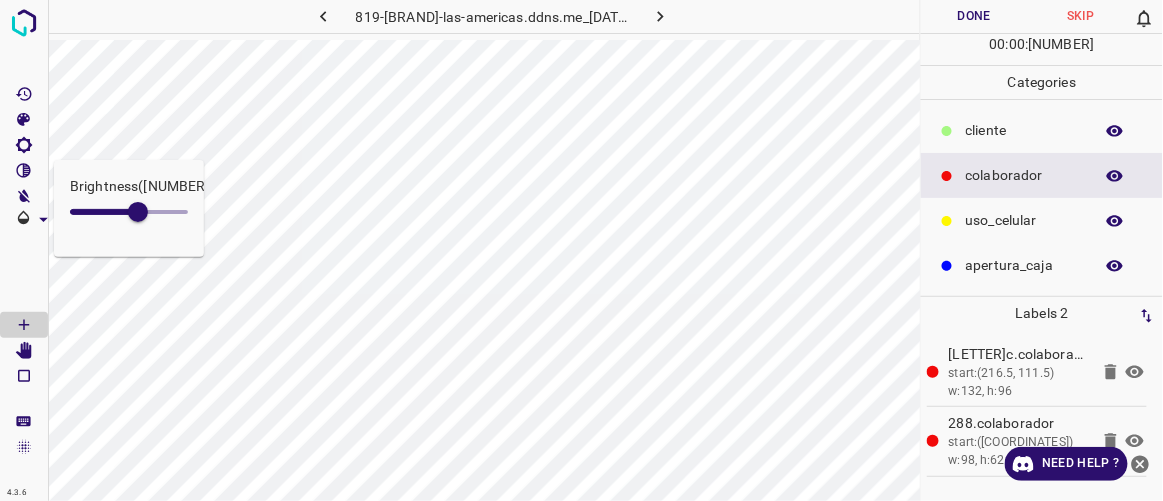 click on "​​cliente" at bounding box center (1042, 130) 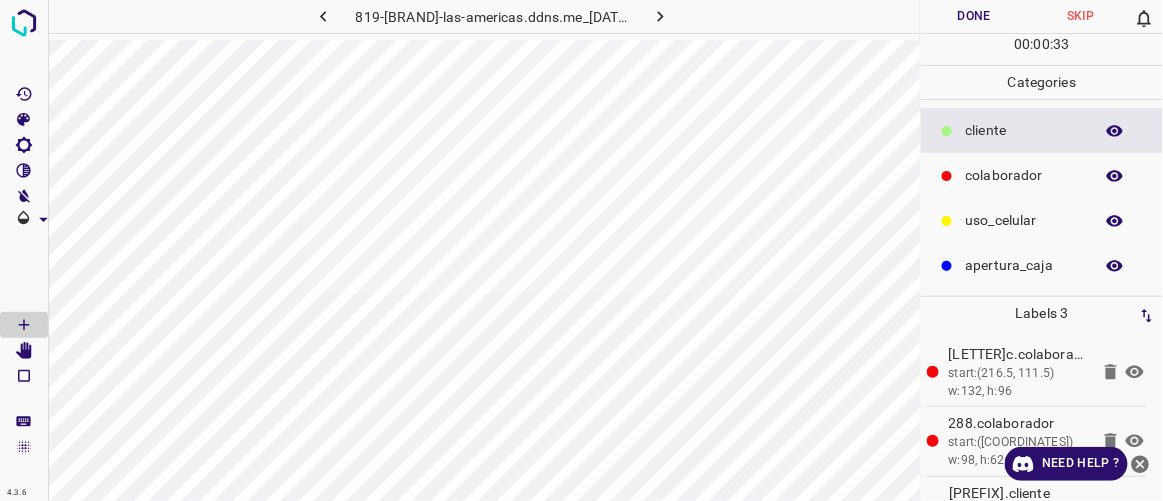 click on "Done" at bounding box center [974, 16] 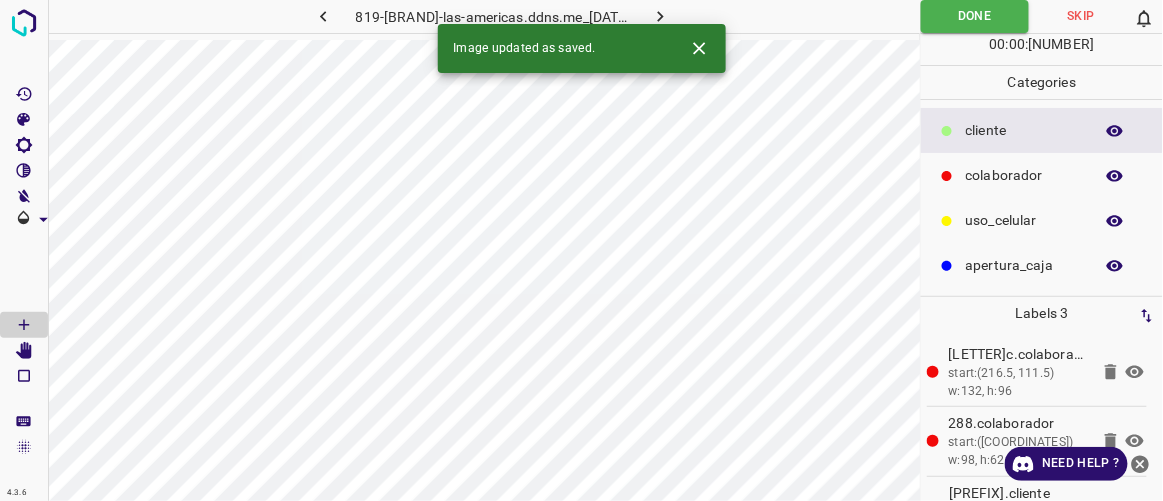 click at bounding box center (661, 16) 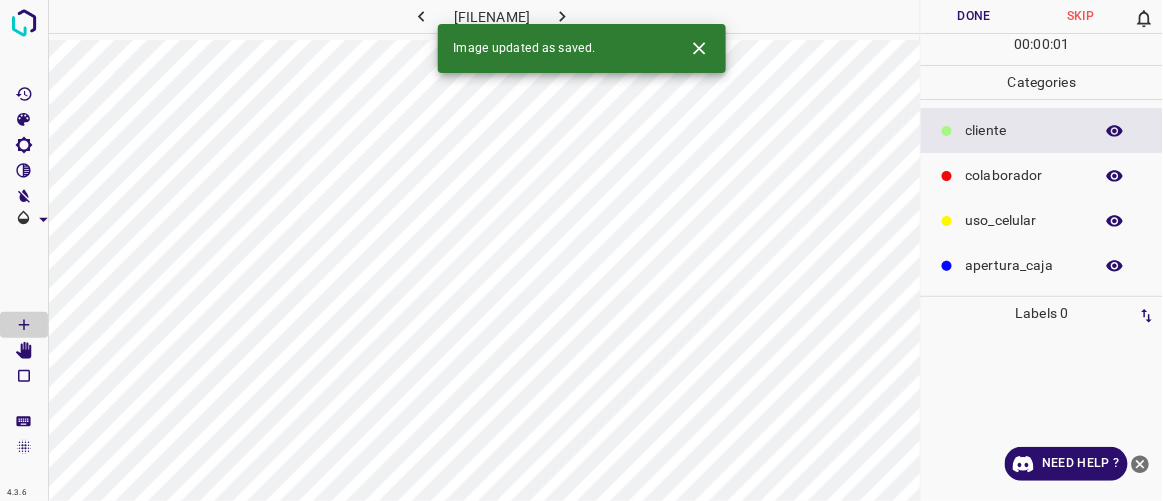 click on "colaborador" at bounding box center [1024, 130] 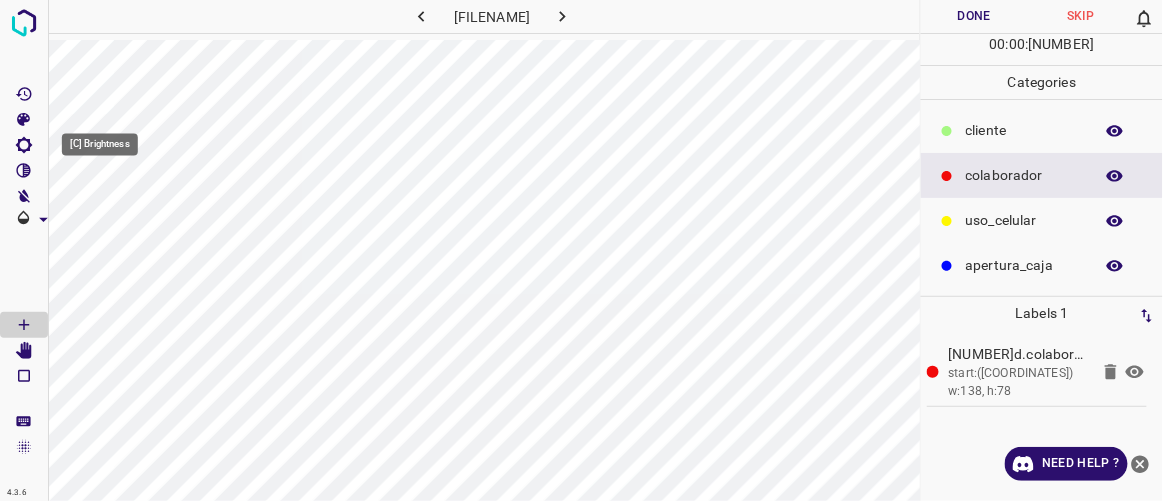 click at bounding box center (24, 145) 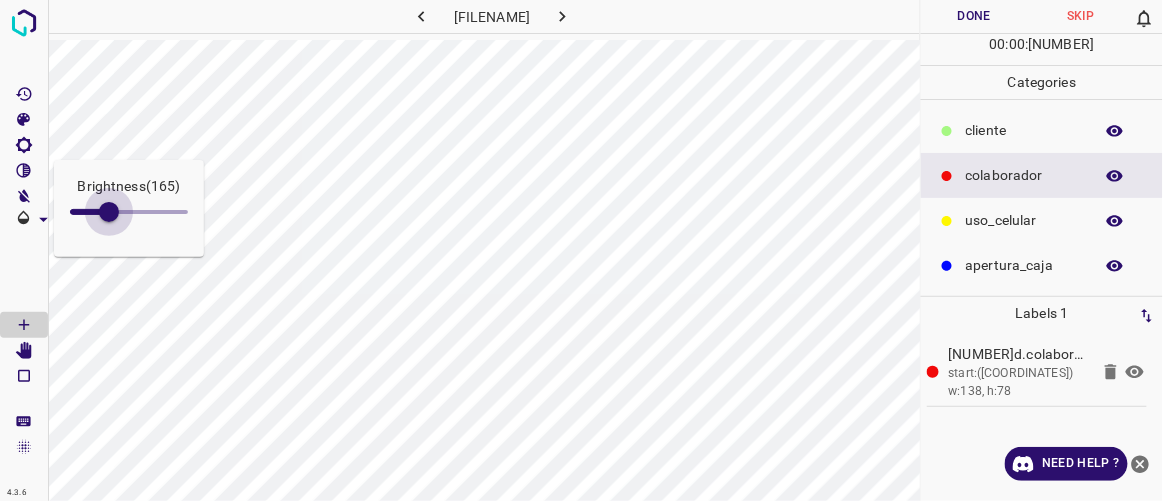 drag, startPoint x: 100, startPoint y: 208, endPoint x: 121, endPoint y: 214, distance: 21.84033 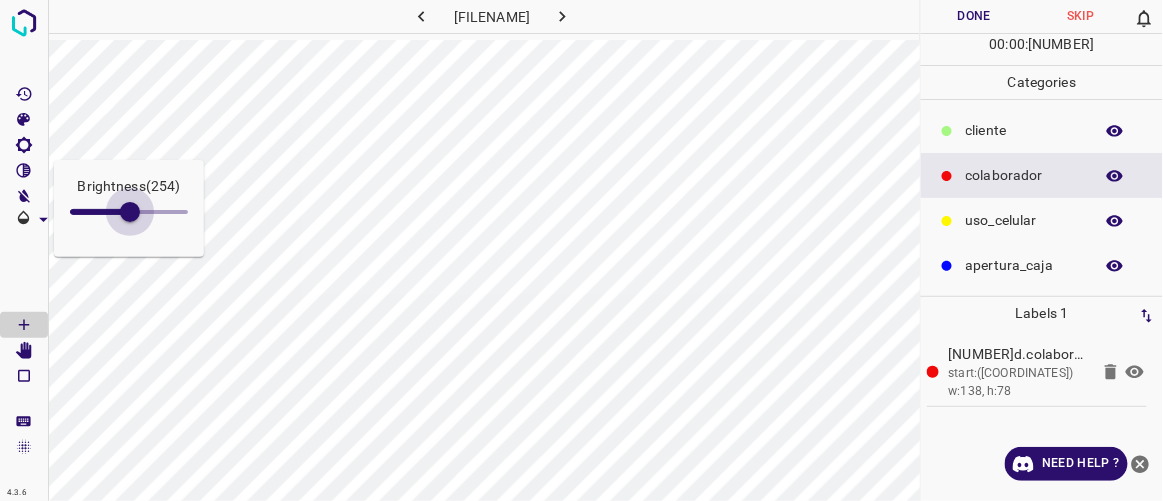 click at bounding box center [130, 212] 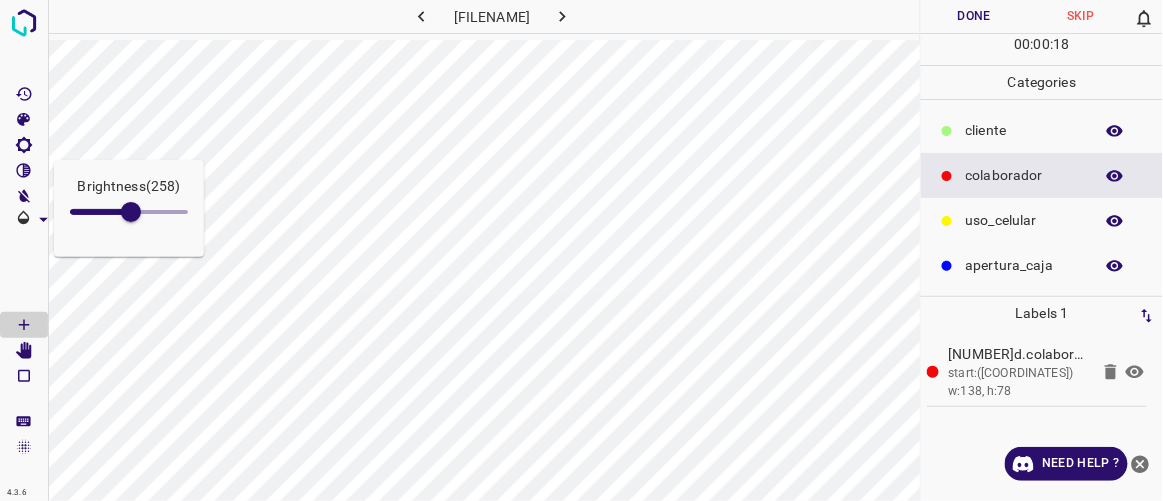 click on "​​cliente" at bounding box center (1042, 130) 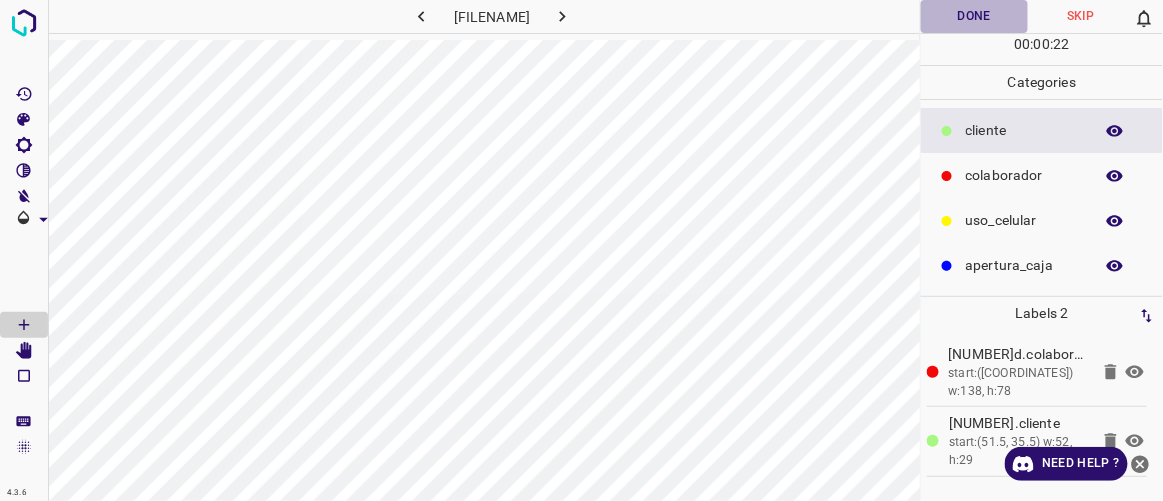 click on "Done" at bounding box center [974, 16] 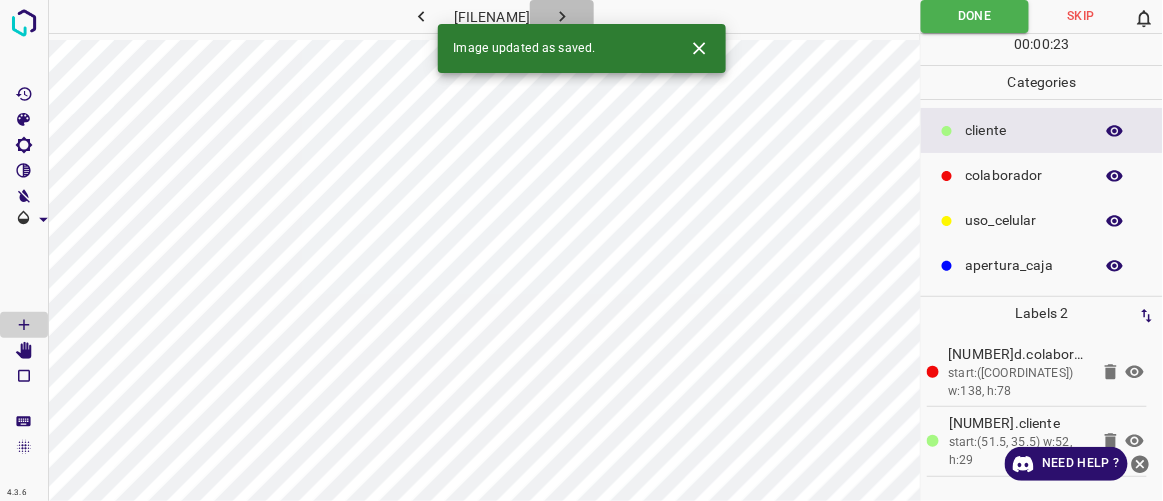 click at bounding box center [562, 16] 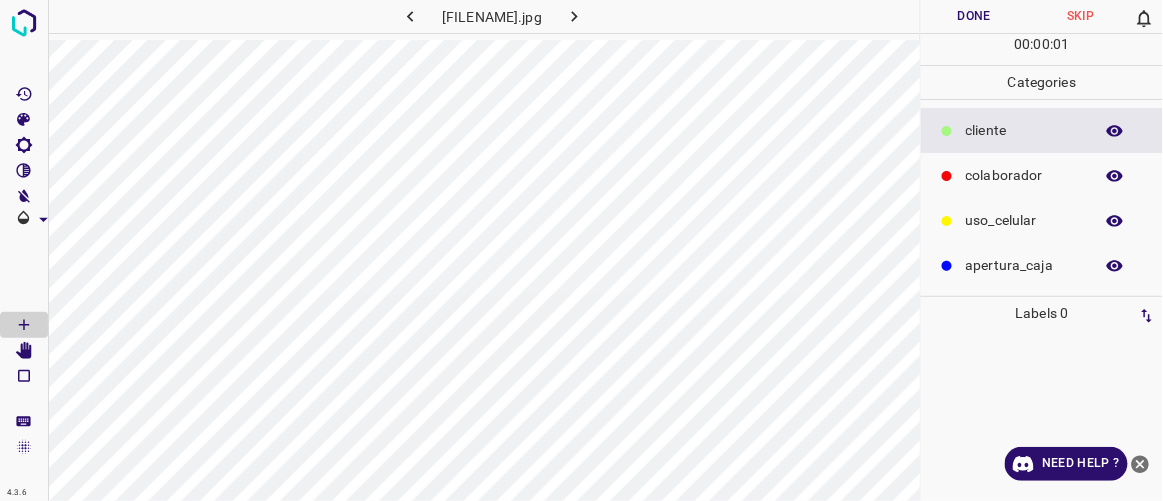 drag, startPoint x: 995, startPoint y: 168, endPoint x: 978, endPoint y: 176, distance: 18.788294 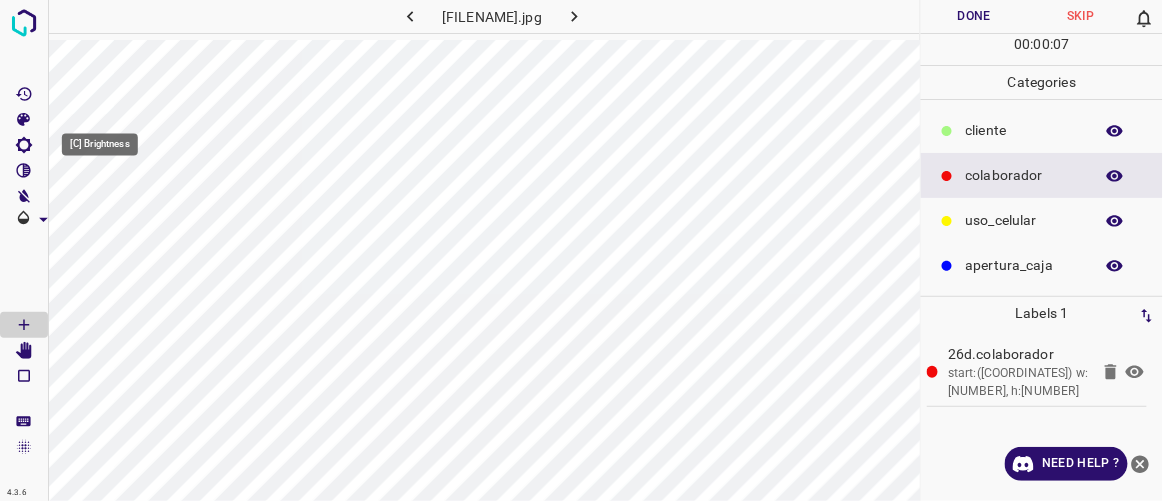 click at bounding box center (24, 145) 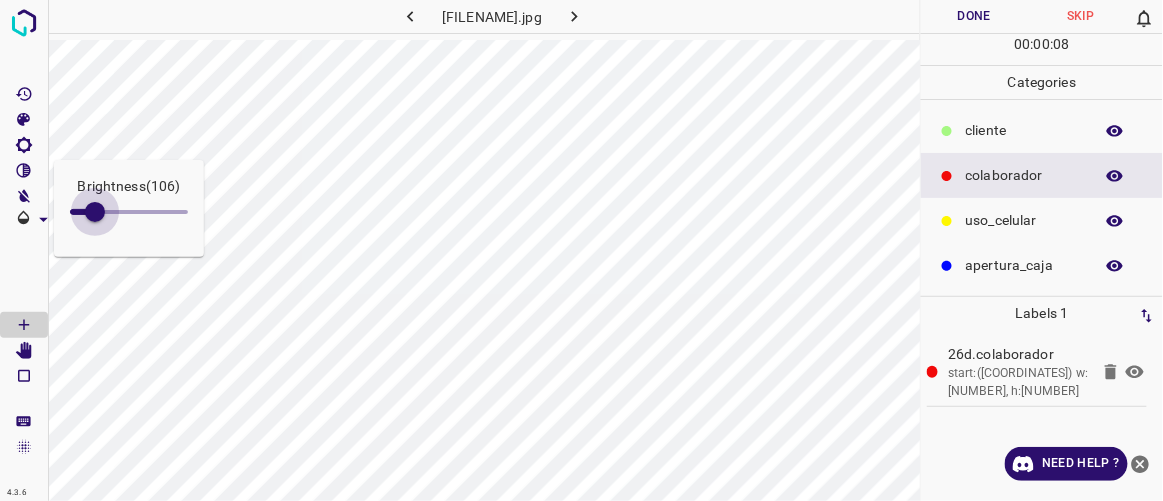 drag, startPoint x: 95, startPoint y: 207, endPoint x: 121, endPoint y: 218, distance: 28.231188 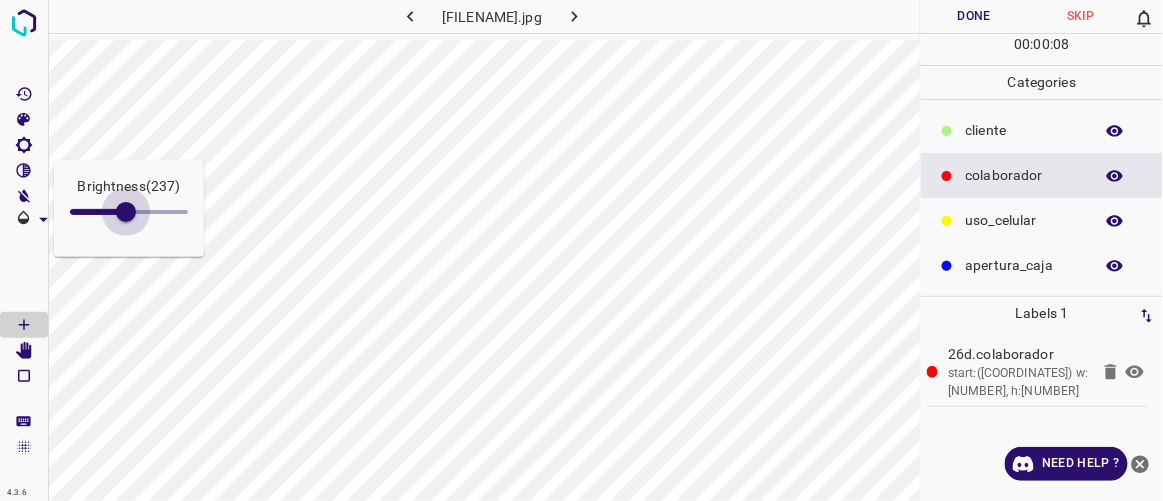 click at bounding box center [126, 212] 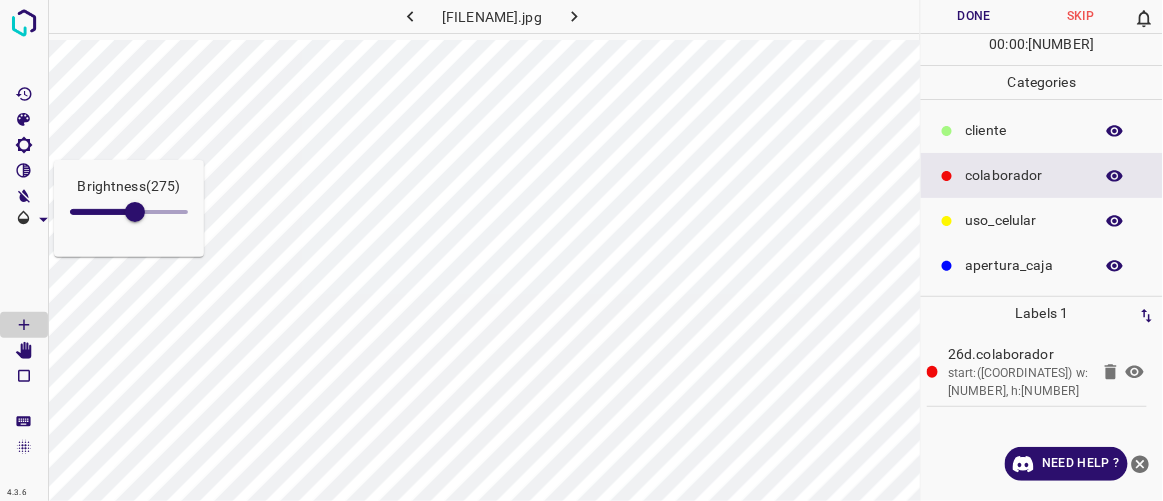 click on "Done" at bounding box center [974, 16] 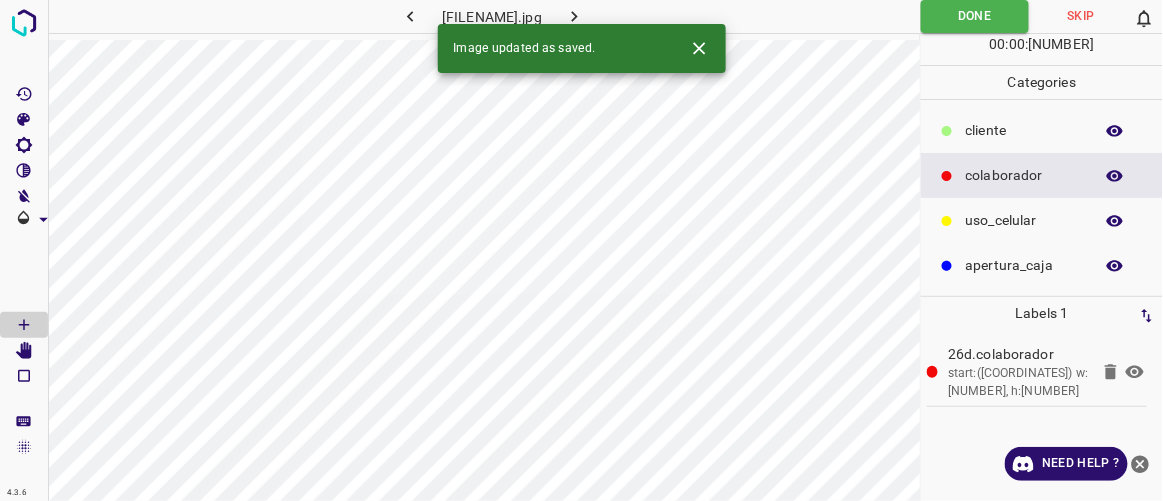 click at bounding box center (574, 16) 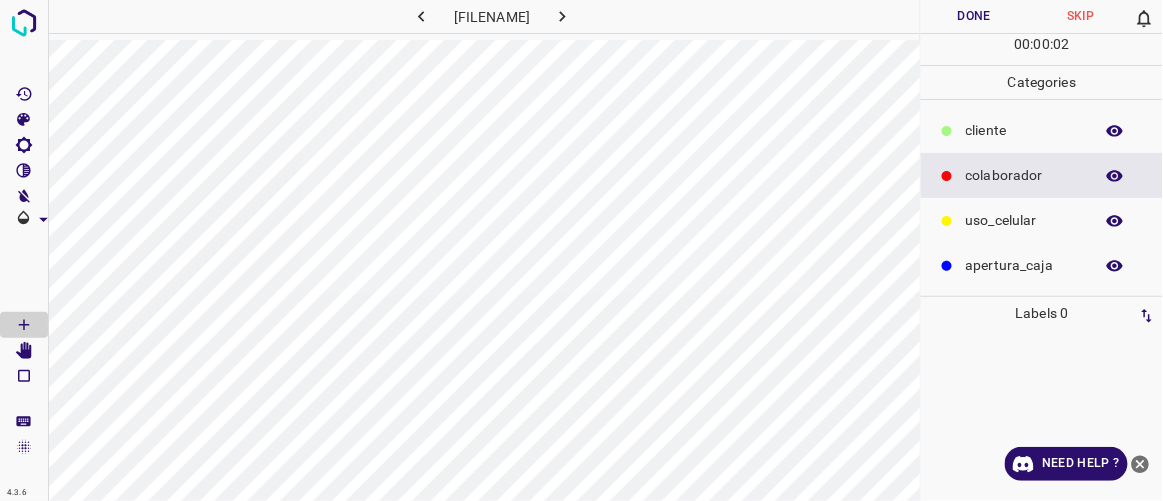 click on "​​cliente" at bounding box center [1024, 130] 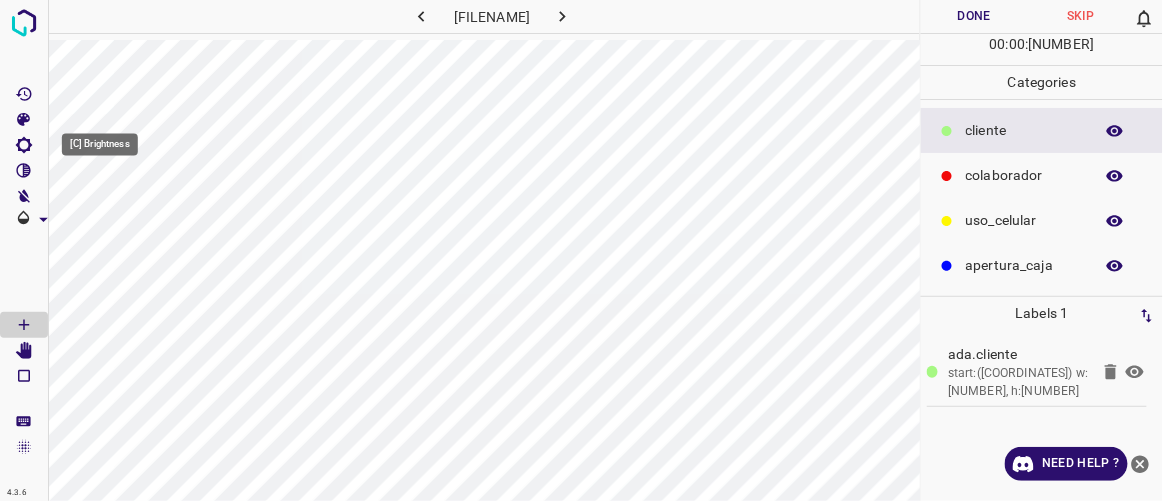 click at bounding box center (24, 145) 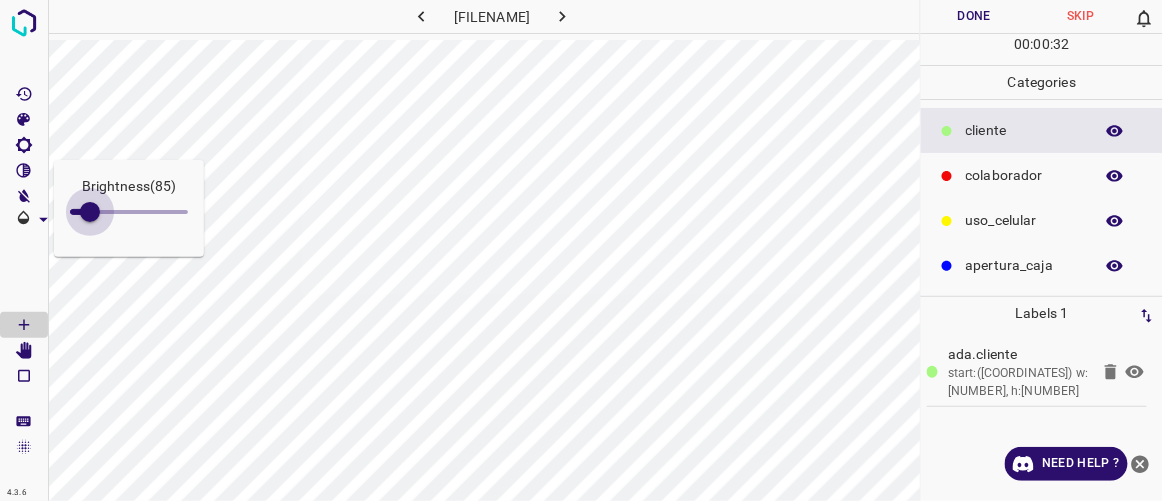 drag, startPoint x: 90, startPoint y: 203, endPoint x: 110, endPoint y: 209, distance: 20.880613 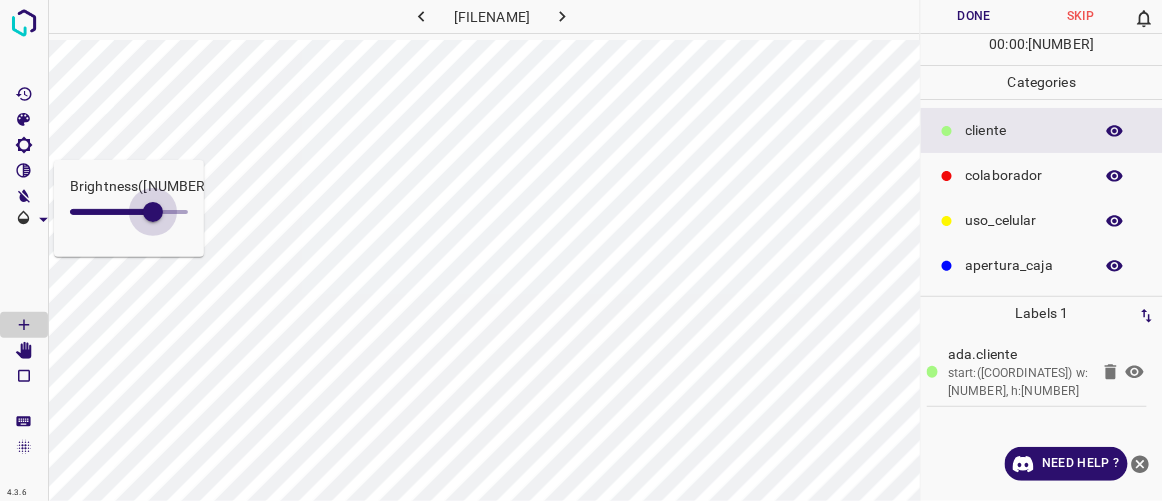 drag, startPoint x: 100, startPoint y: 210, endPoint x: 154, endPoint y: 224, distance: 55.7853 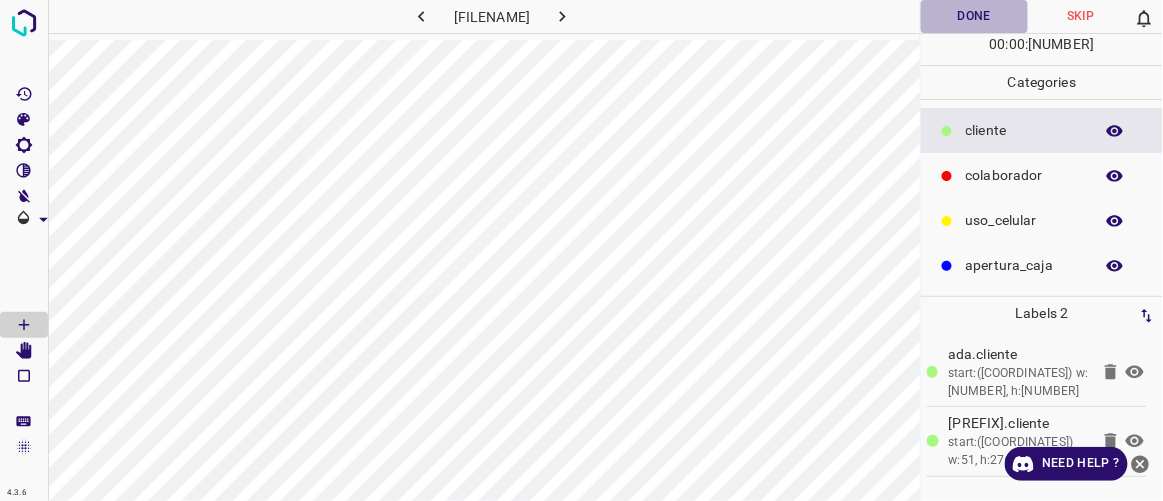 click on "Done" at bounding box center (974, 16) 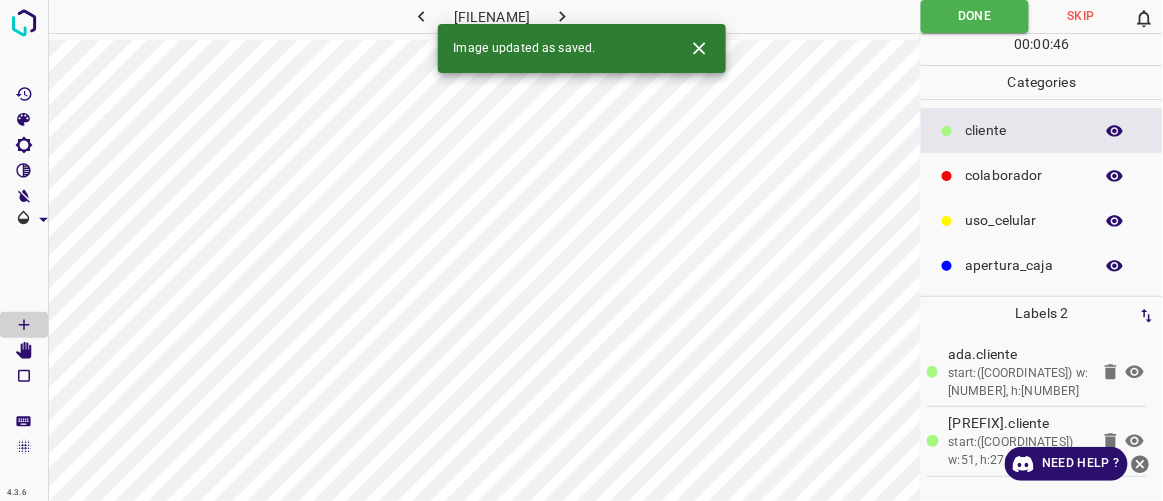 click at bounding box center (562, 16) 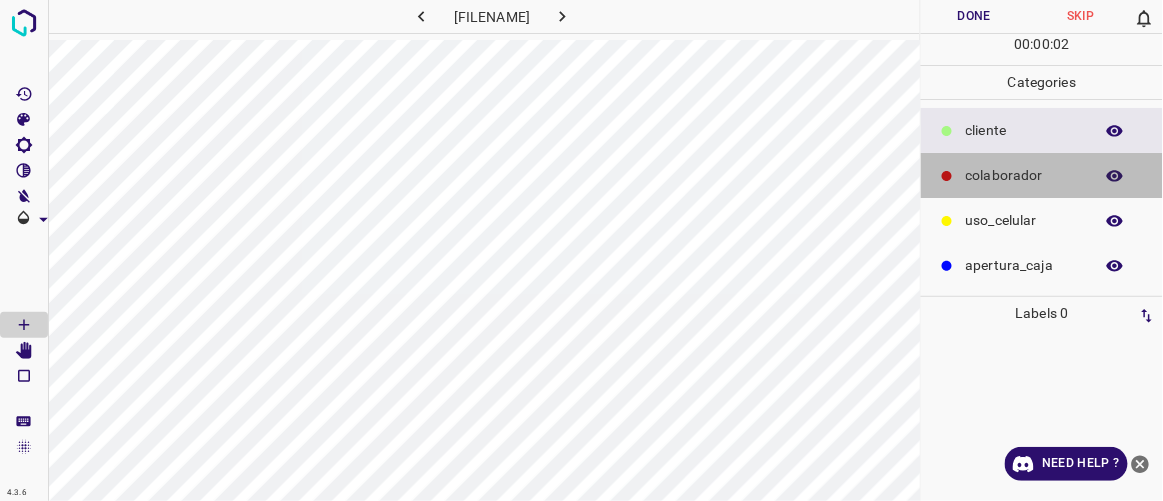 click on "colaborador" at bounding box center [1042, 175] 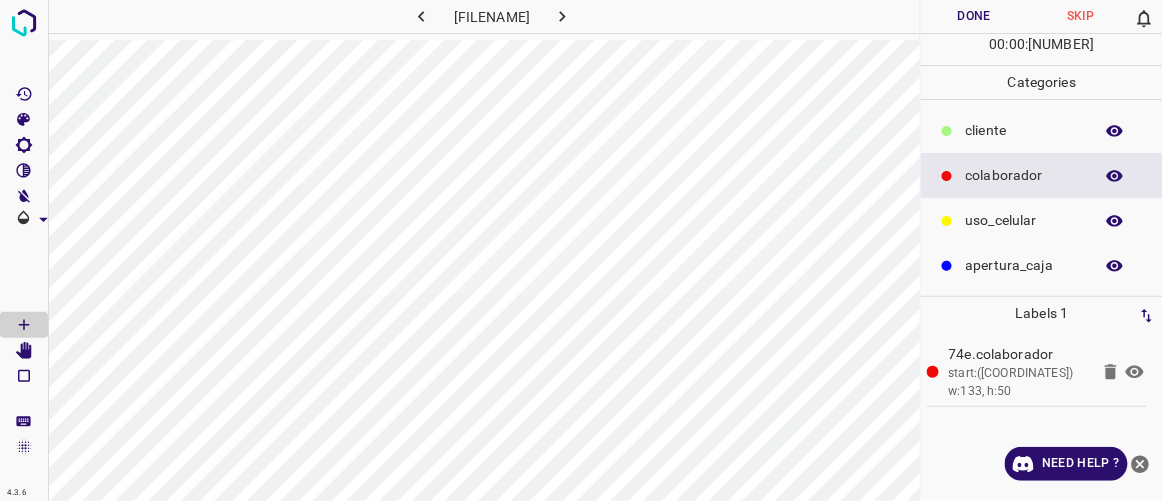 click on "​​cliente" at bounding box center (1024, 130) 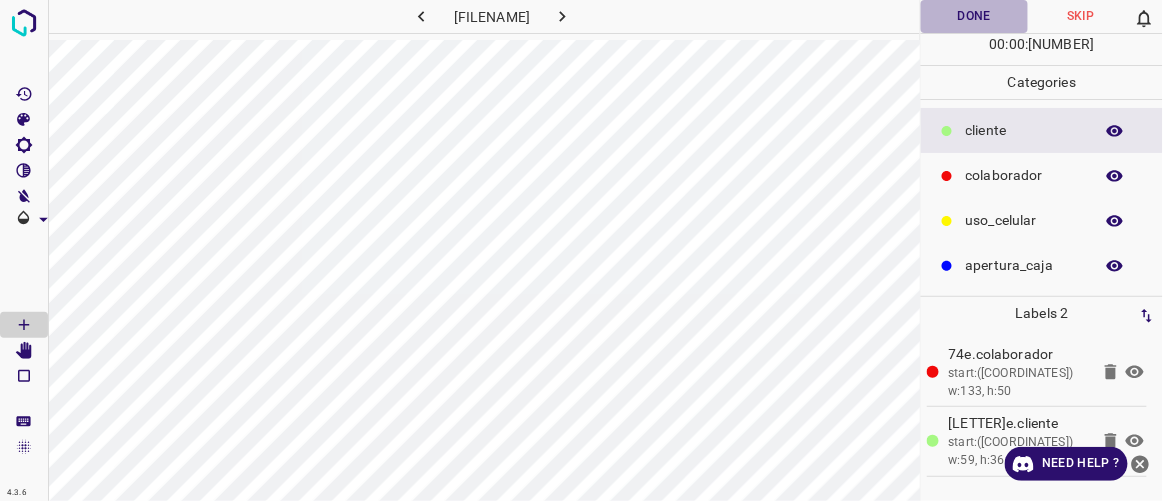 click on "Done" at bounding box center [974, 16] 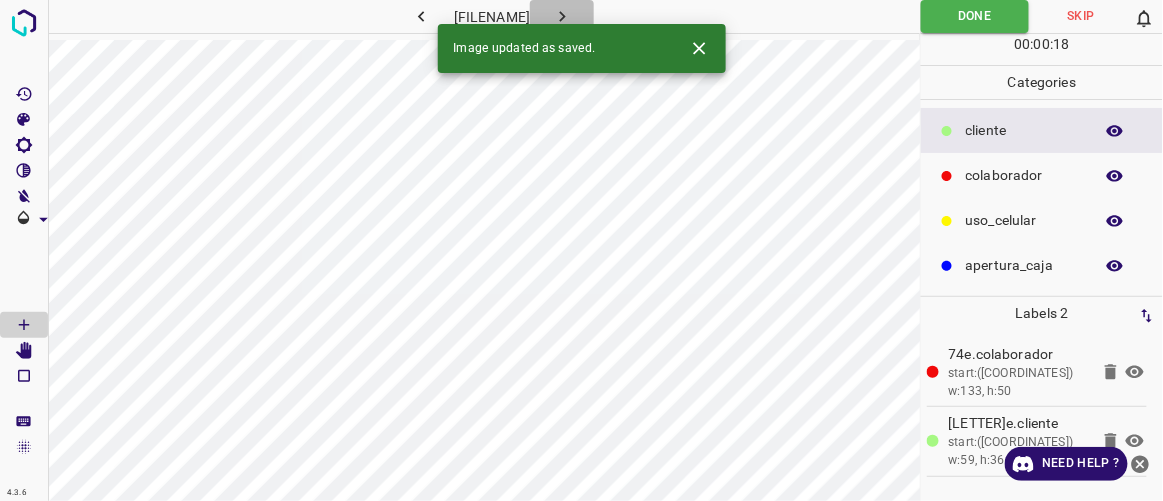 click at bounding box center (562, 16) 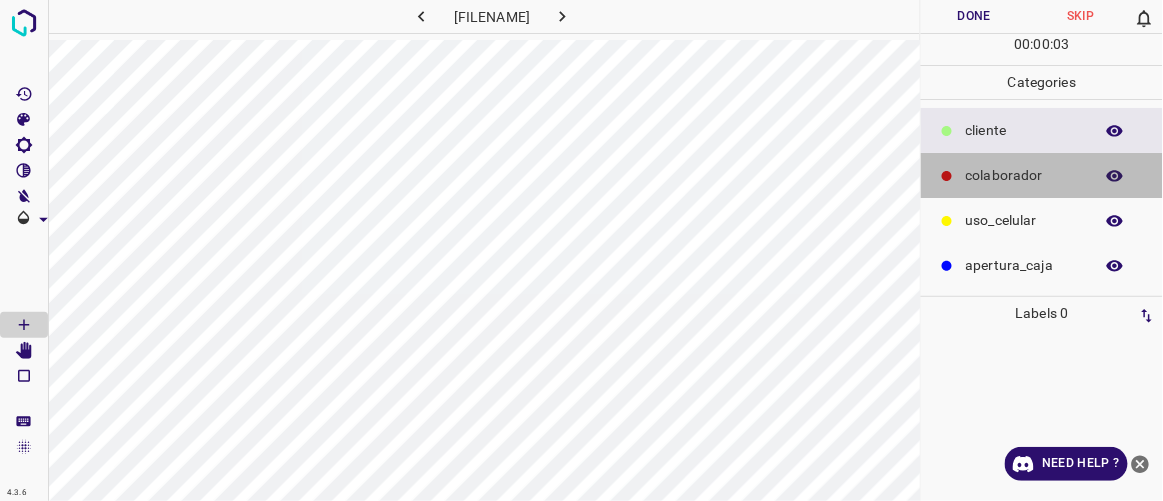 click on "colaborador" at bounding box center [1042, 175] 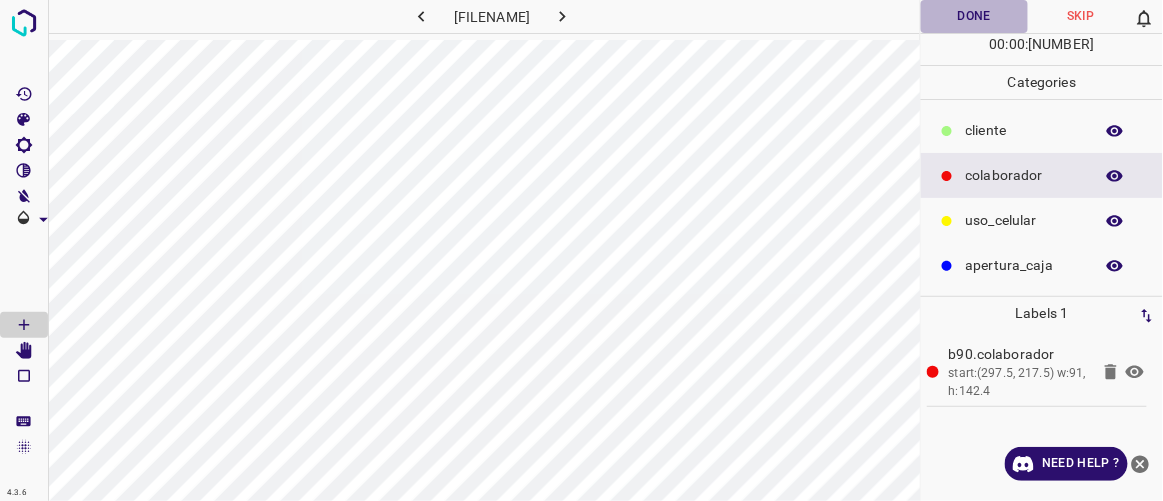click on "Done" at bounding box center [974, 16] 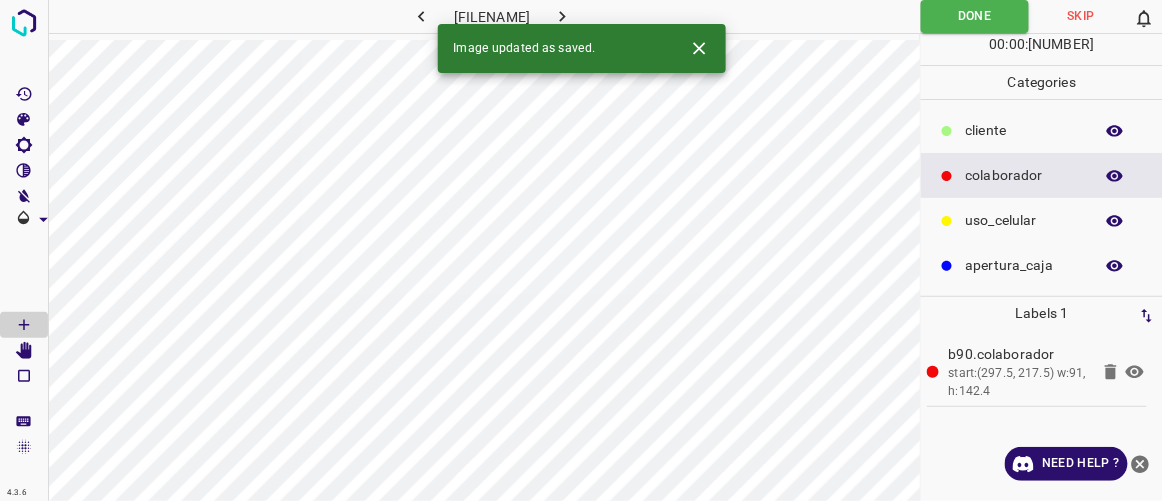 click at bounding box center (562, 16) 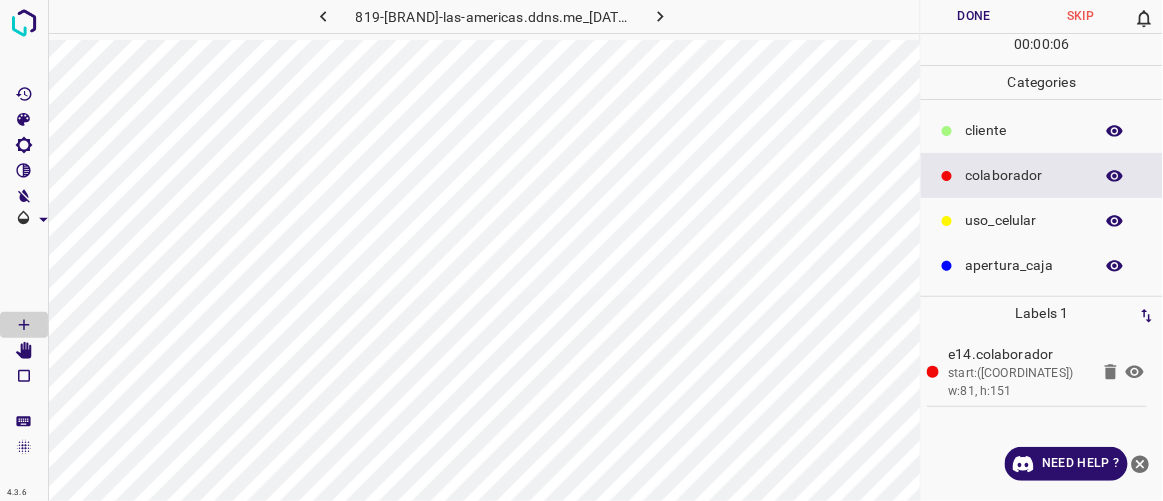 click on "Done" at bounding box center [974, 16] 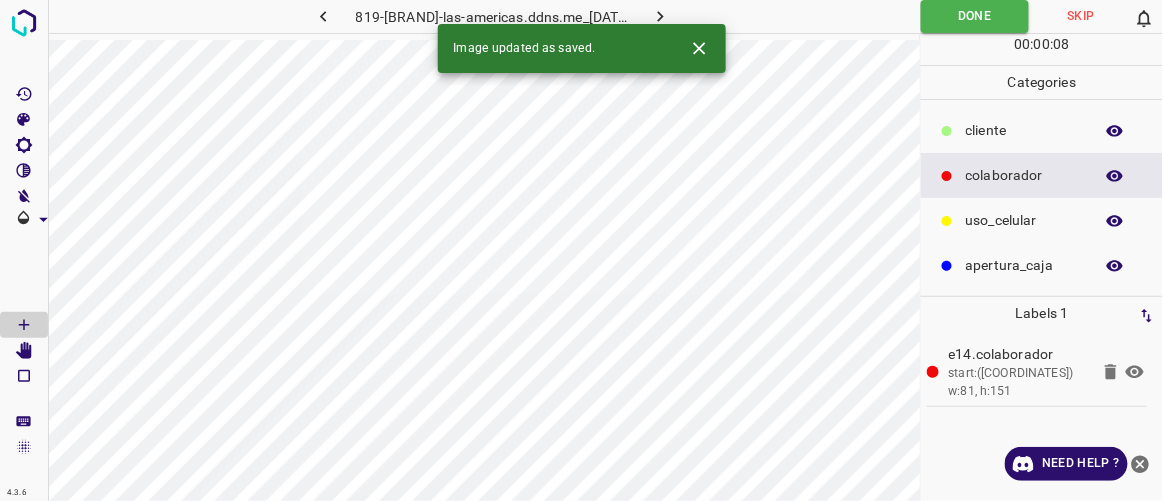 click at bounding box center (660, 16) 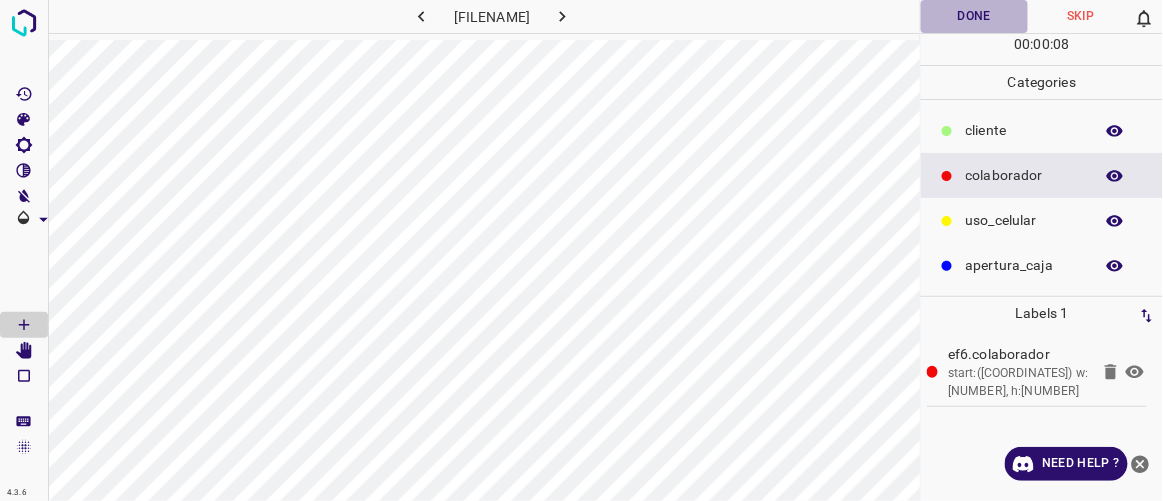 click on "Done" at bounding box center (974, 16) 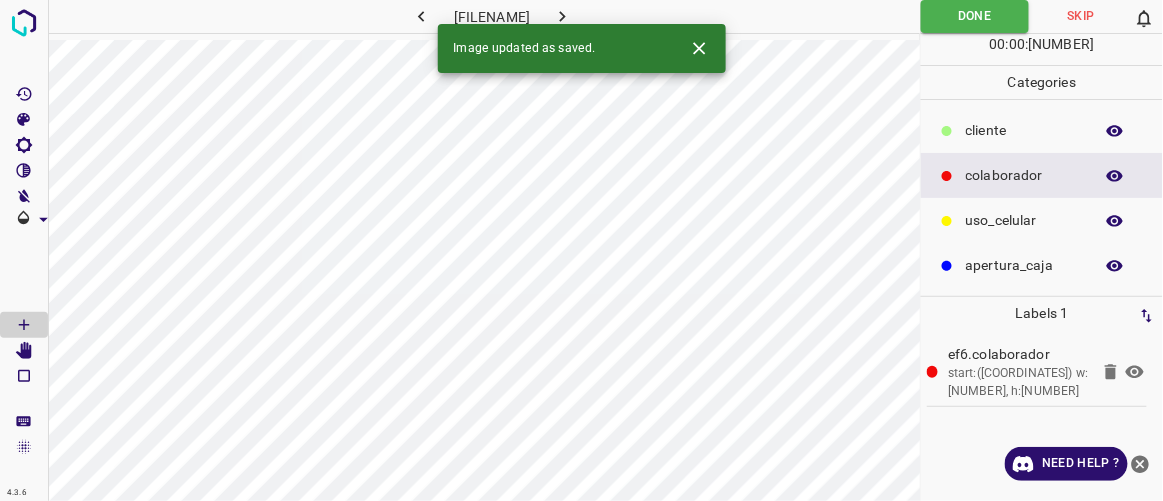 click at bounding box center [562, 16] 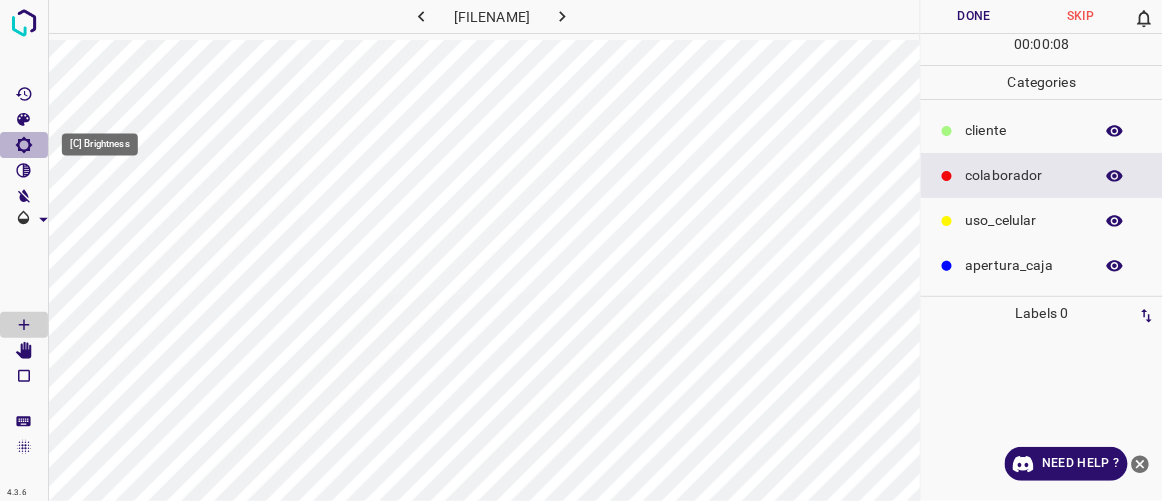 click at bounding box center [24, 145] 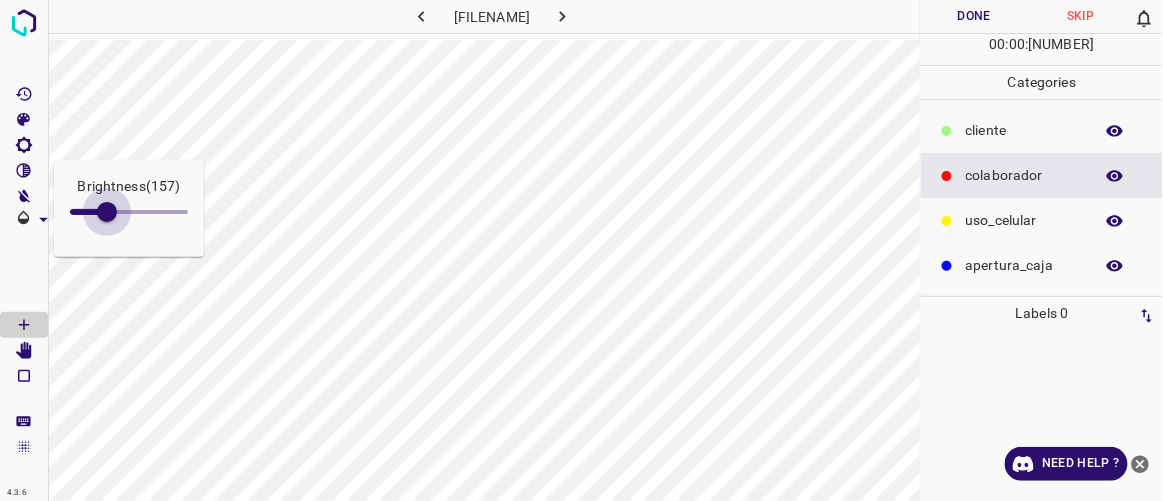 drag, startPoint x: 95, startPoint y: 211, endPoint x: 110, endPoint y: 217, distance: 16.155495 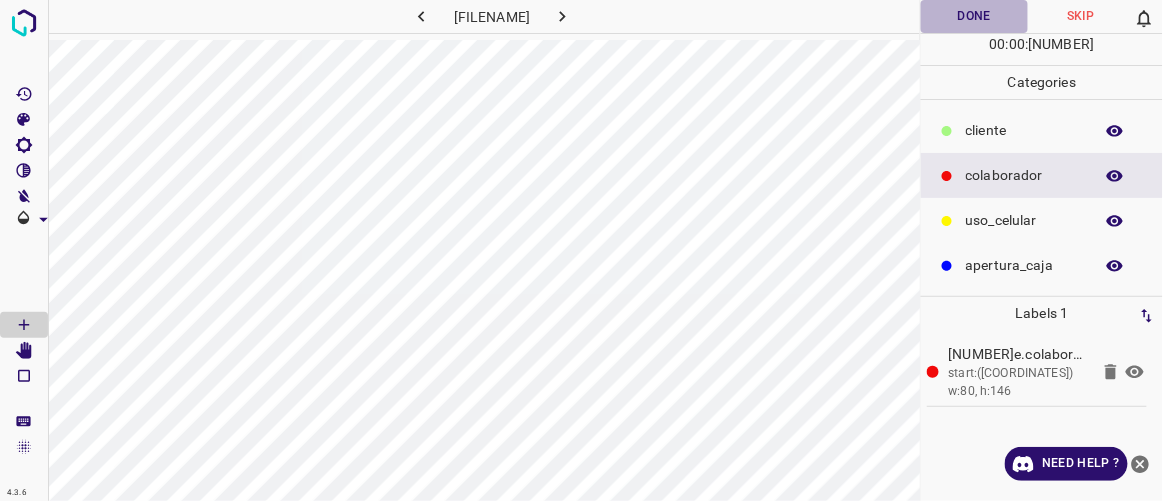 click on "Done" at bounding box center [974, 16] 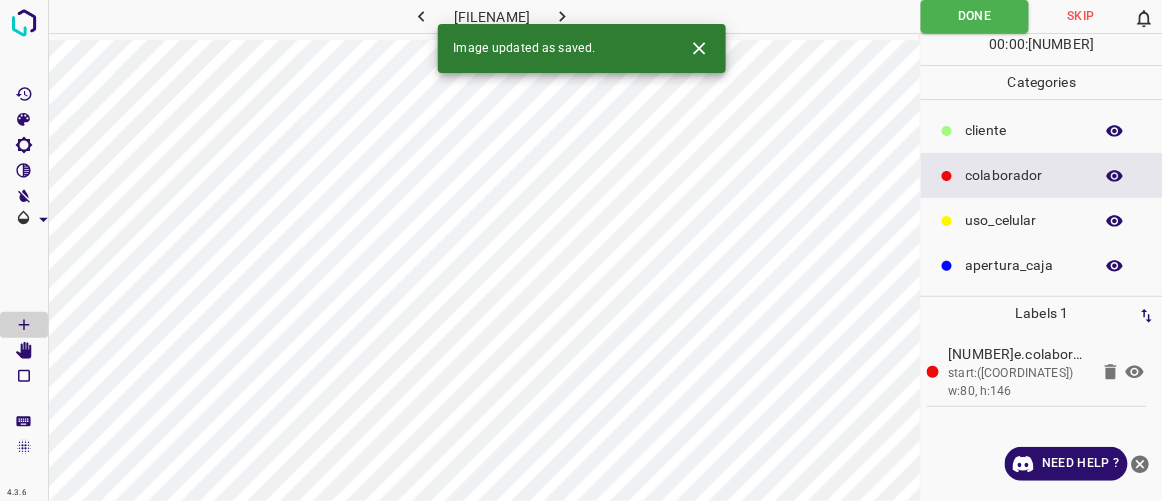 click on "apertura_caja" at bounding box center [1024, 130] 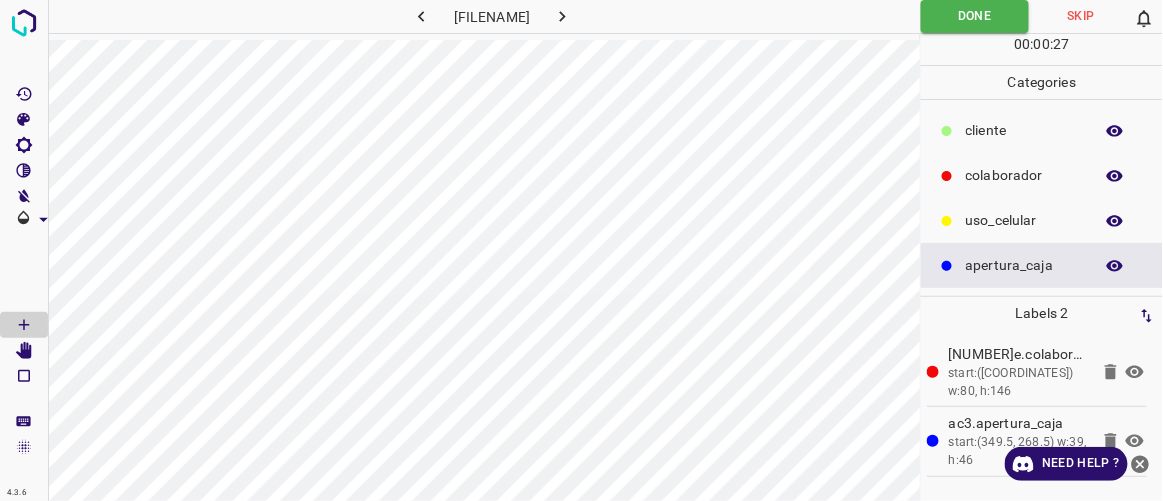 click at bounding box center [421, 16] 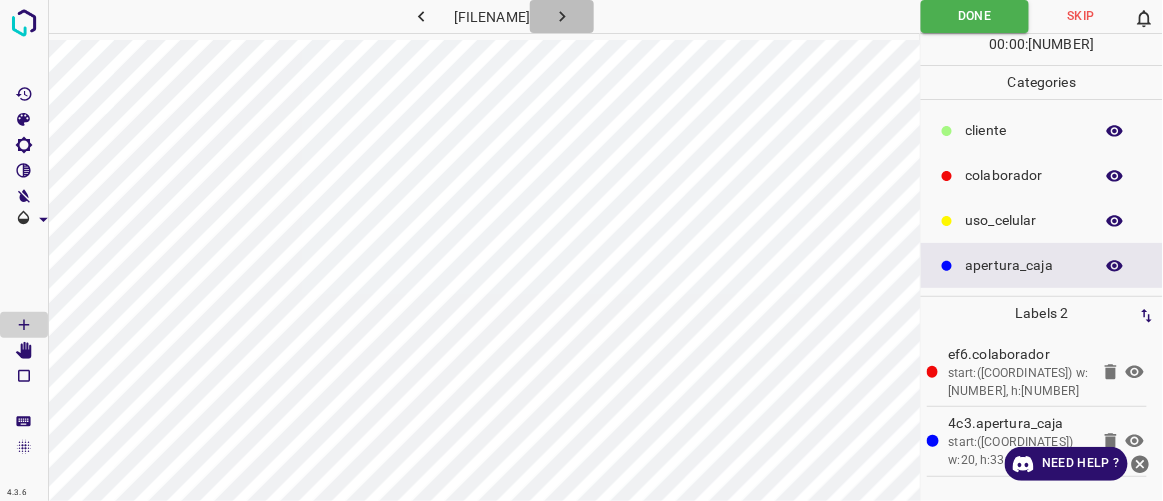 click at bounding box center [562, 16] 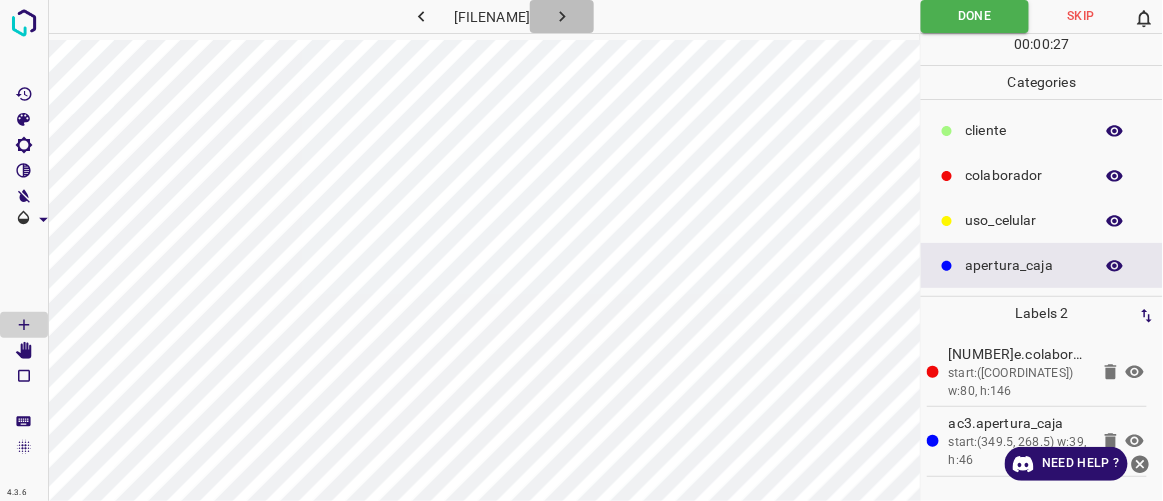 click at bounding box center [562, 16] 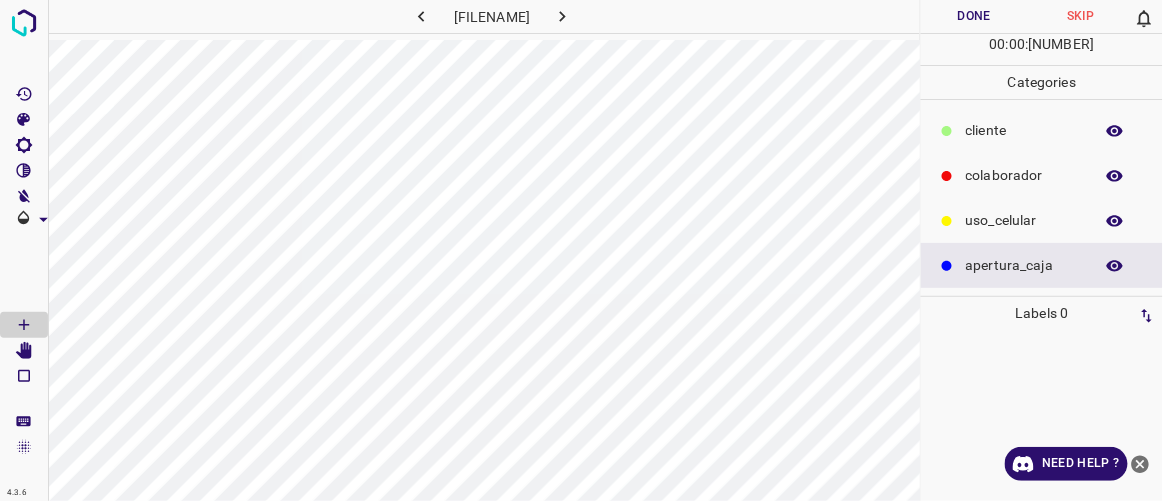 click on "colaborador" at bounding box center [1042, 175] 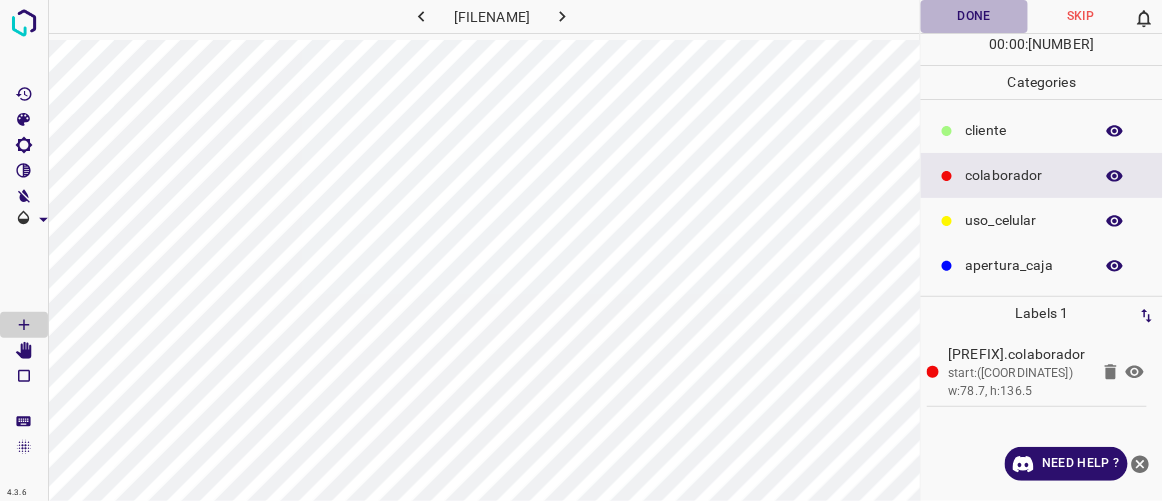 click on "Done" at bounding box center [974, 16] 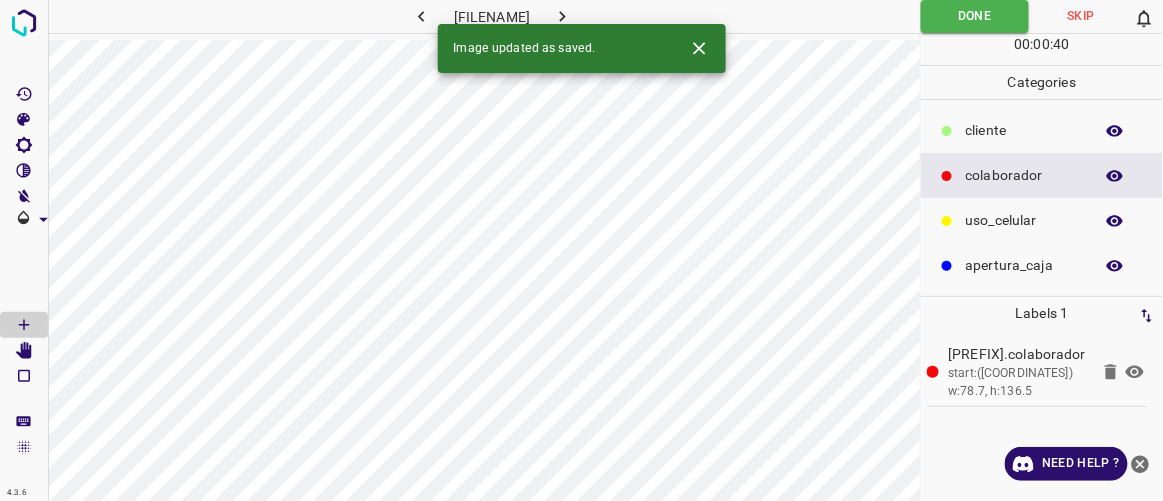 click at bounding box center [562, 16] 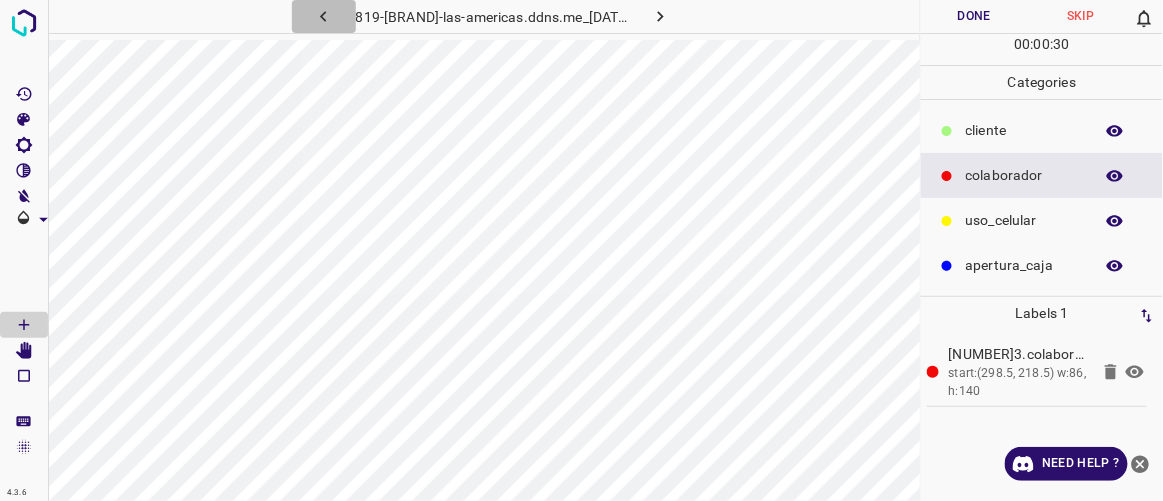 click at bounding box center (323, 16) 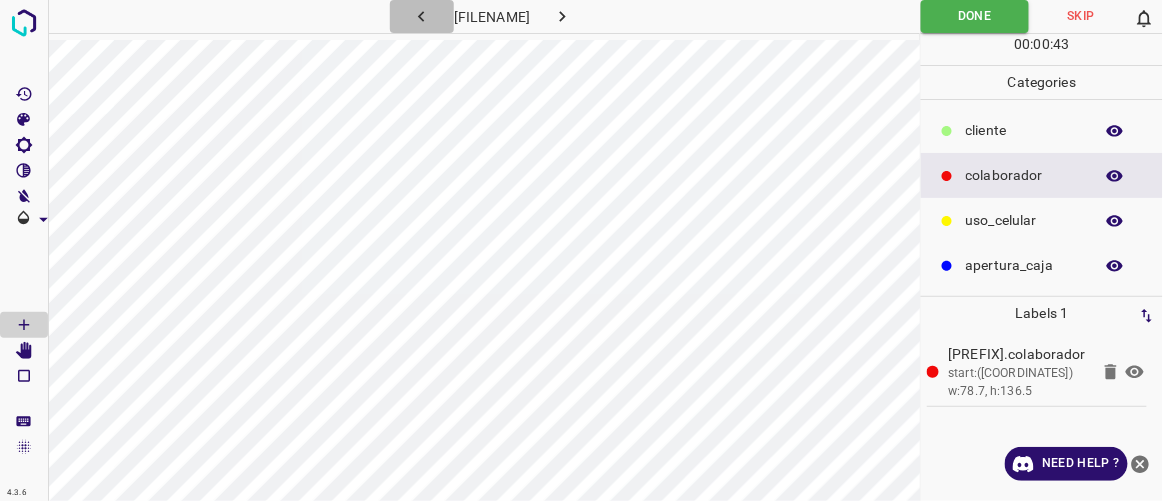click at bounding box center (421, 16) 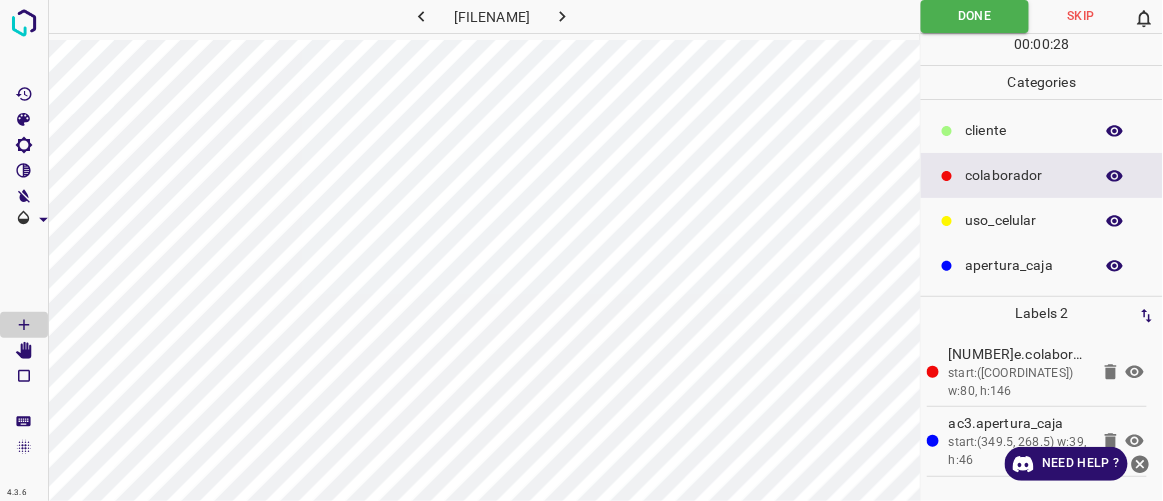 click at bounding box center (562, 16) 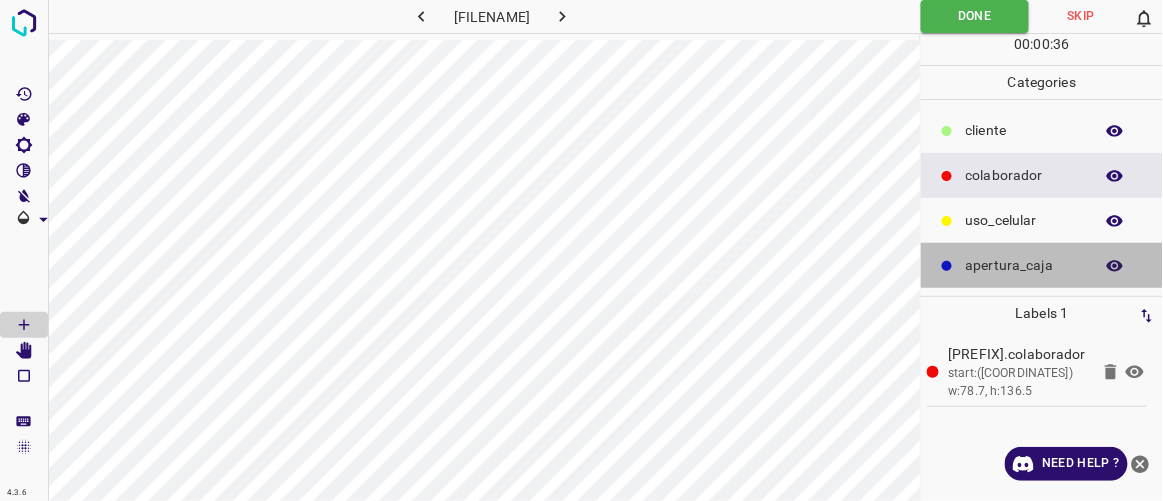 click on "apertura_caja" at bounding box center [1024, 130] 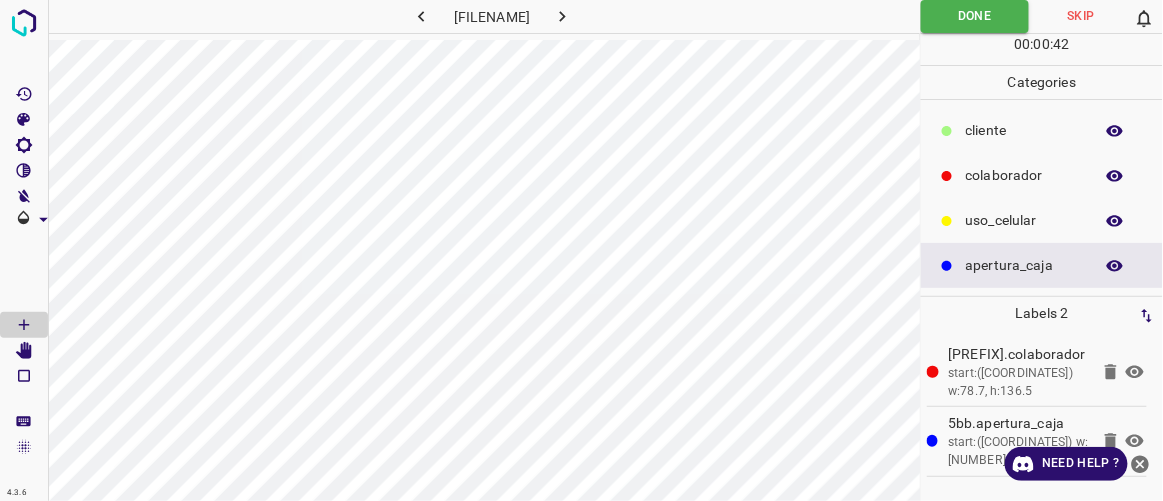 click at bounding box center (562, 16) 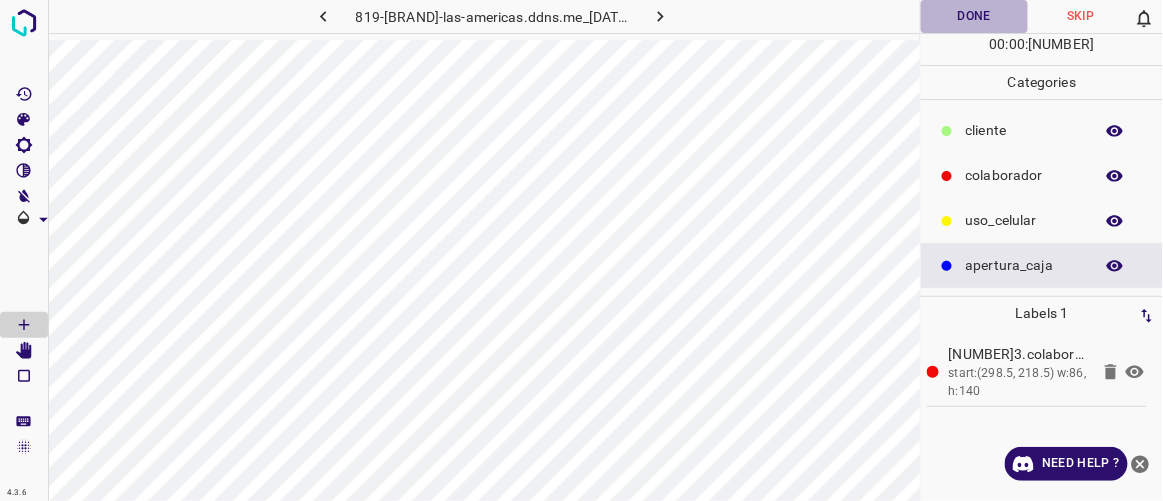 click on "Done" at bounding box center [974, 16] 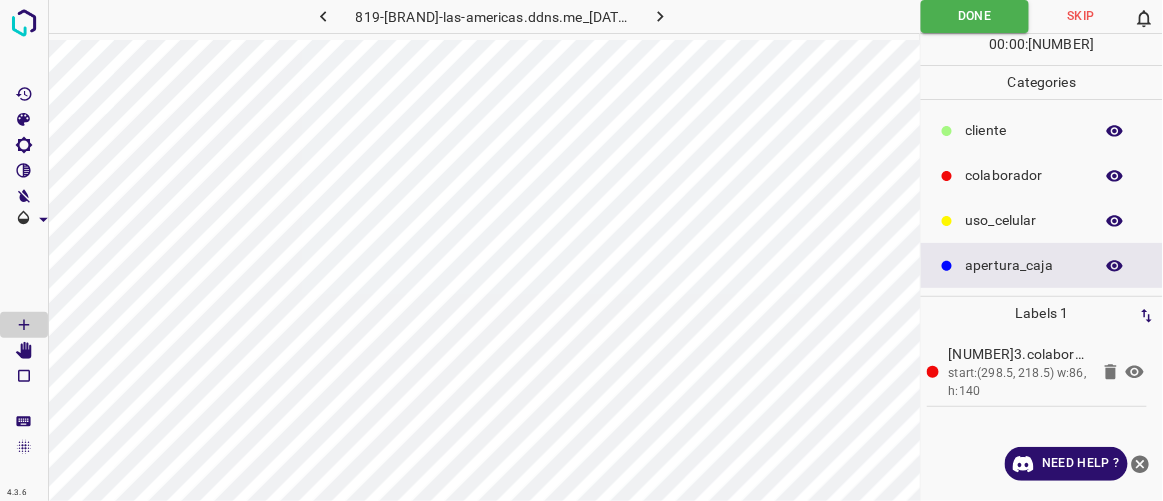 click at bounding box center (660, 16) 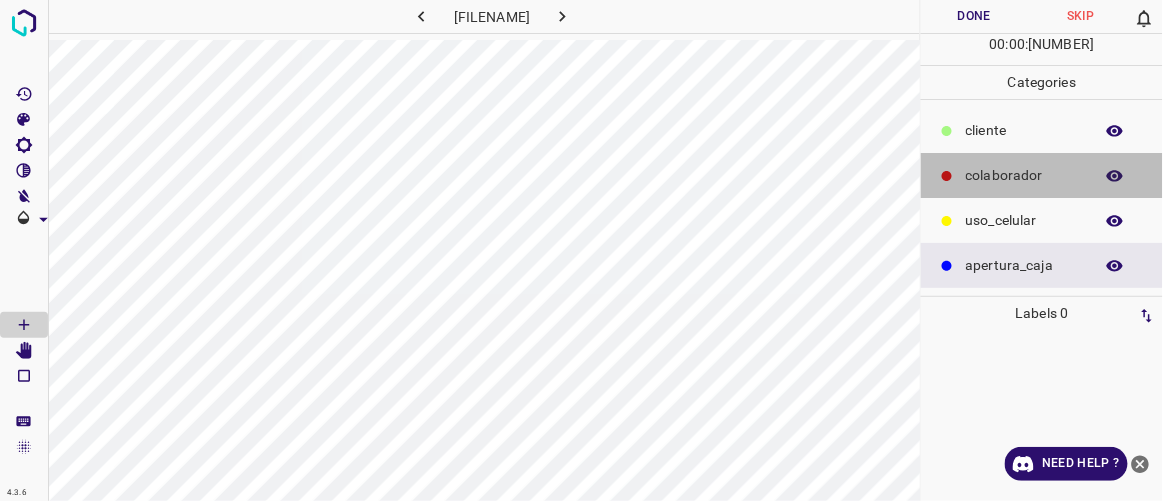 click on "colaborador" at bounding box center [1042, 175] 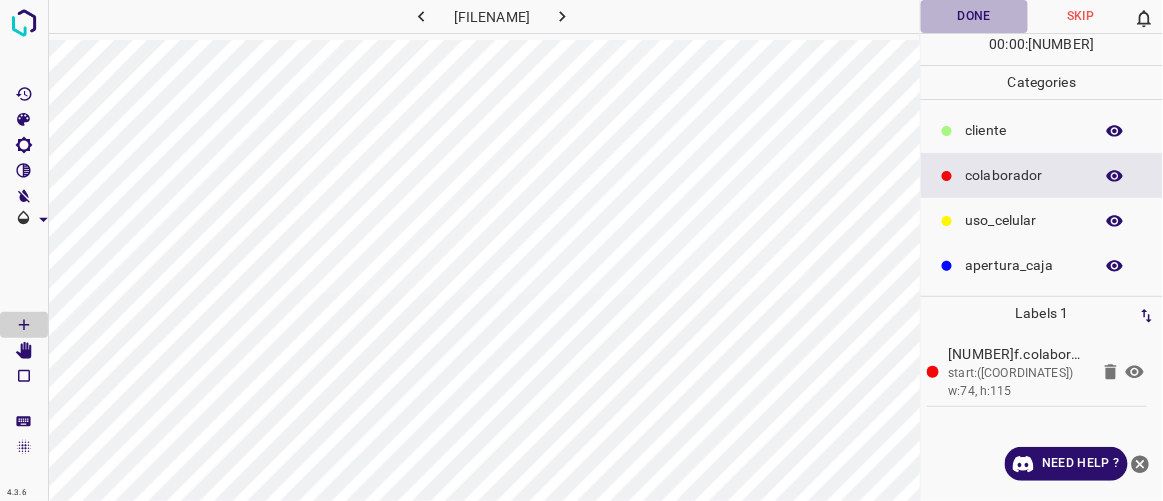 click on "Done" at bounding box center [974, 16] 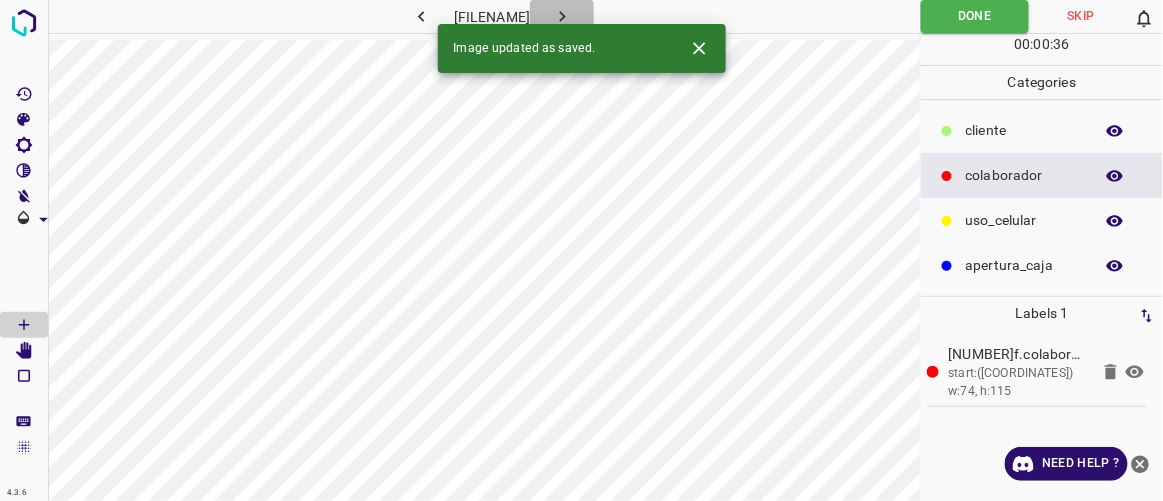 click at bounding box center [562, 16] 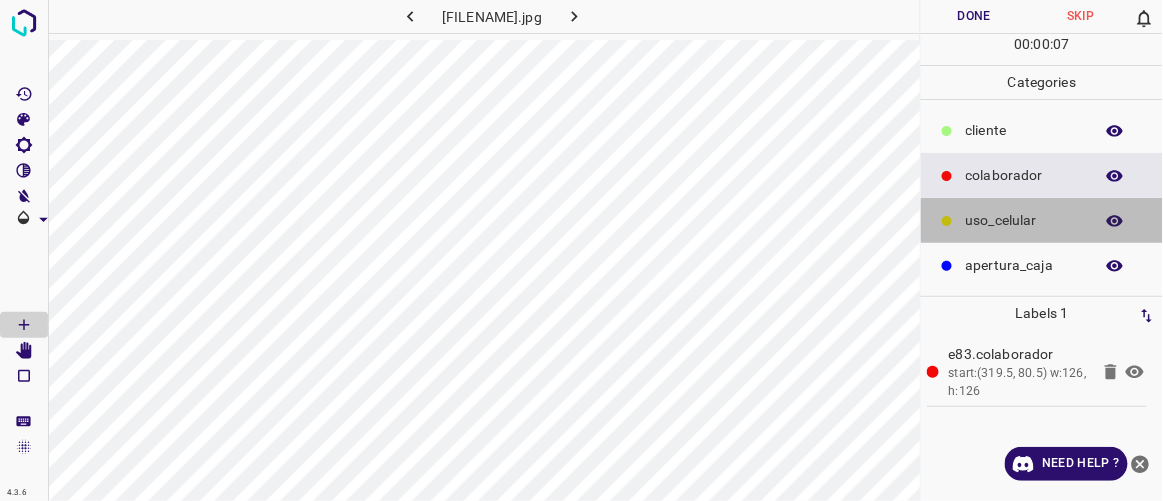 click on "uso_celular" at bounding box center [1024, 130] 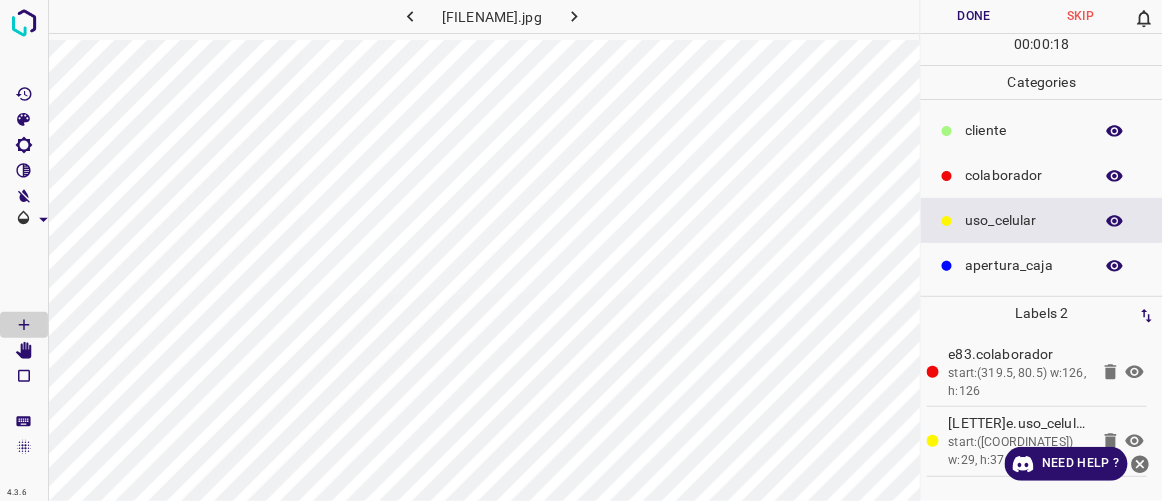 click on "Done" at bounding box center [974, 16] 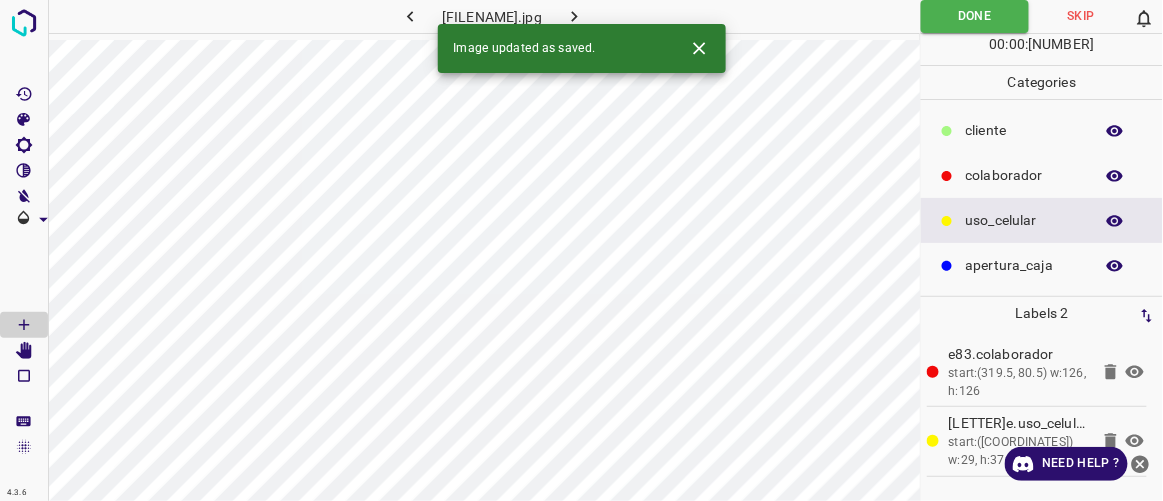 click at bounding box center [574, 16] 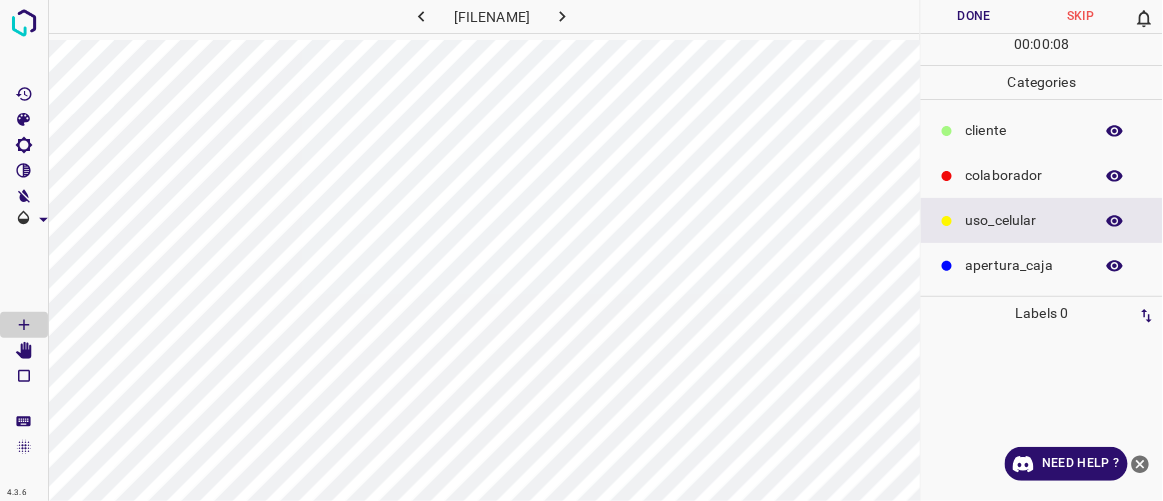 click on "colaborador" at bounding box center [1024, 130] 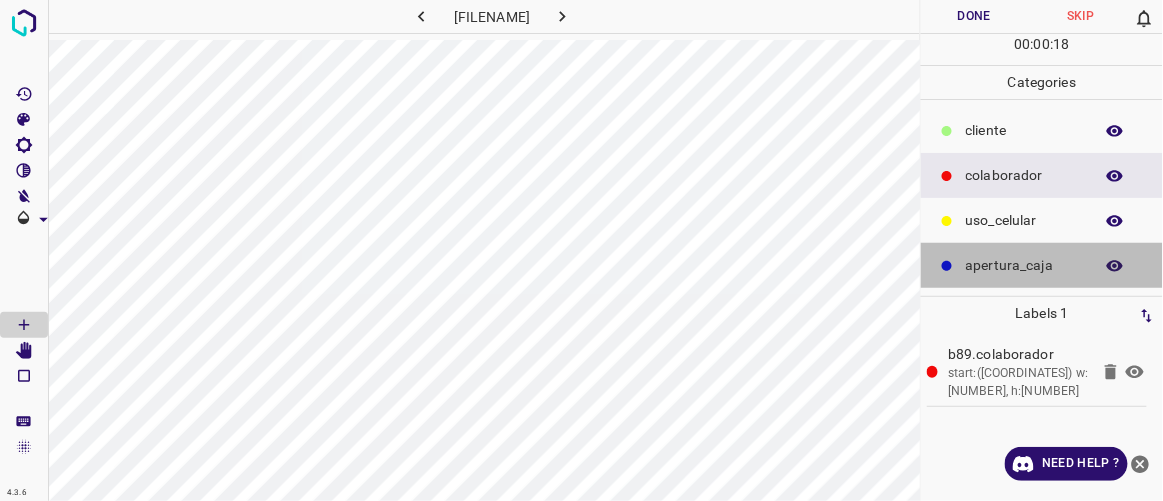 click on "apertura_caja" at bounding box center [1024, 130] 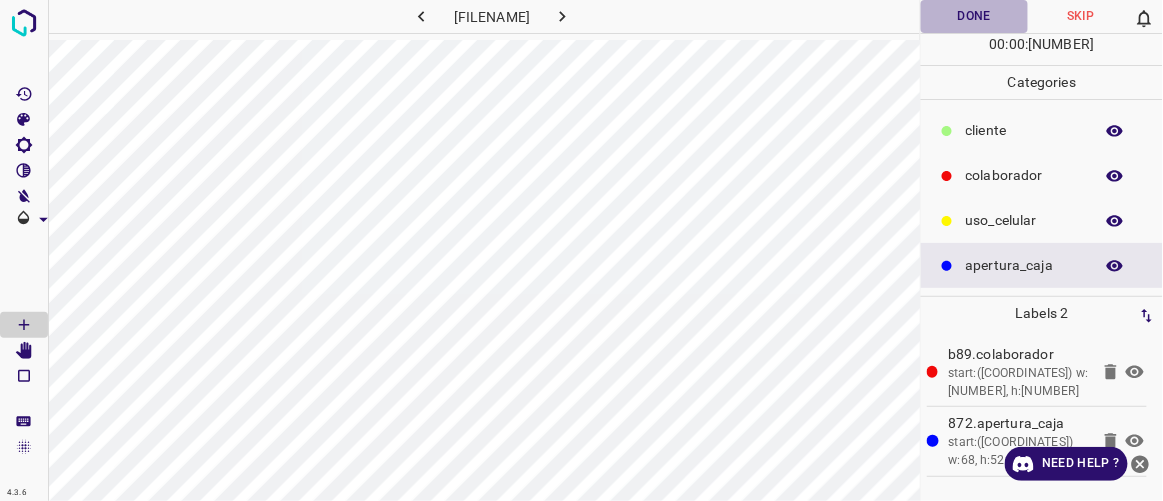 click on "Done" at bounding box center (974, 16) 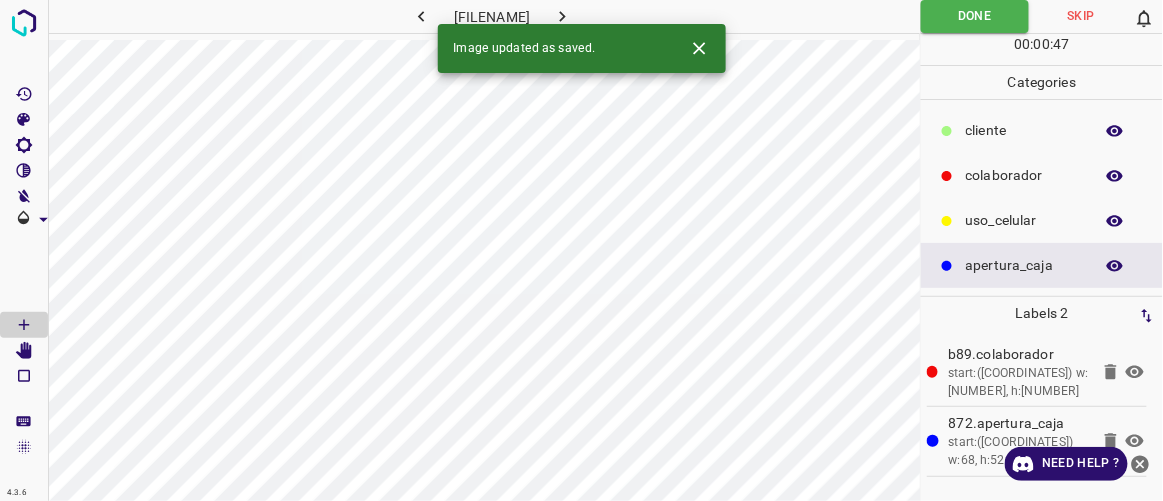 click at bounding box center (562, 16) 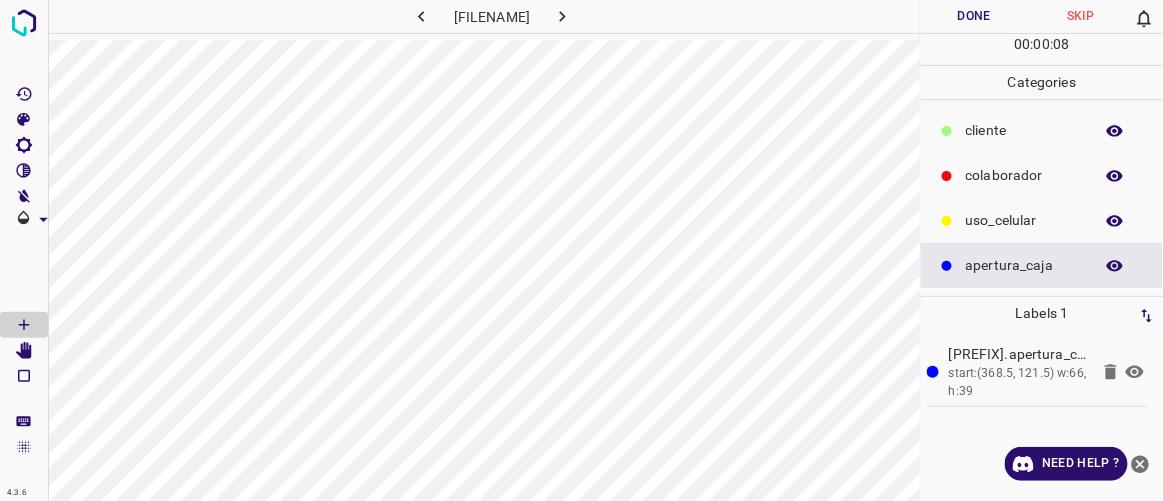 click on "colaborador" at bounding box center (1024, 130) 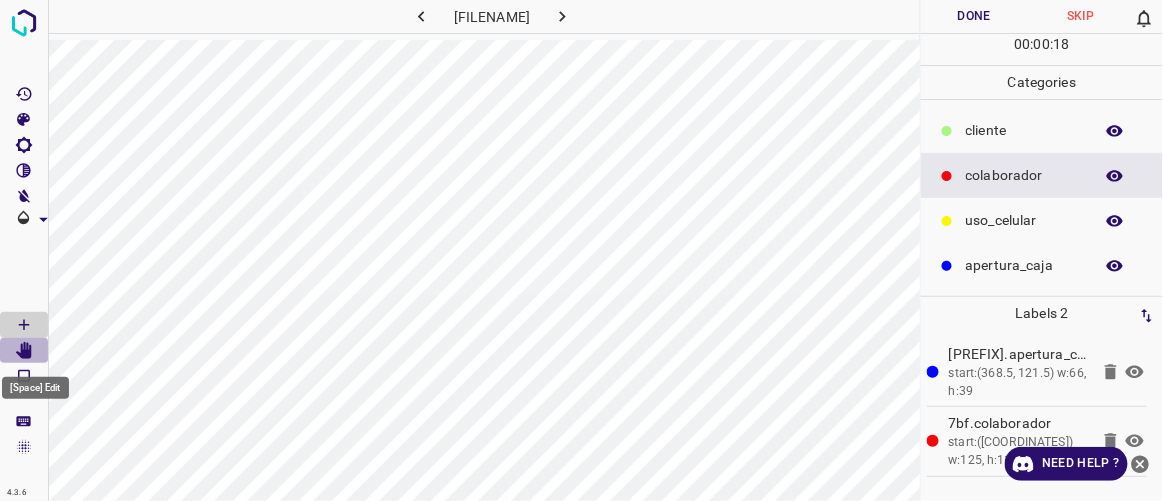 click at bounding box center (24, 351) 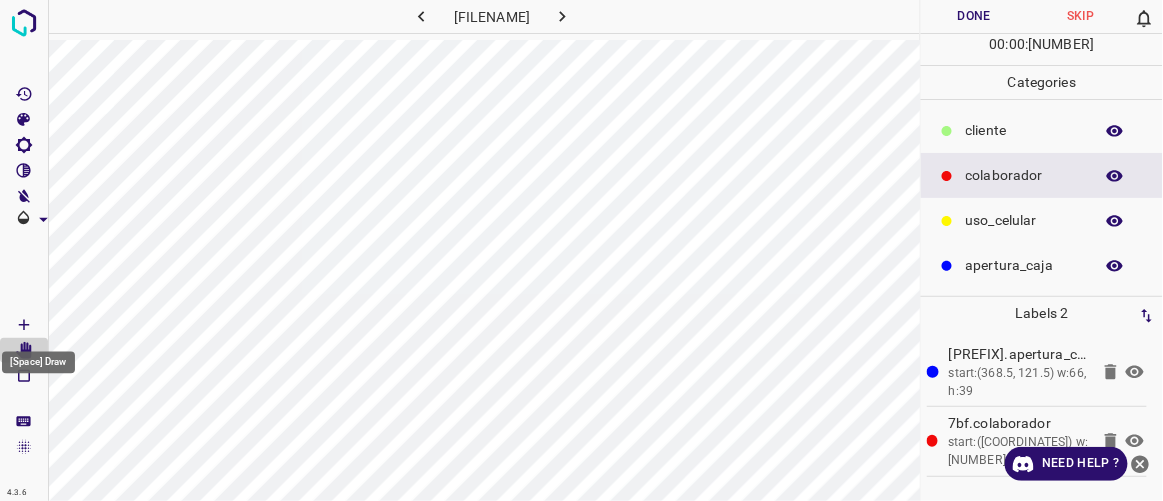 click at bounding box center [24, 325] 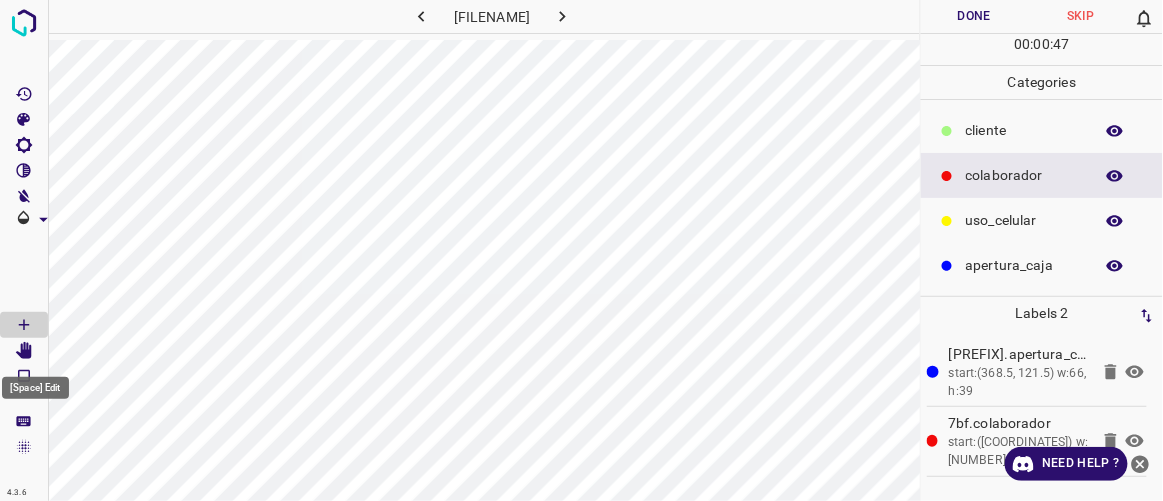click on "4.3.6 [FILENAME] Done Skip 0 00   : 00   : 47   Categories ​​cliente colaborador uso_celular apertura_caja Labels   2 7c3.apertura_caja
start:([COORDINATES])
w:66, h:39
7bf.colaborador
start:([COORDINATES])
w:125, h:112
Categories 1 ​​cliente 2 colaborador 3 uso_celular 4 apertura_caja Tools Space Change between modes (Draw & Edit) I Auto labeling R Restore zoom M Zoom in N Zoom out Delete Delete selecte label Filters Z Restore filters X Saturation filter C Brightness filter V Contrast filter B Gray scale filter General O Download Need Help ? - Text - Hide - Delete [Space] Draw [Space] Edit" at bounding box center (581, 250) 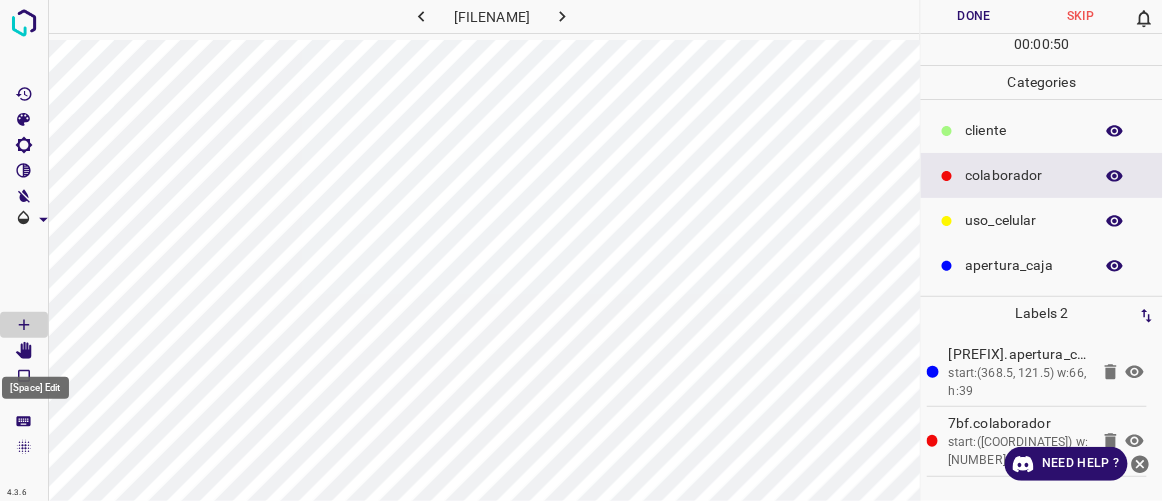 click at bounding box center (24, 351) 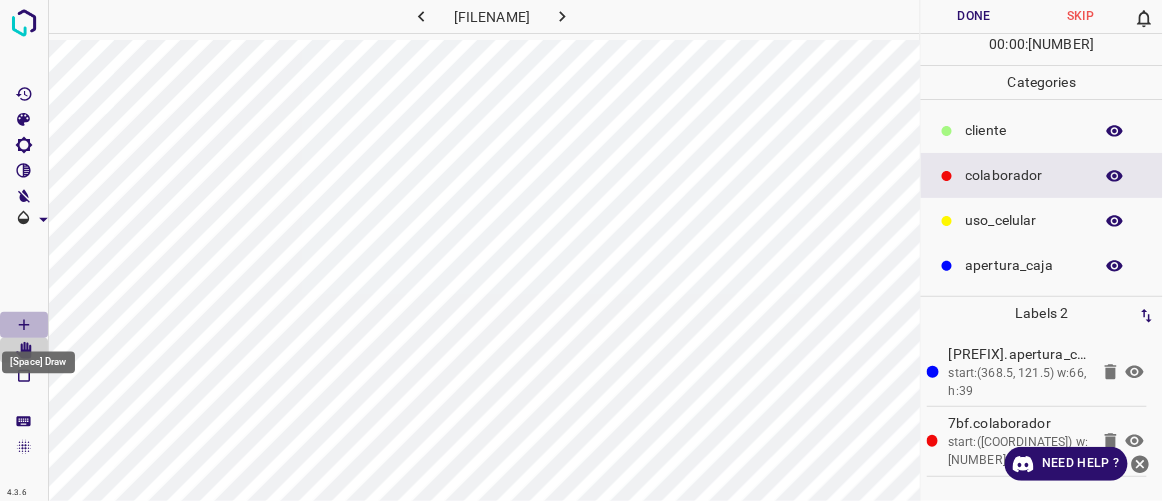 click at bounding box center [24, 325] 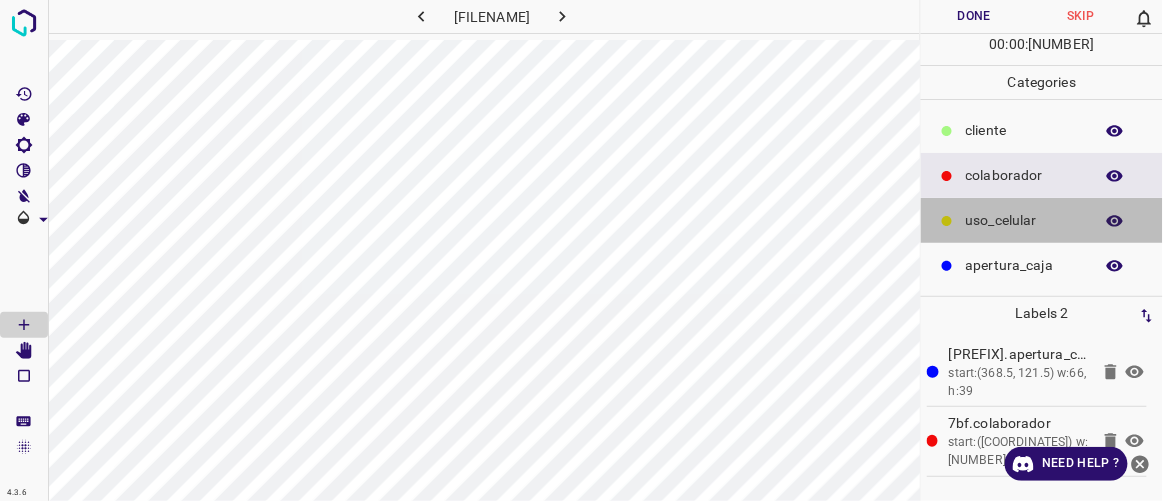 click on "uso_celular" at bounding box center (1024, 130) 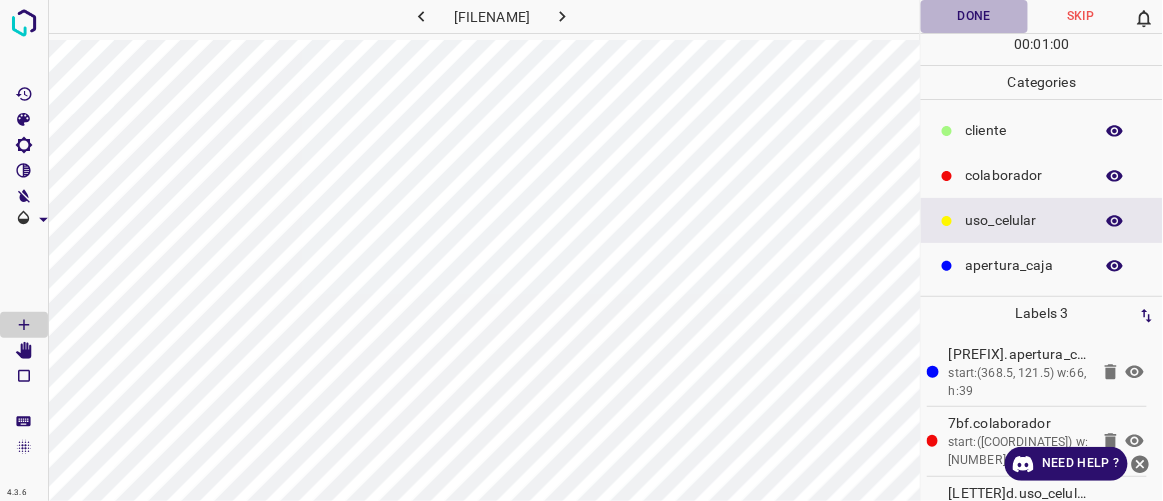 click on "Done" at bounding box center [974, 16] 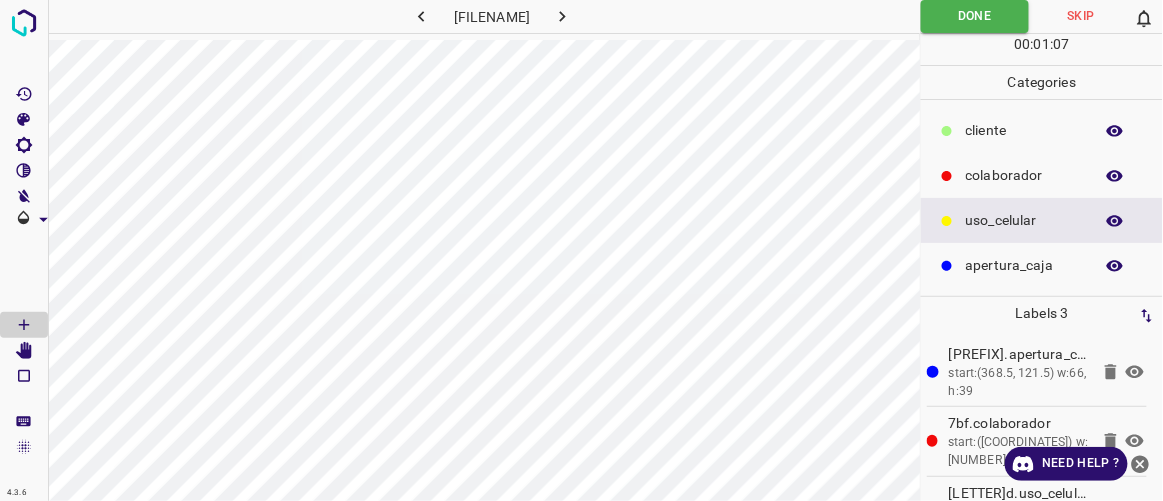 click at bounding box center (562, 16) 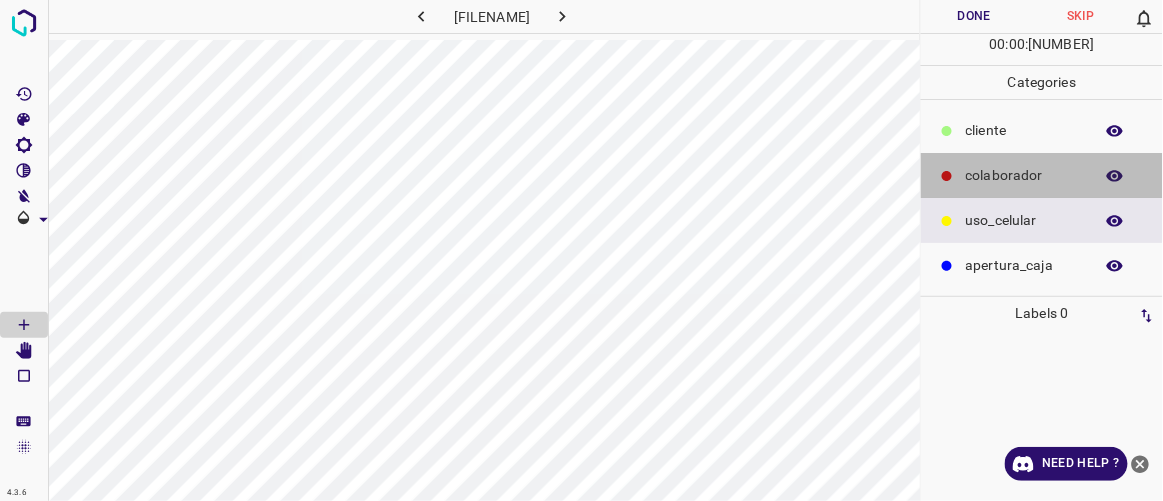 click on "colaborador" at bounding box center (1024, 130) 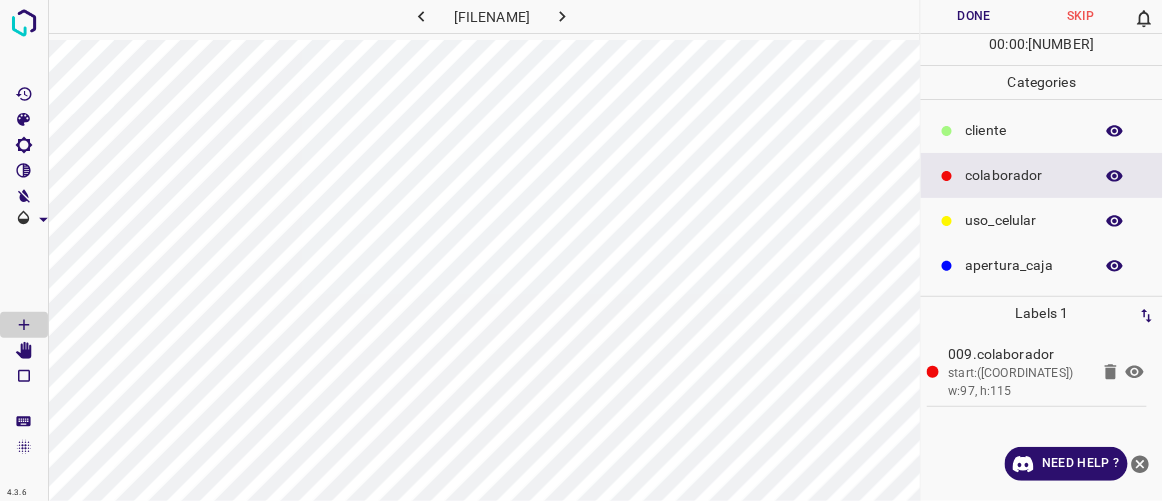 click on "Done" at bounding box center [974, 16] 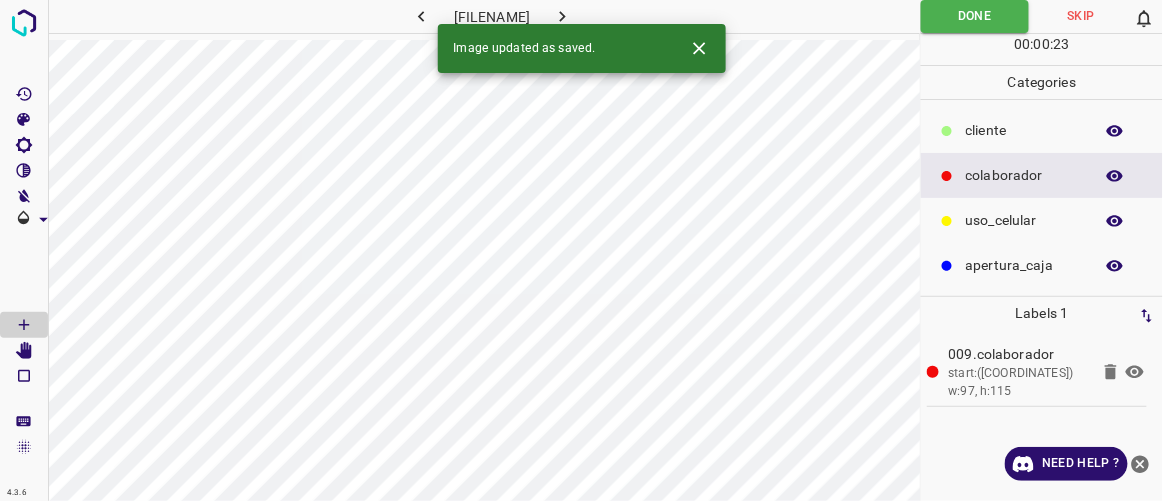 click at bounding box center (562, 16) 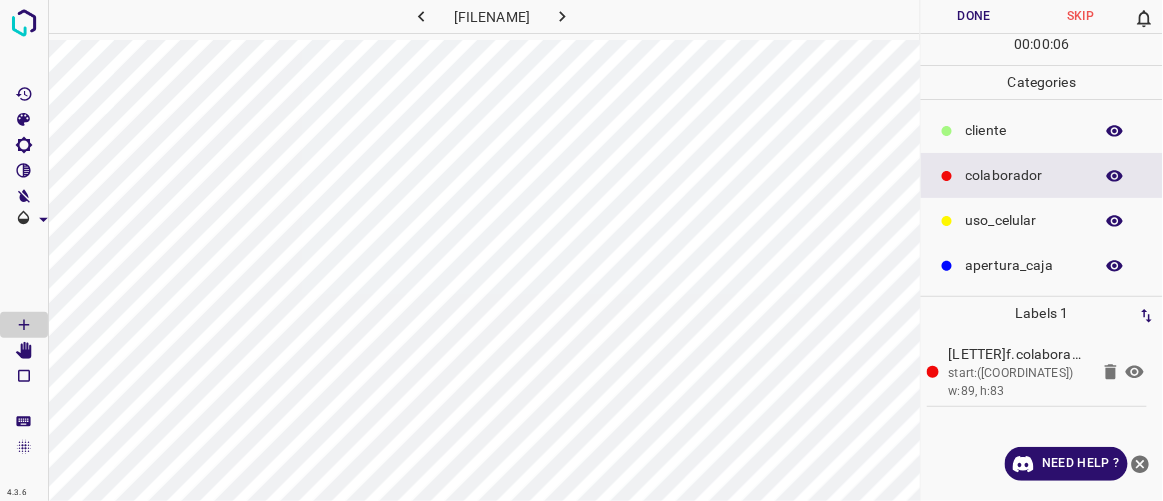 click on "Done" at bounding box center (974, 16) 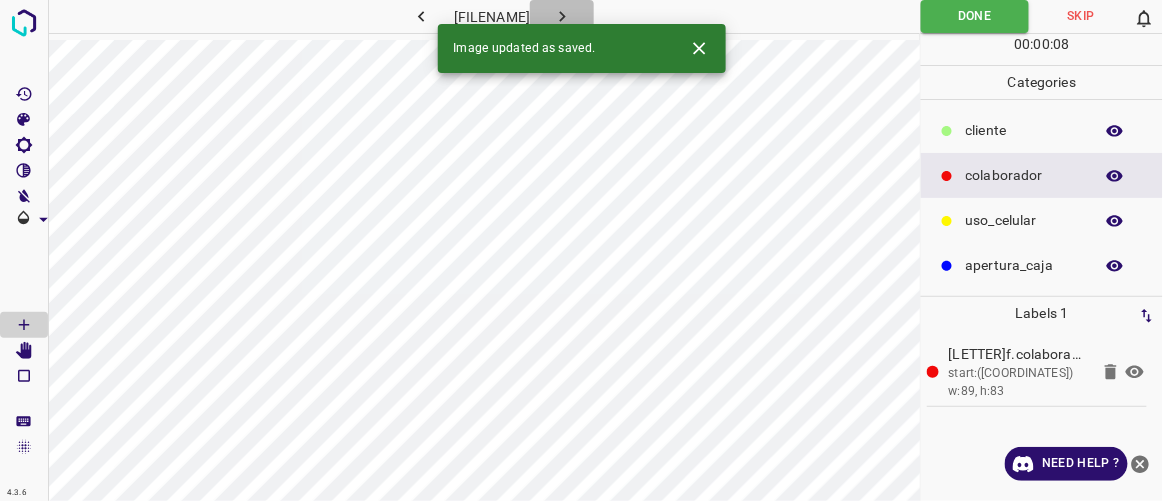 click at bounding box center (562, 16) 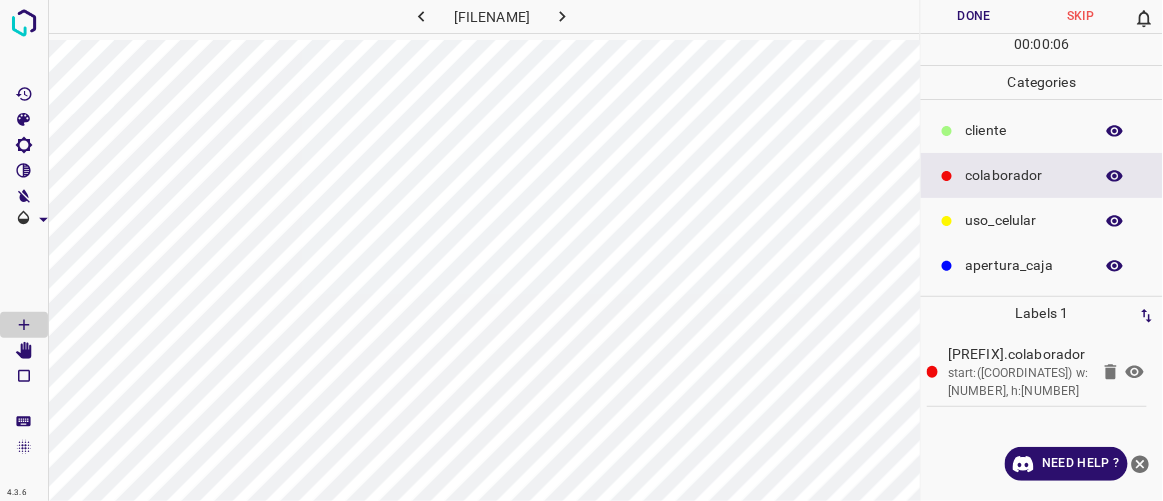 click on "Done" at bounding box center (974, 16) 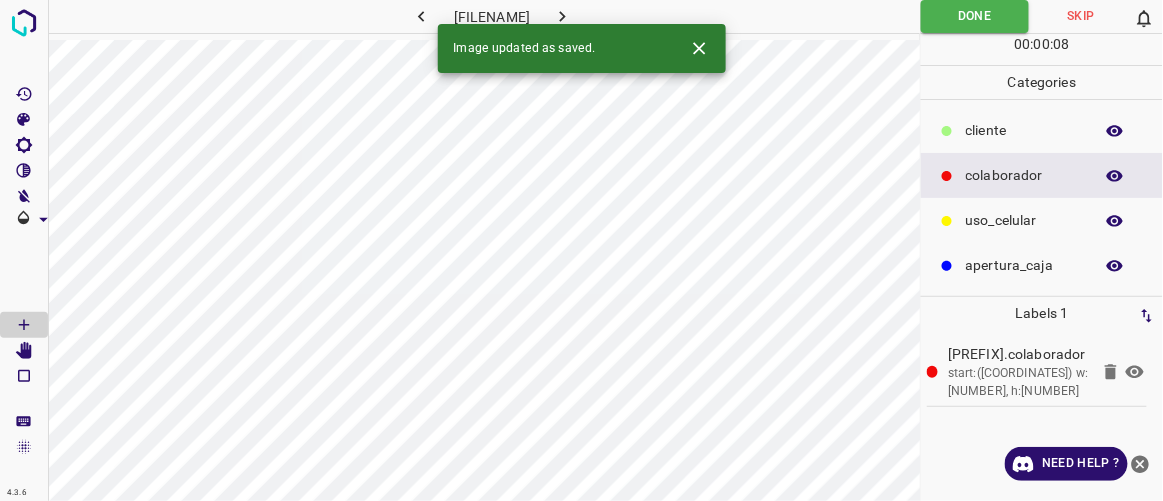 click at bounding box center (562, 16) 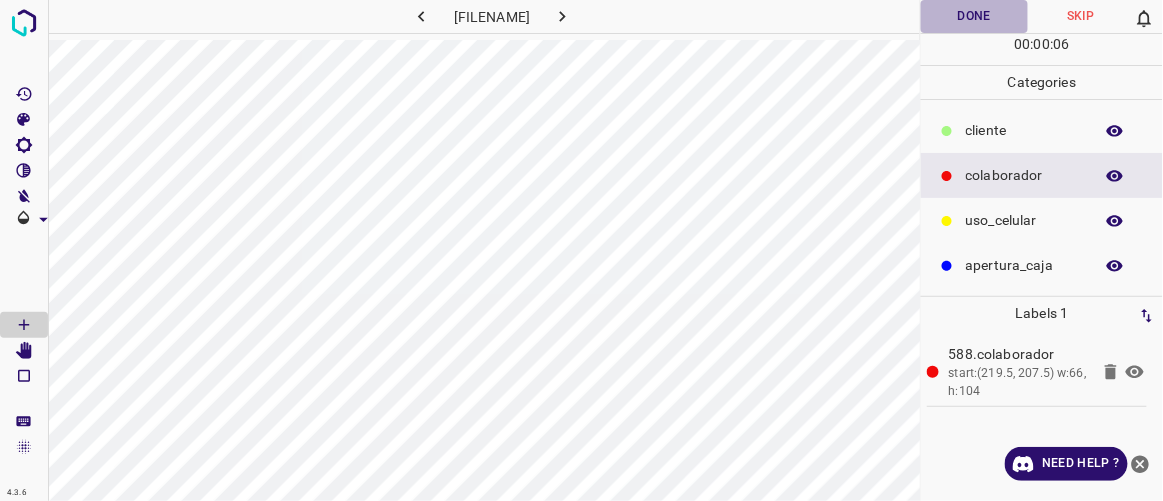 click on "Done" at bounding box center (974, 16) 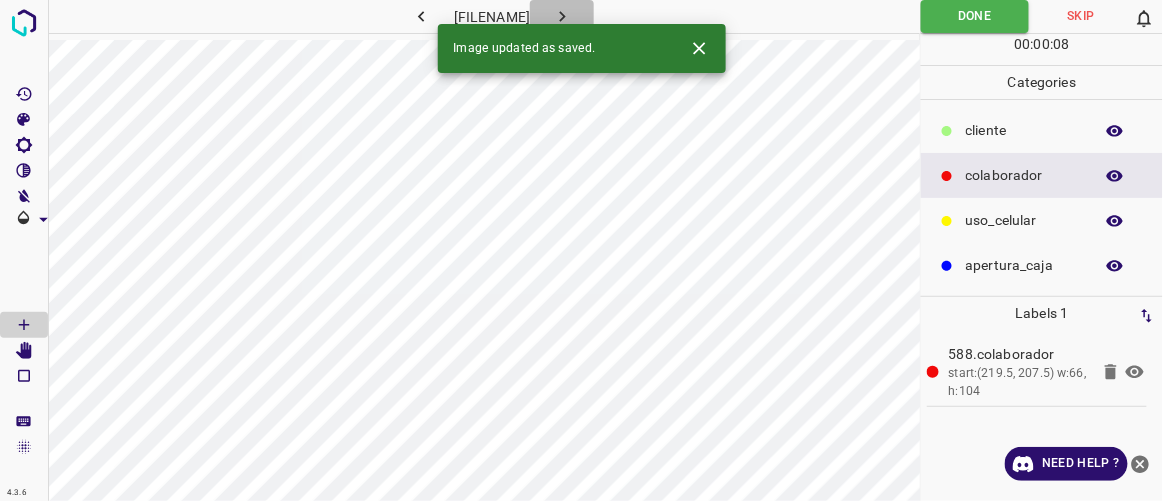 click at bounding box center (562, 16) 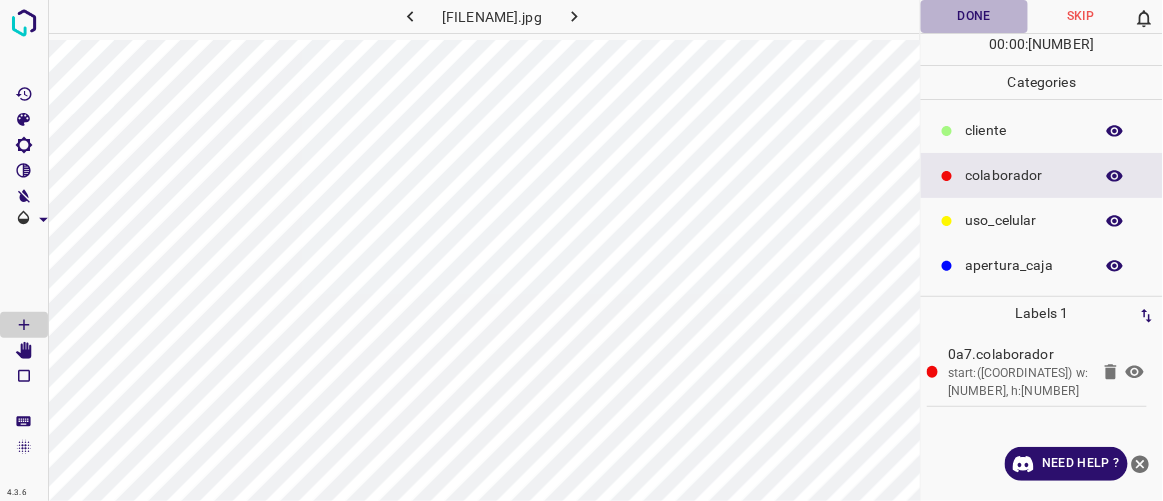 click on "Done" at bounding box center [974, 16] 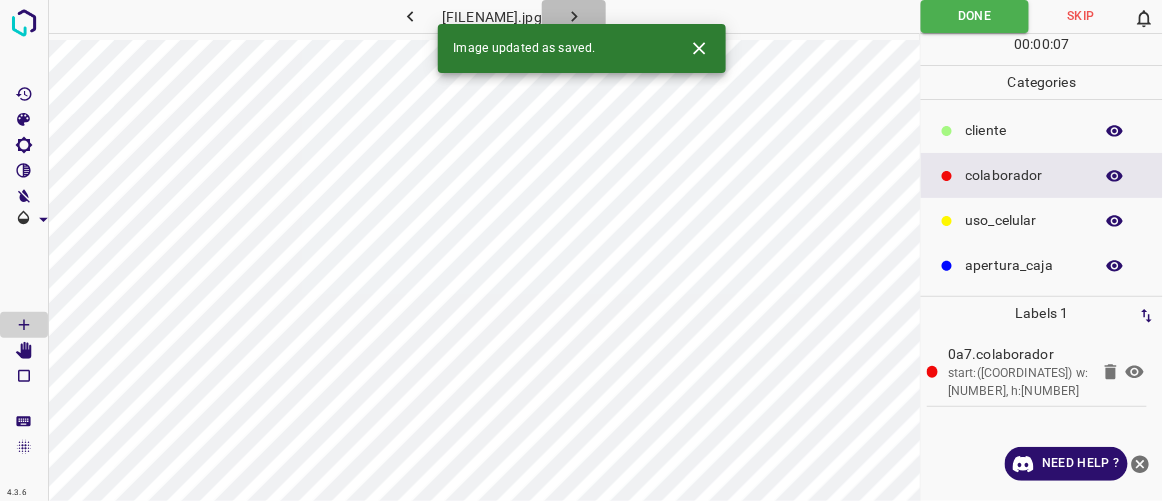 click at bounding box center (574, 16) 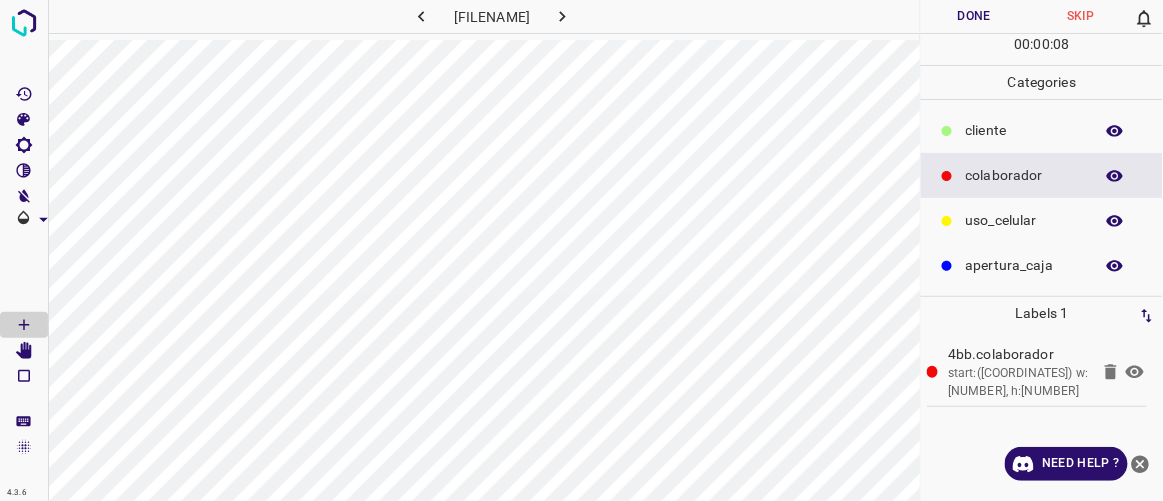 click on "Done" at bounding box center [974, 16] 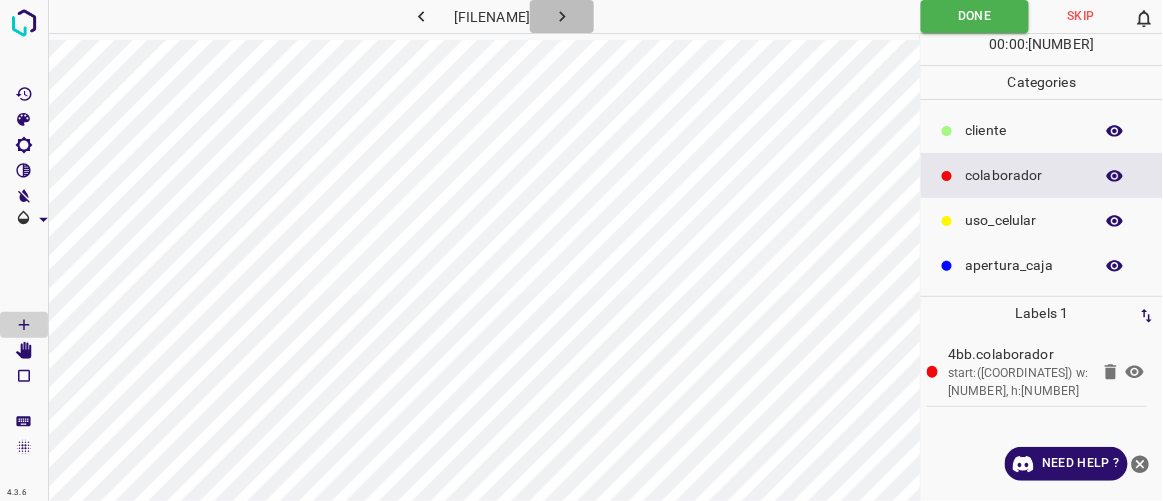 click at bounding box center [562, 16] 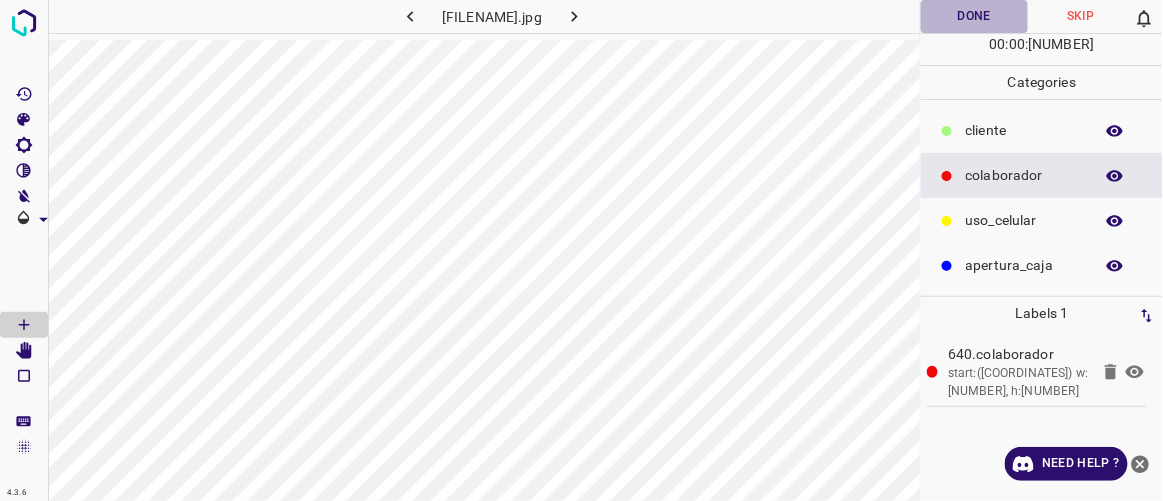 click on "Done" at bounding box center [974, 16] 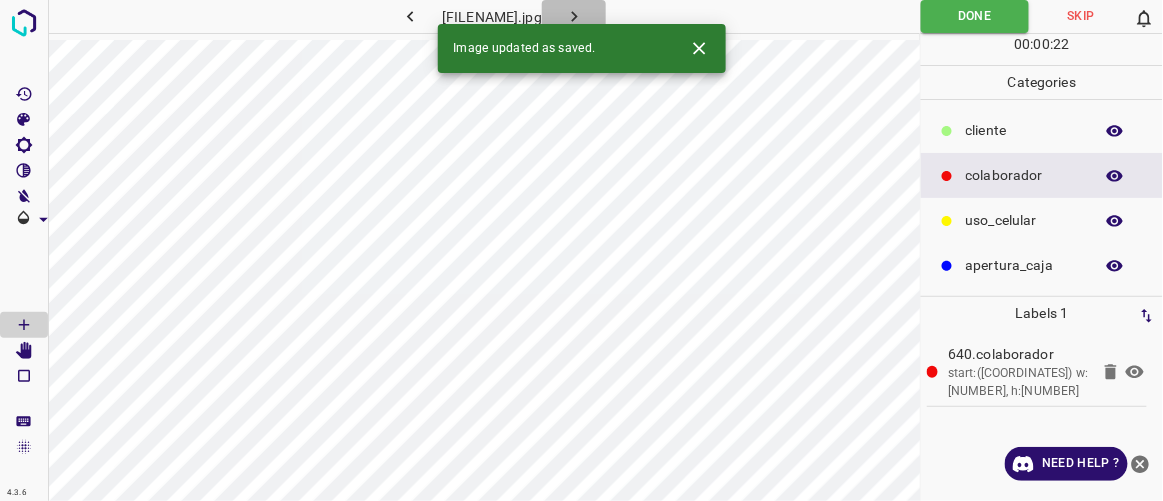 click at bounding box center (574, 16) 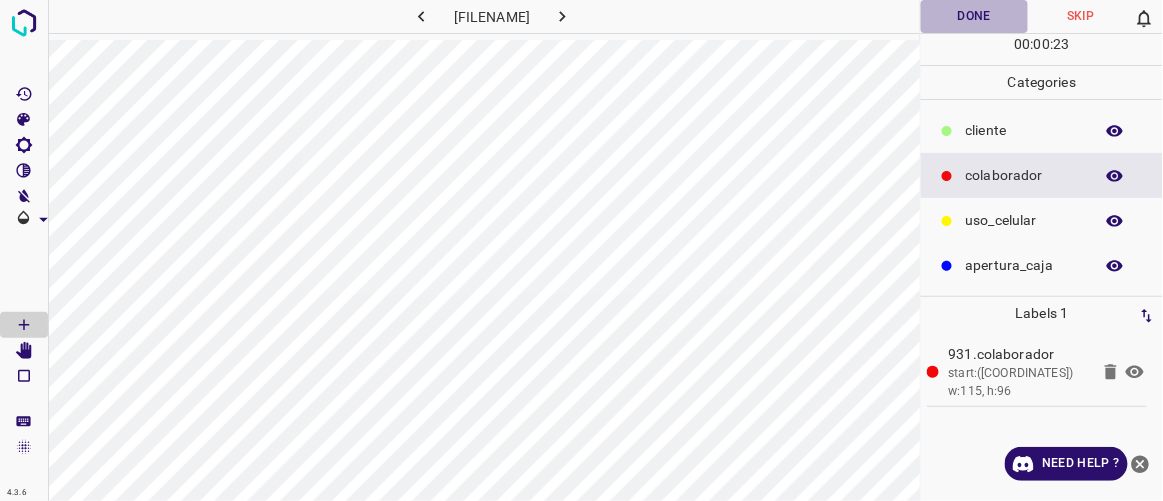 click on "Done" at bounding box center [974, 16] 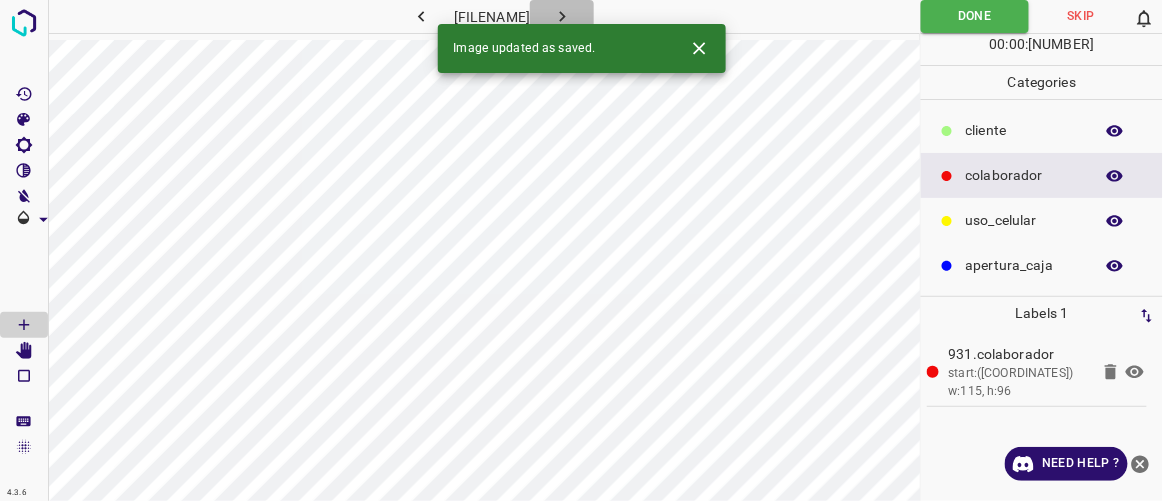 click at bounding box center [562, 16] 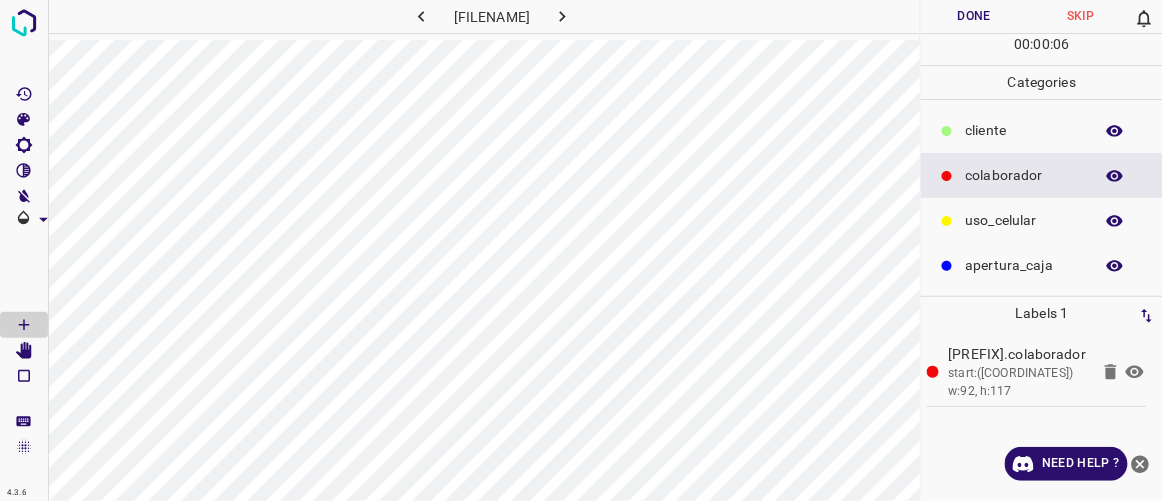 click on "Done" at bounding box center [974, 16] 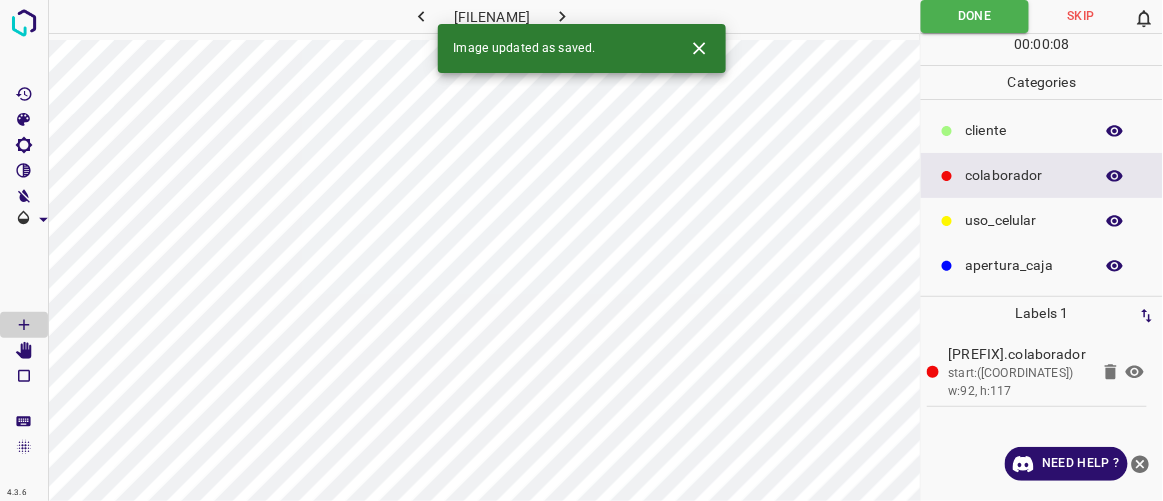 click at bounding box center [562, 16] 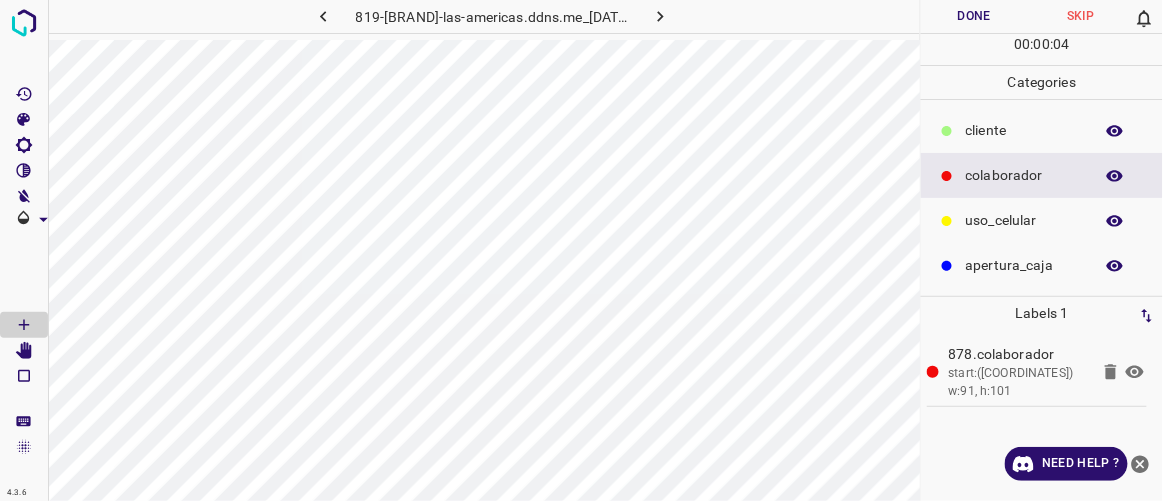 click on "Done" at bounding box center [974, 16] 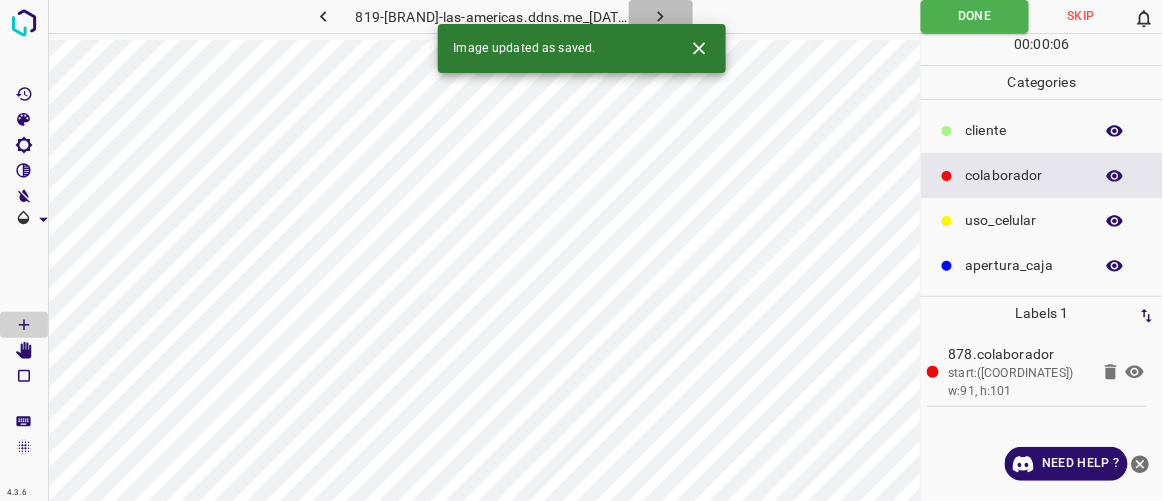 click at bounding box center (660, 16) 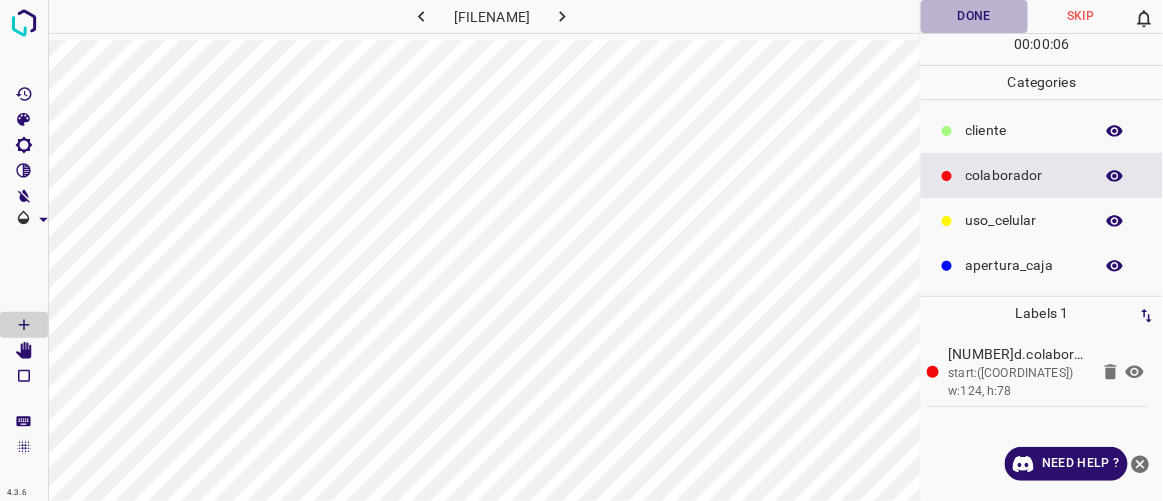 click on "Done" at bounding box center (974, 16) 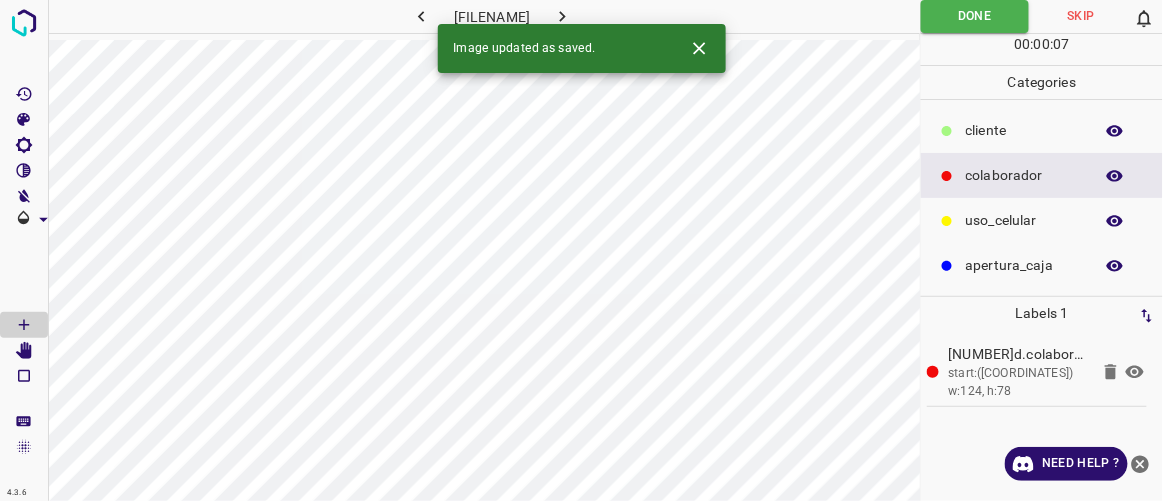 click at bounding box center [562, 16] 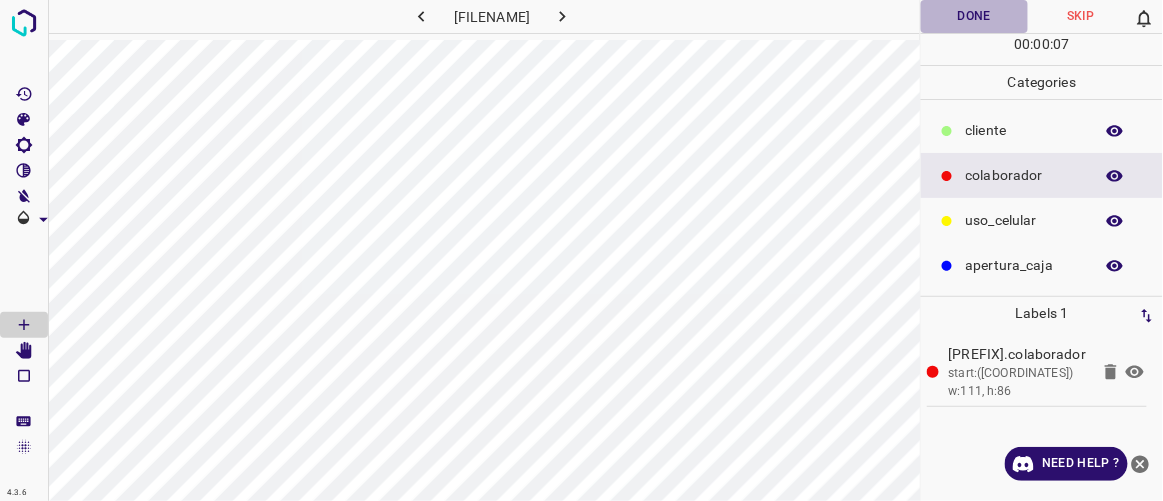 click on "Done" at bounding box center (974, 16) 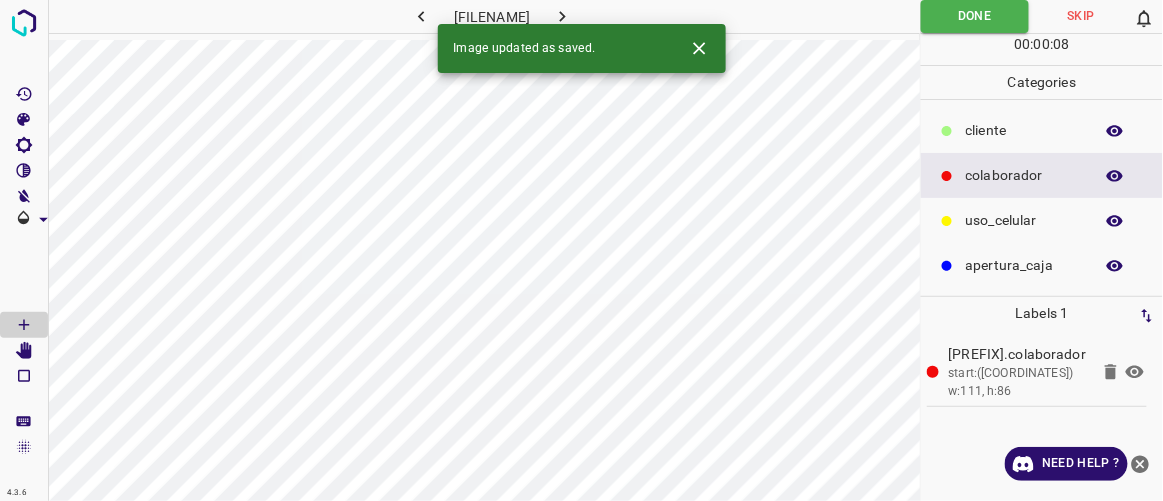 click at bounding box center (562, 16) 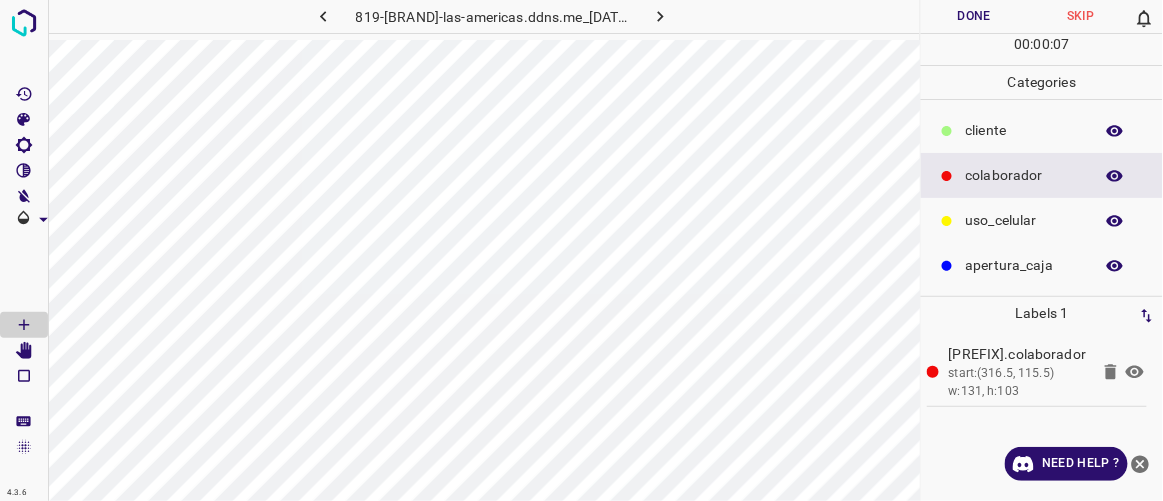 click on "Done" at bounding box center [974, 16] 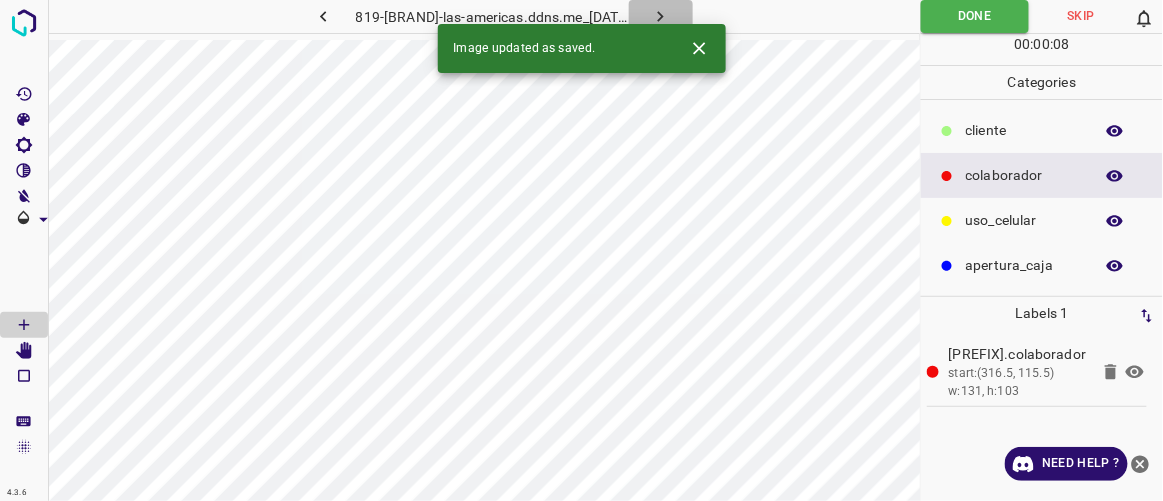 click at bounding box center [660, 16] 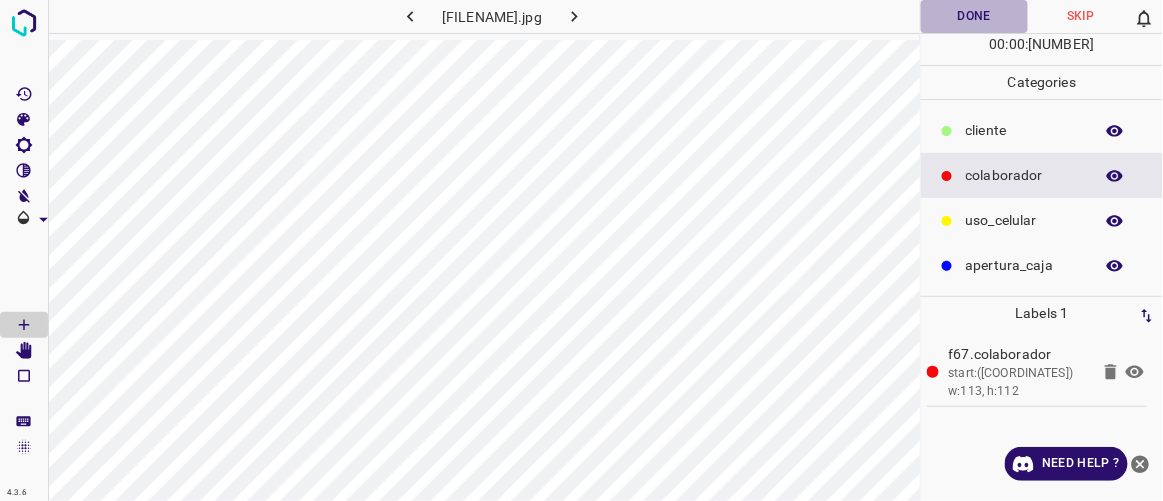 click on "Done" at bounding box center [974, 16] 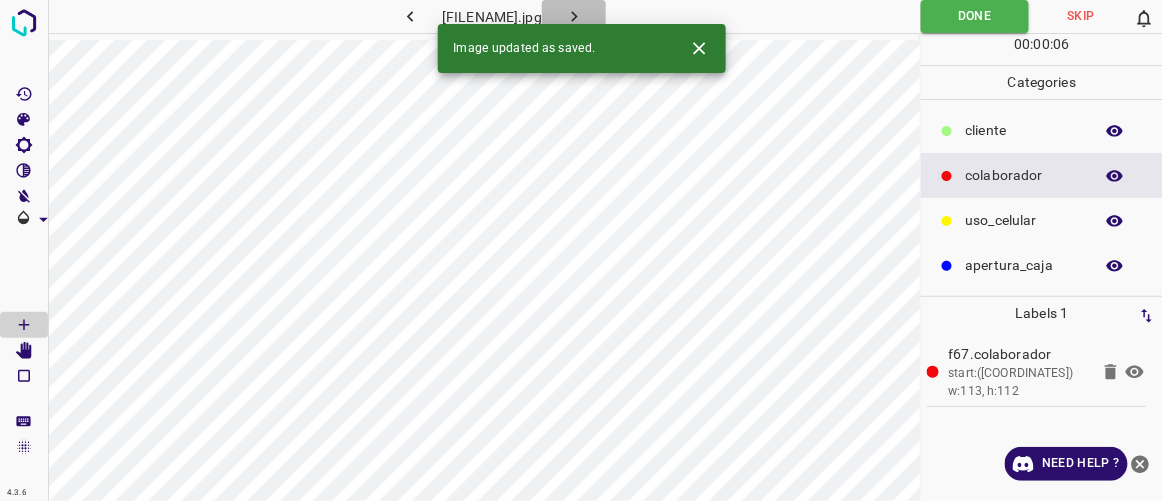 click at bounding box center (574, 16) 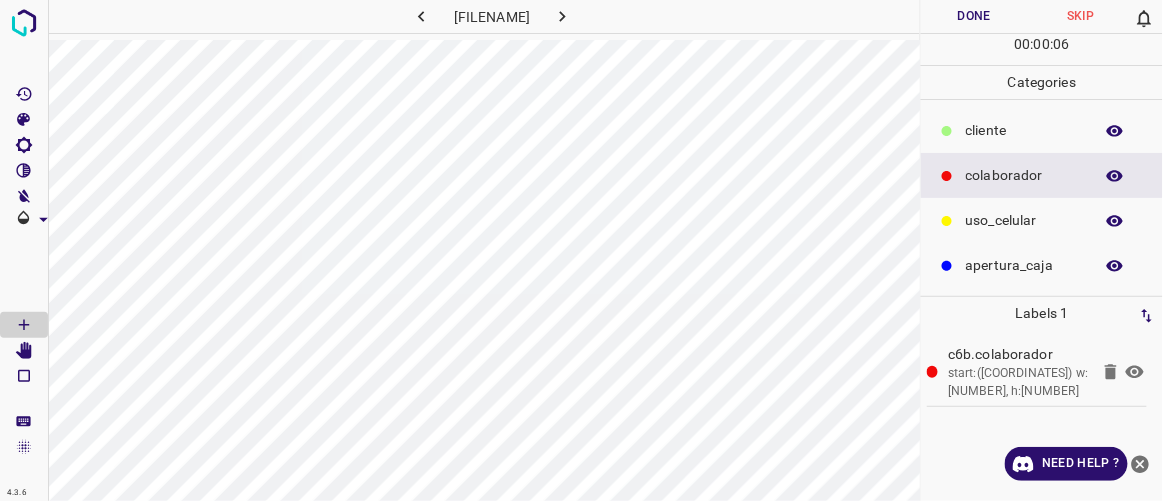 click on "Done" at bounding box center [974, 16] 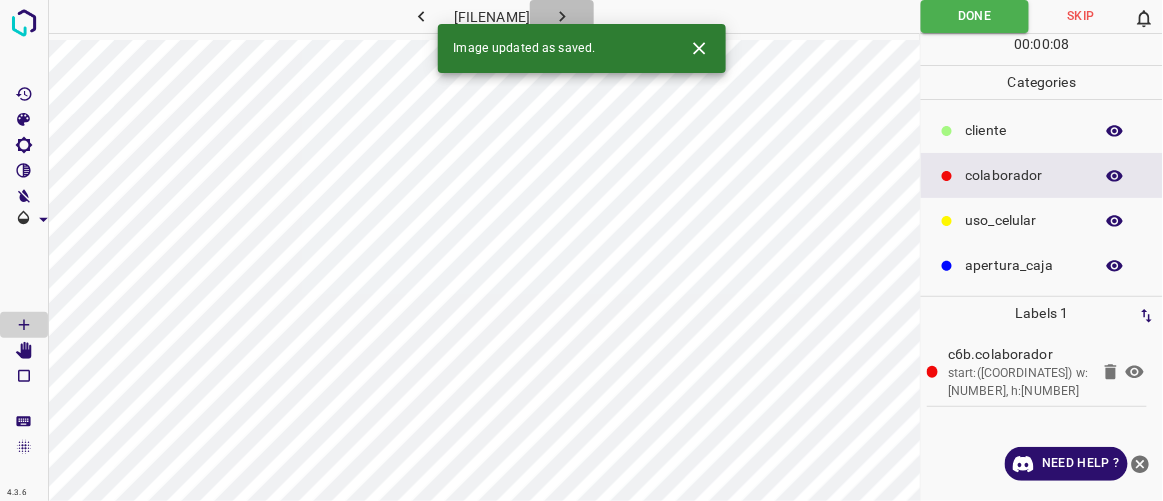 click at bounding box center [562, 16] 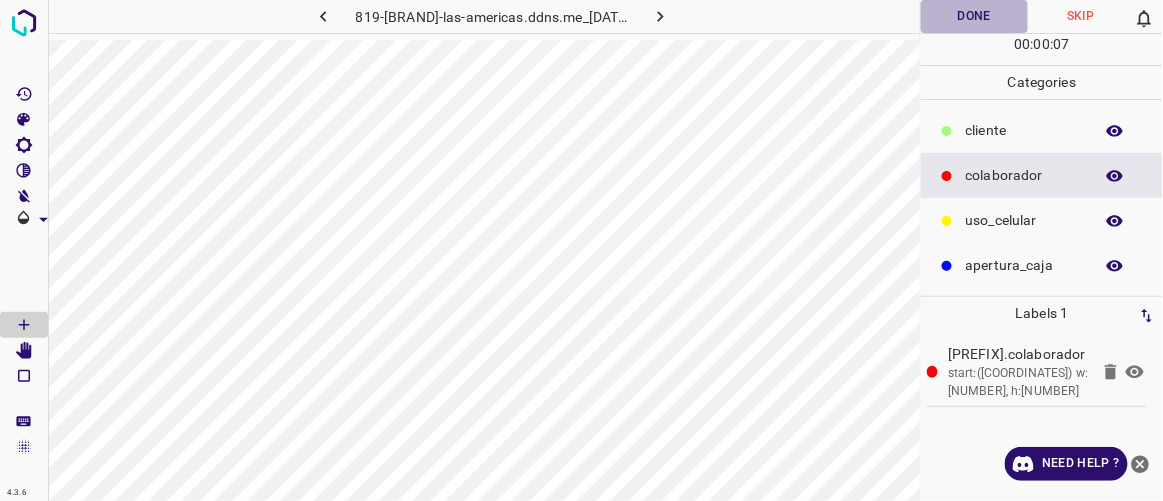 click on "Done" at bounding box center (974, 16) 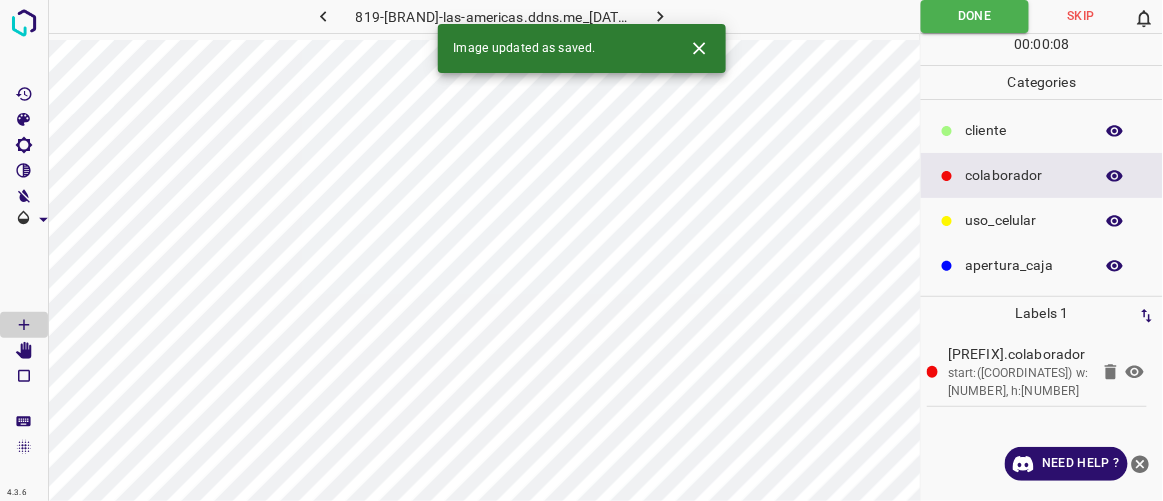 click at bounding box center (660, 16) 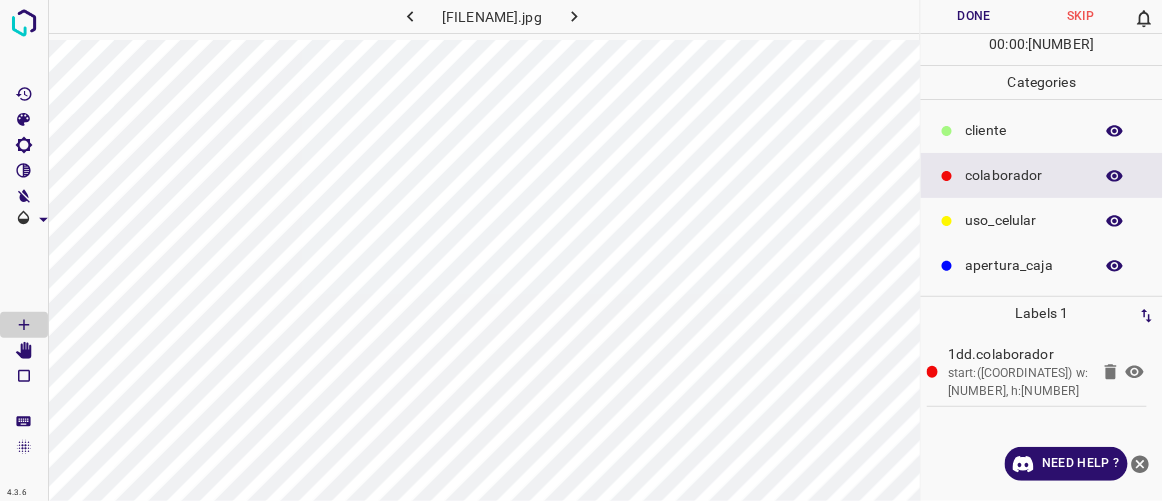 click on "Done" at bounding box center (974, 16) 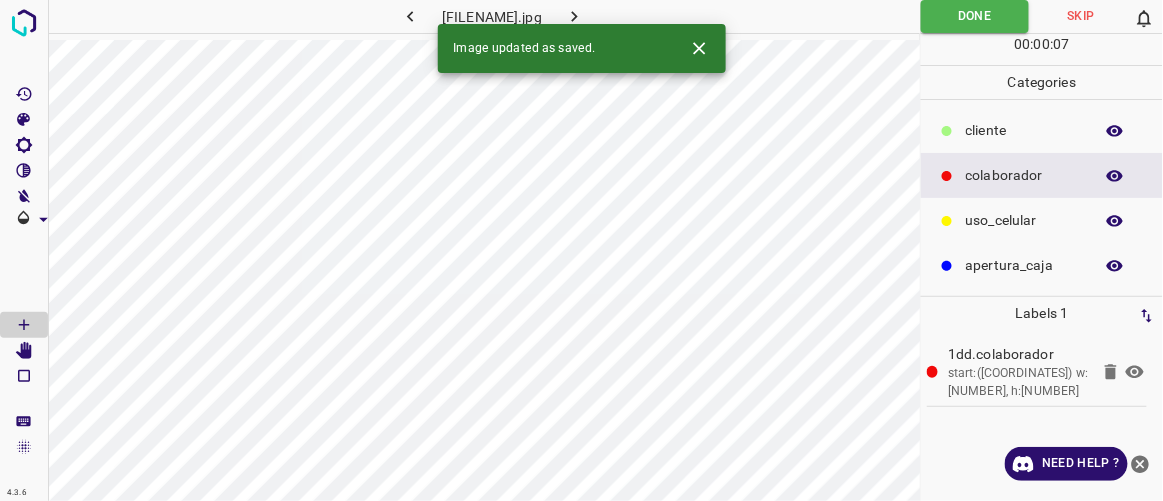 click at bounding box center [574, 16] 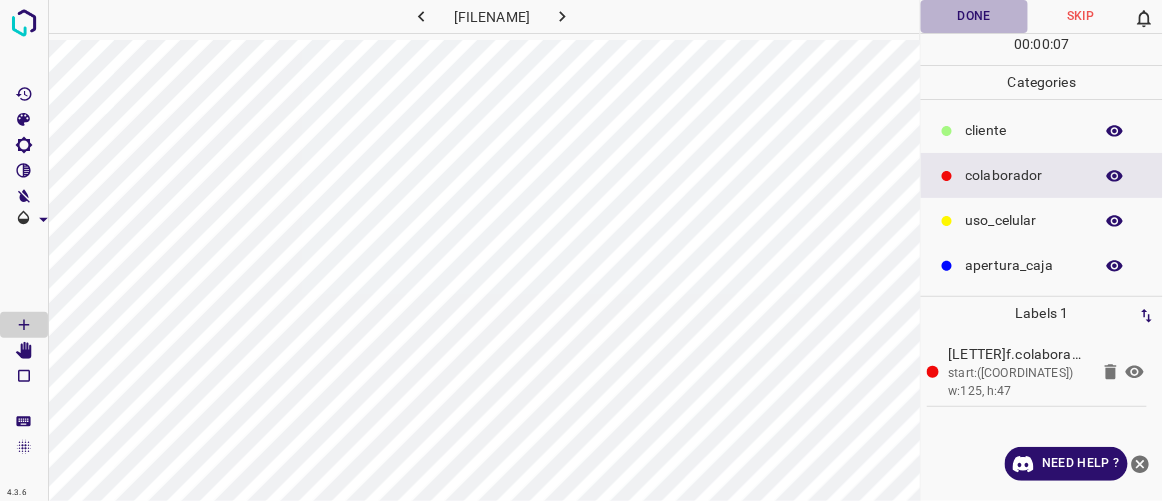 click on "Done" at bounding box center [974, 16] 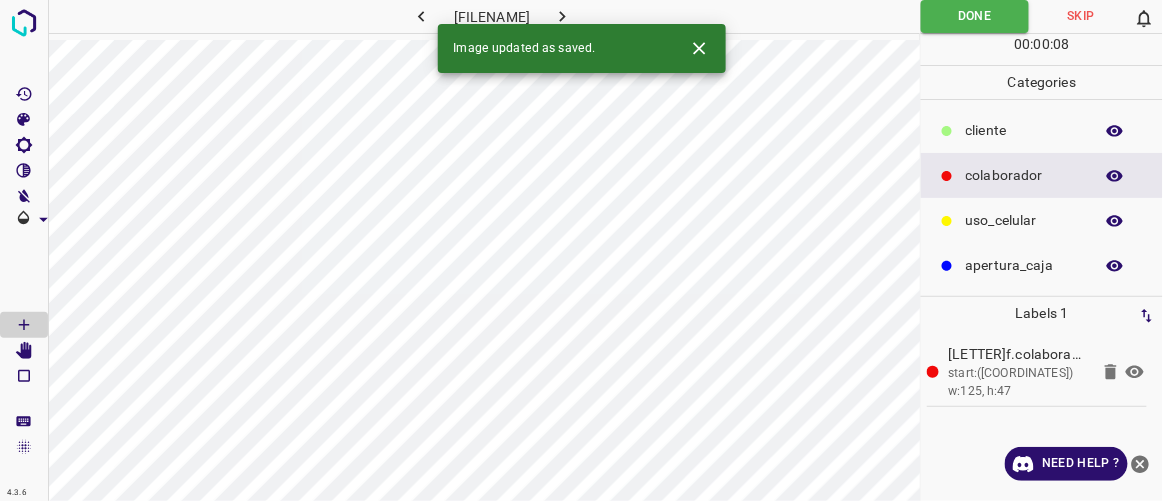 click at bounding box center [562, 16] 